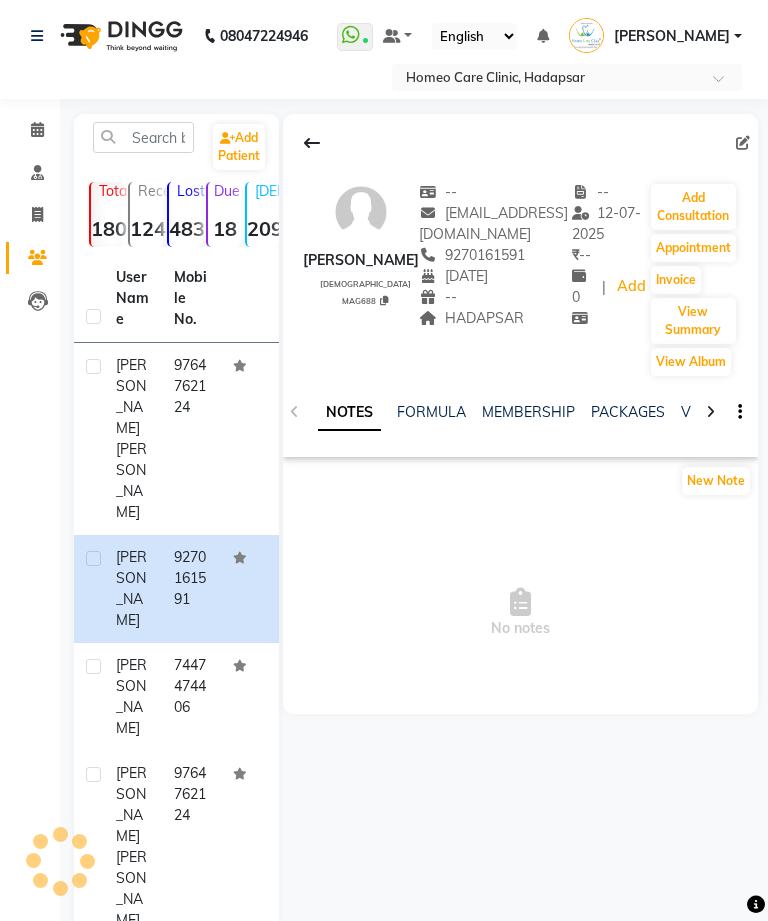 select on "en" 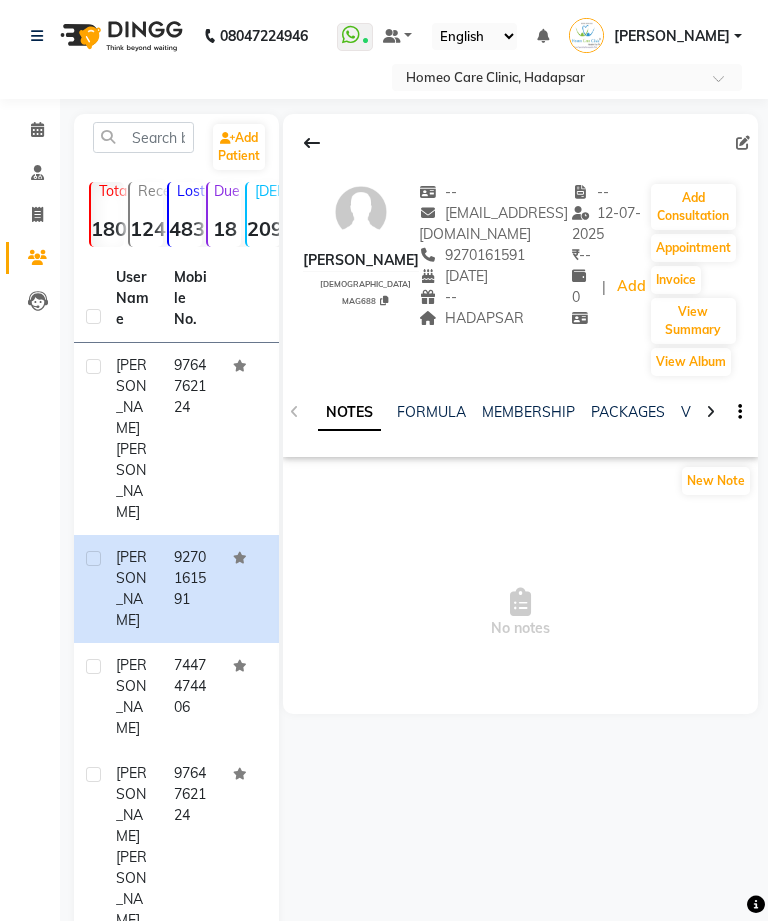 scroll, scrollTop: 0, scrollLeft: 0, axis: both 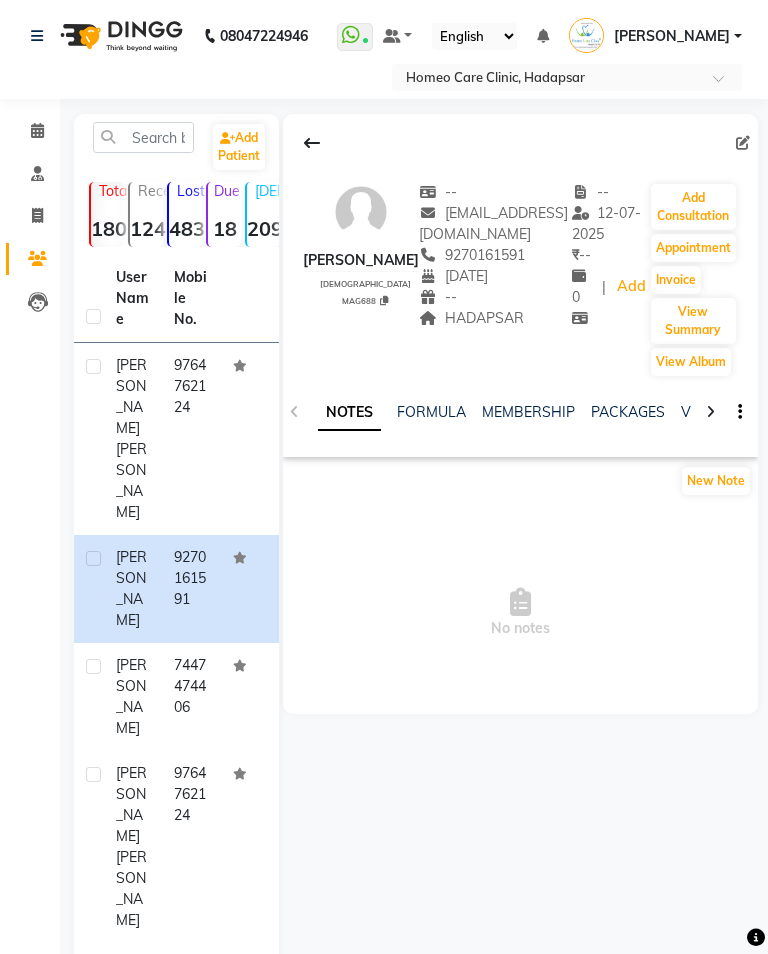 click 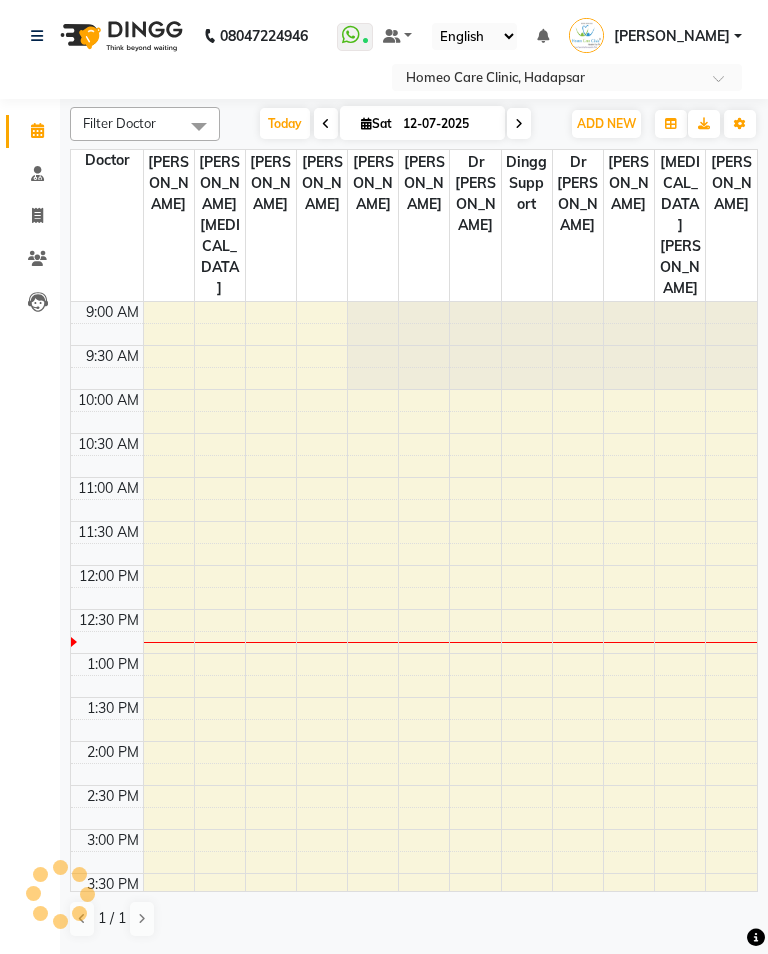 scroll, scrollTop: 0, scrollLeft: 0, axis: both 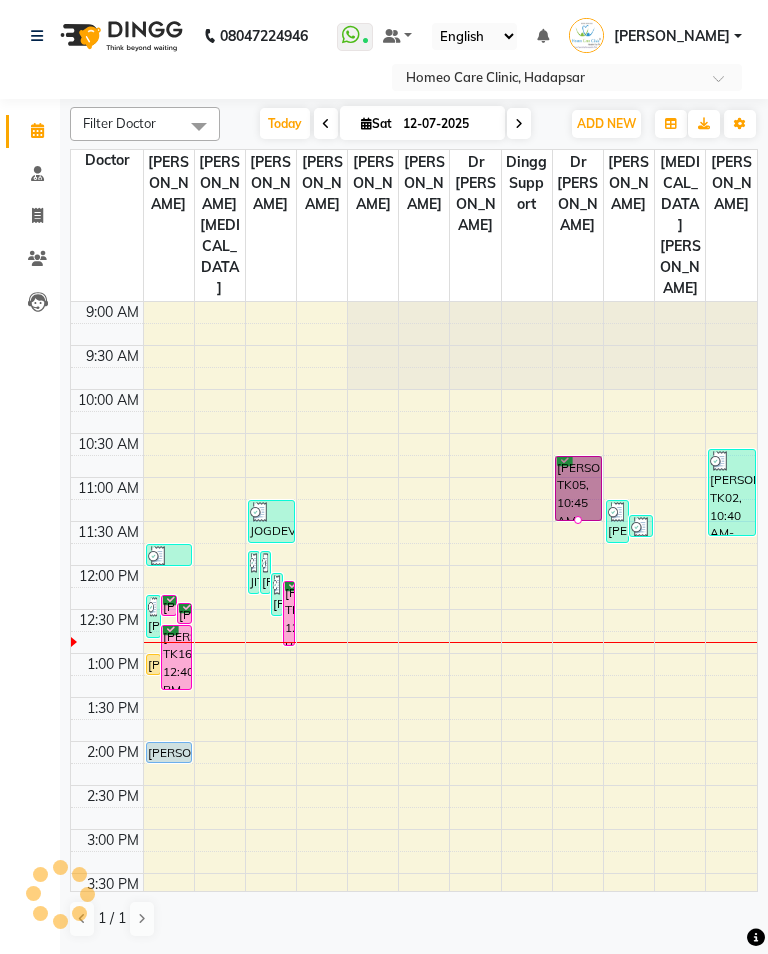 click at bounding box center (578, 520) 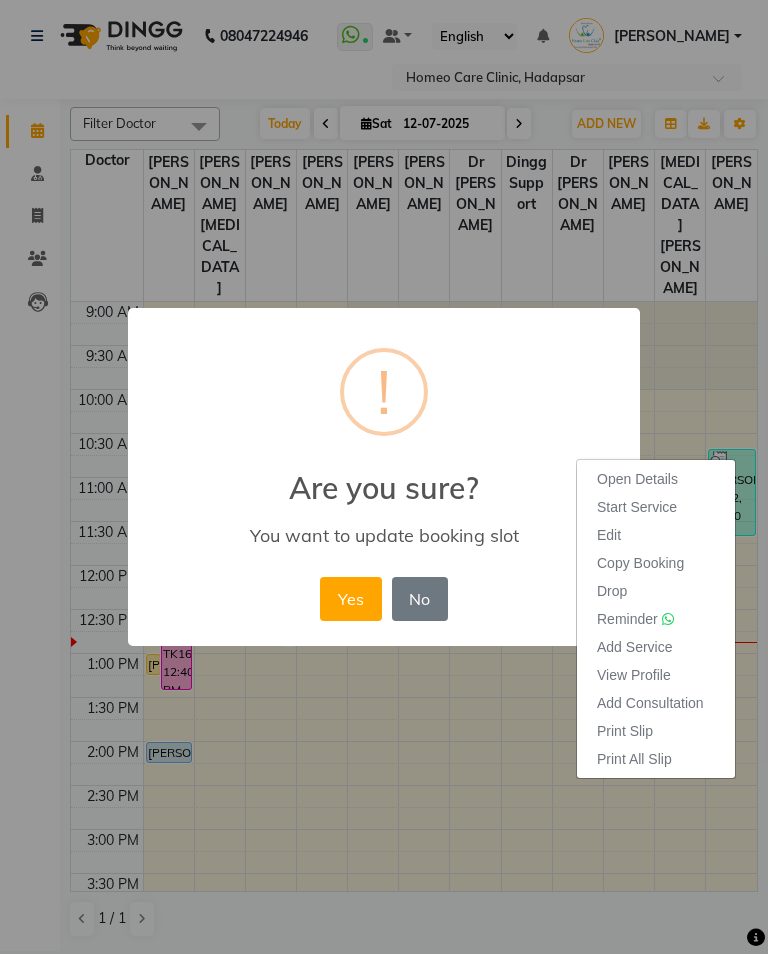 click on "Open Details" at bounding box center [637, 479] 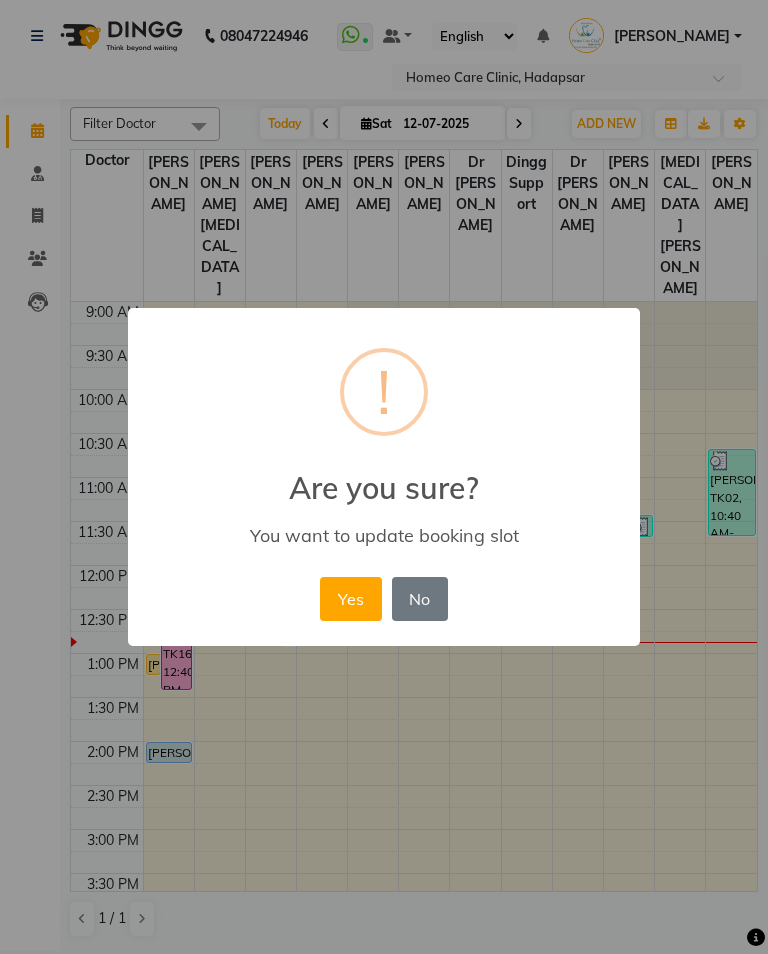click on "Yes" at bounding box center [350, 599] 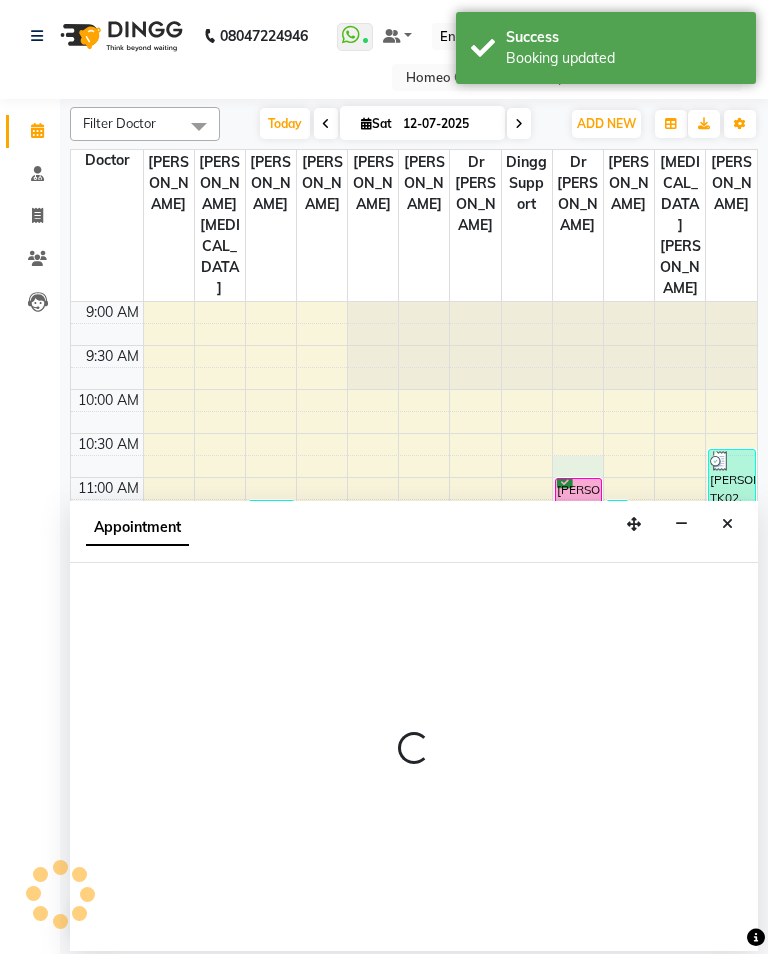 click on "[PERSON_NAME], TK05, 11:00 AM-11:45 AM, In Person - Consultation" at bounding box center (578, 510) 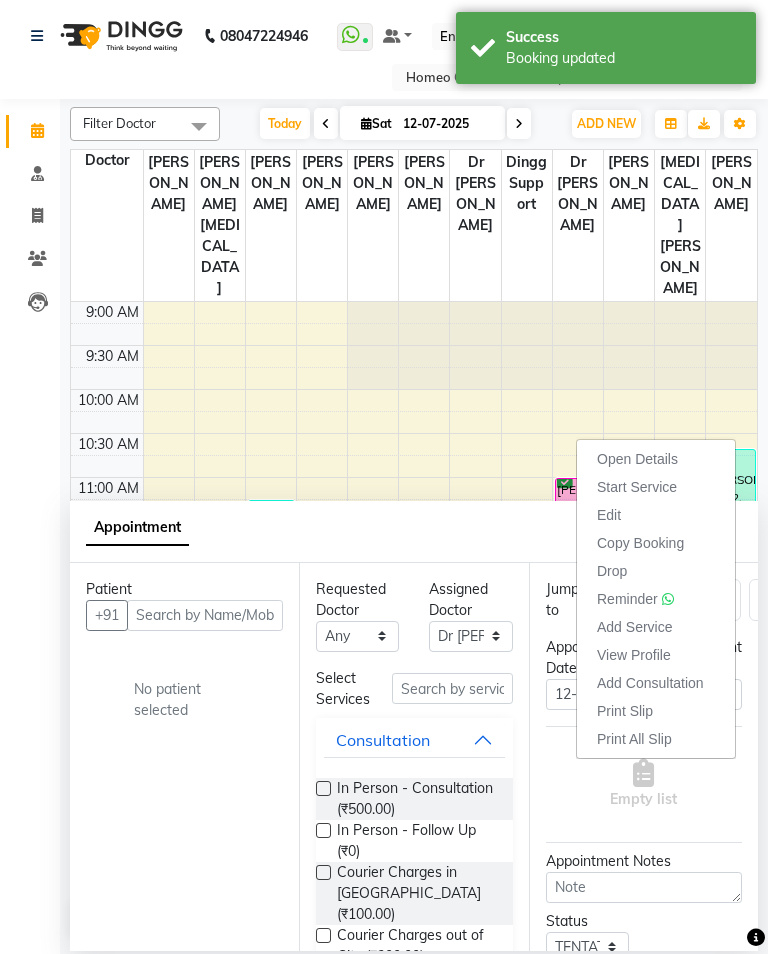 click on "Open Details" at bounding box center [637, 459] 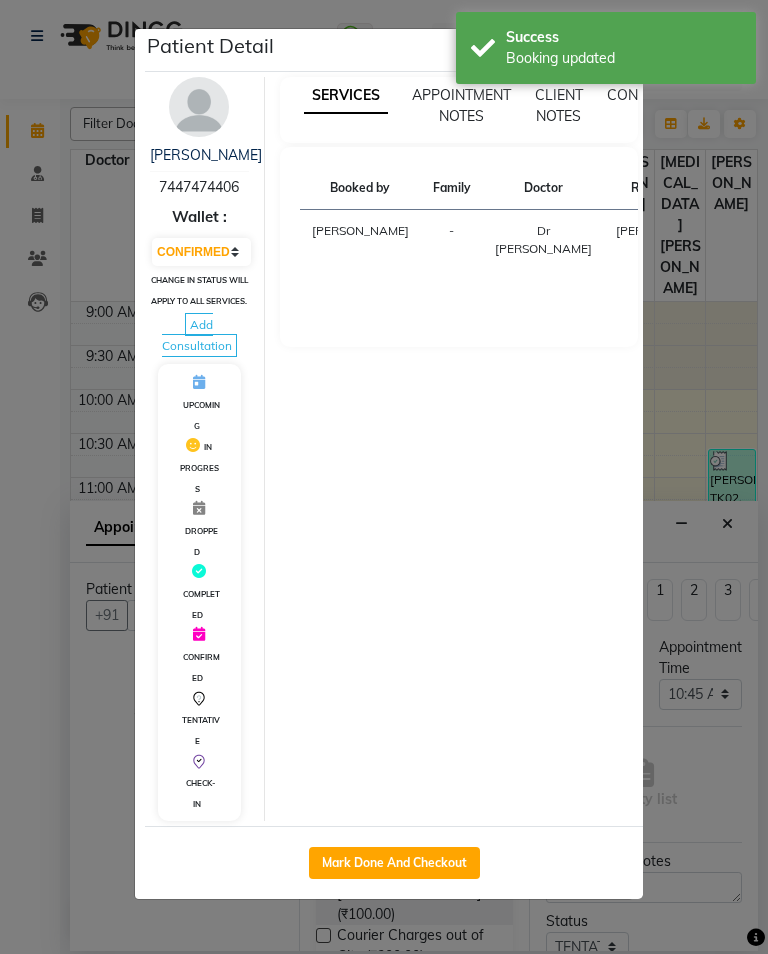 click at bounding box center [199, 107] 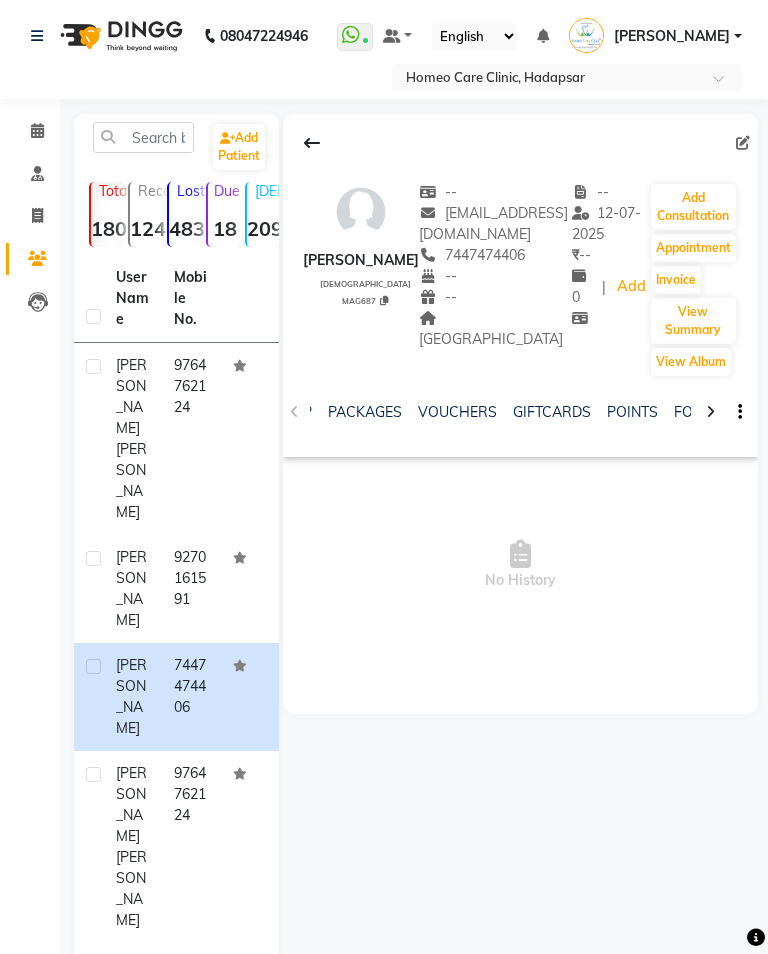 scroll, scrollTop: 0, scrollLeft: 252, axis: horizontal 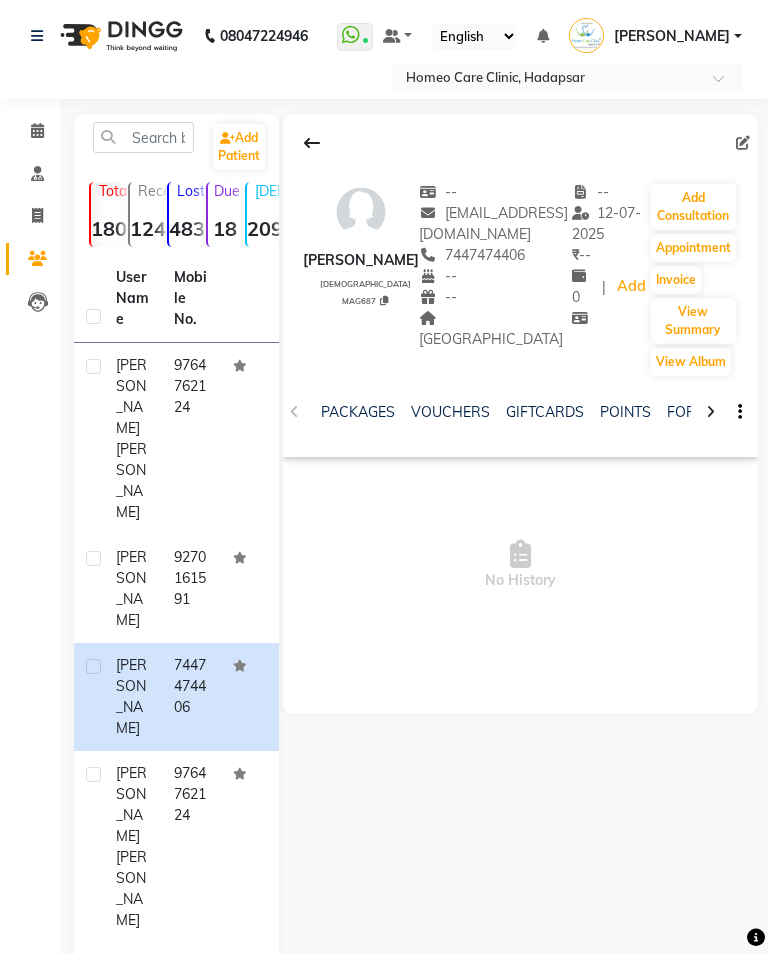 click on "FORMS" 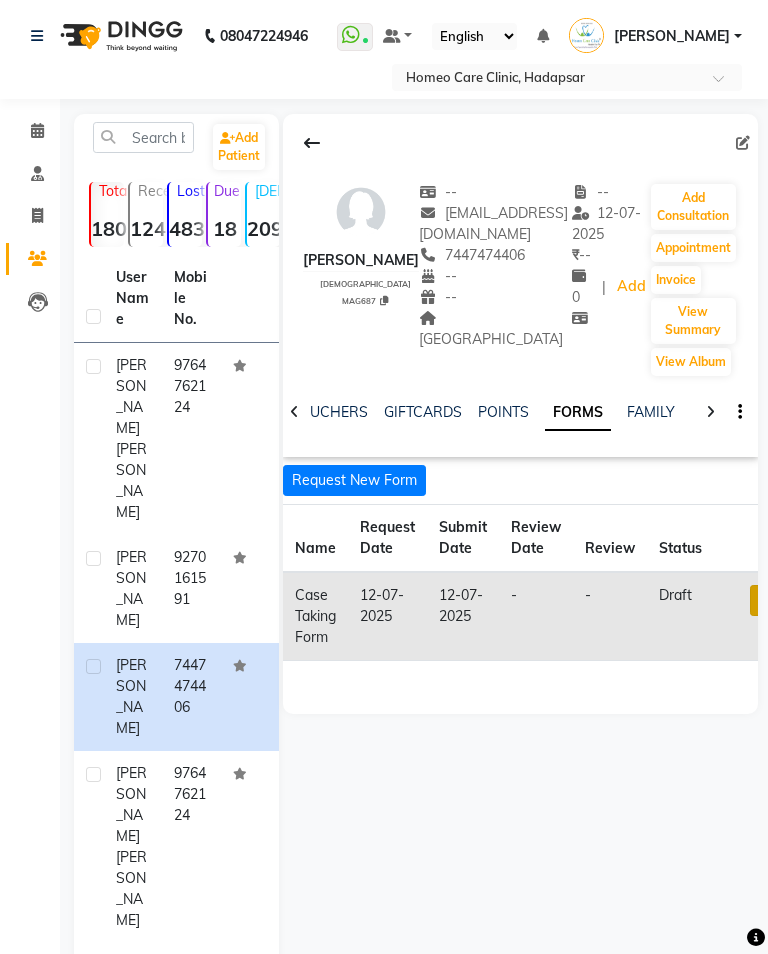 scroll, scrollTop: 0, scrollLeft: 233, axis: horizontal 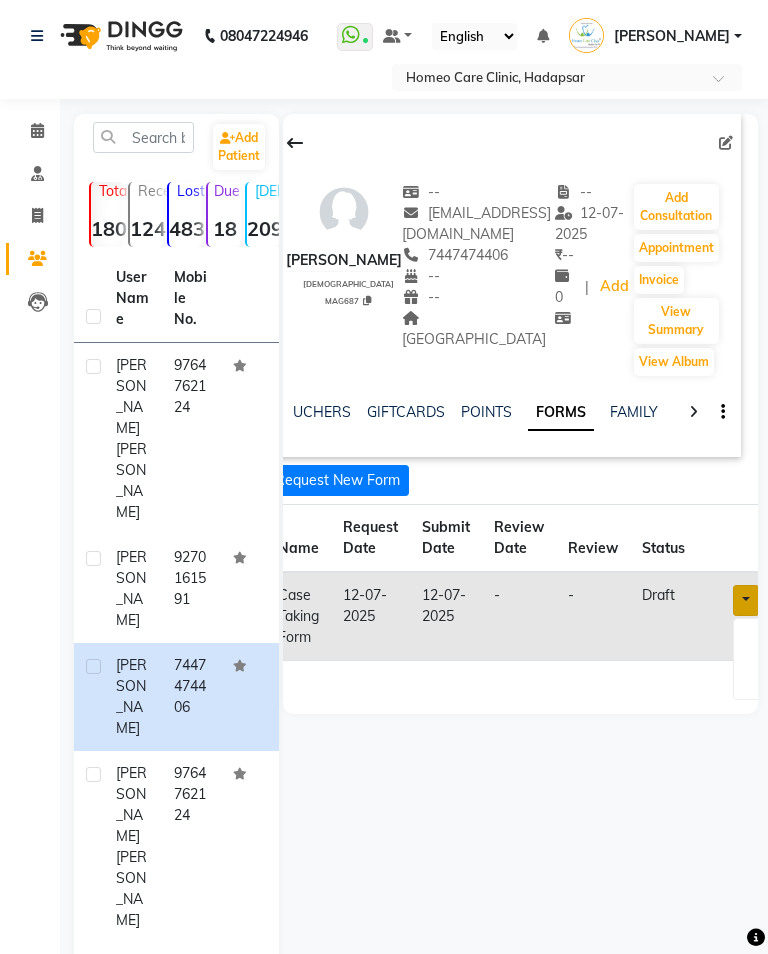 click at bounding box center [746, 600] 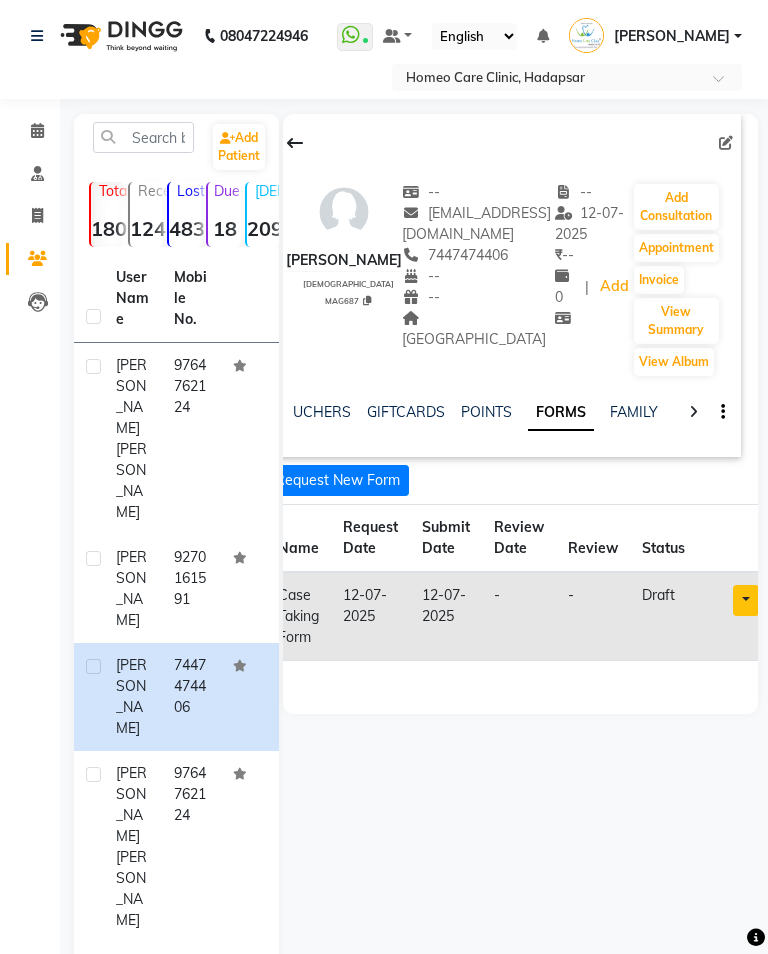 click at bounding box center [746, 600] 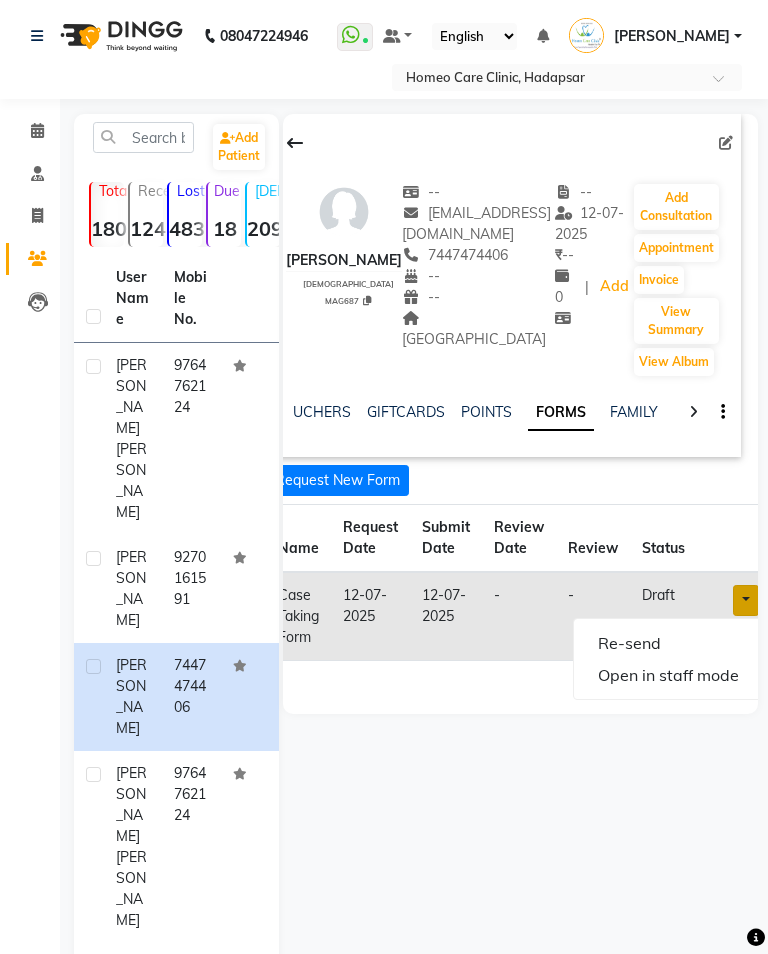 click on "Open in staff mode" 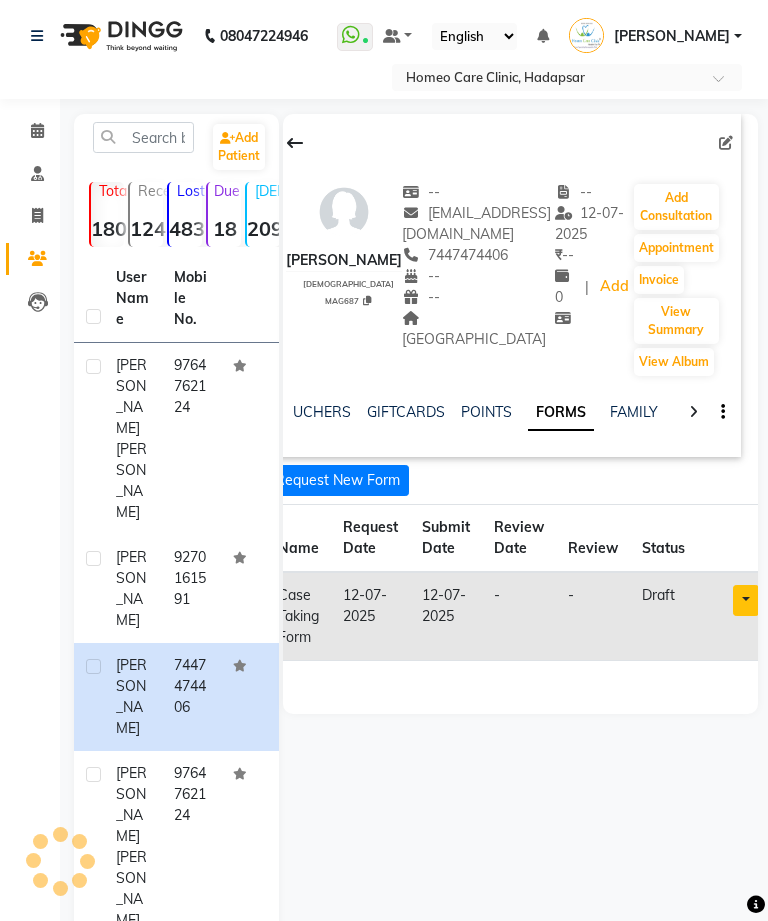scroll, scrollTop: 0, scrollLeft: 233, axis: horizontal 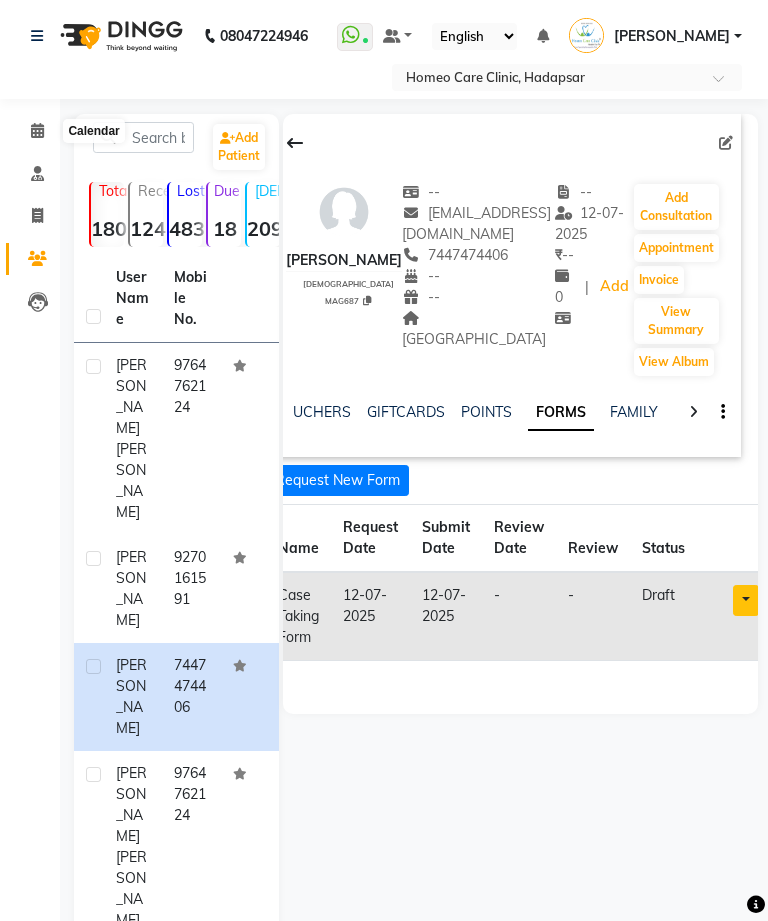 click 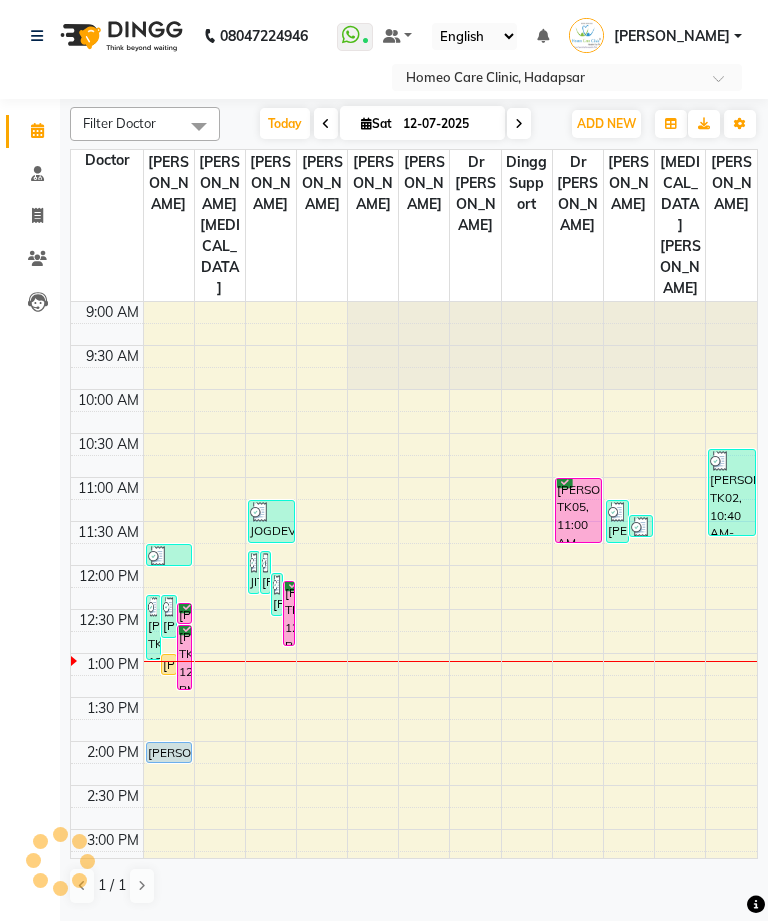 scroll, scrollTop: 0, scrollLeft: 0, axis: both 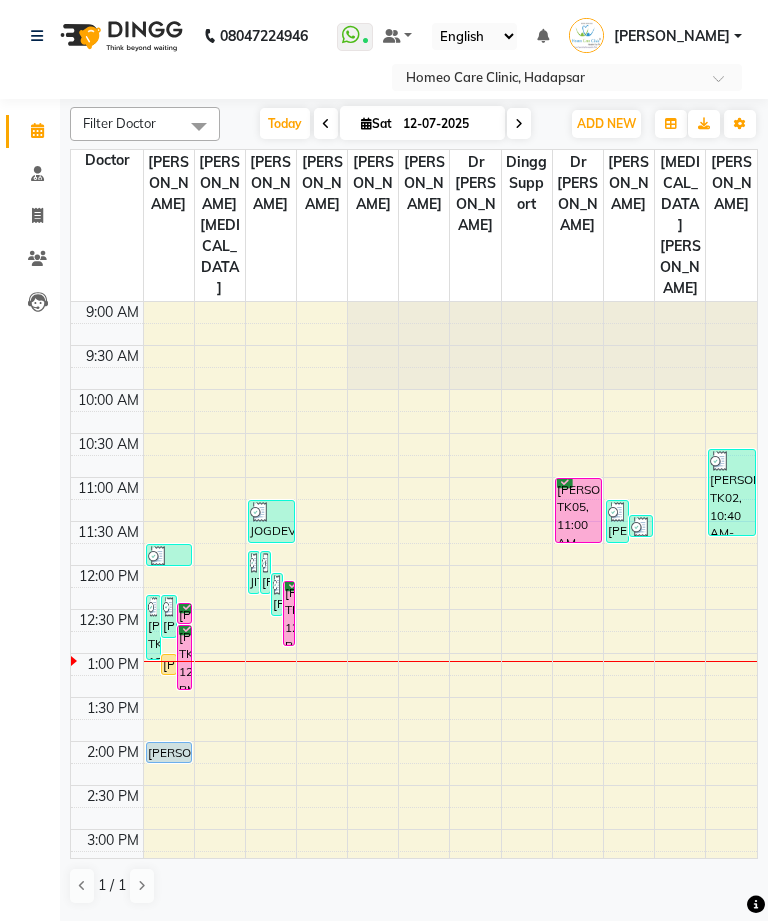 click on "Patients" 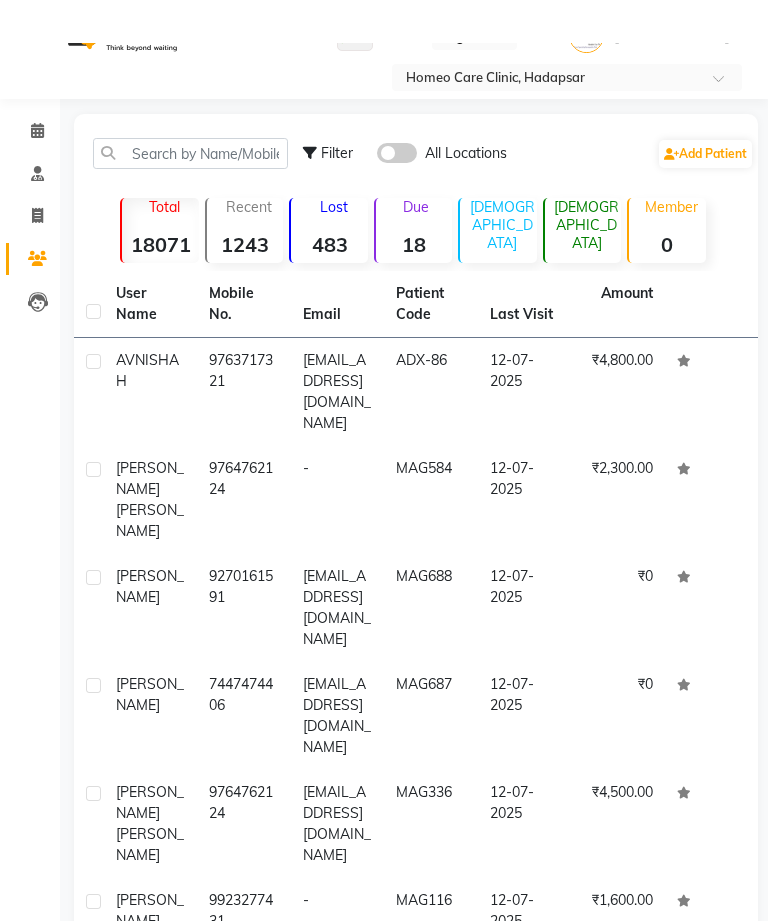 scroll, scrollTop: 0, scrollLeft: 0, axis: both 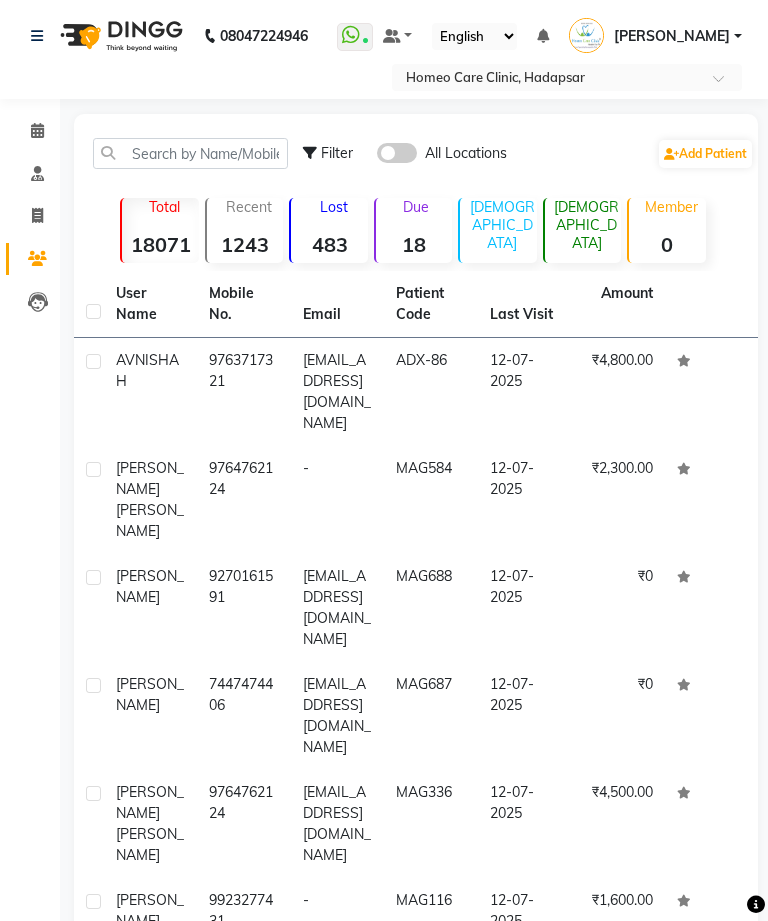 click on "08047224946 Select Location × Homeo Care Clinic, Hadapsar   WhatsApp Status  ✕ Status:  Connected Most Recent Message: [DATE]     12:40 PM Recent Service Activity: [DATE]     12:51 PM Default Panel My Panel English ENGLISH Español العربية मराठी हिंदी ગુજરાતી தமிழ் 中文 Notifications nothing to show [PERSON_NAME] Manage Profile Change Password Sign out  Version:3.15.4" 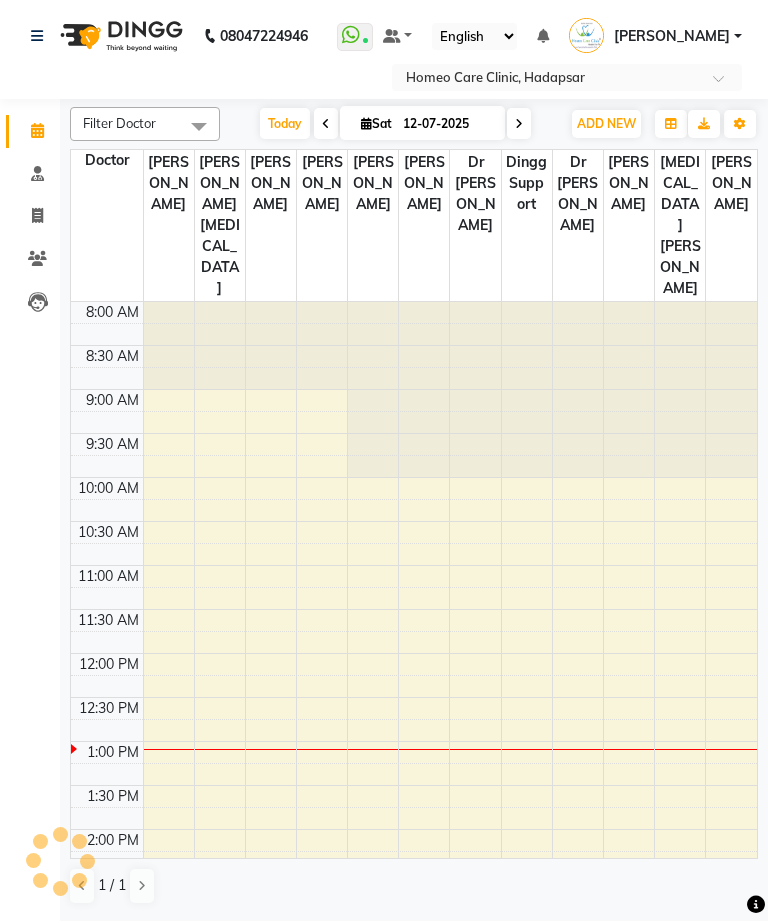 scroll, scrollTop: 0, scrollLeft: 0, axis: both 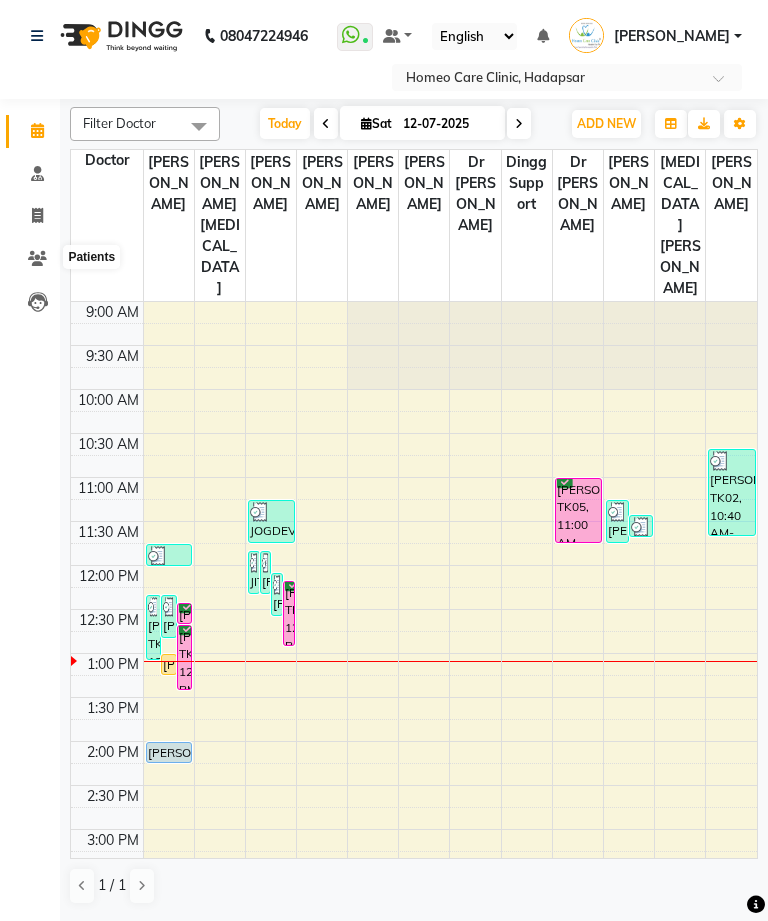click 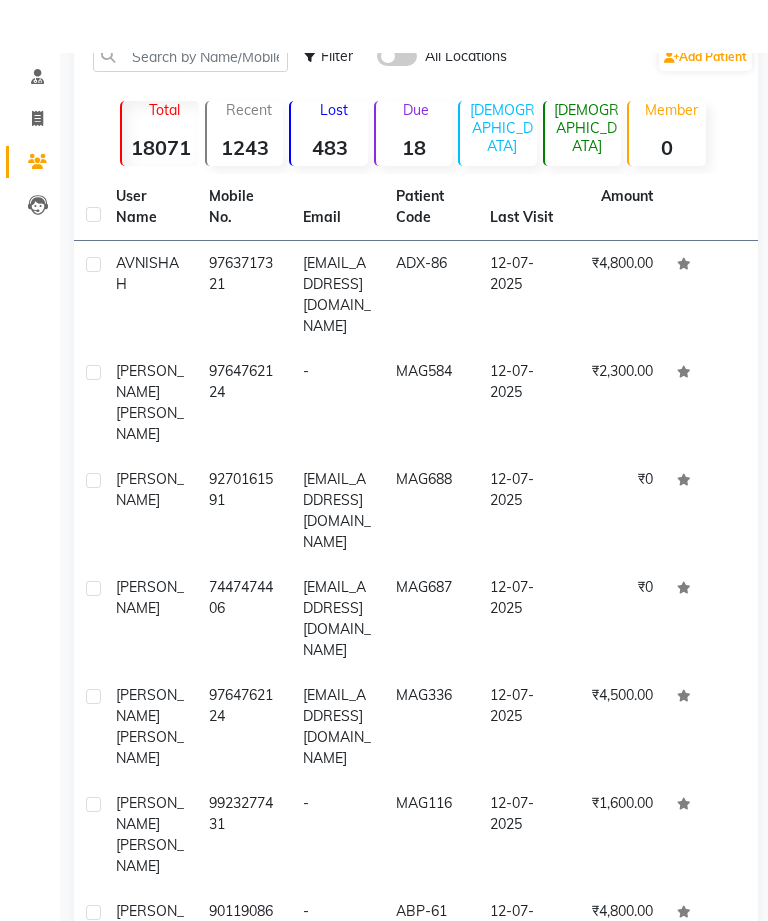 scroll, scrollTop: 0, scrollLeft: 0, axis: both 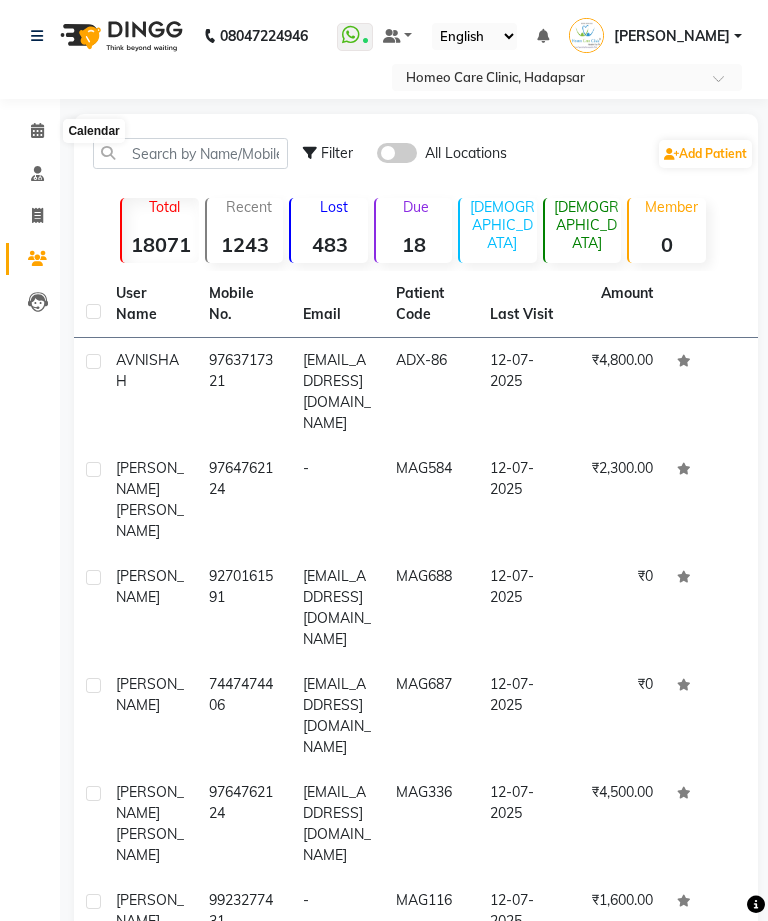 click 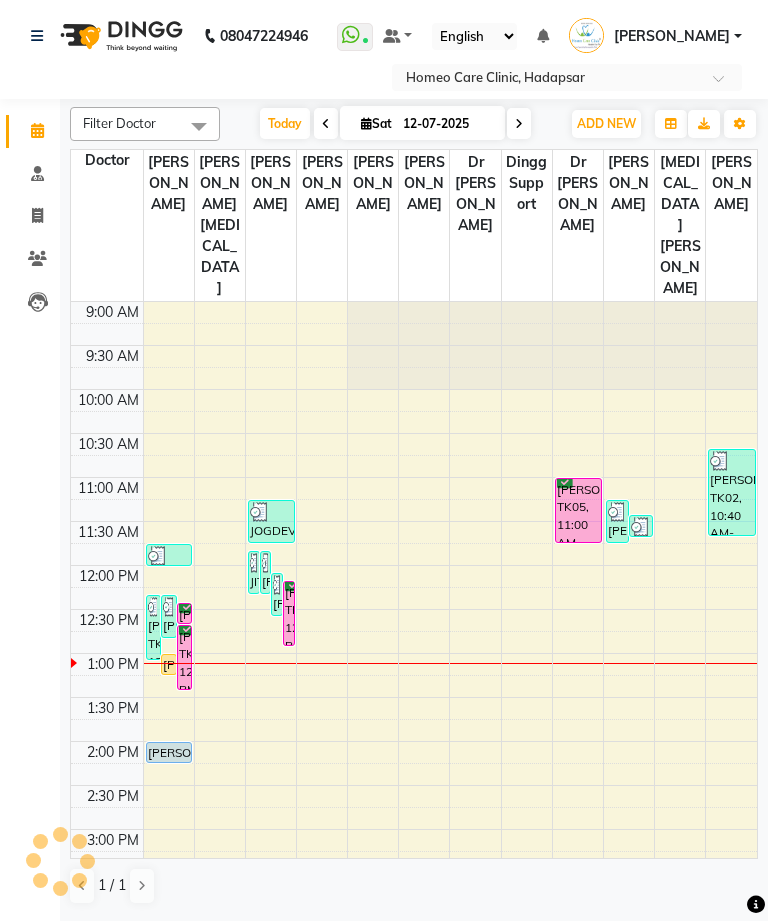 scroll, scrollTop: 353, scrollLeft: 0, axis: vertical 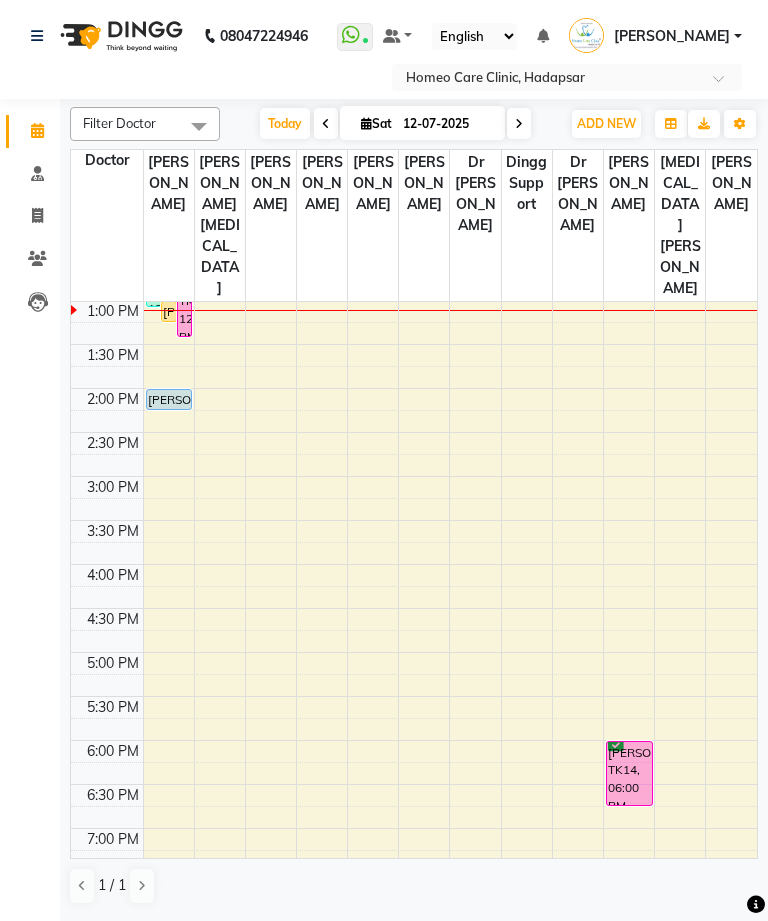 click on "Patients" 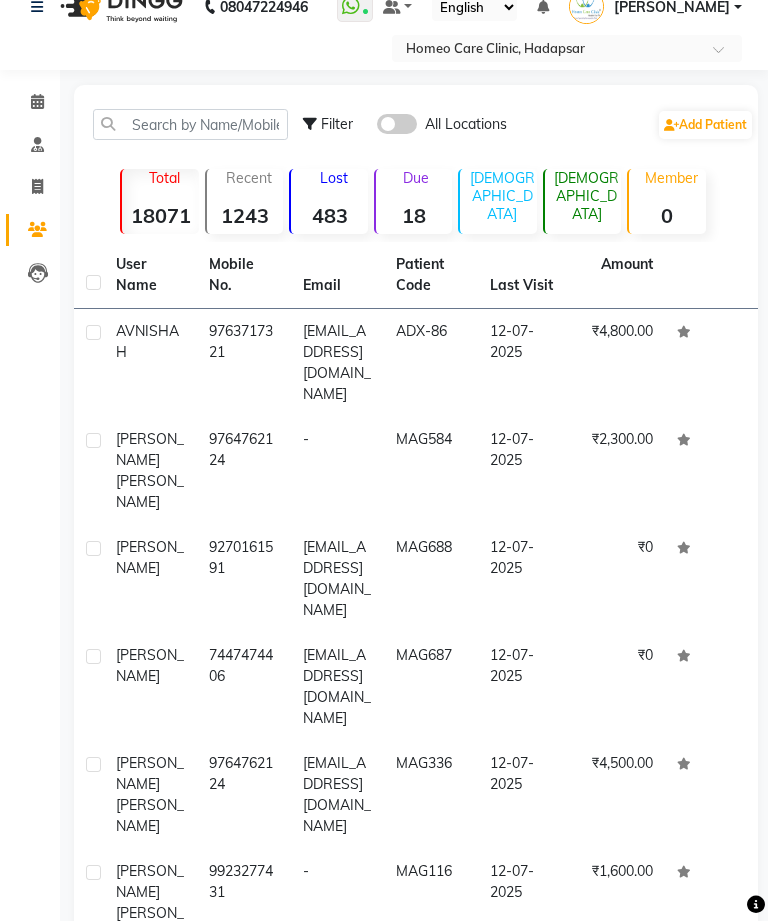 scroll, scrollTop: 0, scrollLeft: 0, axis: both 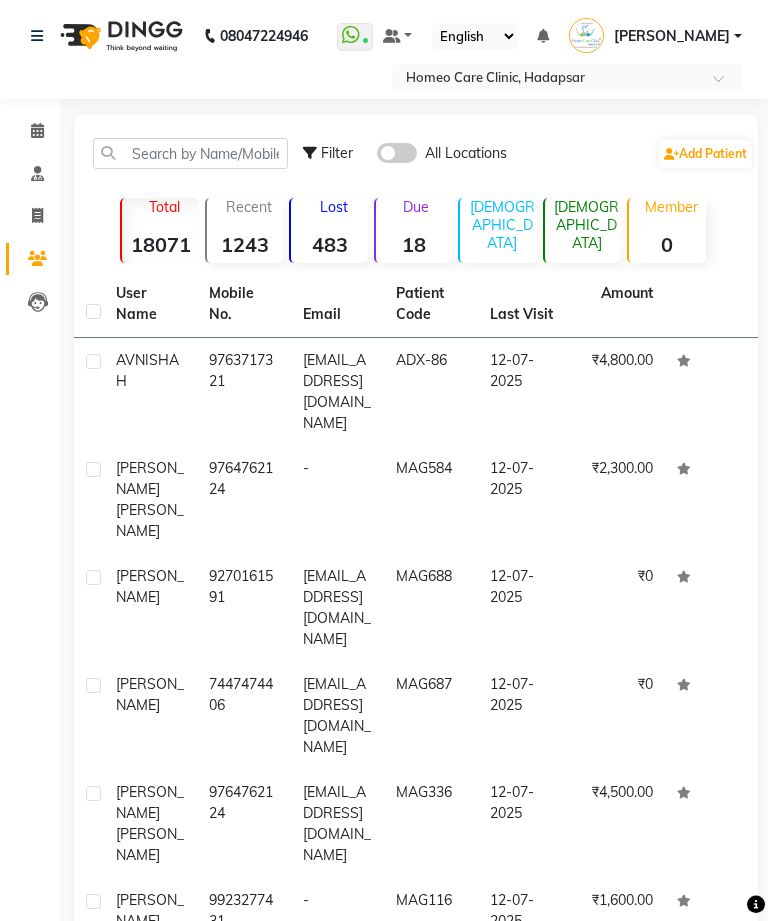 click on "08047224946 Select Location × Homeo Care Clinic, Hadapsar   WhatsApp Status  ✕ Status:  Connected Most Recent Message: [DATE]     12:40 PM Recent Service Activity: [DATE]     12:51 PM Default Panel My Panel English ENGLISH Español العربية मराठी हिंदी ગુજરાતી தமிழ் 中文 Notifications nothing to show [PERSON_NAME] Manage Profile Change Password Sign out  Version:3.15.4" 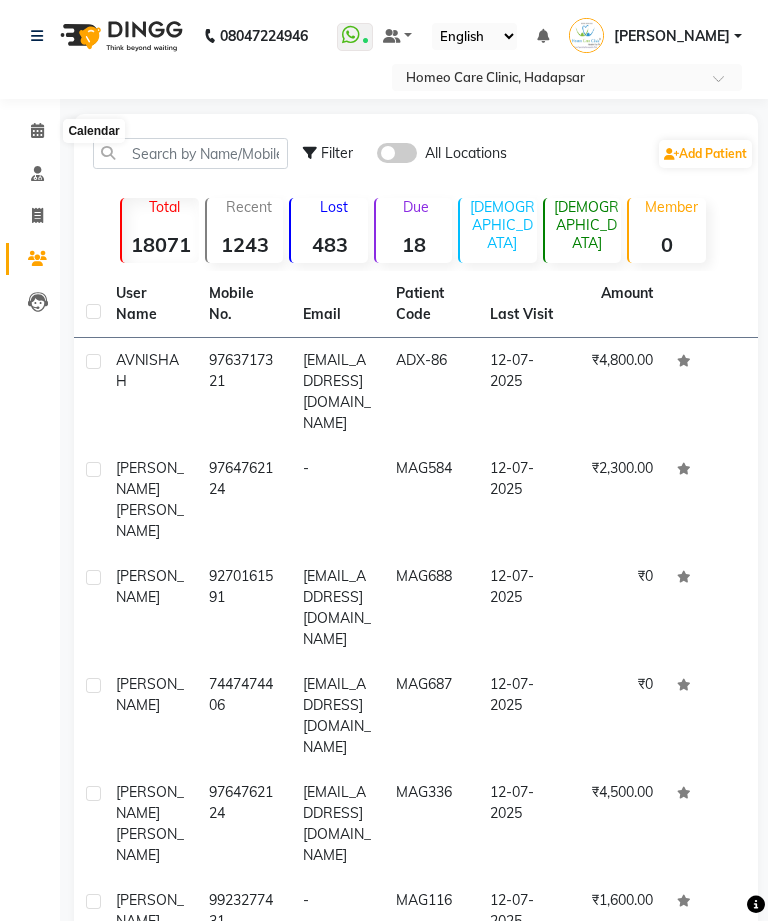 click 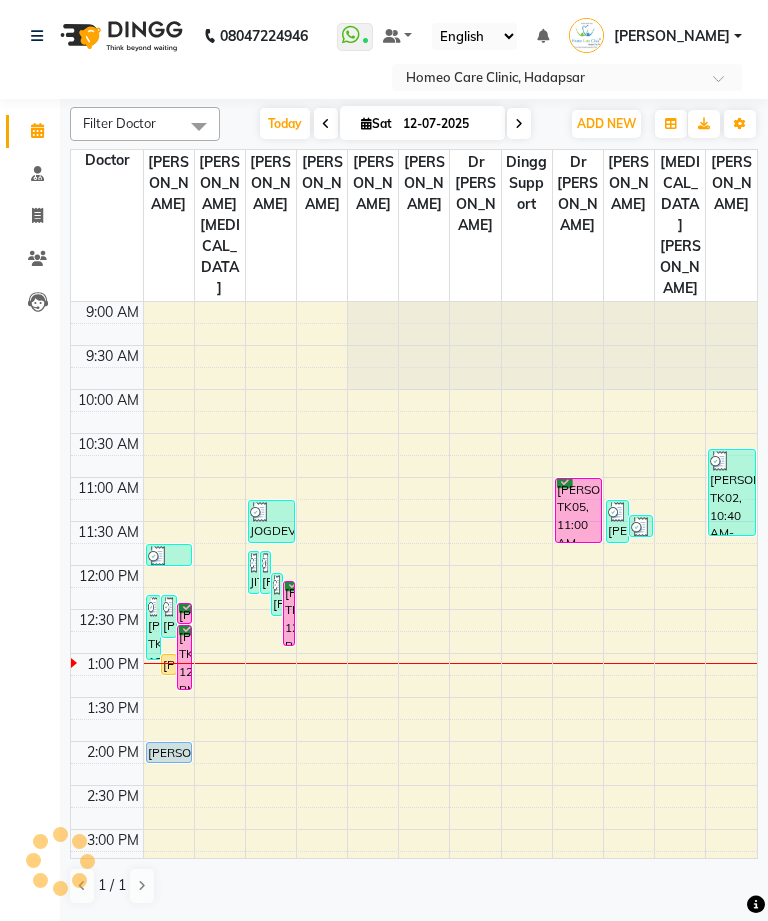 scroll, scrollTop: 0, scrollLeft: 0, axis: both 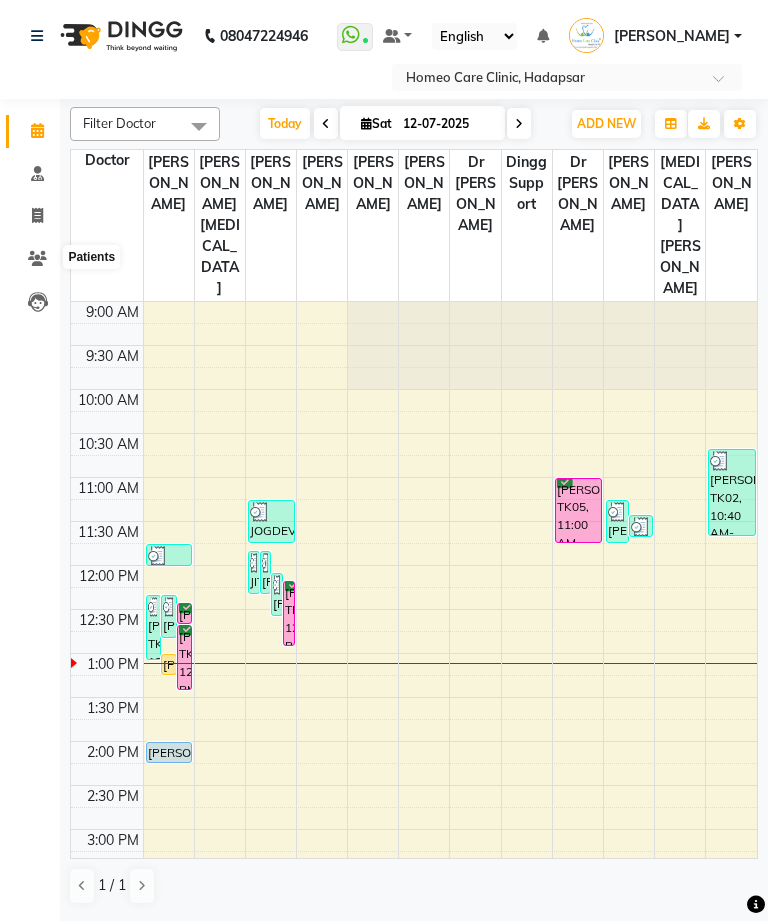click 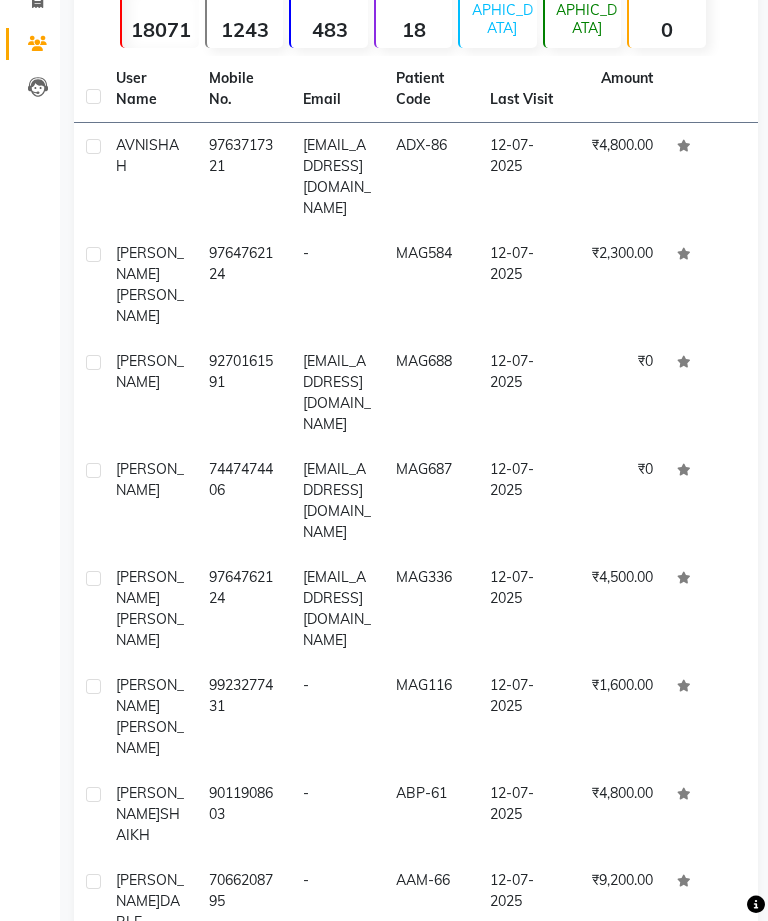 scroll, scrollTop: 247, scrollLeft: 0, axis: vertical 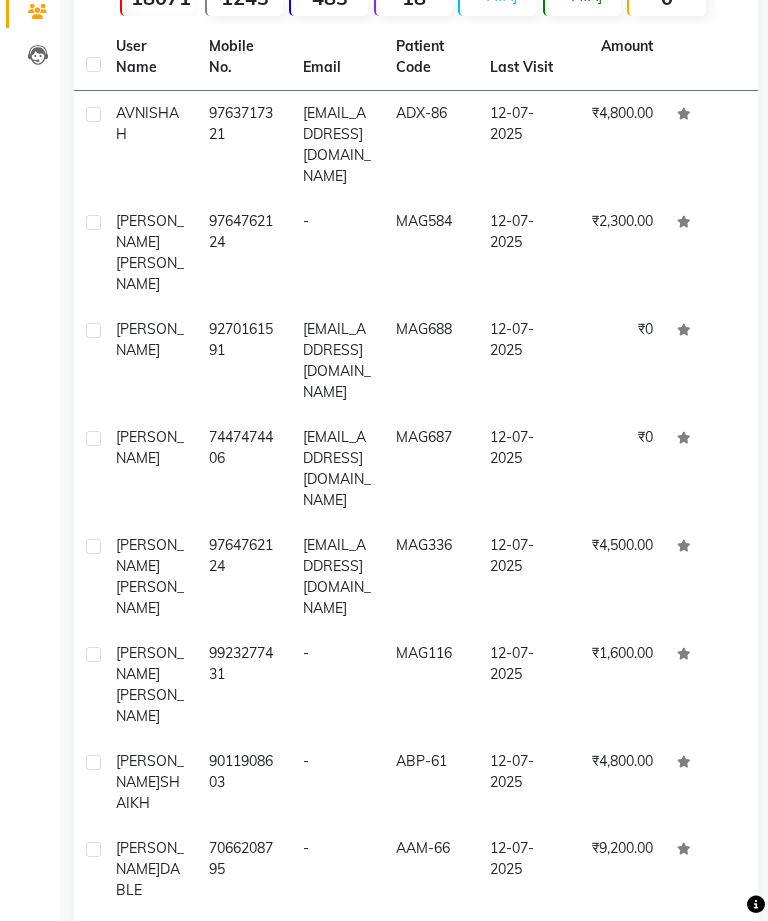click on "Next" 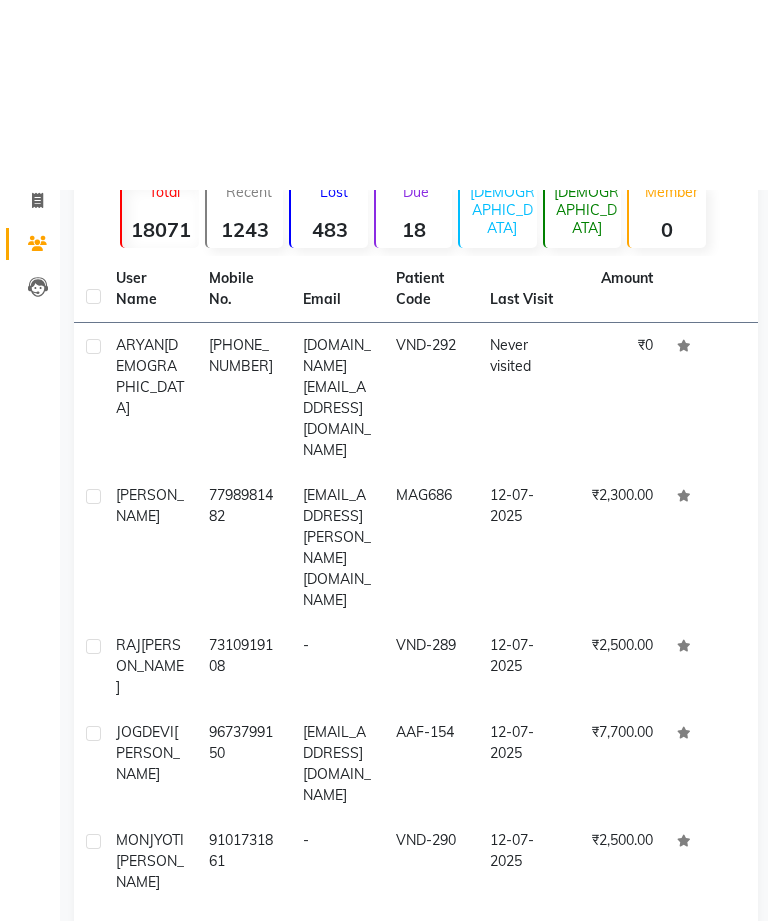 scroll, scrollTop: 0, scrollLeft: 0, axis: both 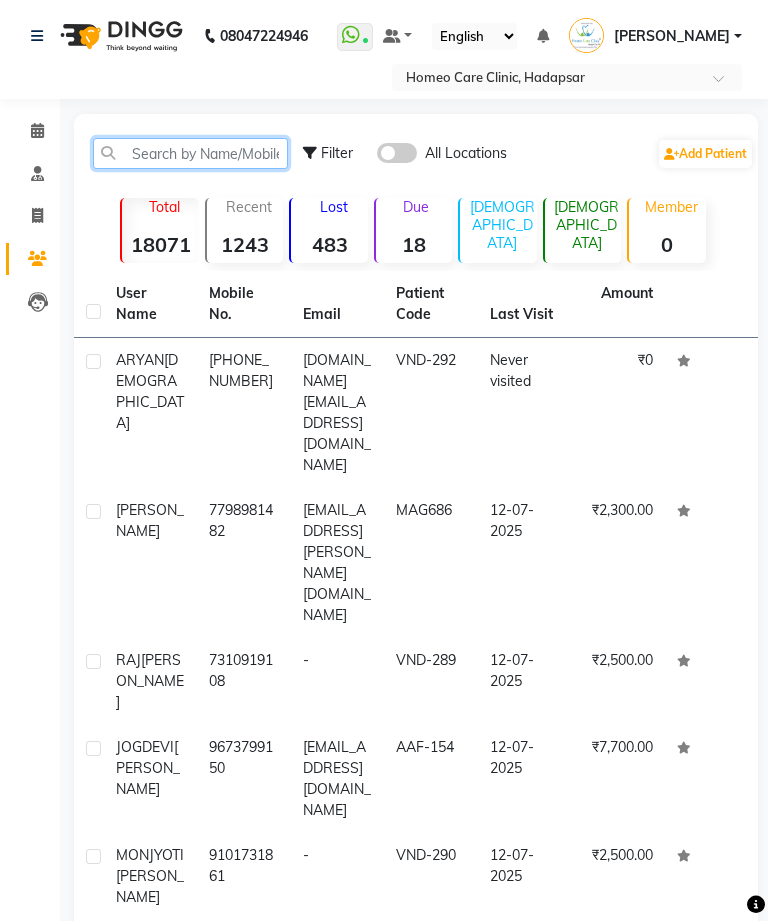 click 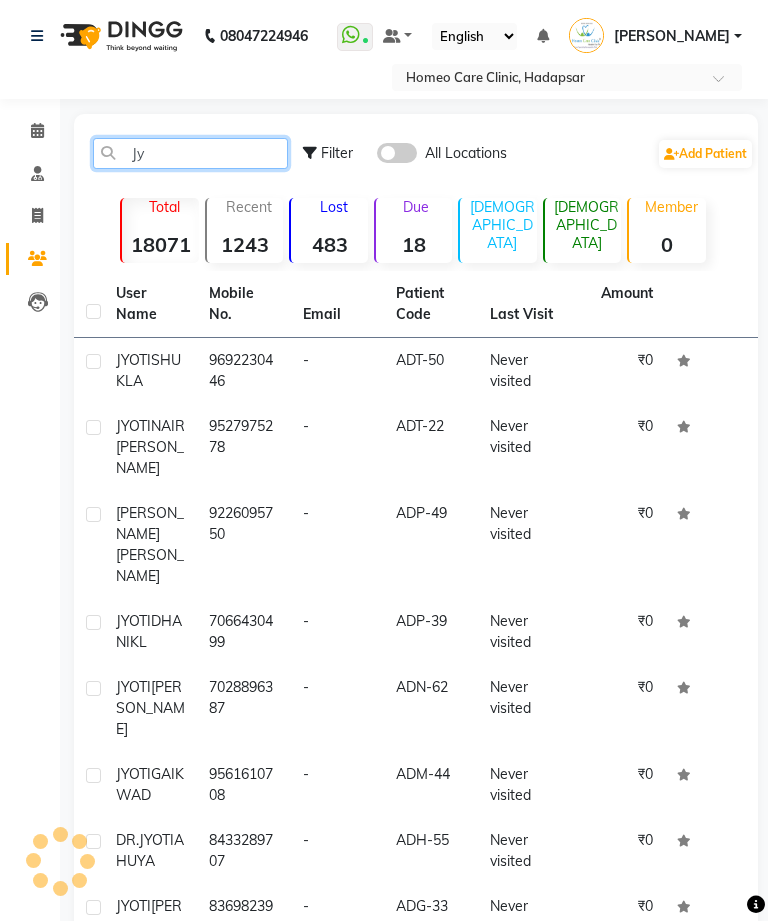 type on "J" 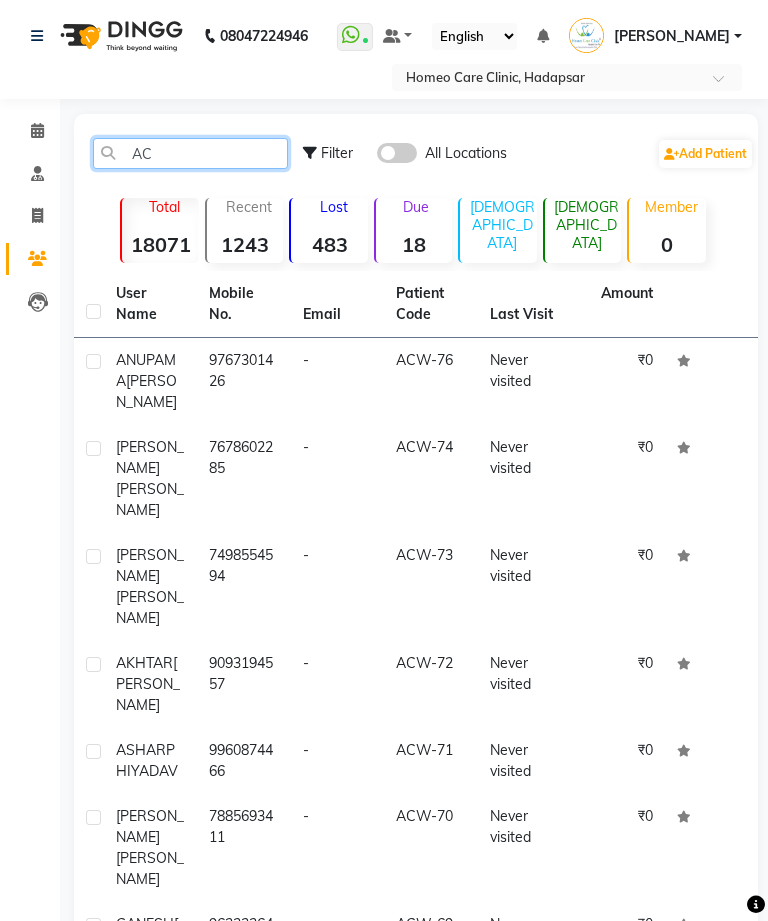 type on "A" 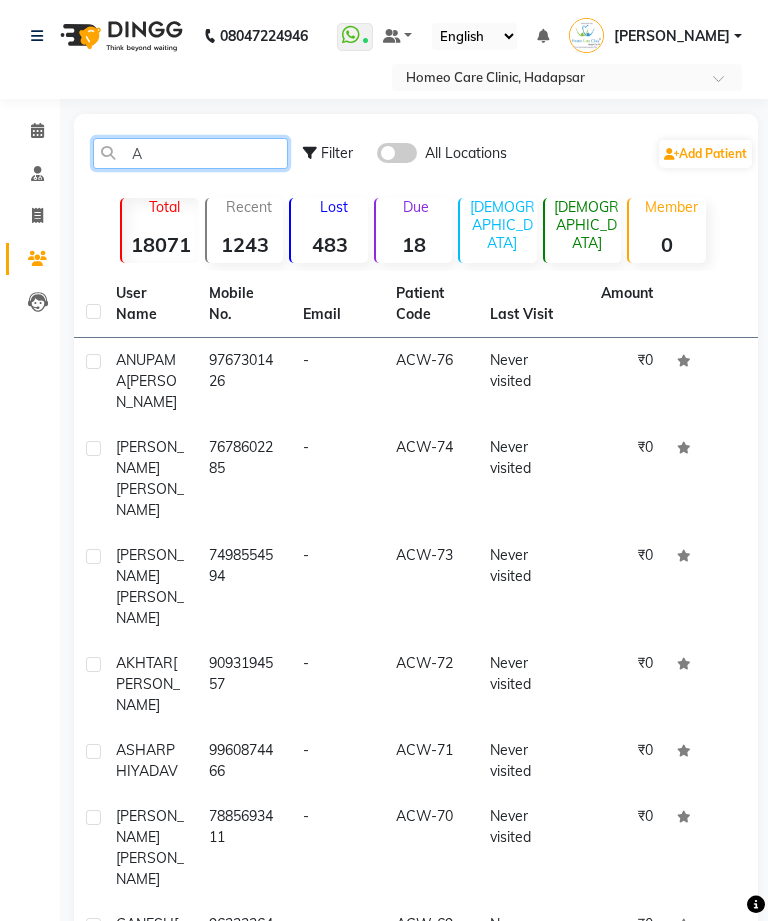 type 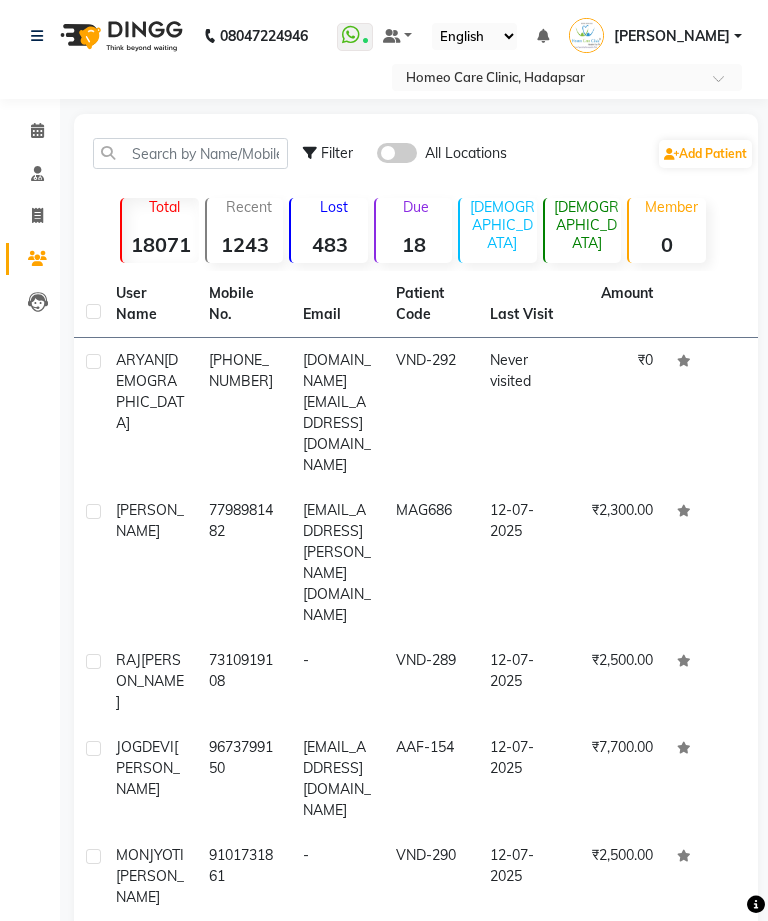 click 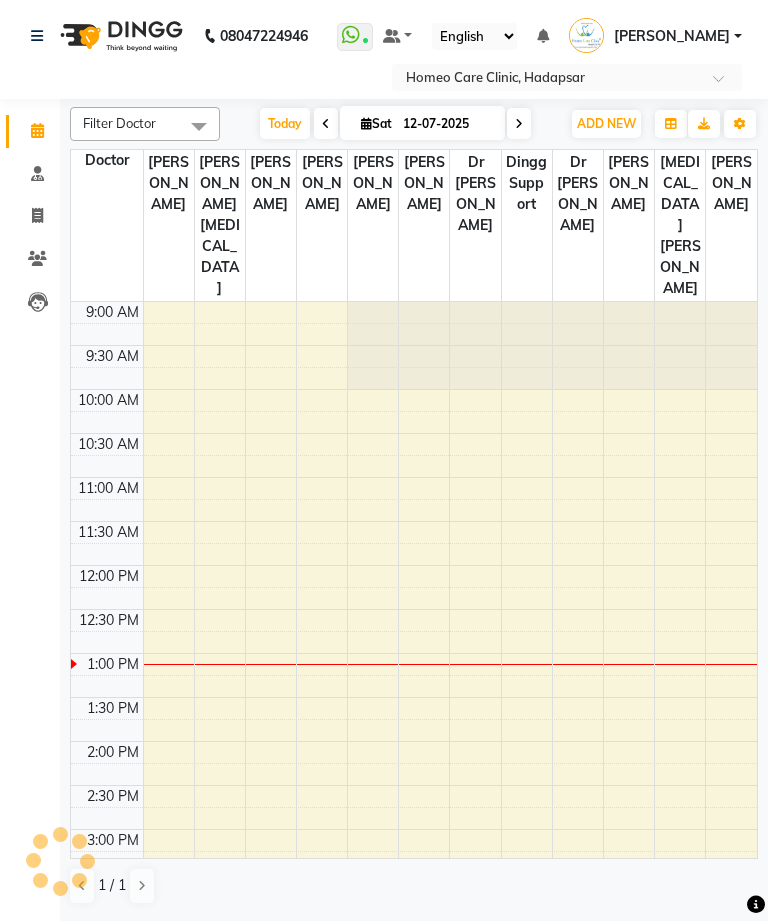 scroll, scrollTop: 0, scrollLeft: 0, axis: both 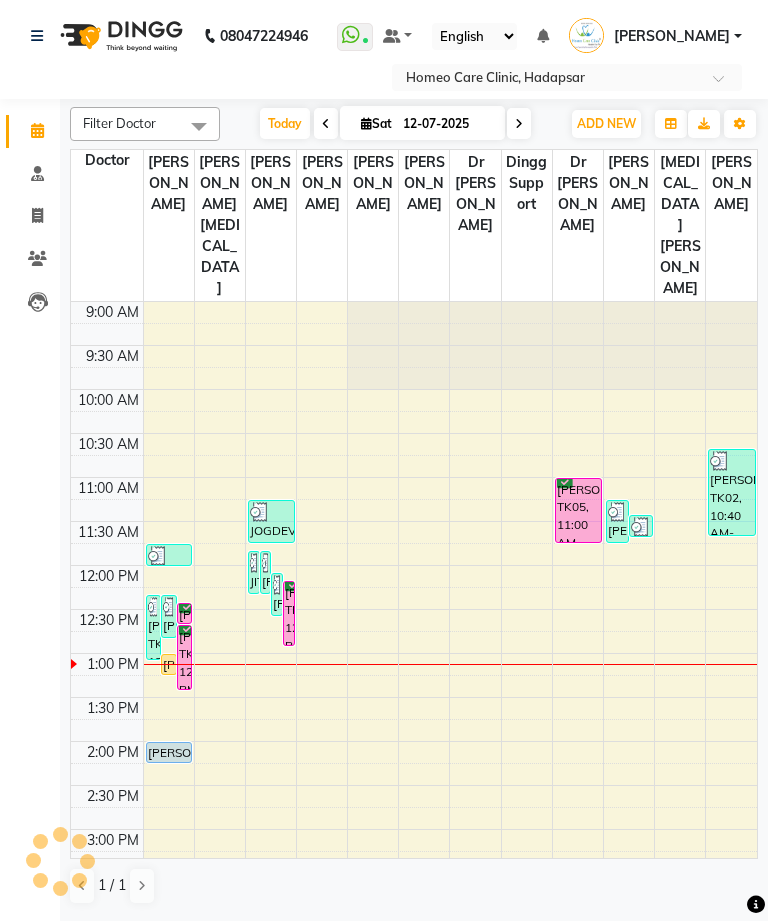 click 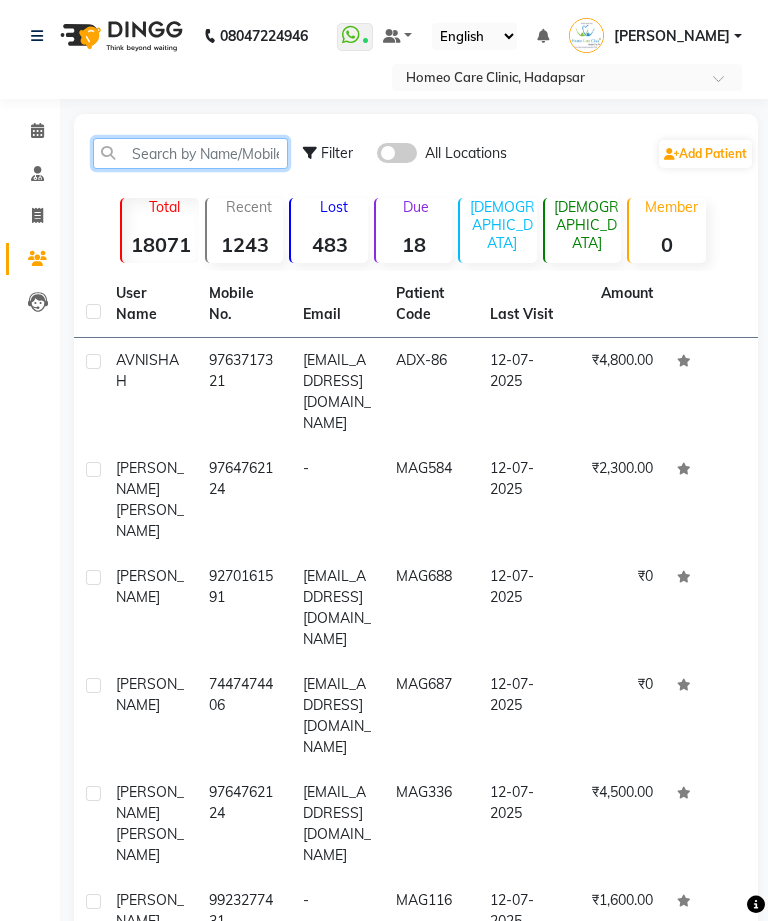 click 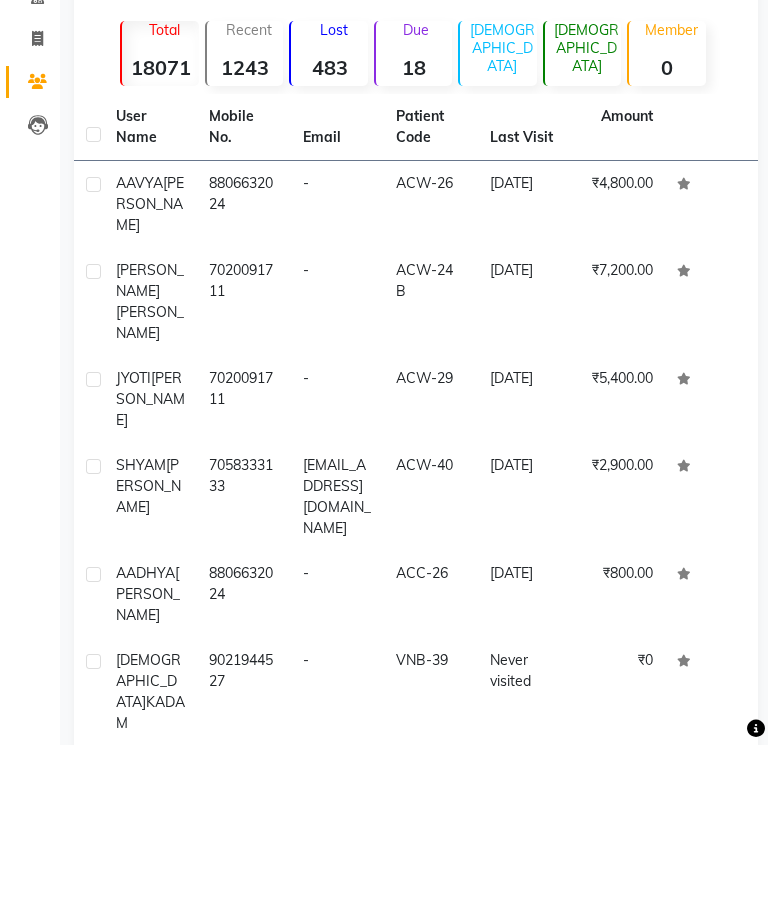 type on "ACW" 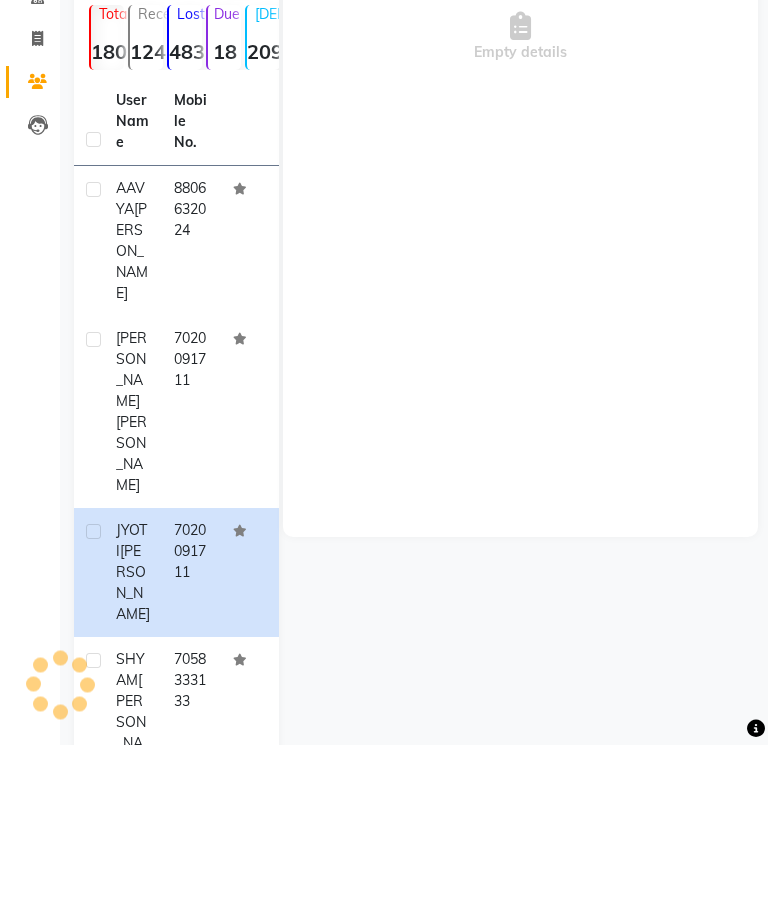 scroll, scrollTop: 177, scrollLeft: 0, axis: vertical 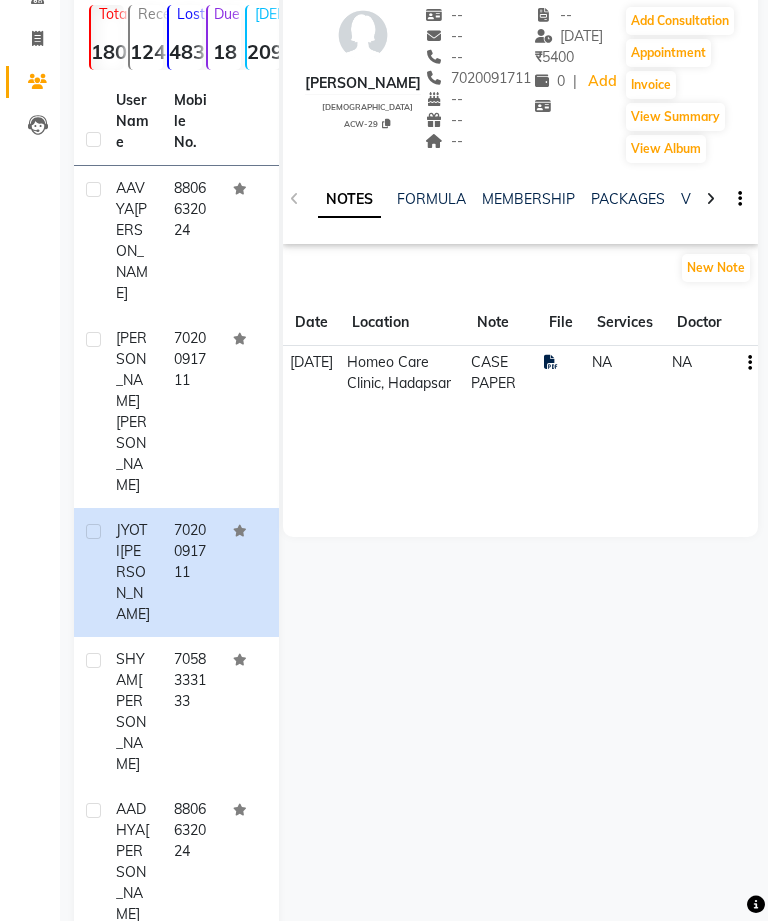 click on "Add Consultation" 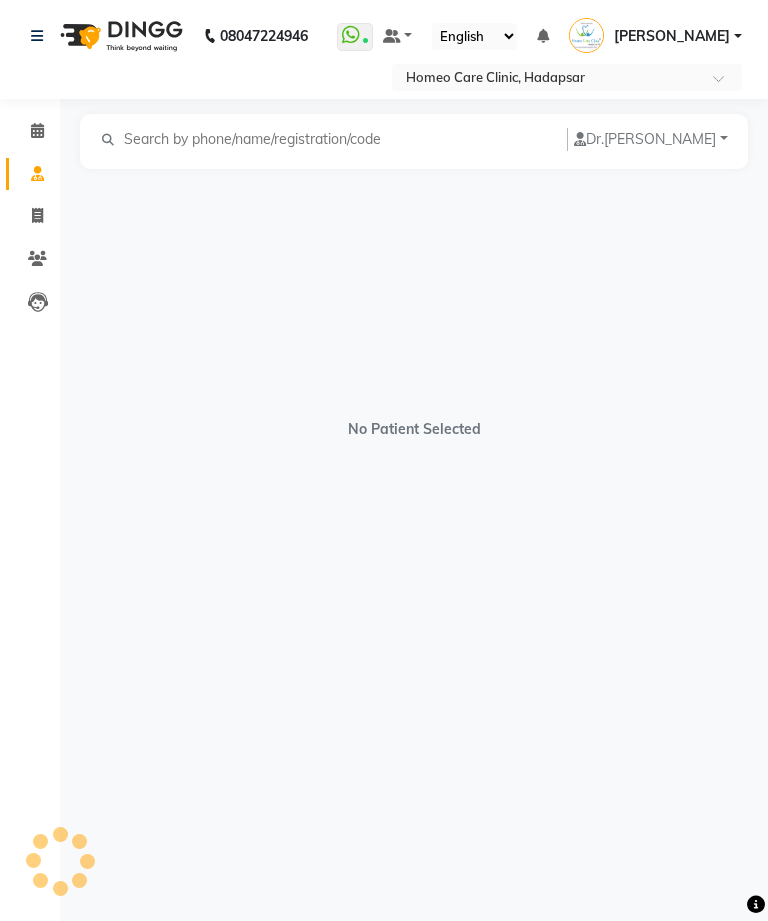 scroll, scrollTop: 0, scrollLeft: 0, axis: both 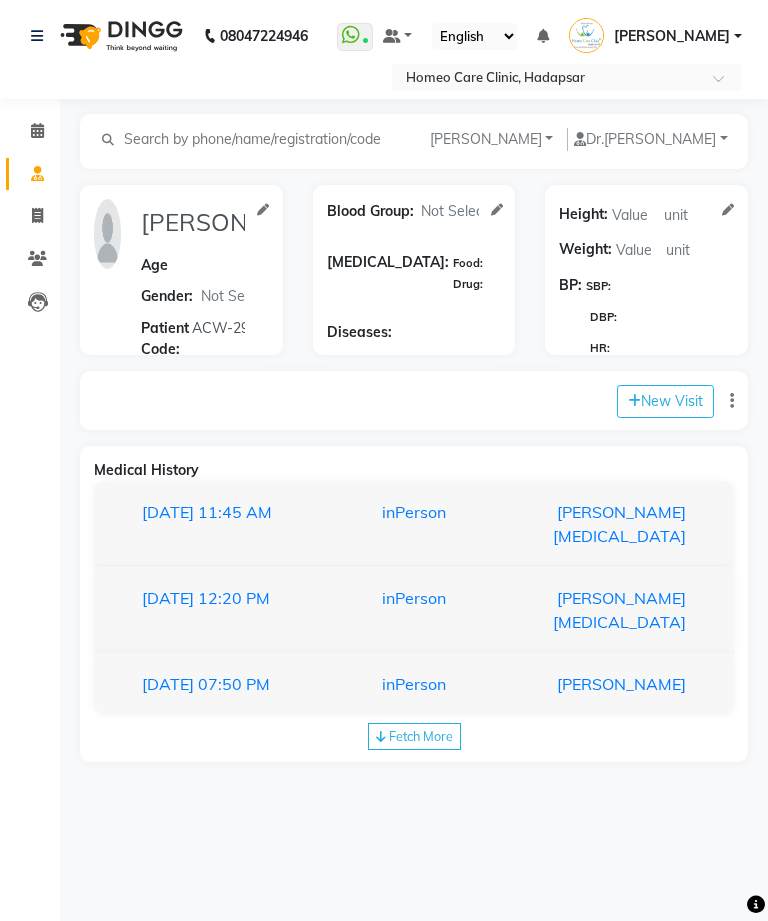 click on "[PERSON_NAME][MEDICAL_DATA]" at bounding box center [605, 524] 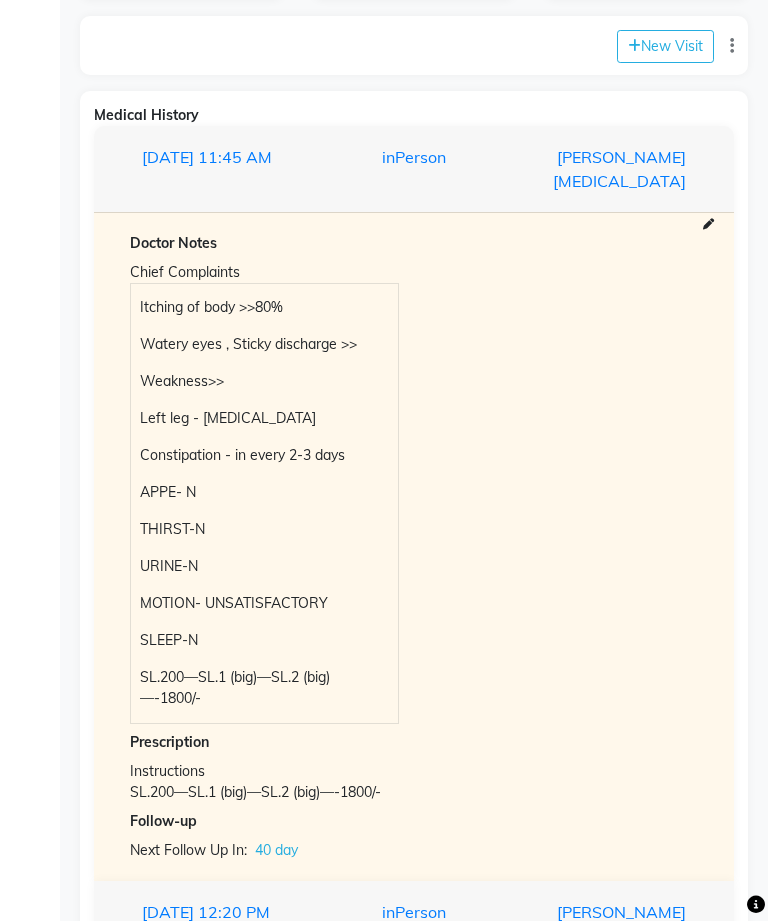 scroll, scrollTop: 354, scrollLeft: 0, axis: vertical 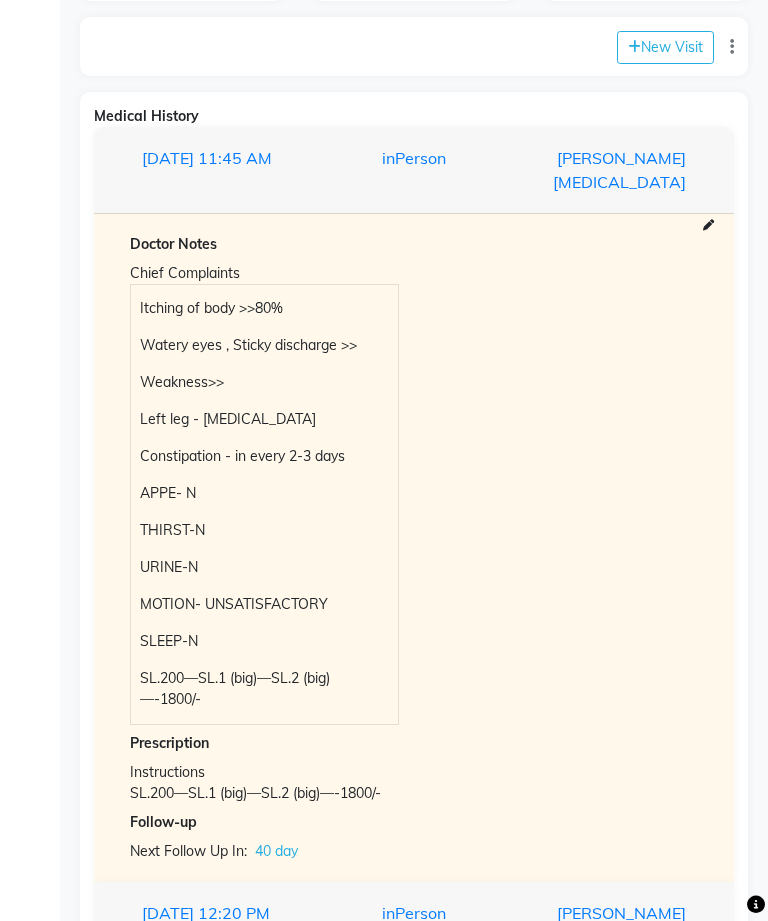 click on "[DATE] 12:20 PM inPerson [PERSON_NAME][MEDICAL_DATA]" at bounding box center (414, 925) 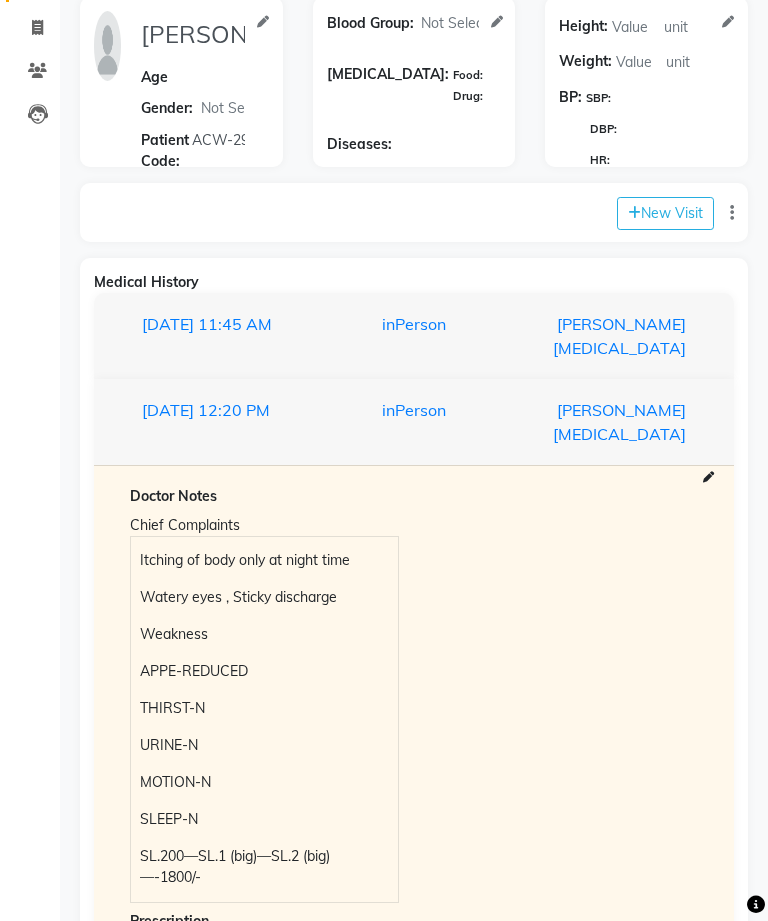 click on "[PERSON_NAME][MEDICAL_DATA]" at bounding box center [605, 337] 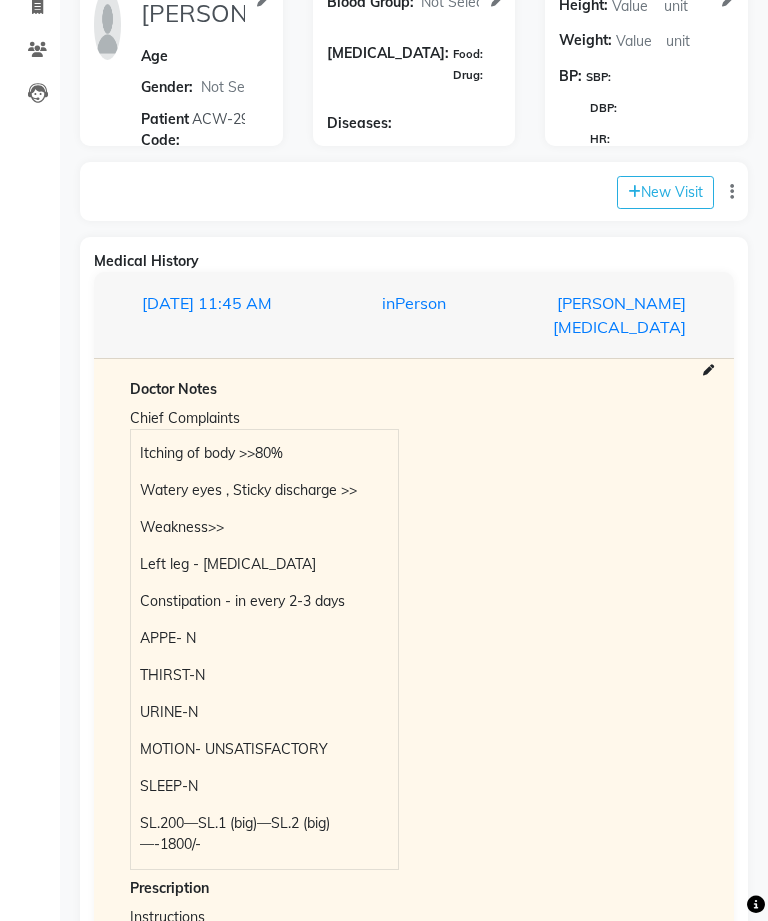 scroll, scrollTop: 209, scrollLeft: 0, axis: vertical 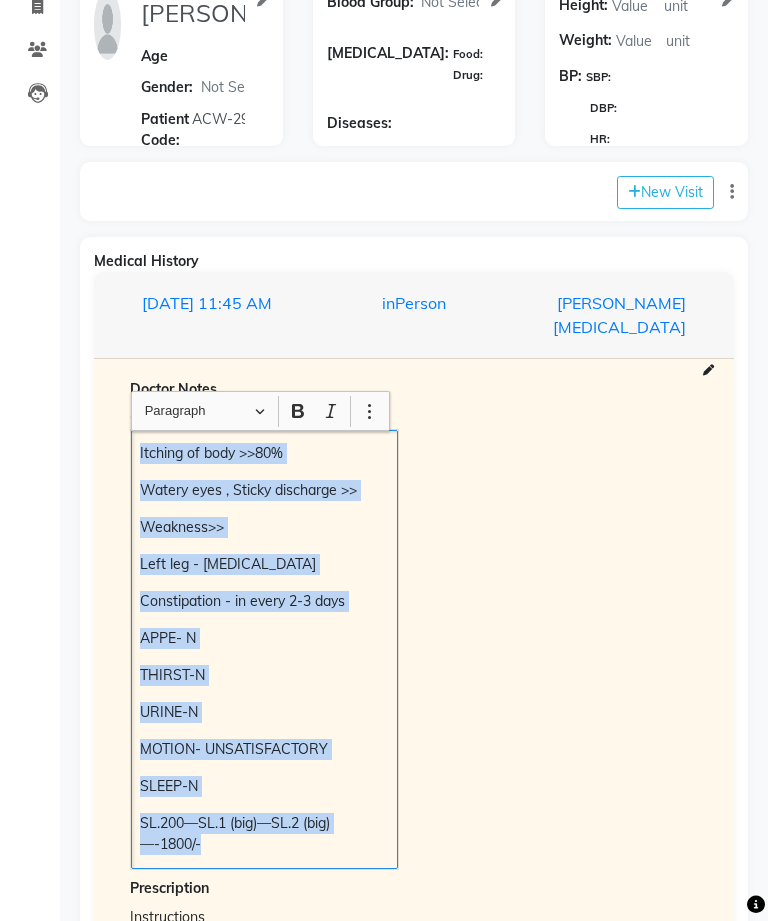 click on "Doctor Notes" at bounding box center [414, 389] 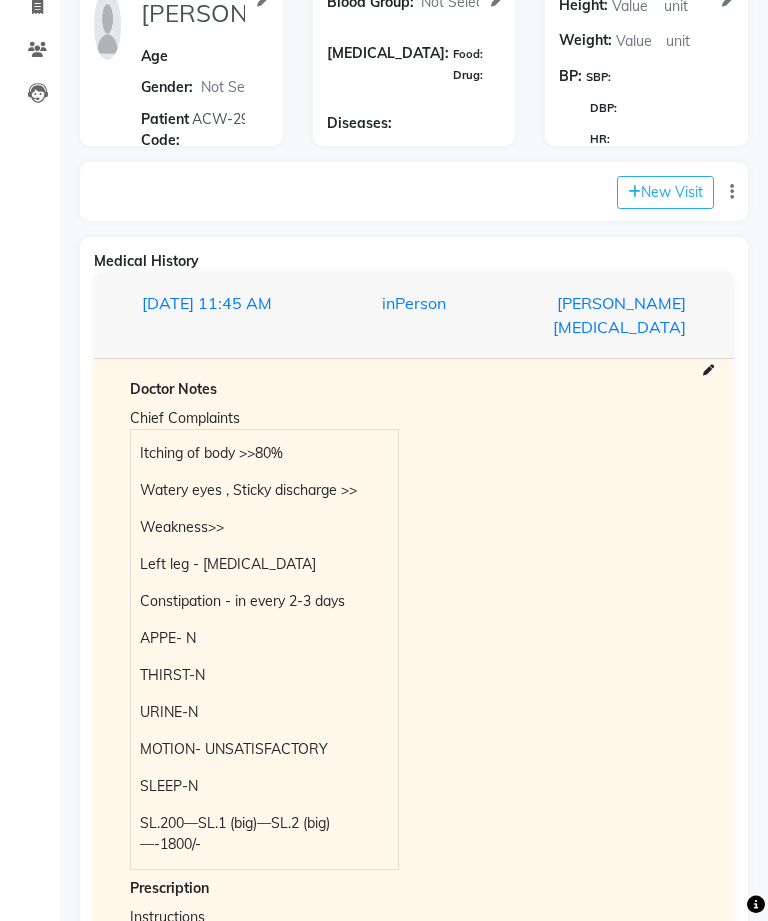 click on "New Visit" 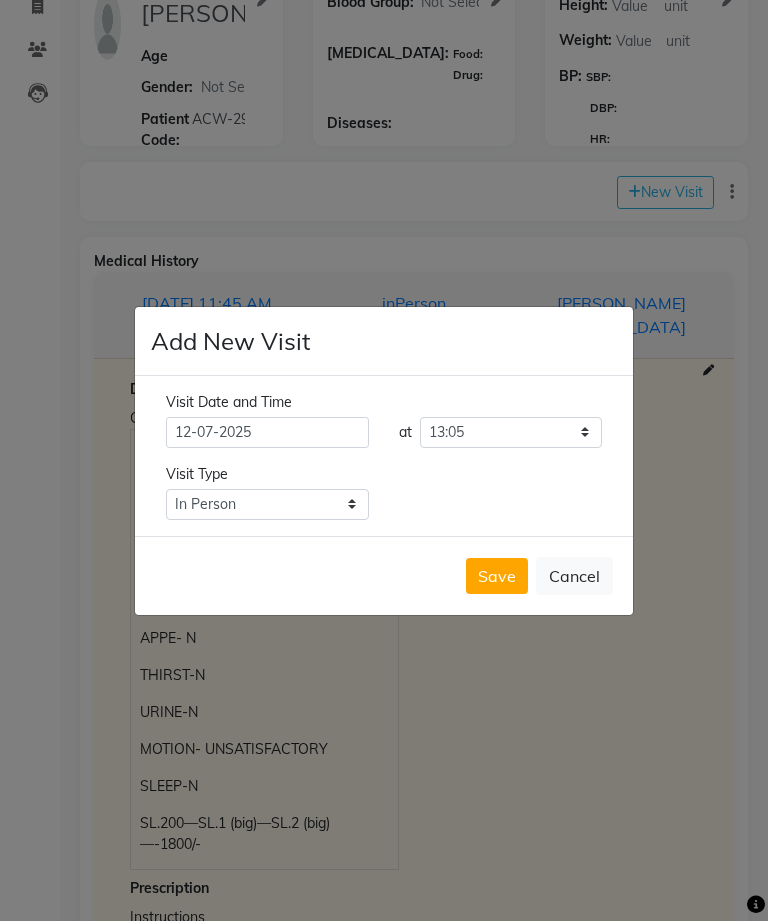 scroll, scrollTop: 208, scrollLeft: 0, axis: vertical 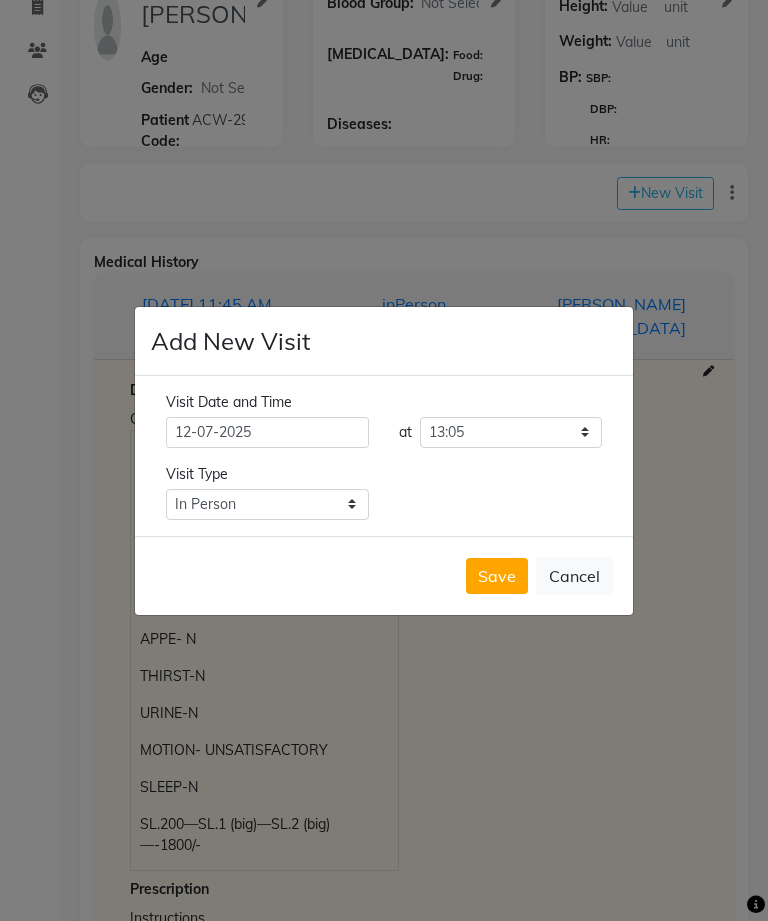 click on "Save" 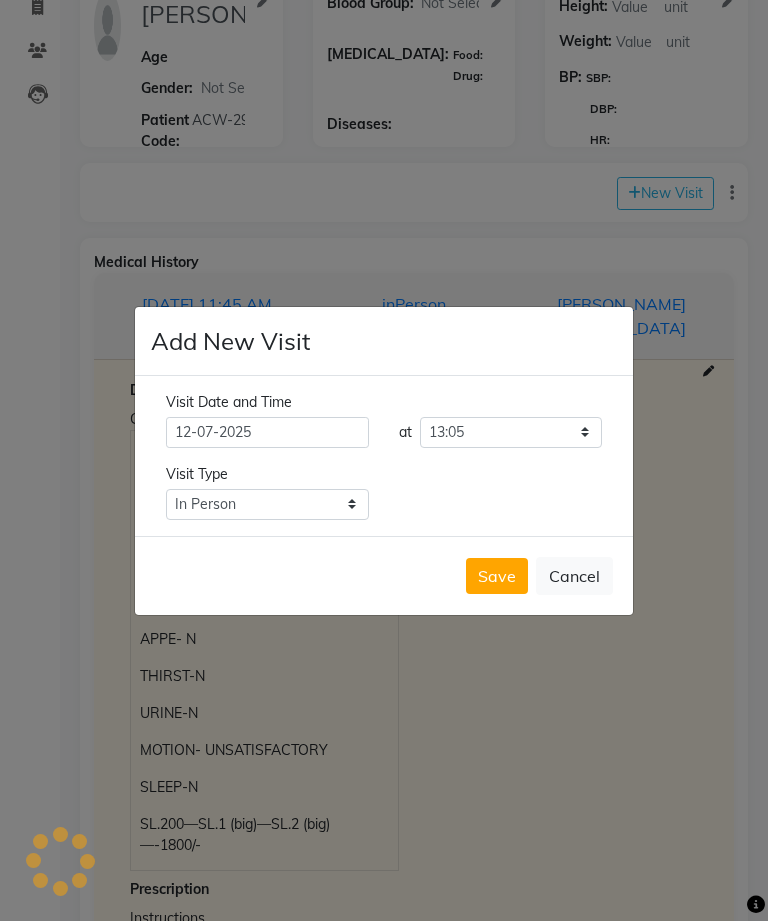 scroll, scrollTop: 0, scrollLeft: 0, axis: both 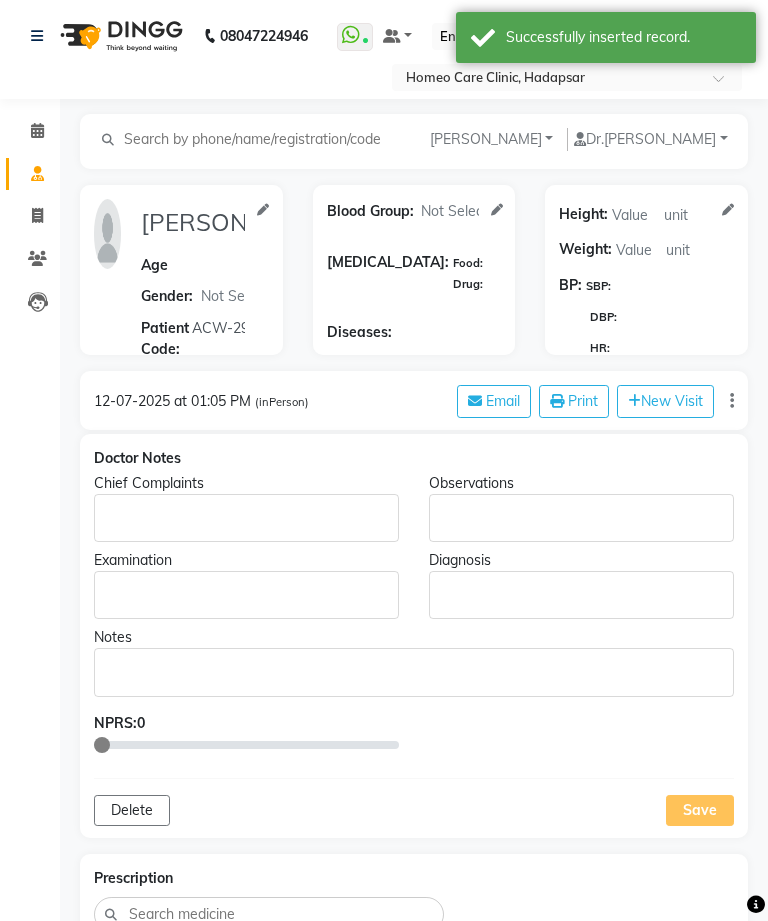 type on "[PERSON_NAME]" 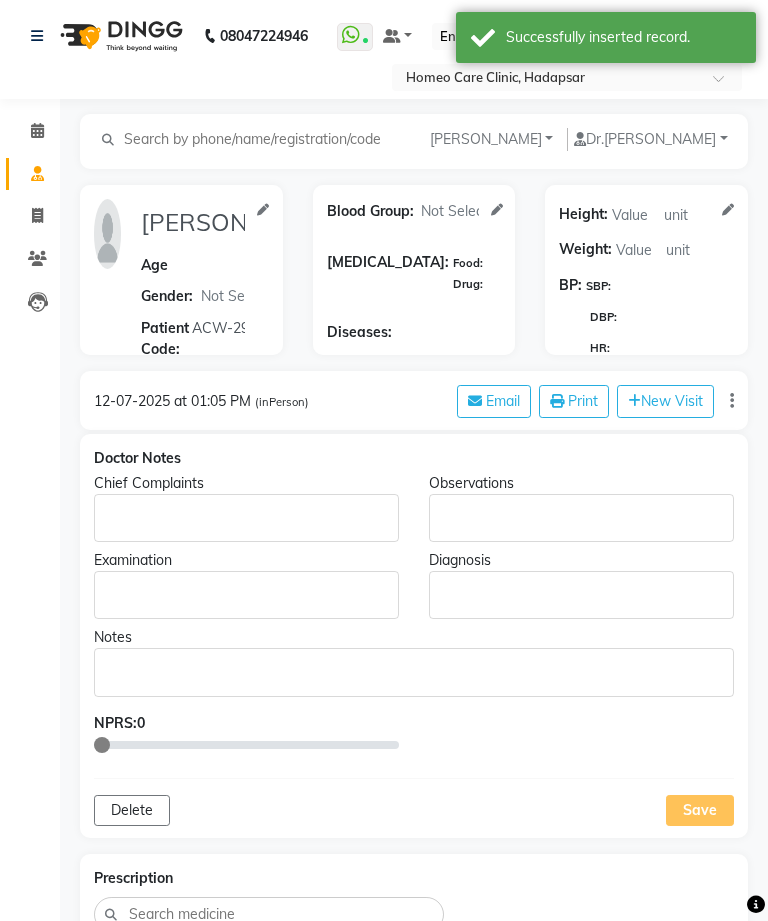 click 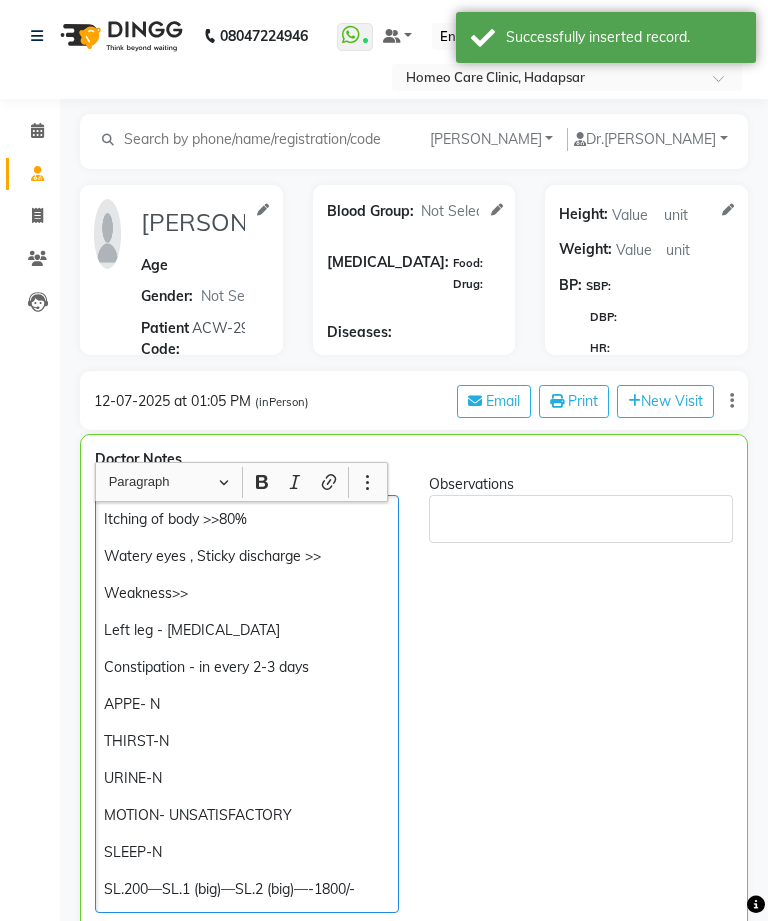 scroll, scrollTop: 156, scrollLeft: 0, axis: vertical 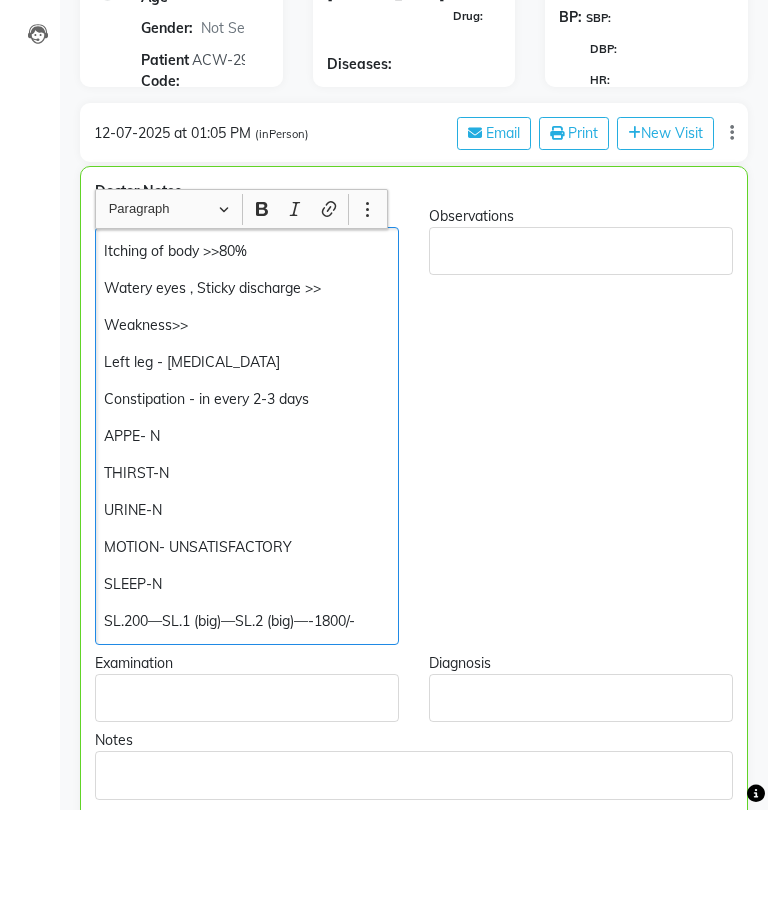 click on "Constipation - in every 2-3 days" 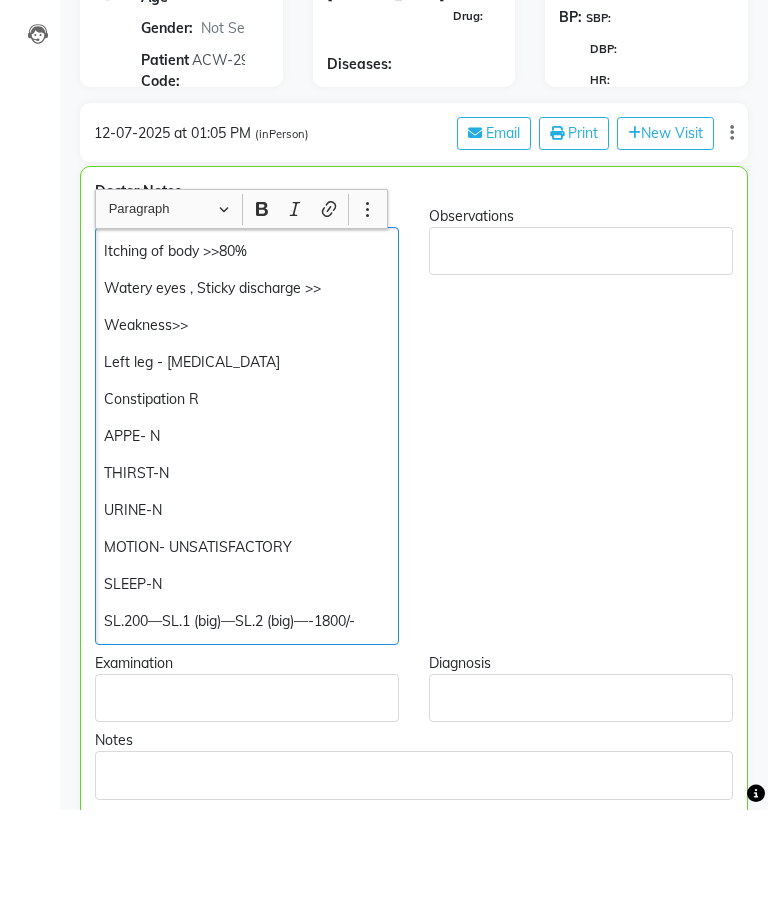 type 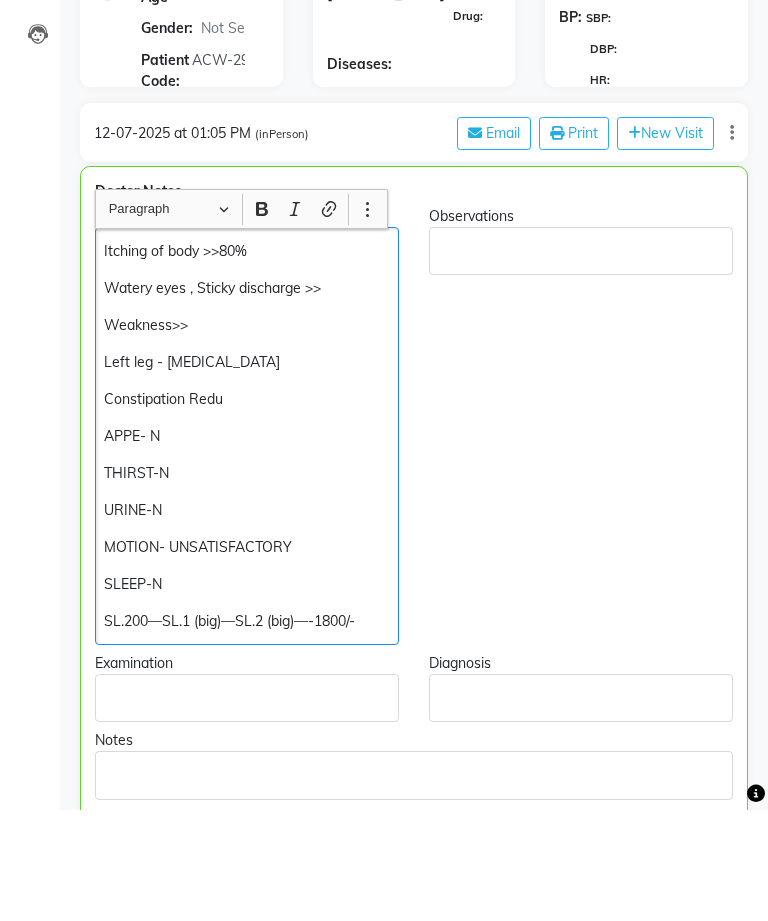 click on "MOTION- UNSATISFACTORY" 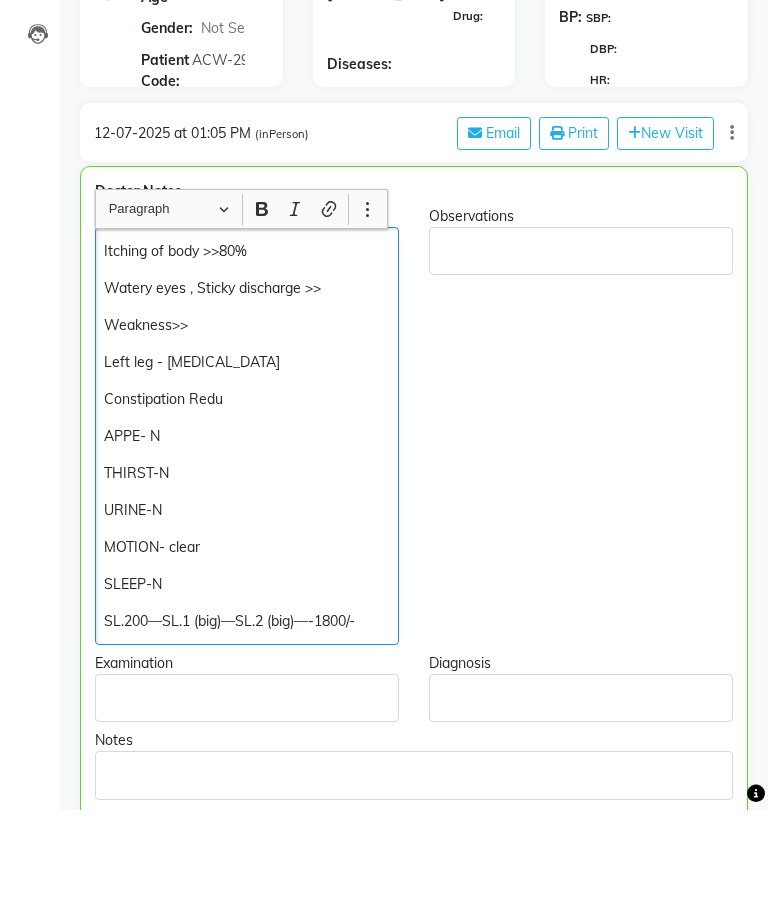 click on "Constipation Redu" 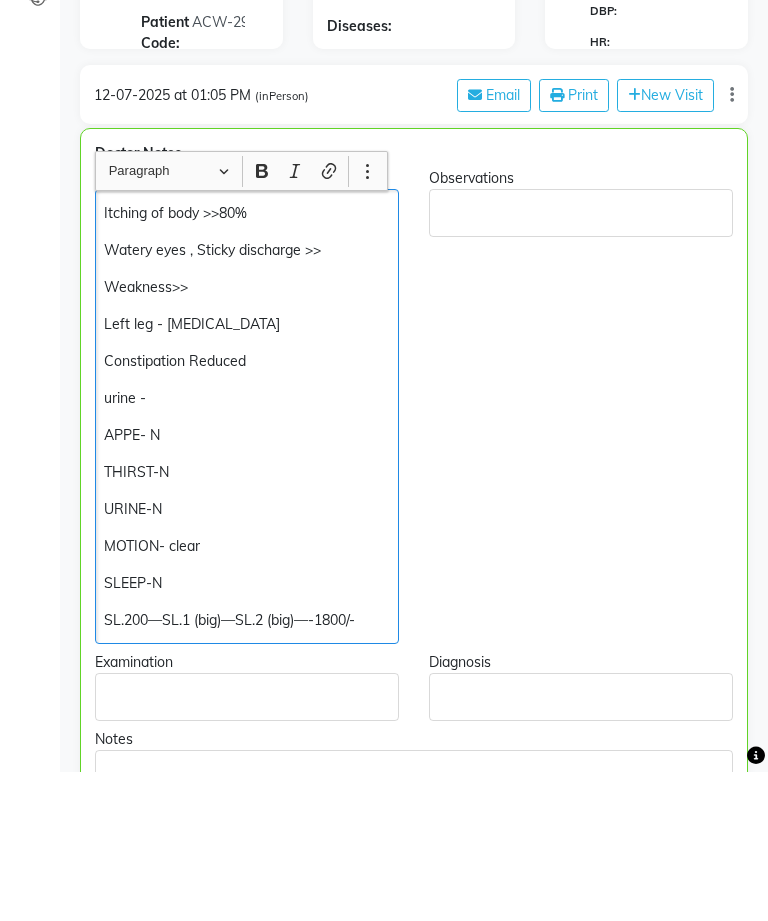 click on "URINE-N" 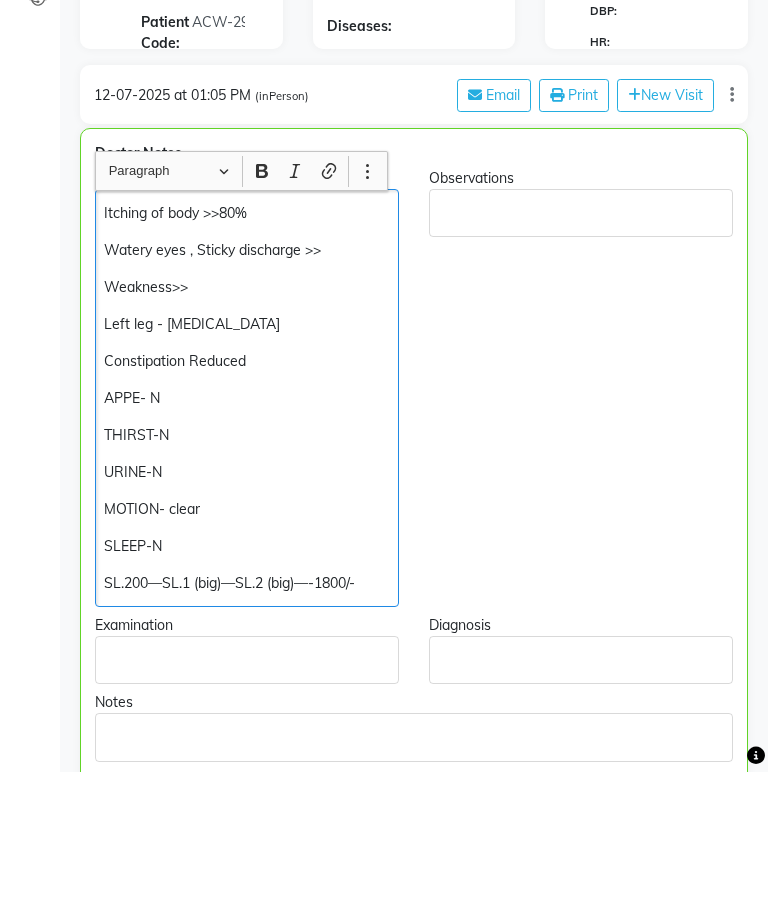 click on "URINE-N" 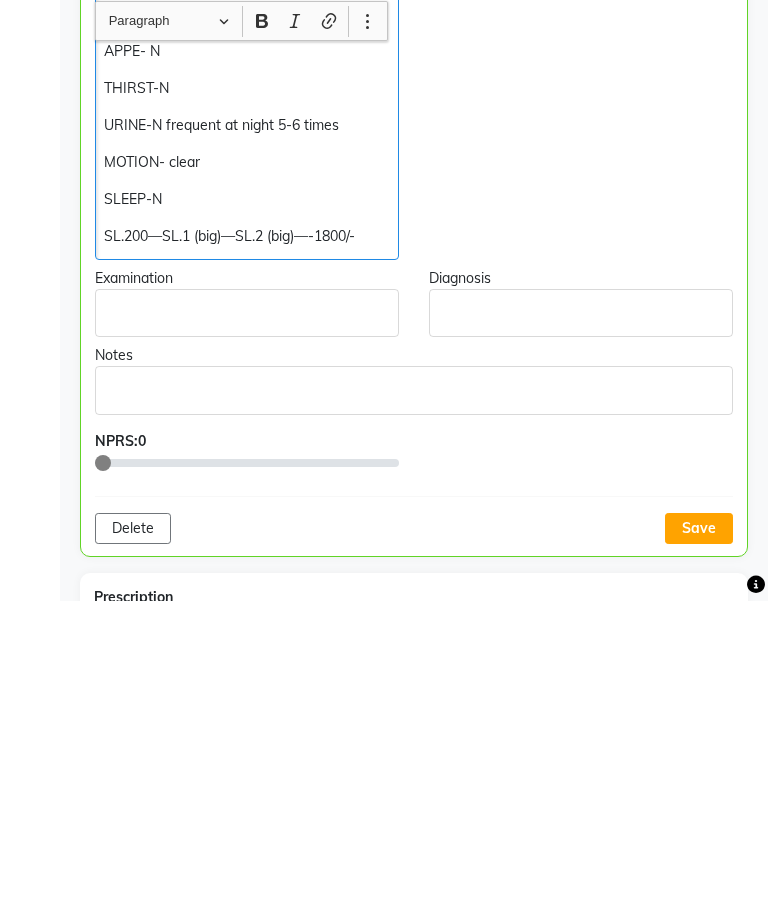 click on "Save" 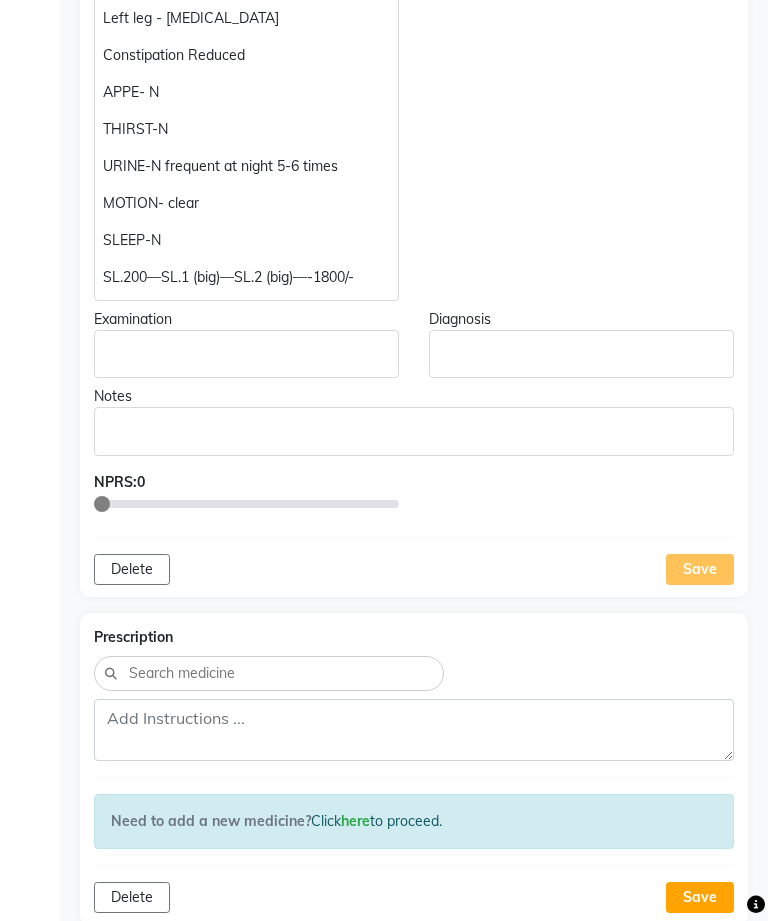 scroll, scrollTop: 610, scrollLeft: 0, axis: vertical 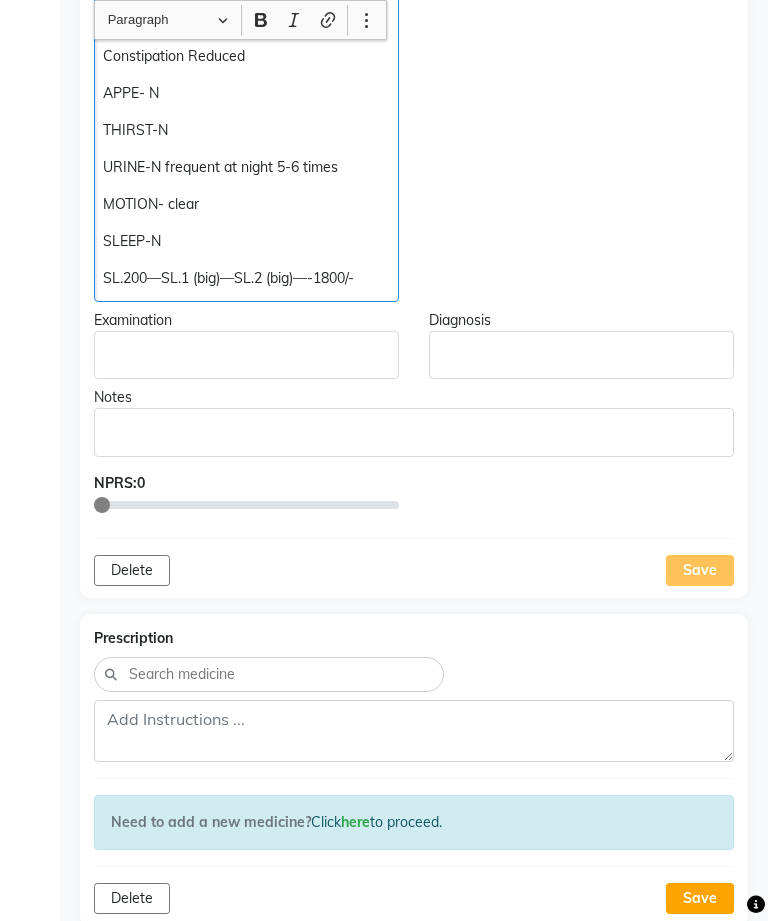 click on "SLEEP-N" 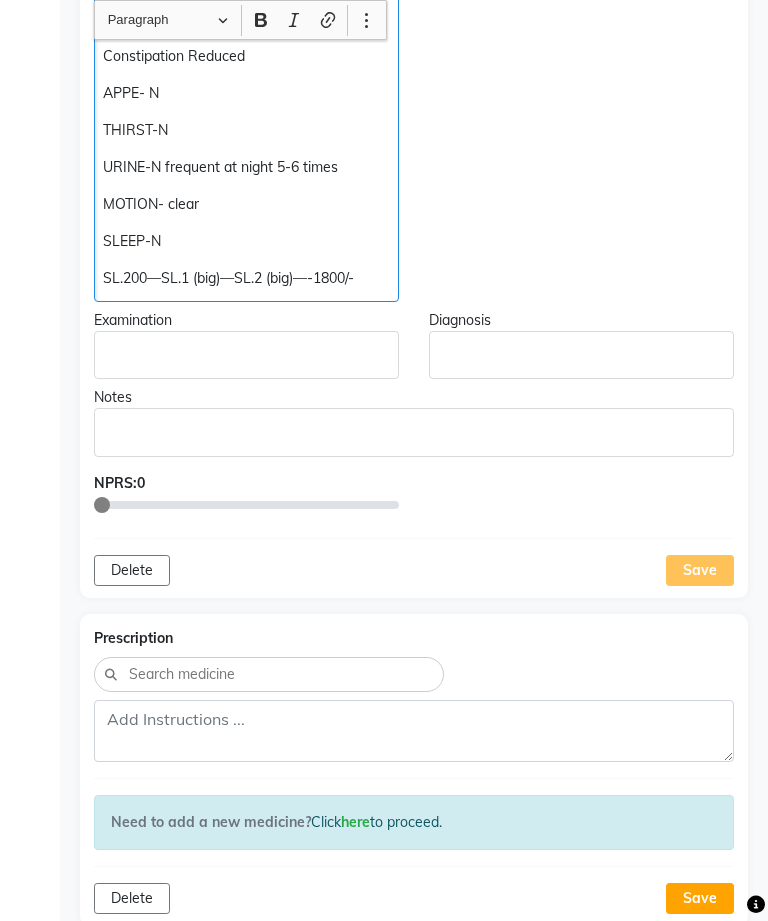 click on "Observations" 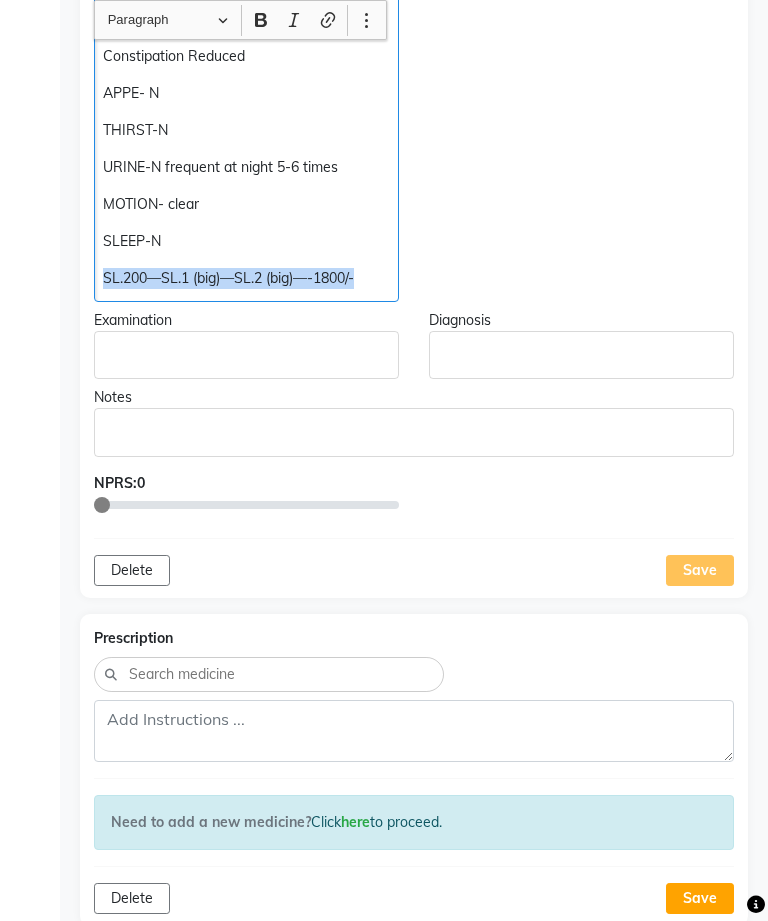 copy on "SL.200—SL.1 (big)—SL.2 (big)—-1800/-" 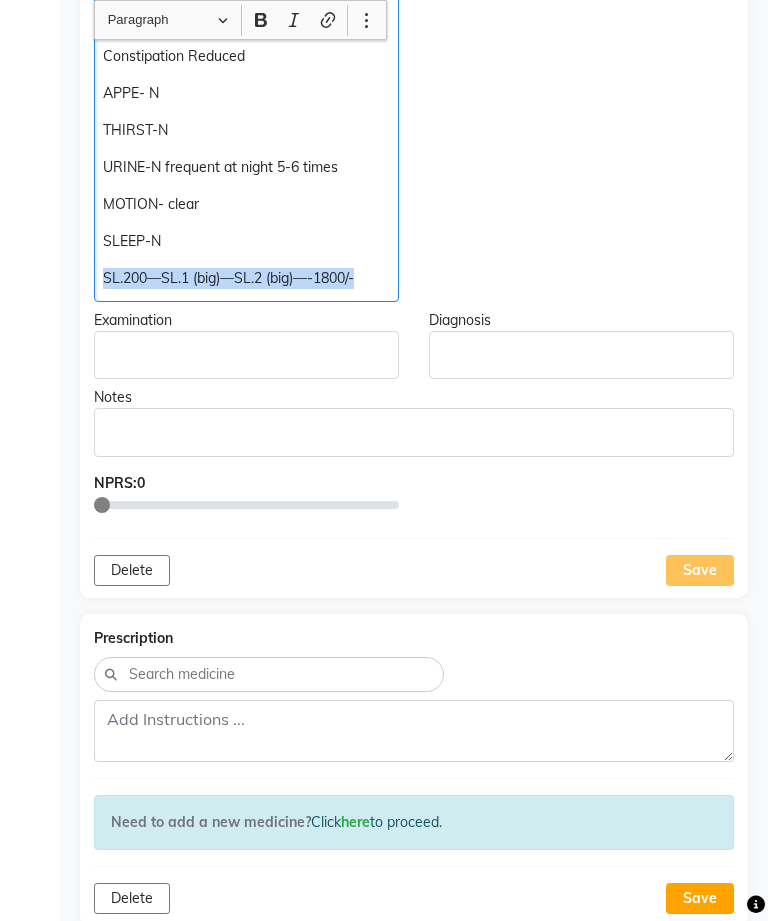 click on "Observations" 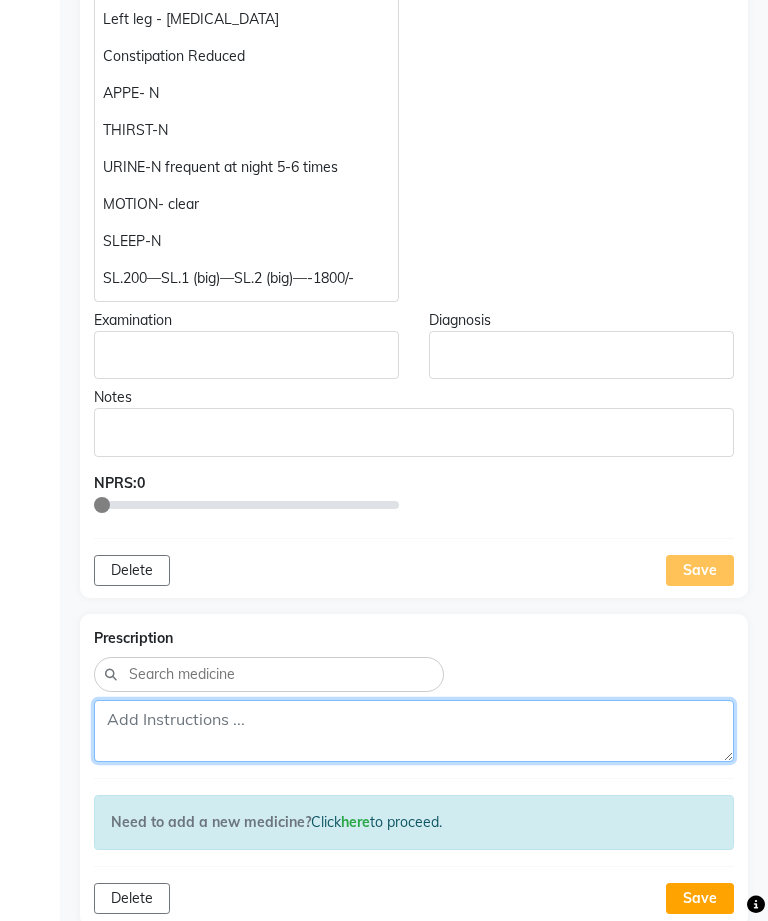 click 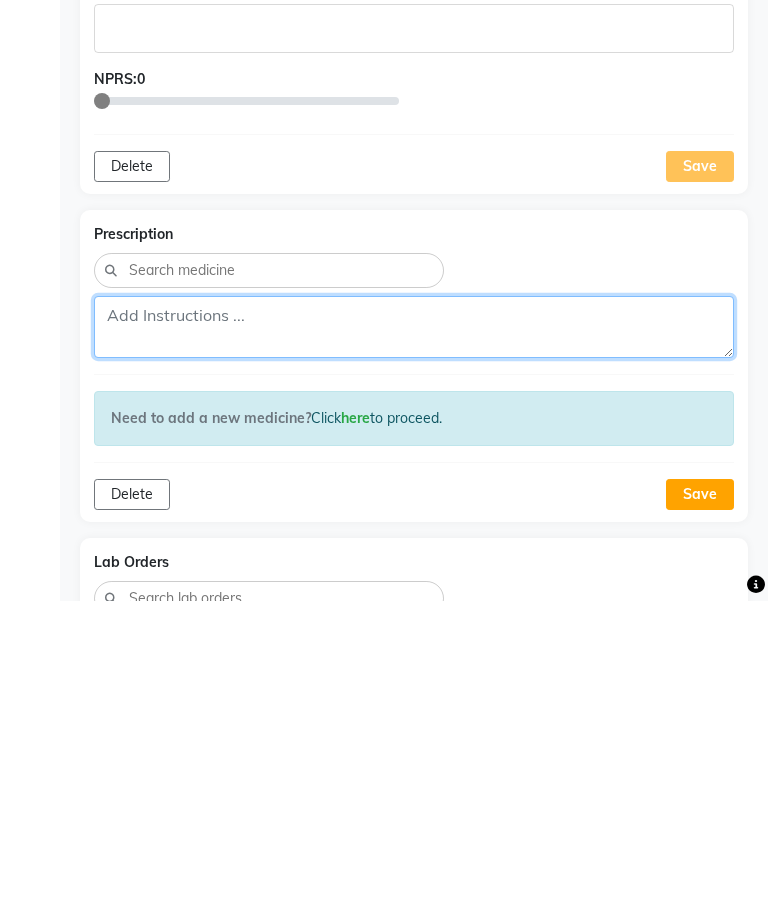 paste on "SL.200—SL.1 (big)—SL.2 (big)—-1800/-" 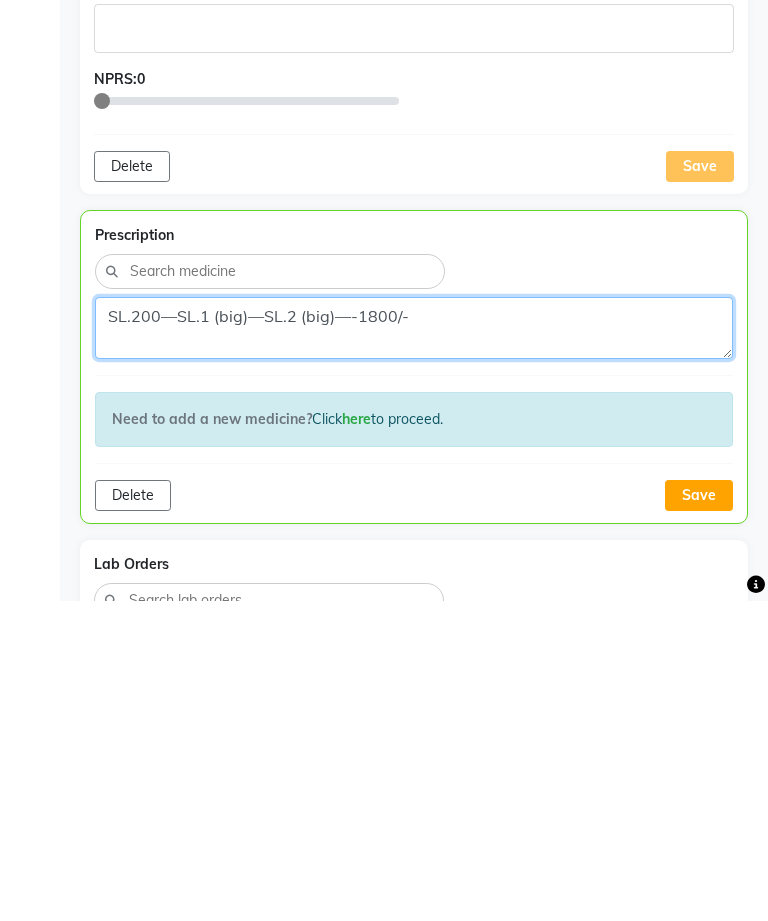 type on "SL.200—SL.1 (big)—SL.2 (big)—-1800/-" 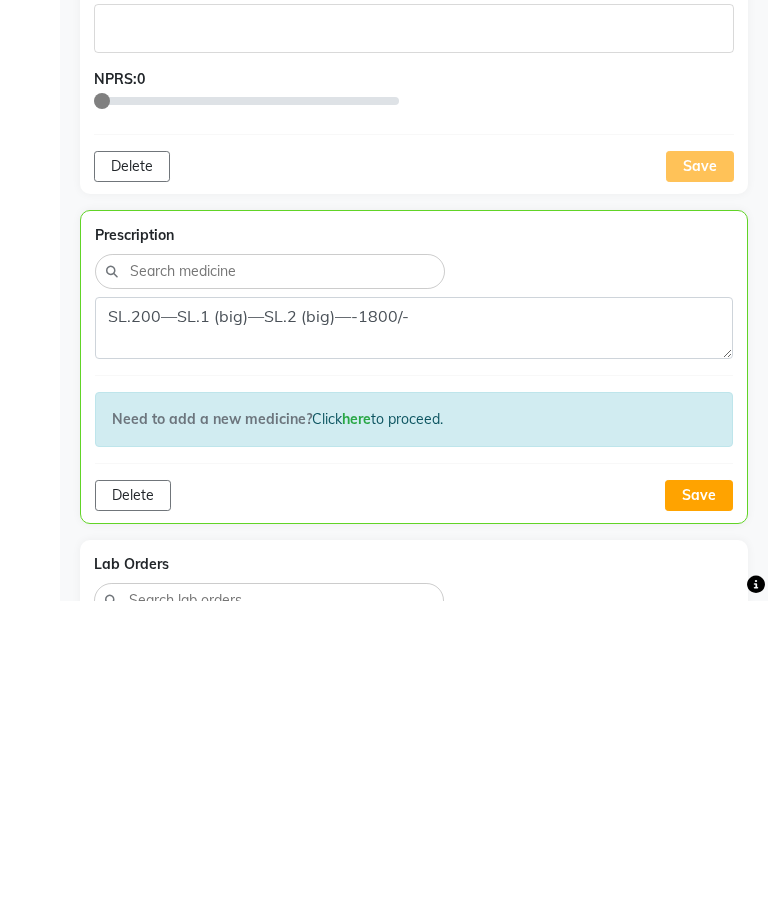 click on "Save" 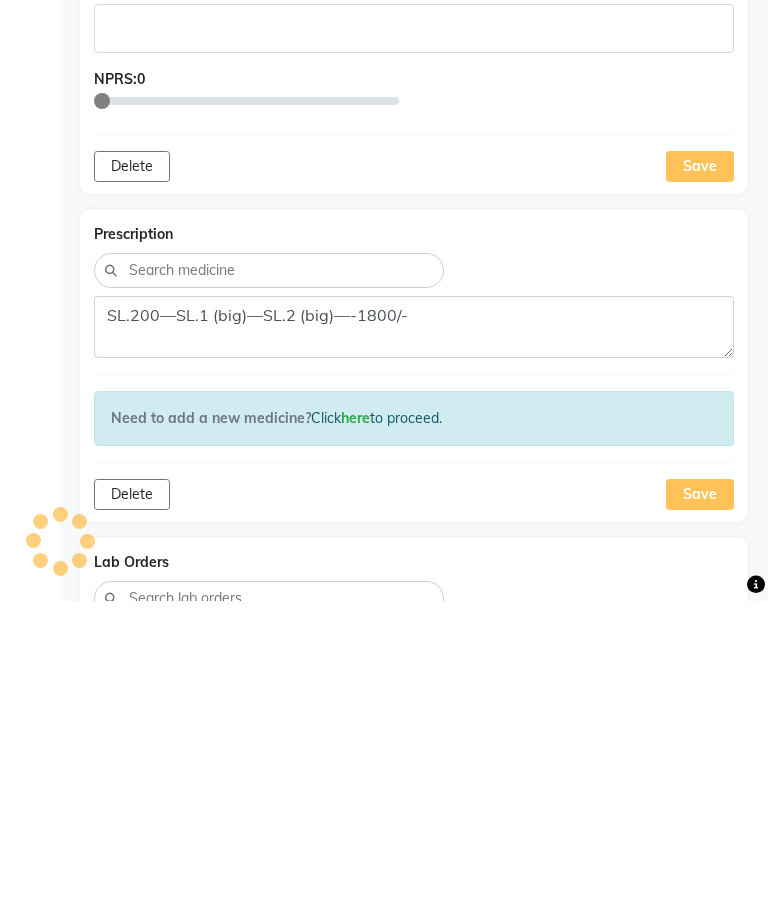 scroll, scrollTop: 1014, scrollLeft: 0, axis: vertical 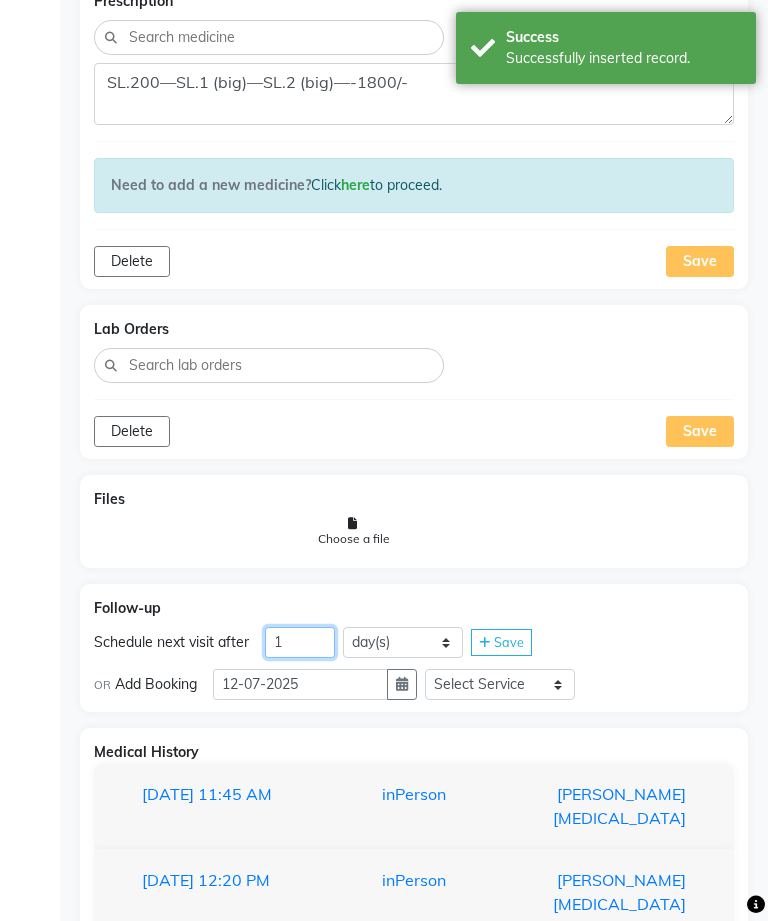 click on "1" 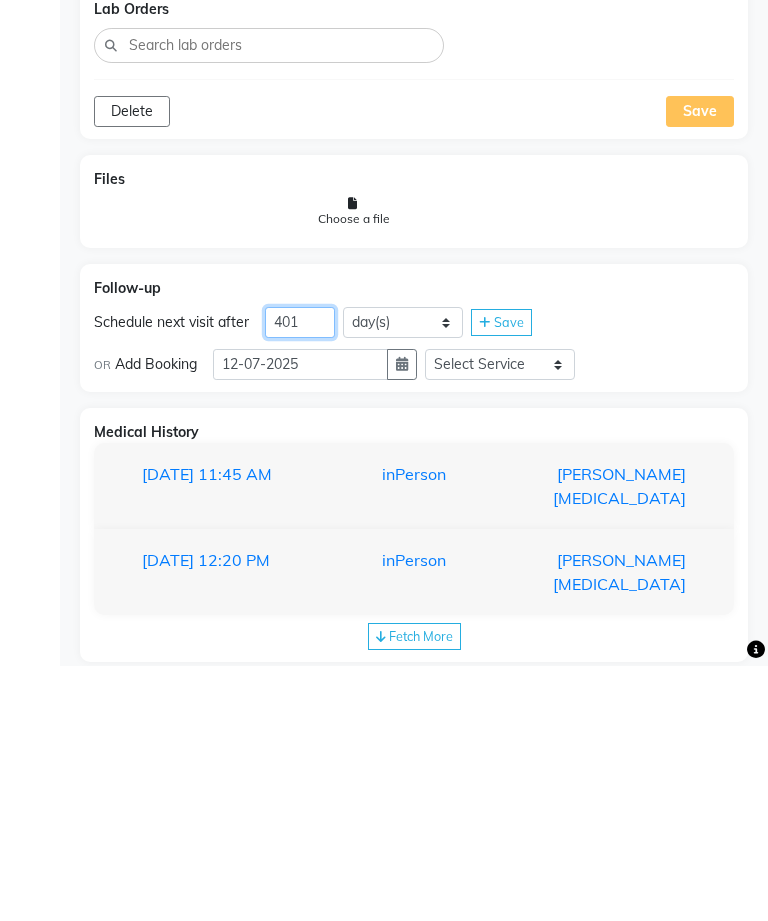 type on "401" 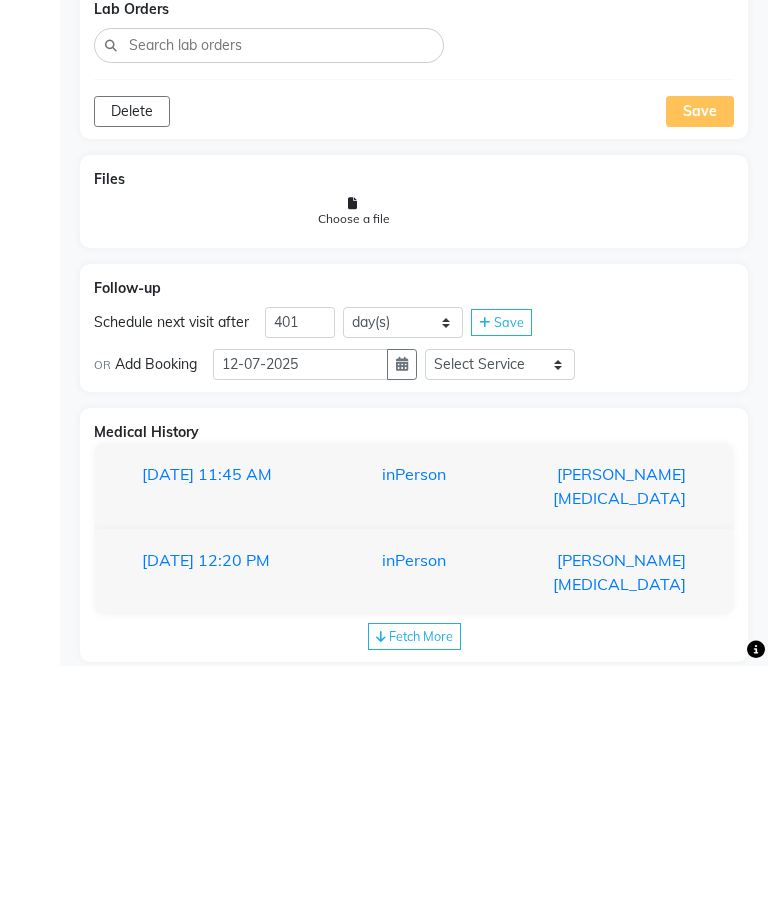 click on "Save" 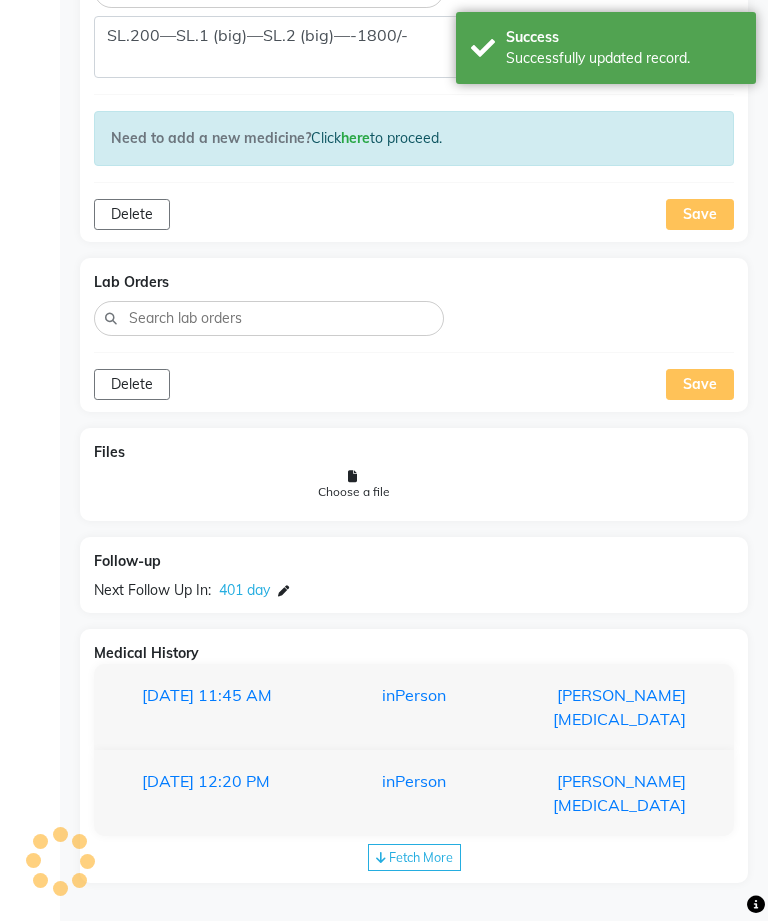 scroll, scrollTop: 1242, scrollLeft: 0, axis: vertical 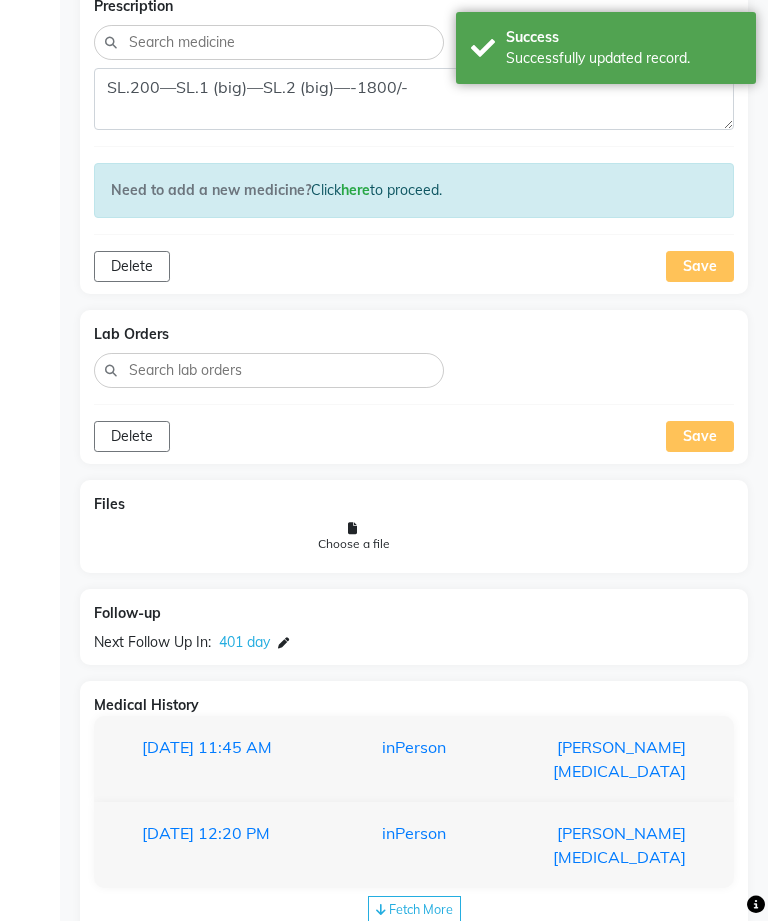 click 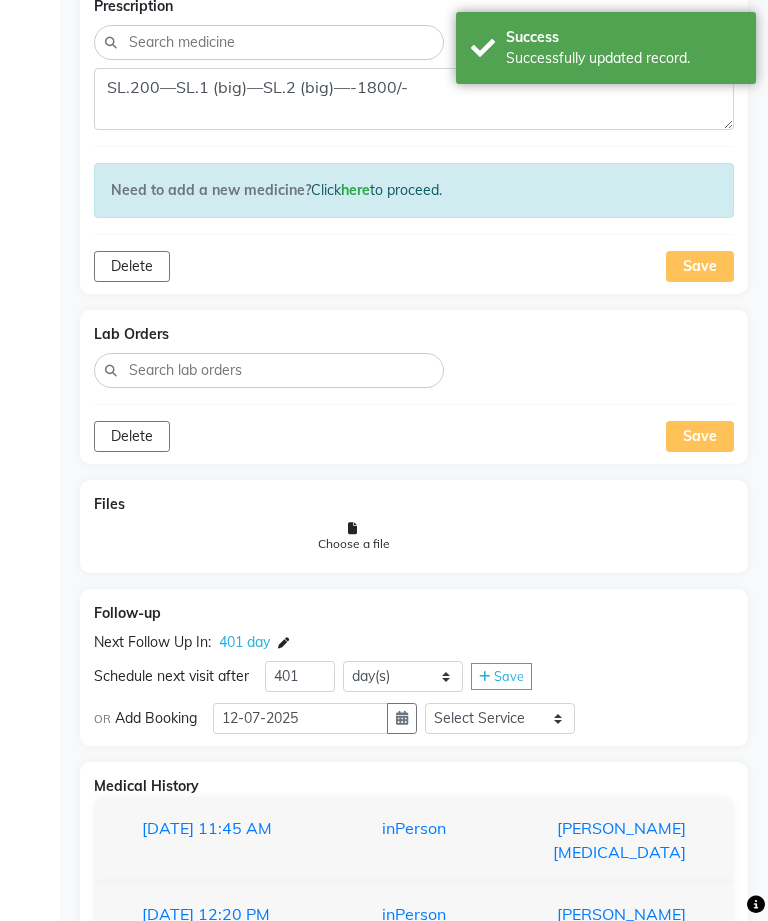 click 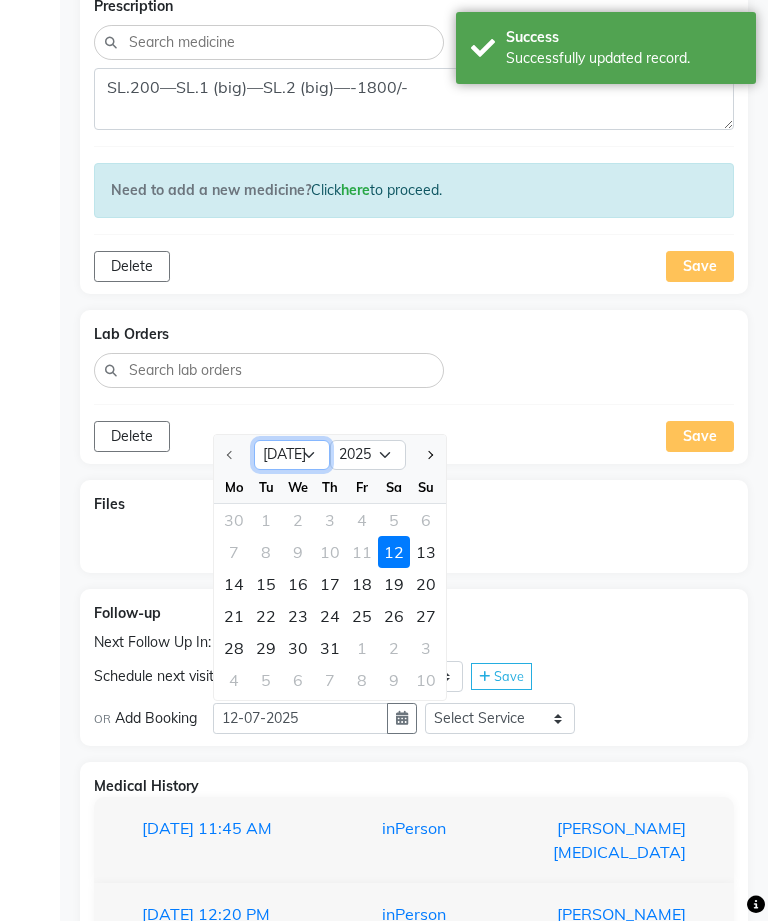click on "[DATE] Aug Sep Oct Nov Dec" 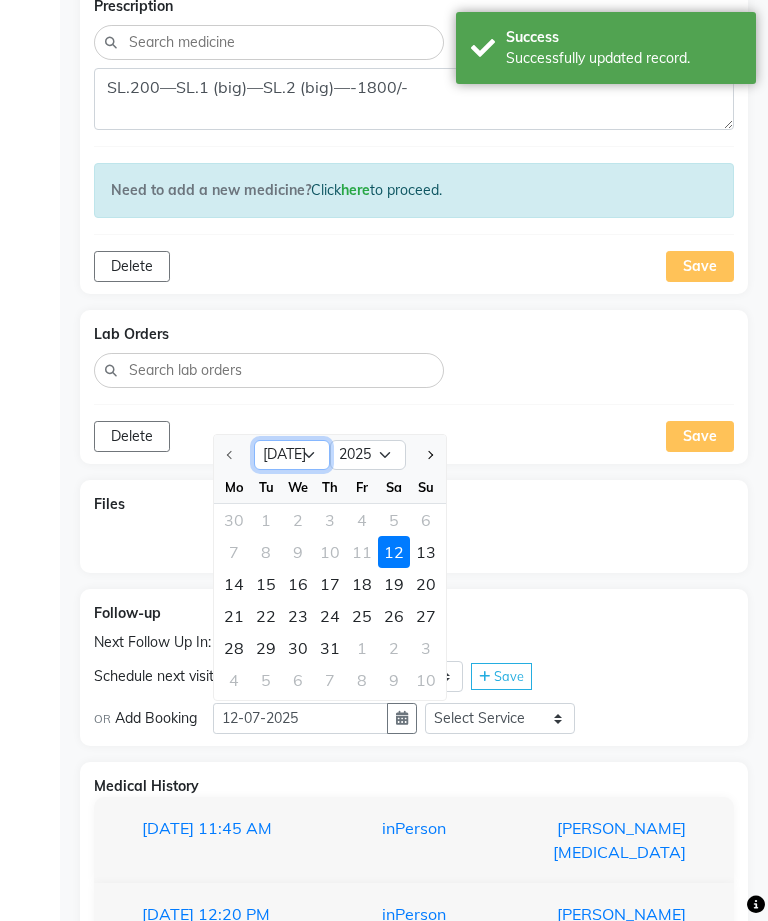 select on "8" 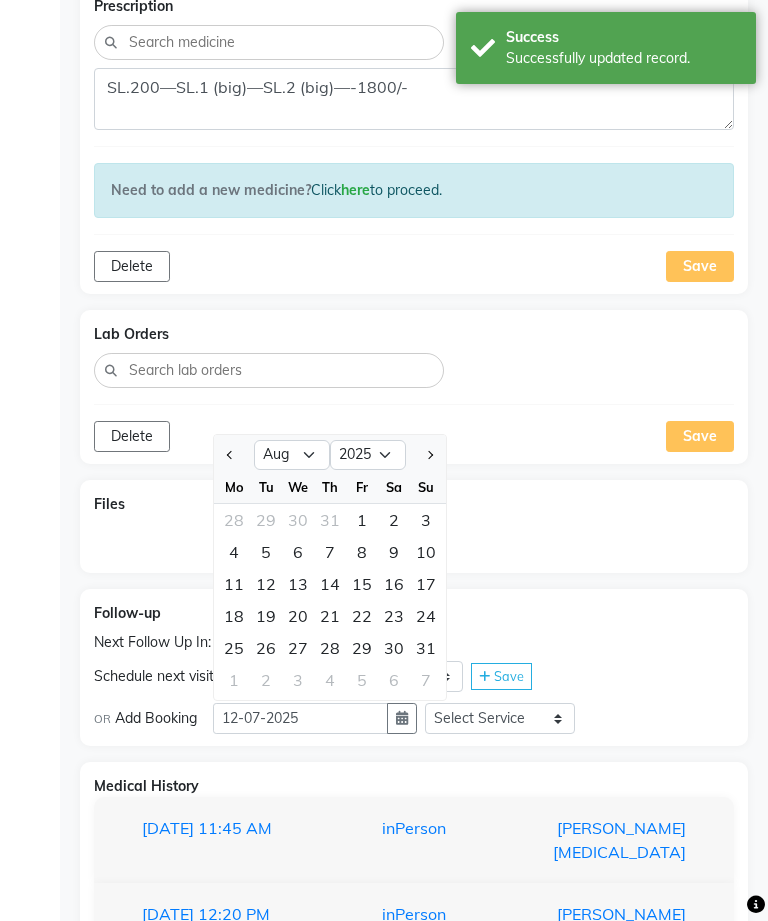click on "19" 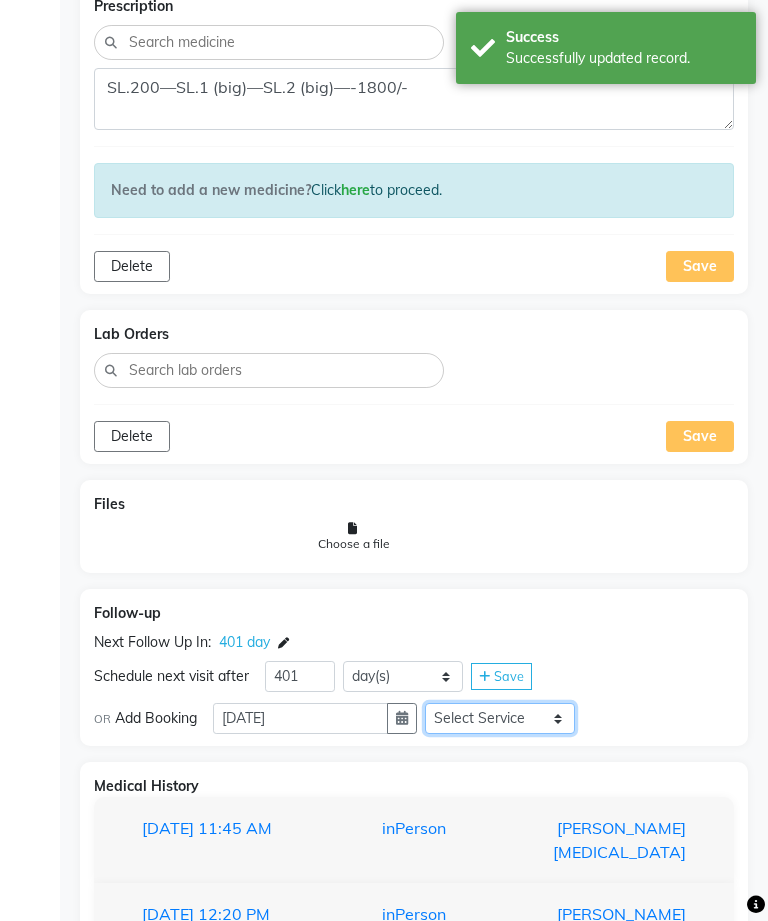 click on "Select Service  In Person - Consultation  Medicine  Medicine 1  Hydra Facial  Medi Facial  Vampire Facial With Plasma  Oxygeno Facial  Anti Aging Facial  Korean Glass GLow Facial  Full Face  Upper Lip  Chin  Underarms  Full Legs & arms  Back-side  Chest  Abdomen  Yellow Peel  Black Peel  Party Peel  Glow Peel  Argi Peel  Under-arm Peel  Depigmento Peel  Anti Aging Peel  Lip Peel  Hair PRP  GFC PRP  [MEDICAL_DATA] / Dermaroller  Under Eye PRP  Face PRP  Dermapen / Mesotherapt for Full Face  Dermapen / Mesotherapt for Scars  Carbon Peel  LASER BLEECH Laser Bleech  BB Glow  Indian Glass Glow  Courier Charges in City  Courier Charges out of City  In Person - Follow Up  Hair Treatment   Skin Treatment   Online - Consultation  Online - Follow Up" 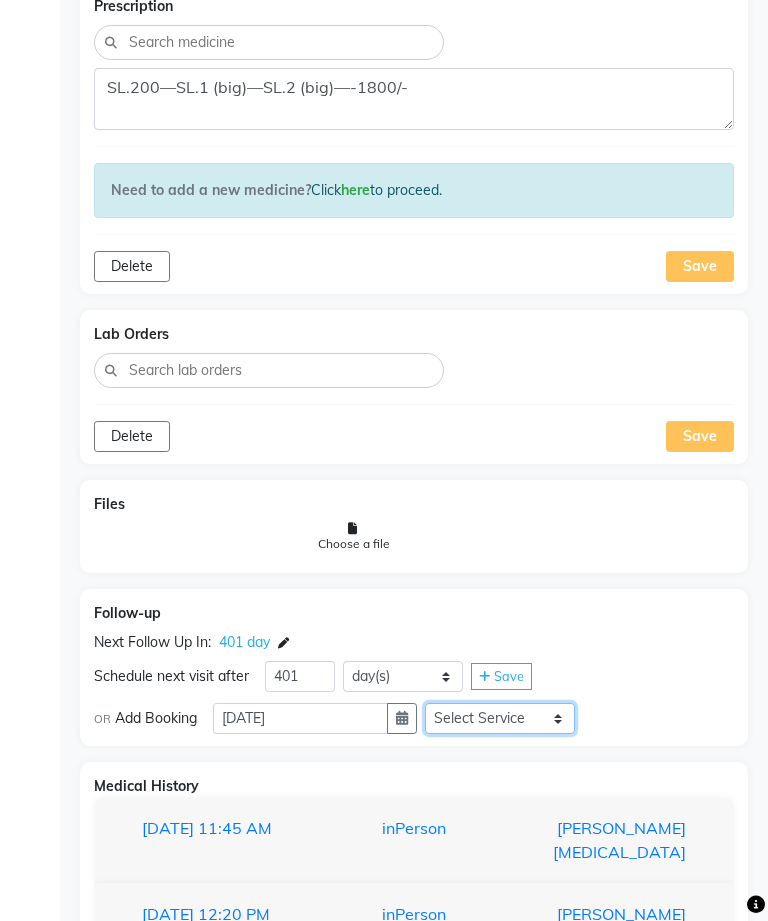 select on "981031" 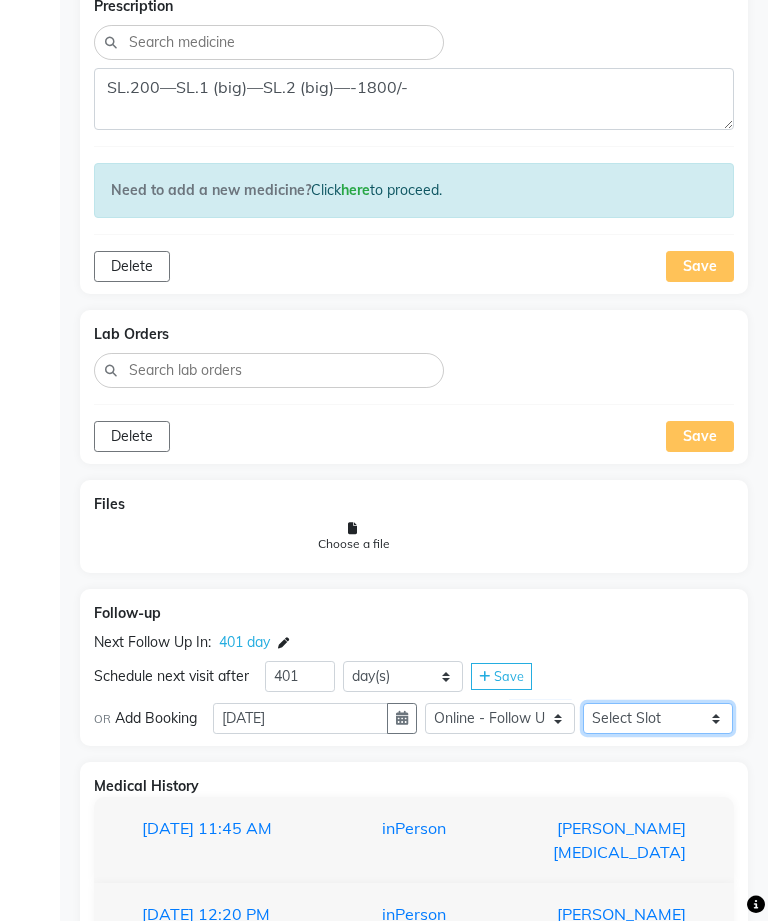 click on "Select Slot 10:15 10:30 10:45 11:00 11:15 11:30 11:45 12:00 12:15 12:30 12:45 13:00 13:15 13:30 13:45 14:00 14:15 14:30 14:45 15:00 15:15 15:30 15:45 16:00 16:15 16:30 16:45 17:00 17:15 17:30 17:45 18:00 18:15 18:30 18:45 19:00 19:15 19:30 19:45 20:00 20:30 20:45 21:00 21:15 21:30 21:45" 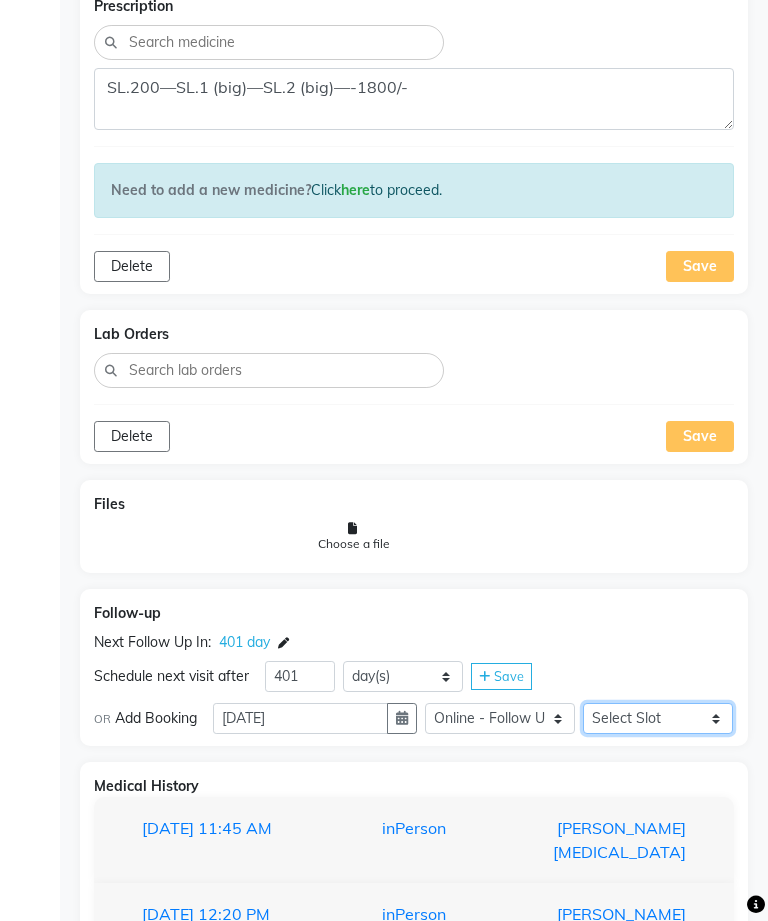 select on "780" 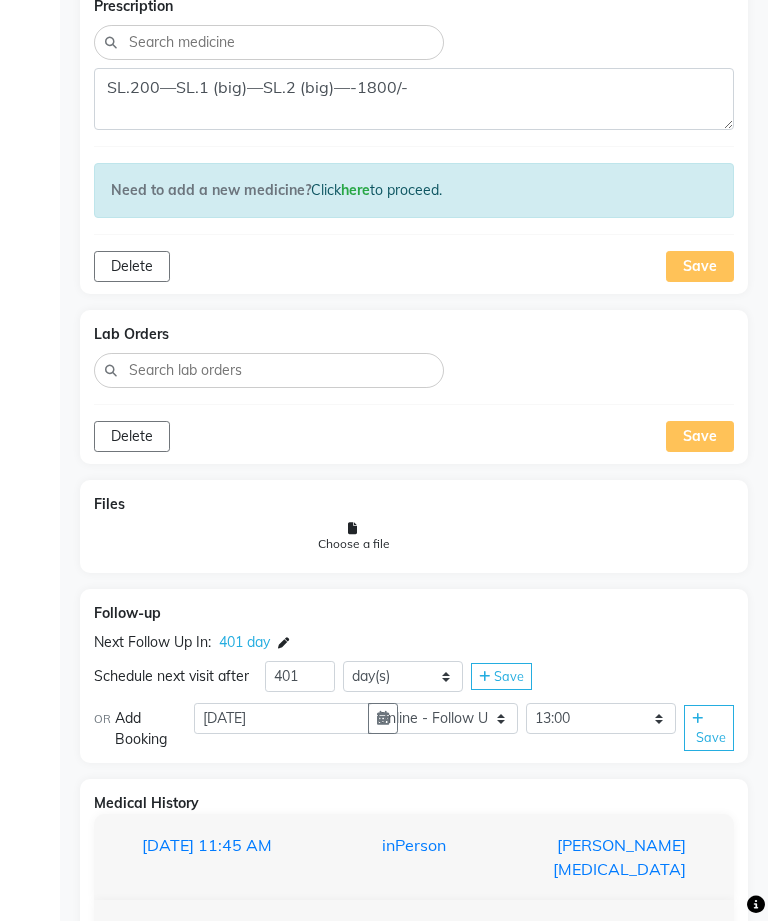 click on "Save" 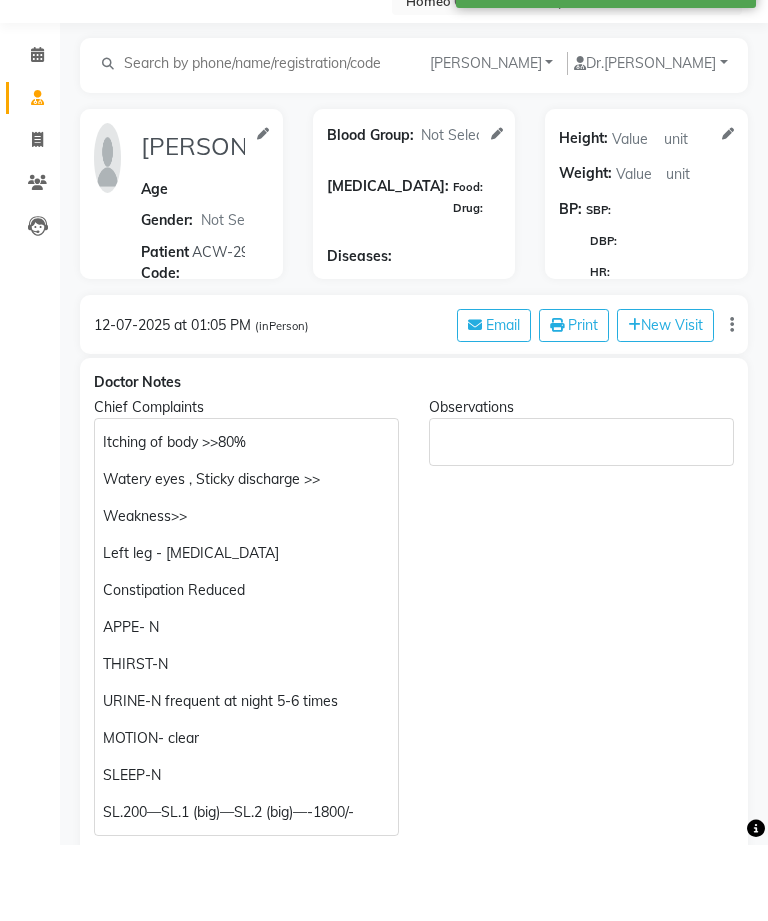 scroll, scrollTop: 145, scrollLeft: 0, axis: vertical 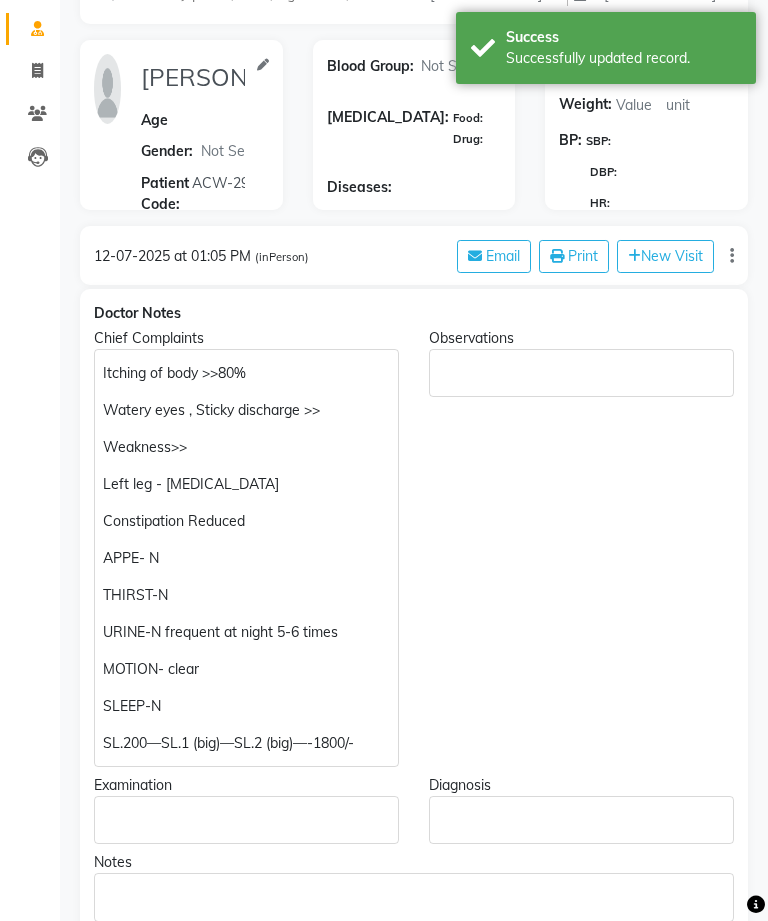 click on "Patients" 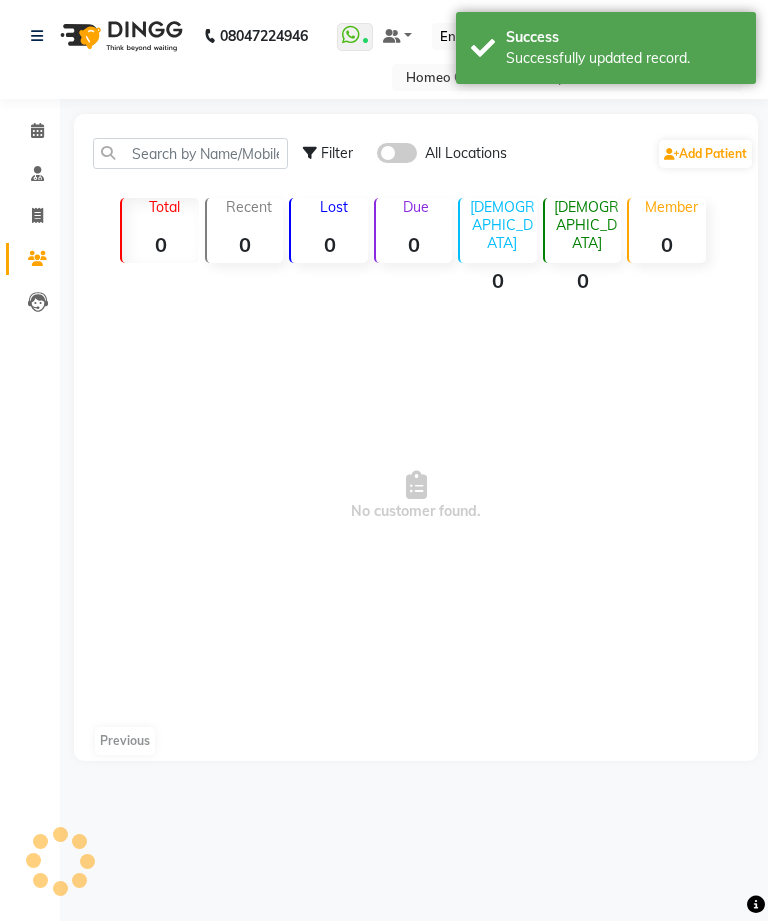 scroll, scrollTop: 0, scrollLeft: 0, axis: both 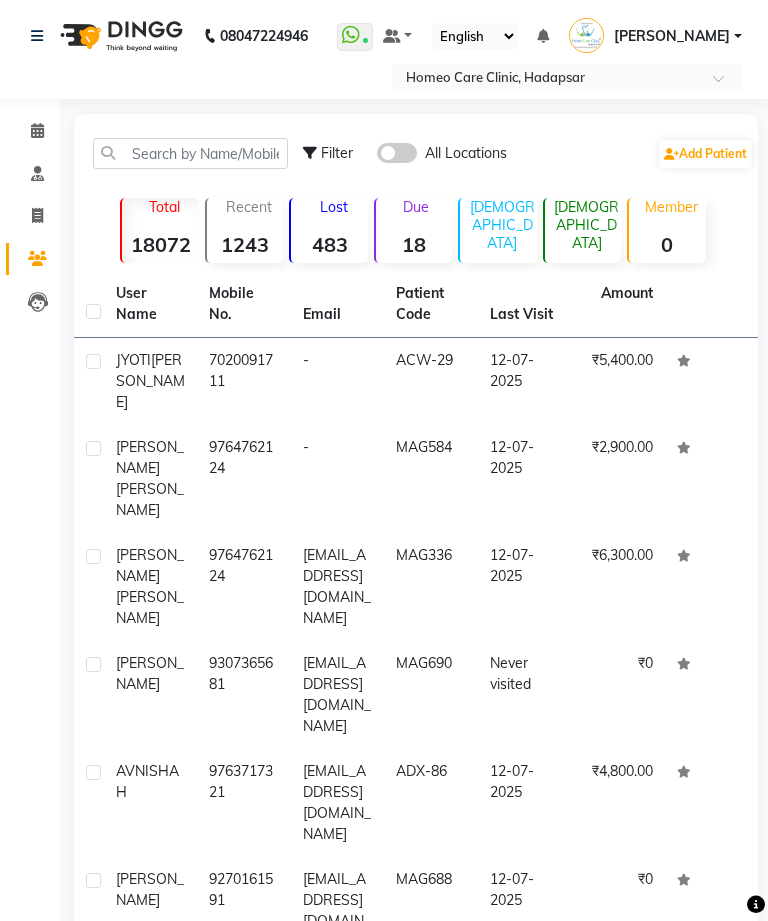 click on "-" 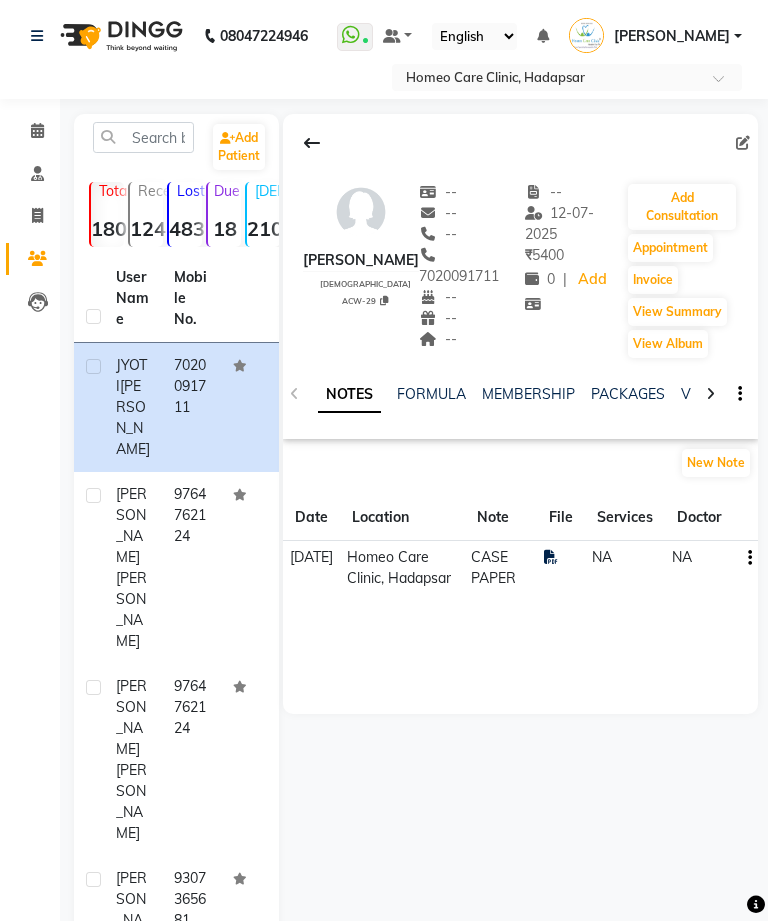 click 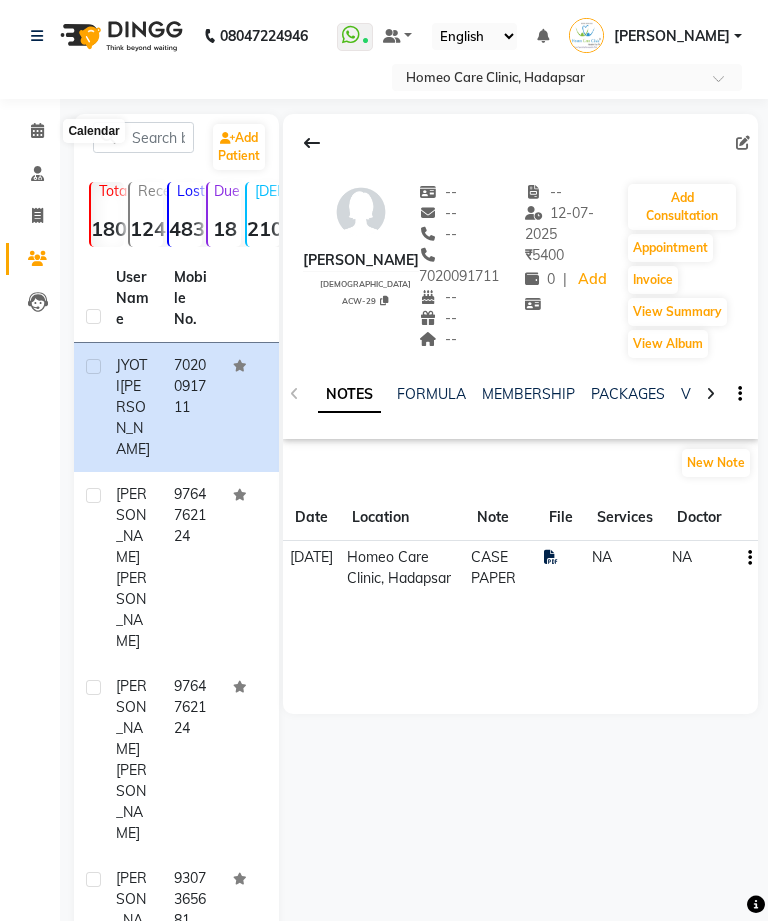 click 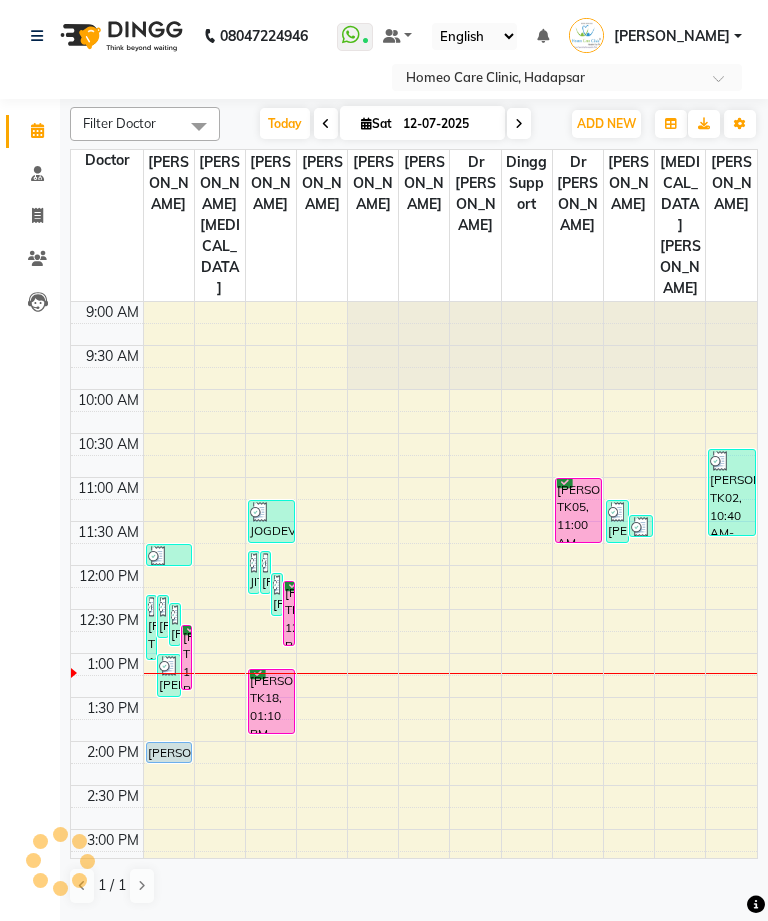 scroll, scrollTop: 0, scrollLeft: 0, axis: both 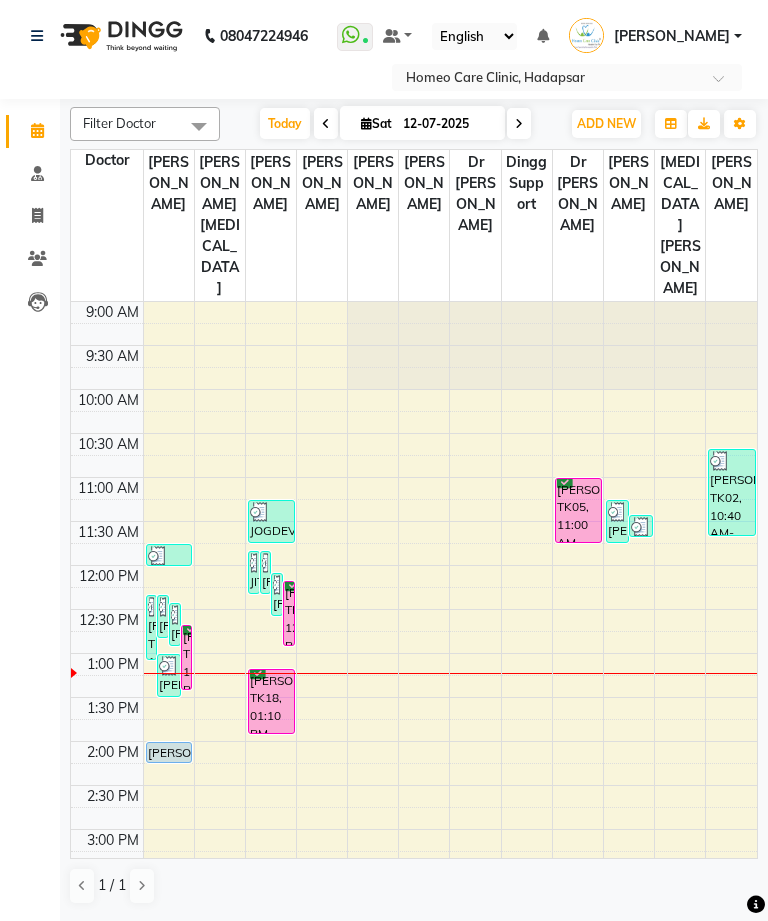 click 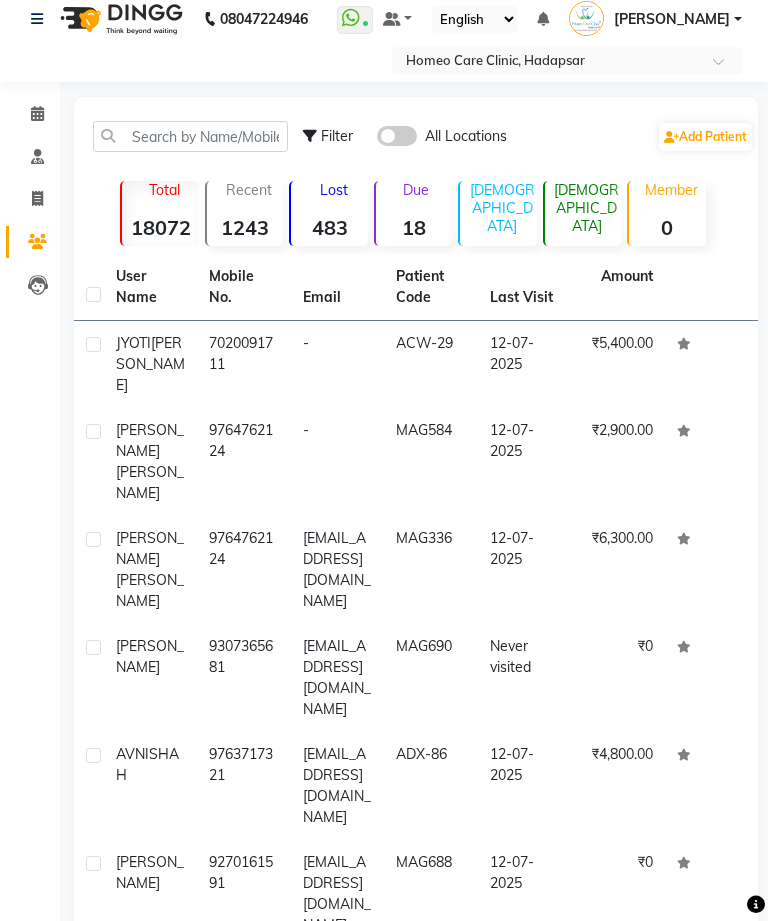 scroll, scrollTop: 17, scrollLeft: 0, axis: vertical 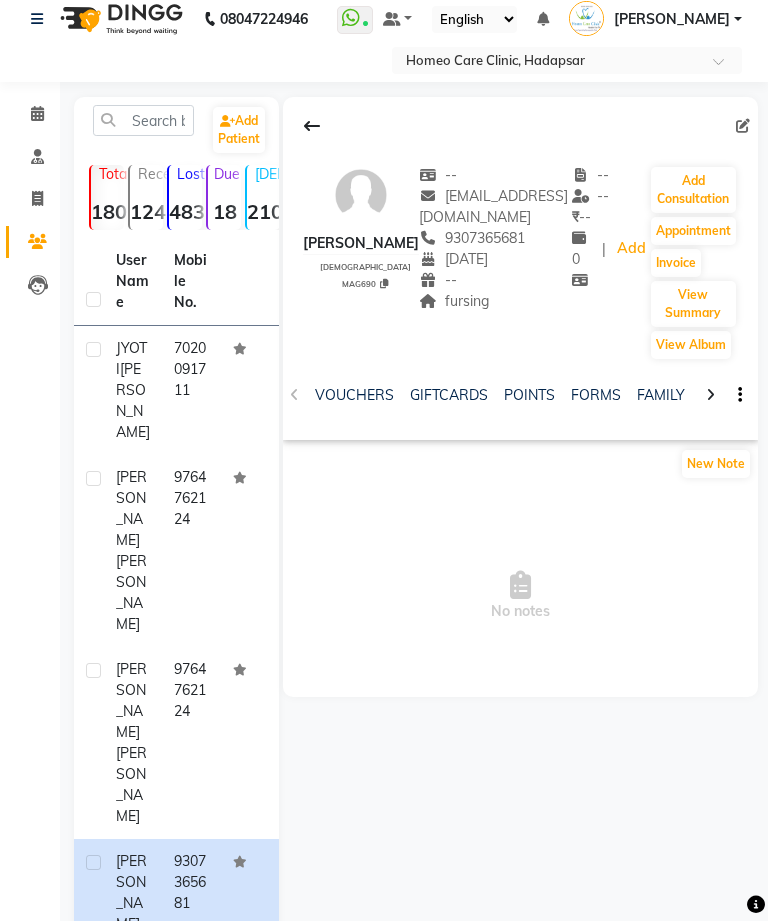 click on "FORMS" 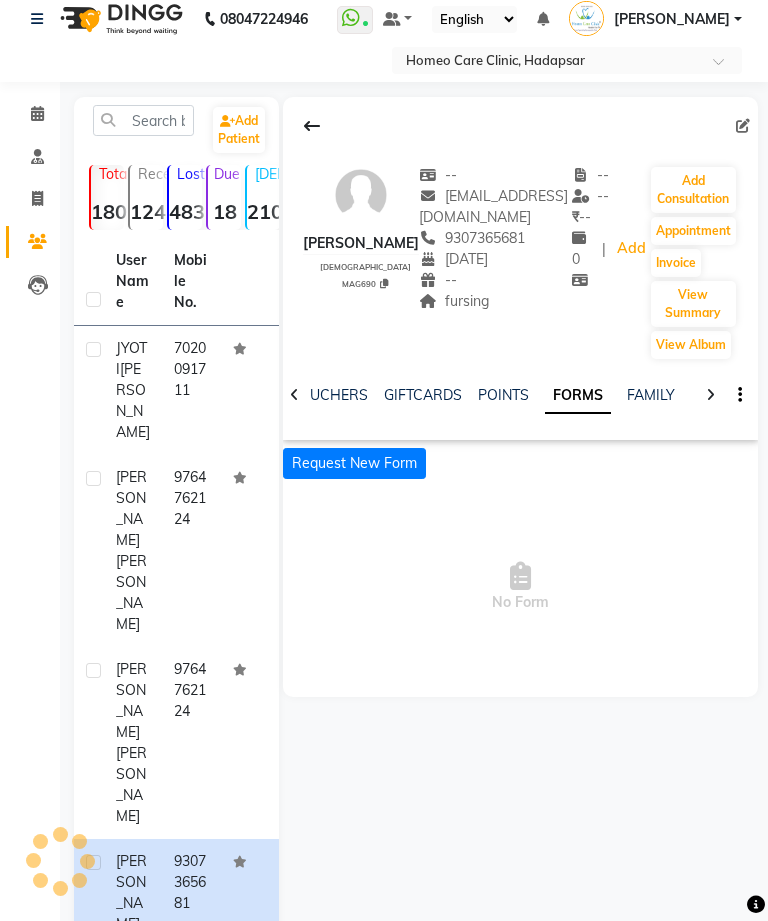 scroll, scrollTop: 0, scrollLeft: 229, axis: horizontal 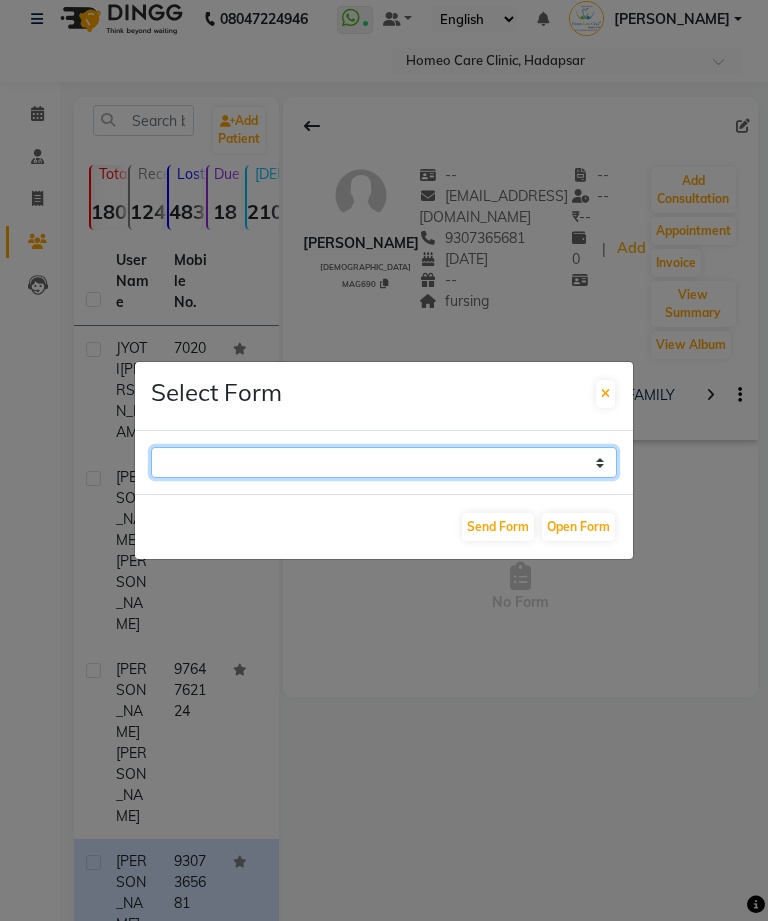 click on "Case Taking Form" 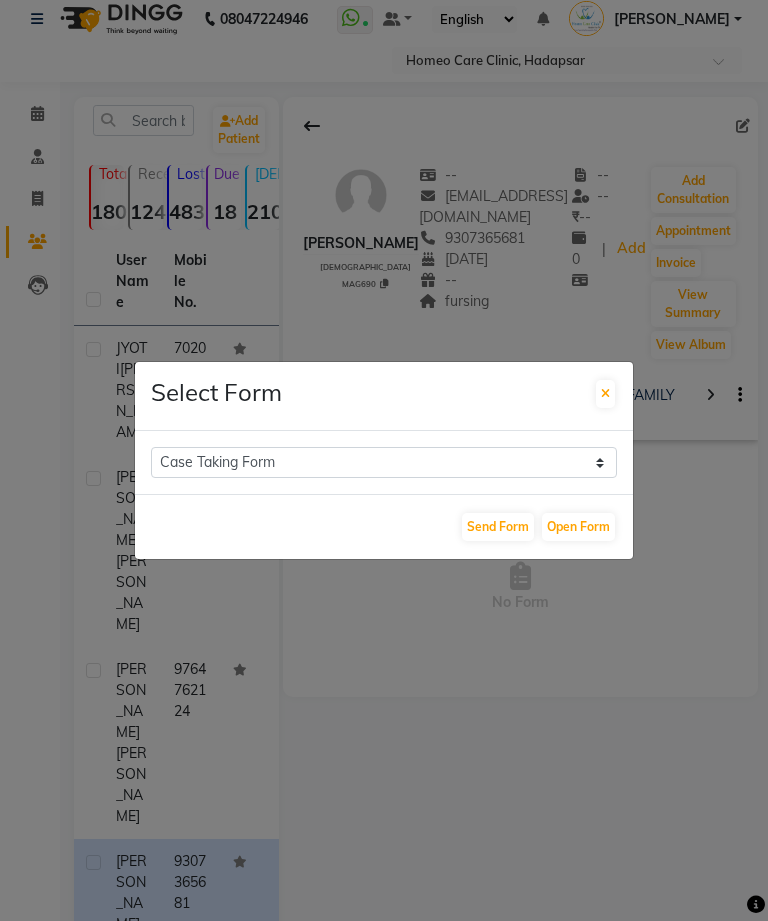 click on "Open Form" 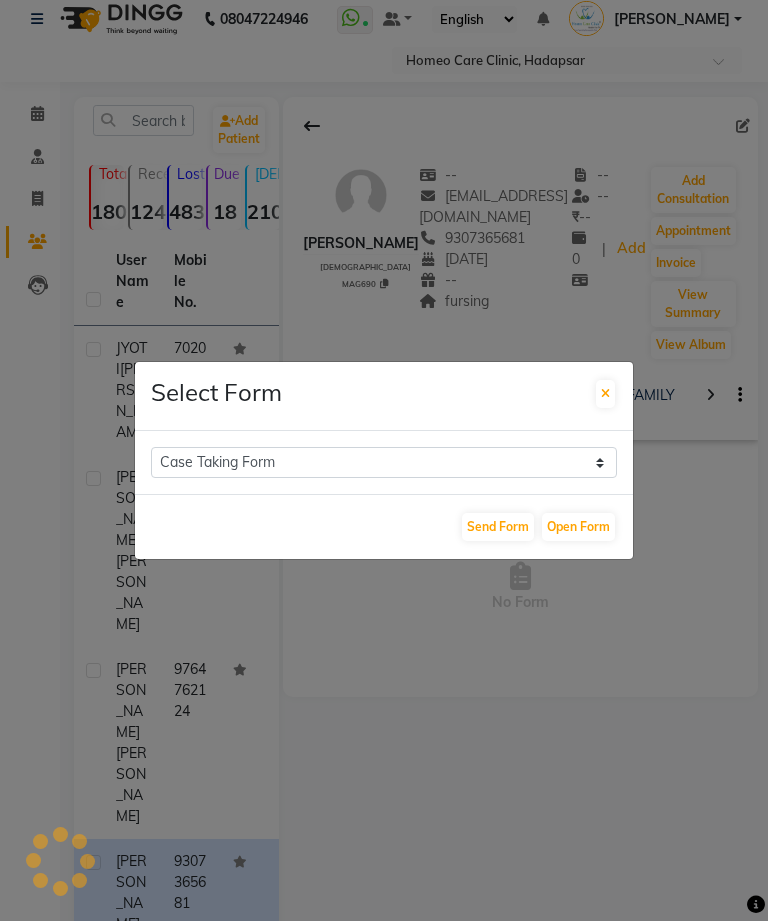 select 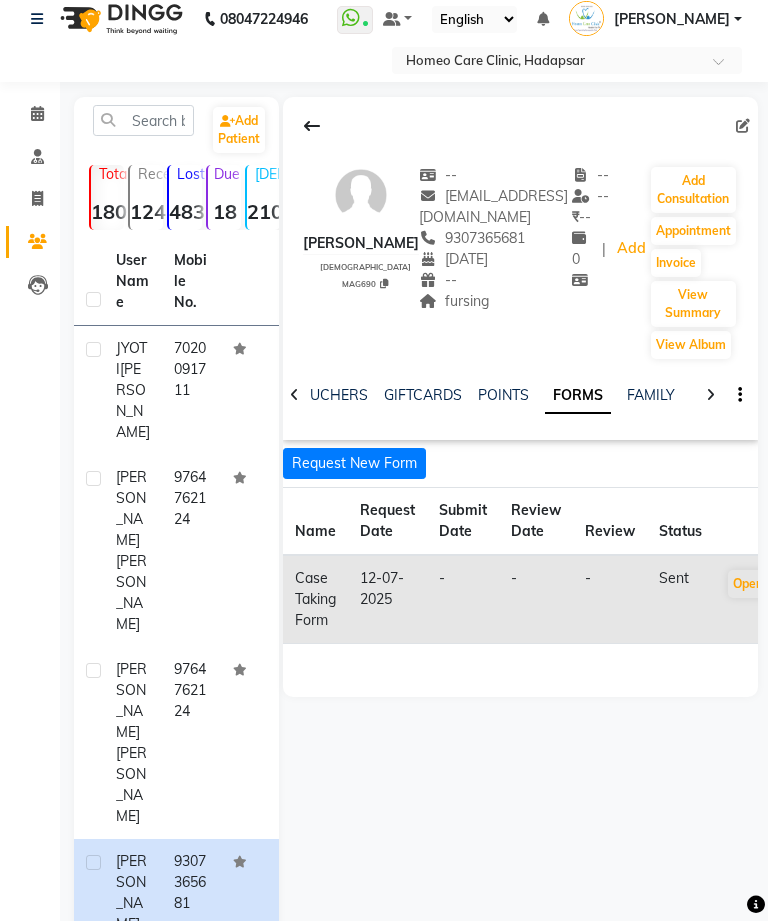 click on "Open" 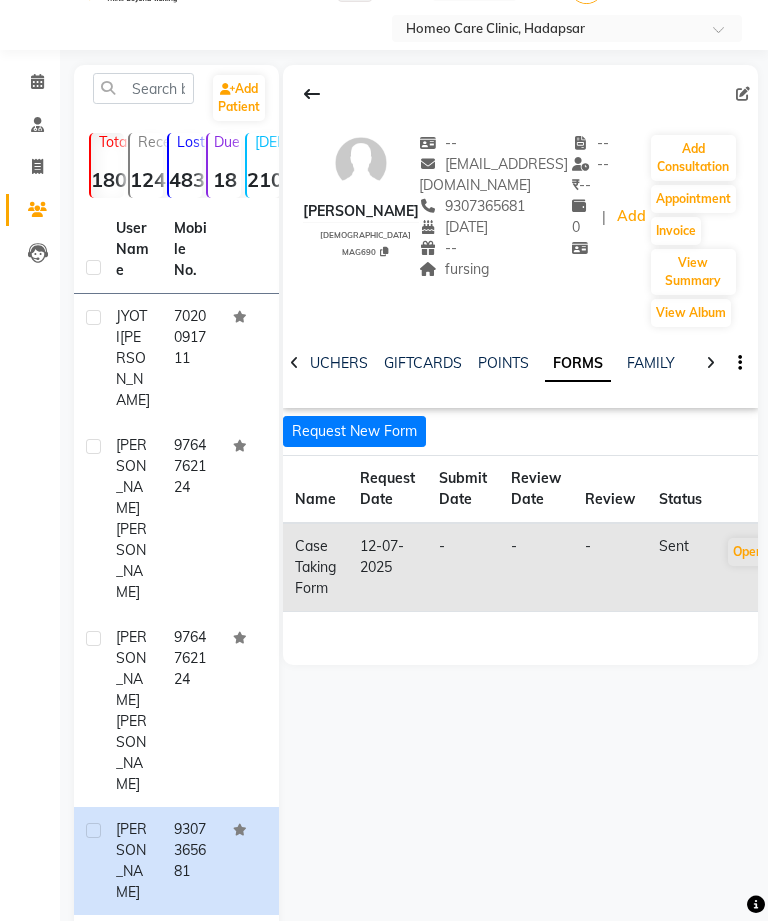 click on "Add Consultation" 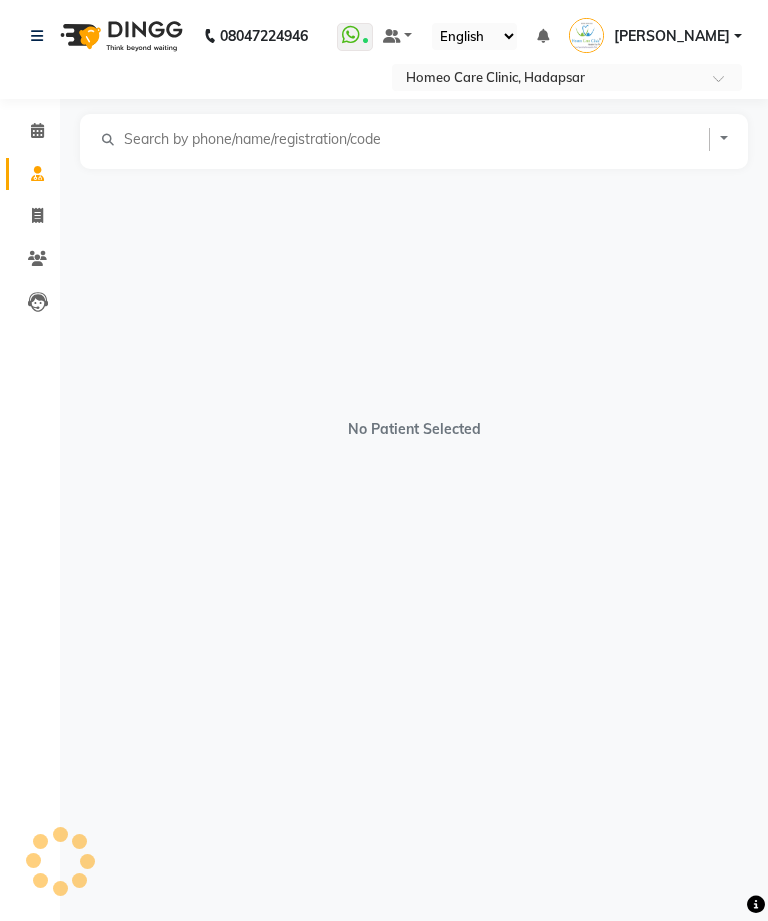 scroll, scrollTop: 0, scrollLeft: 0, axis: both 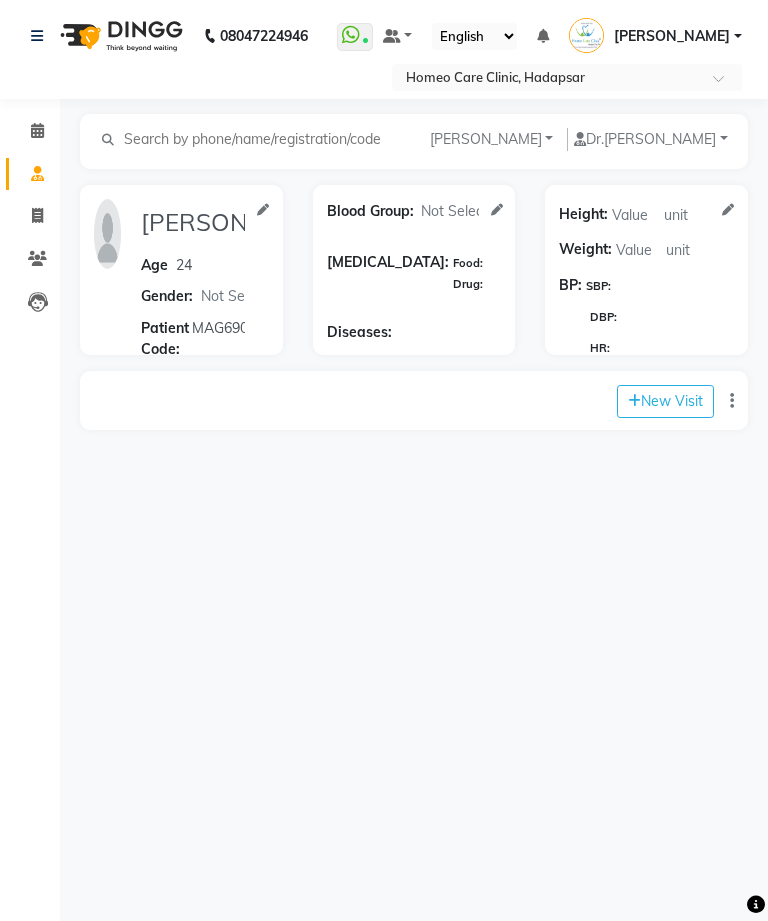 click on "New Visit" 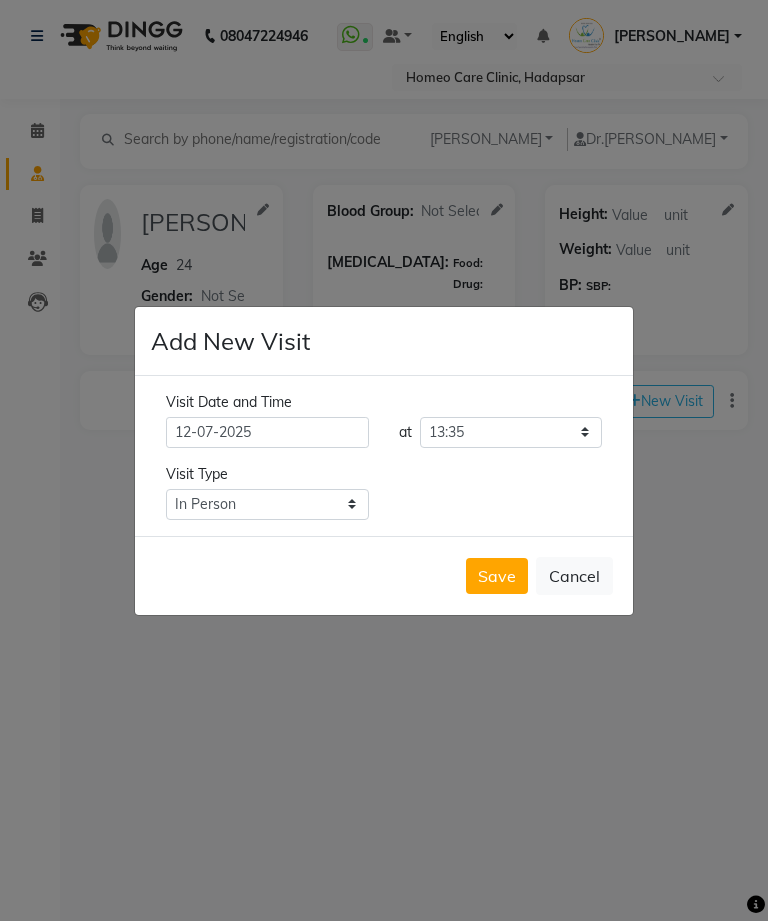 scroll, scrollTop: 64, scrollLeft: 0, axis: vertical 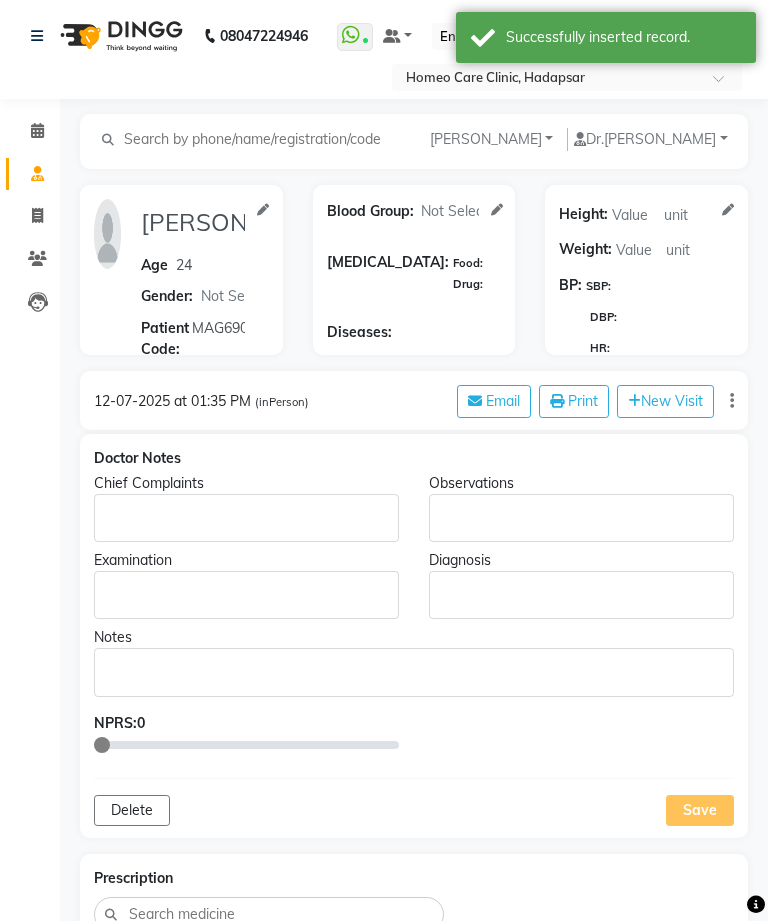 type on "[PERSON_NAME]" 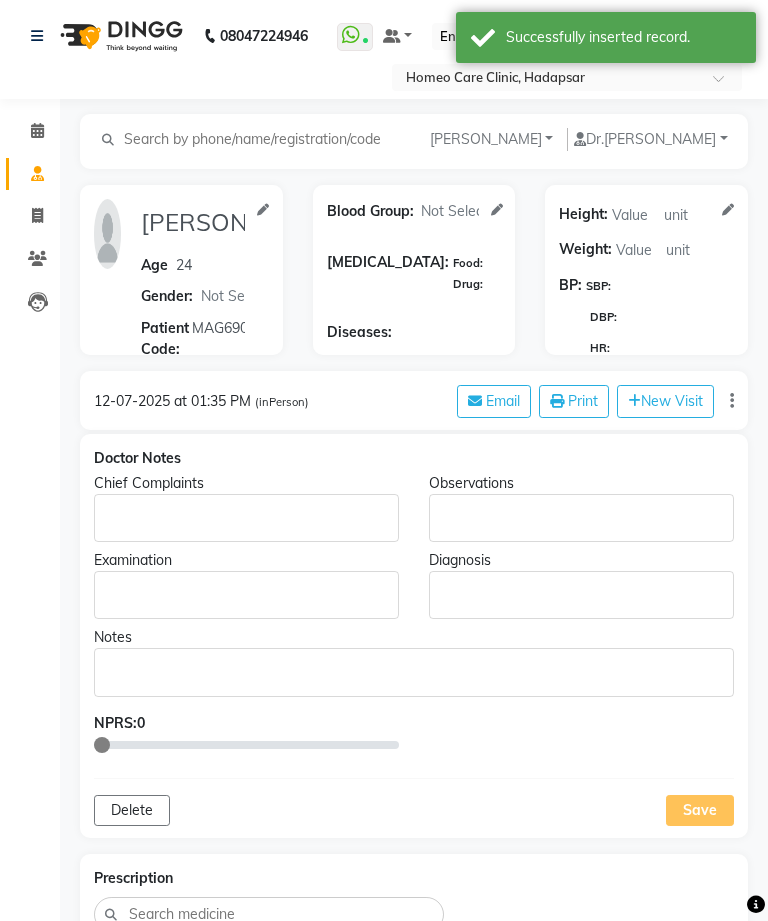 click 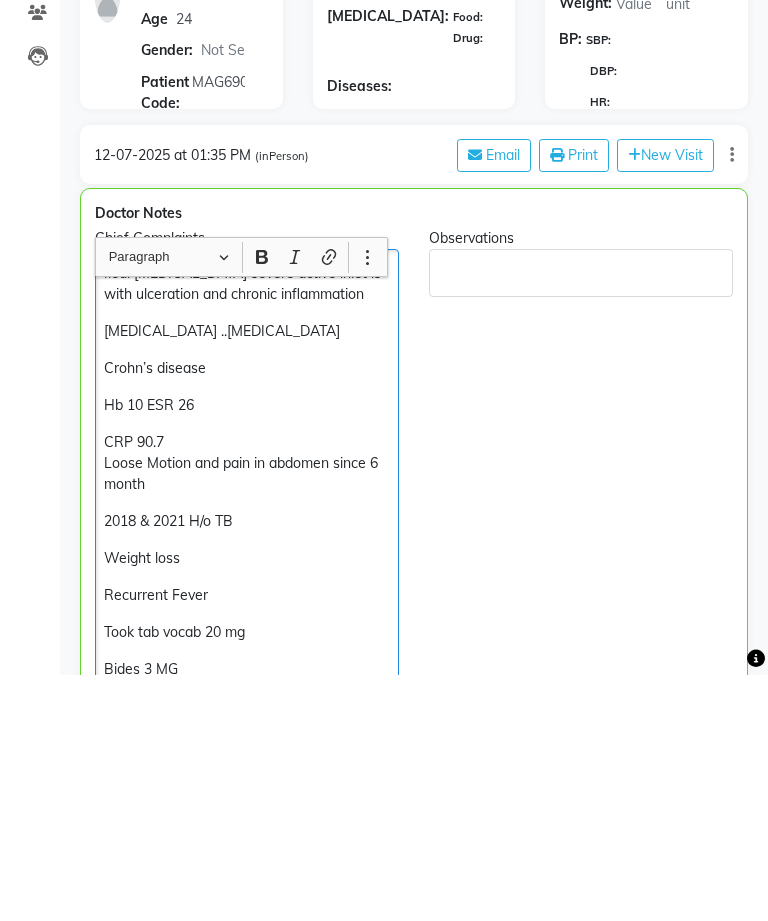 click on "Ileal [MEDICAL_DATA] severe active inlet is with ulceration and chronic inflammation" 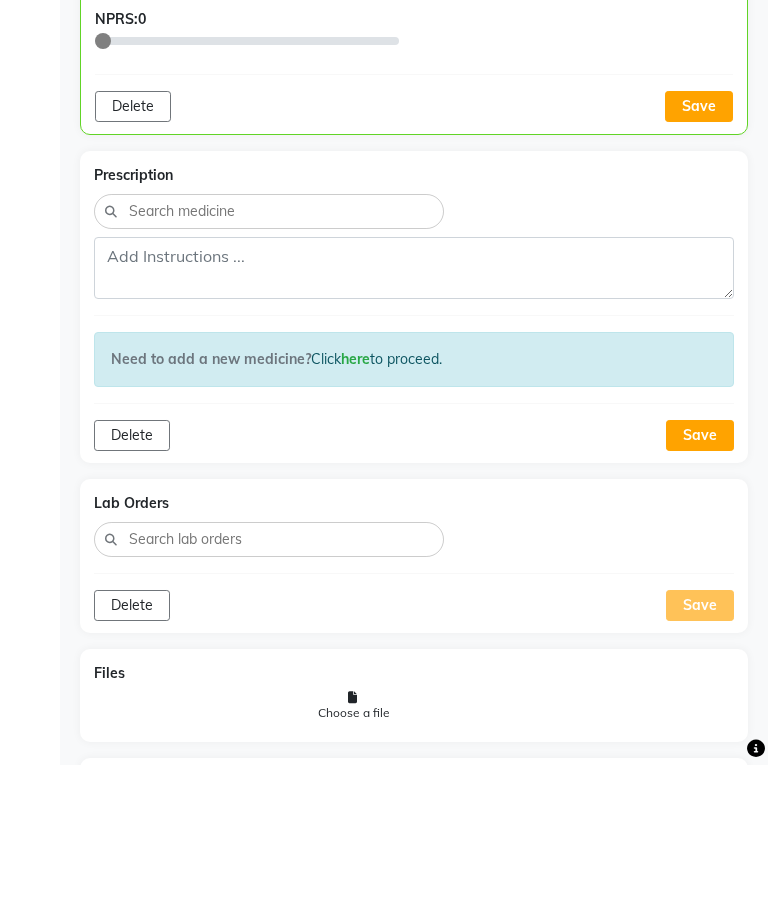 click on "Save" 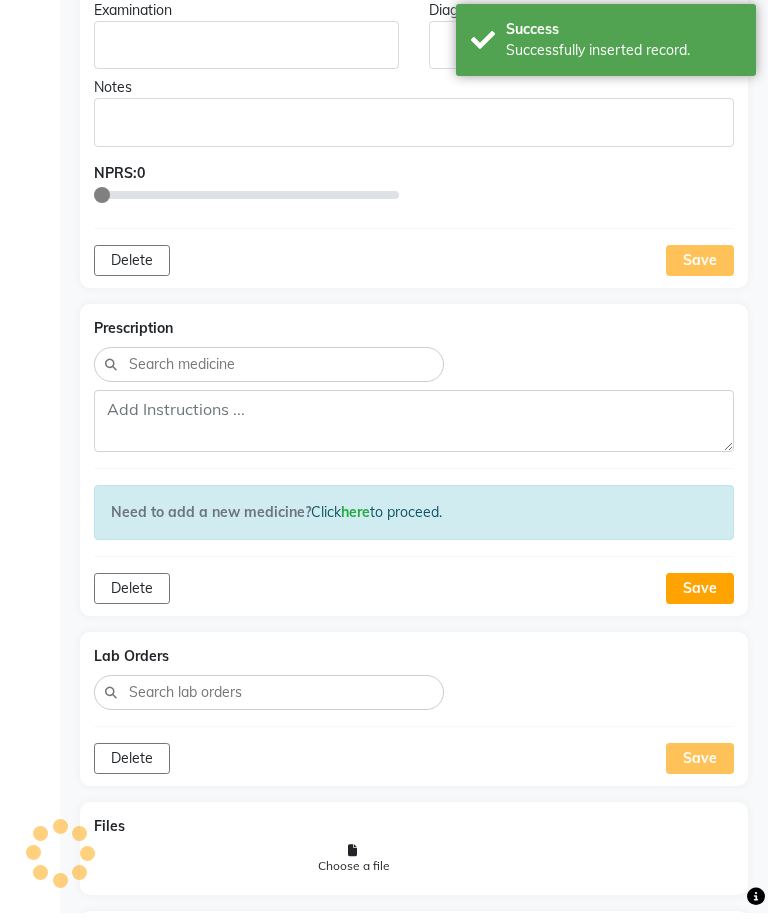 scroll, scrollTop: 1077, scrollLeft: 0, axis: vertical 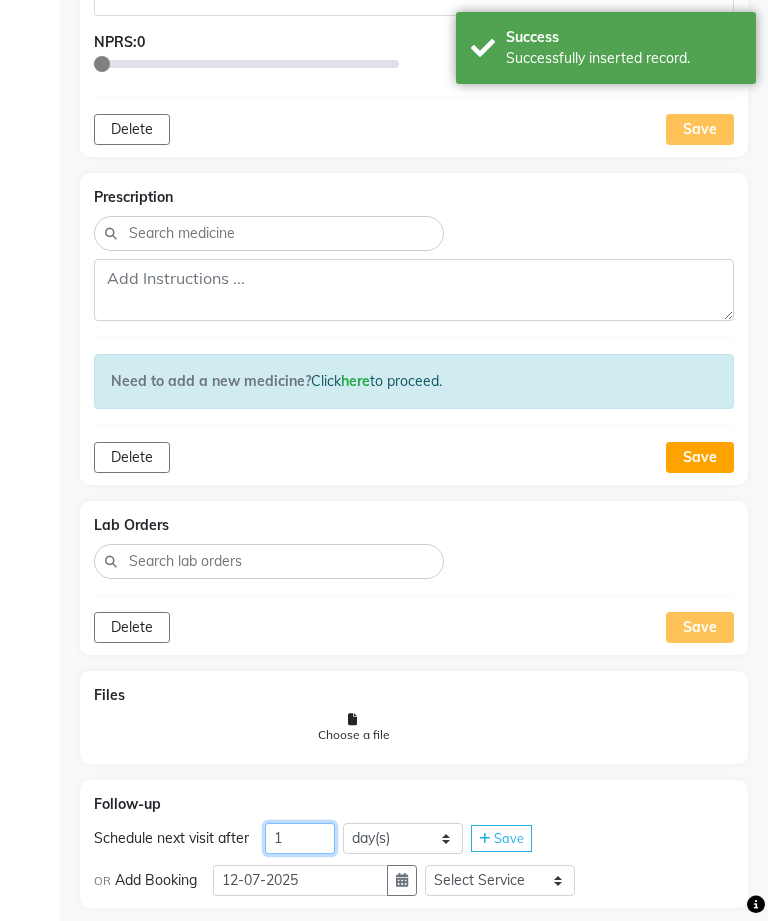 click on "1" 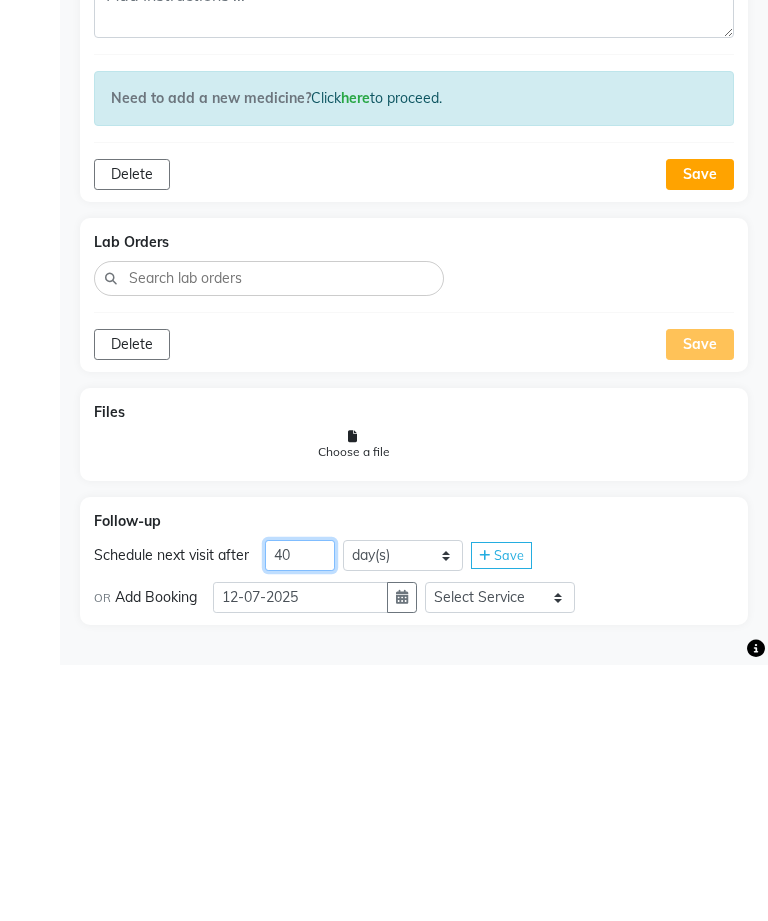type on "40" 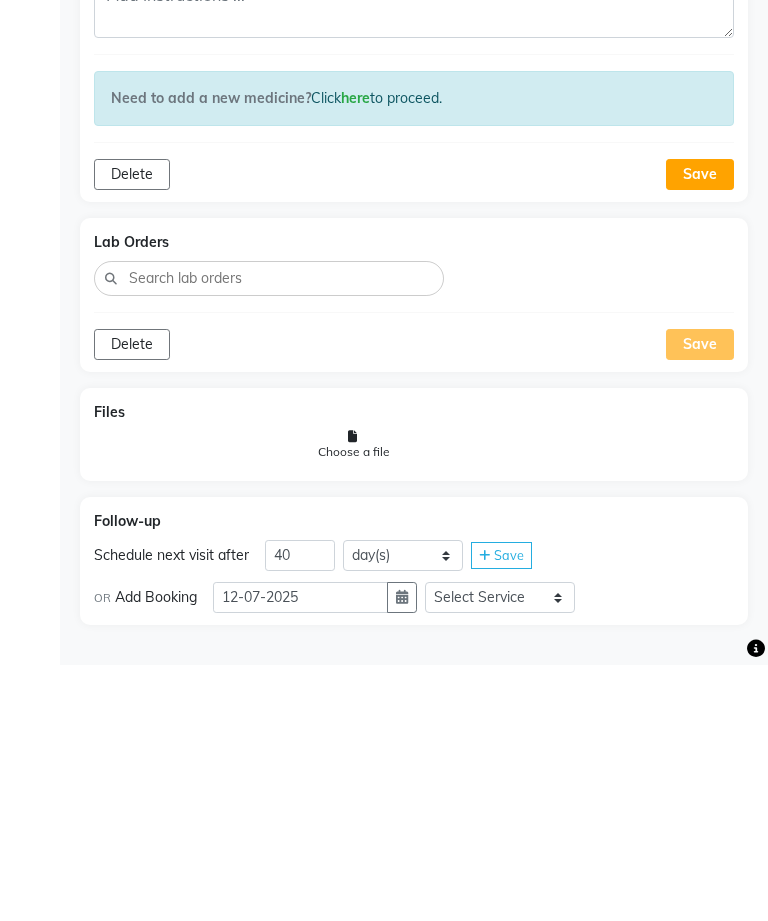 click on "Save" 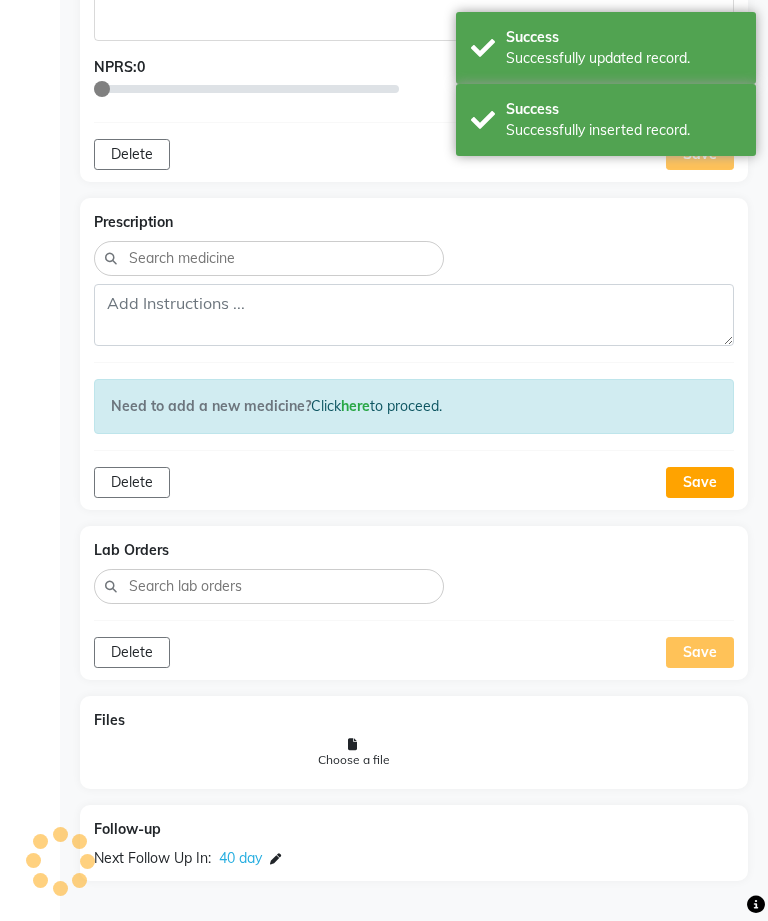 scroll, scrollTop: 1025, scrollLeft: 0, axis: vertical 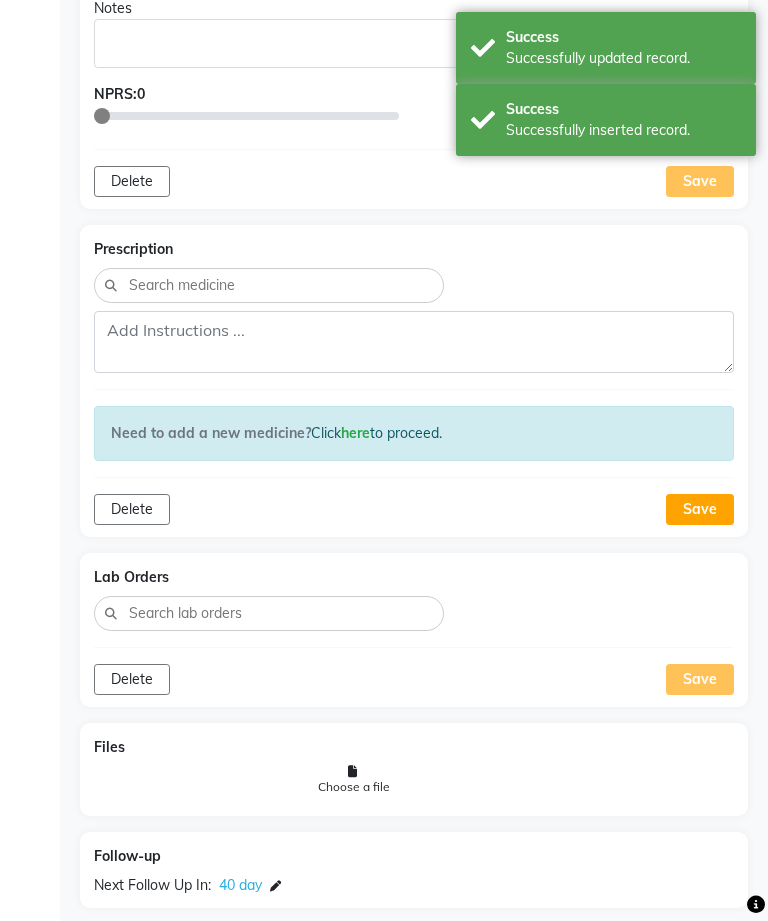 click 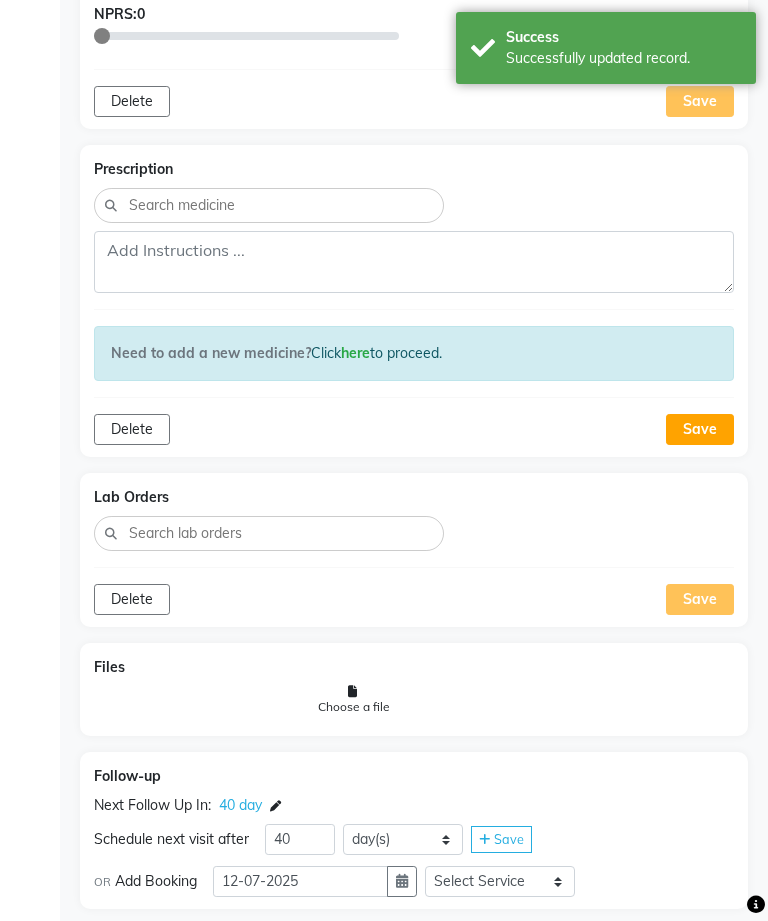 scroll, scrollTop: 1106, scrollLeft: 0, axis: vertical 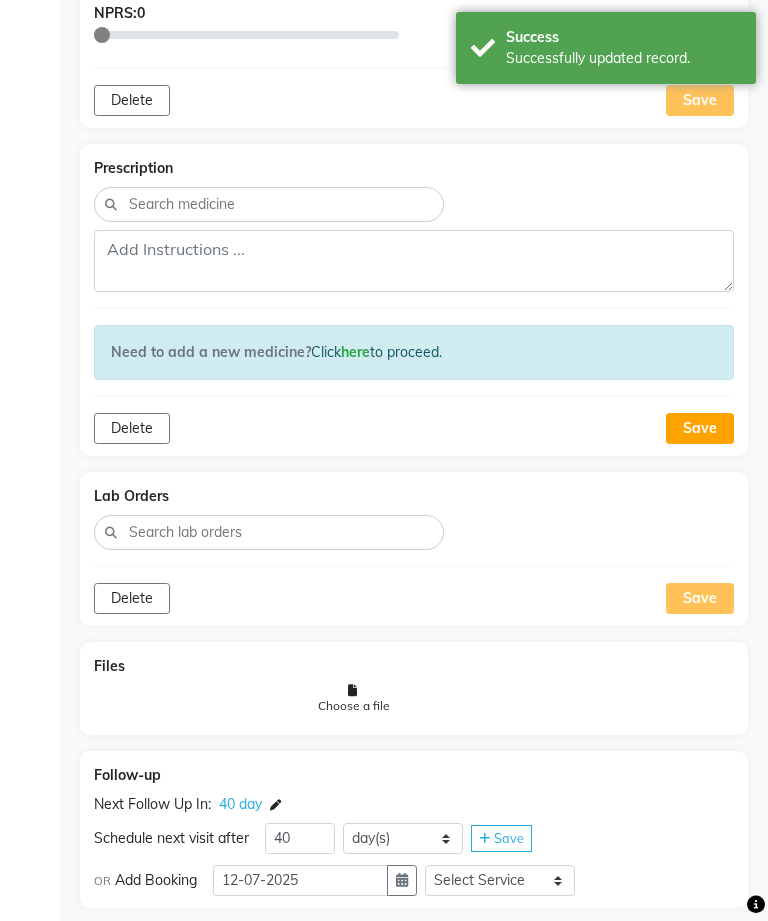 click 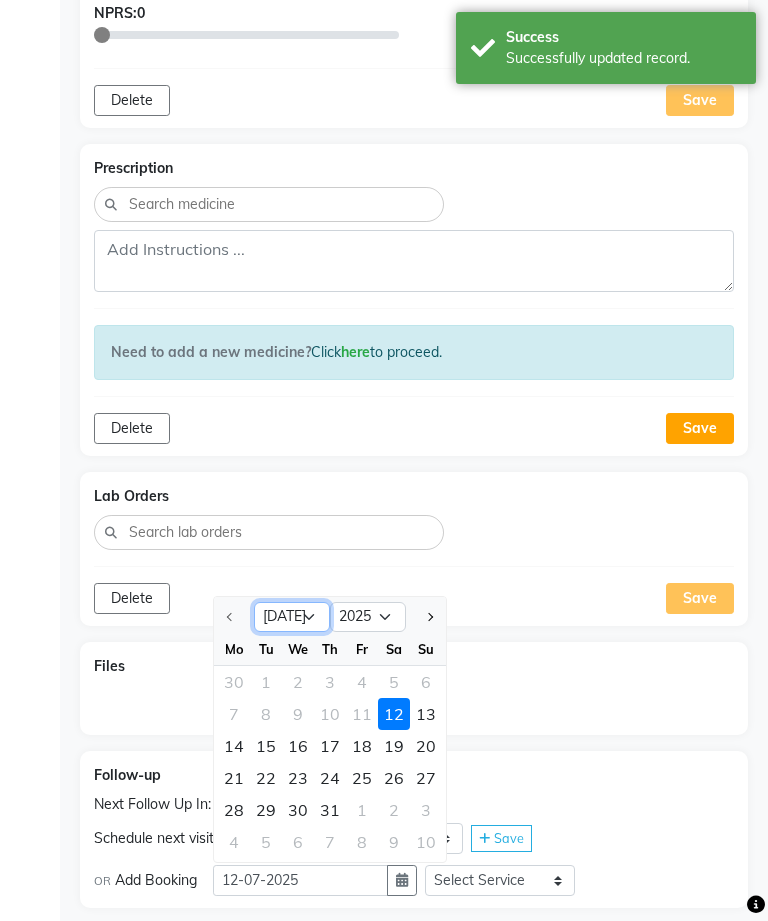 click on "[DATE] Aug Sep Oct Nov Dec" 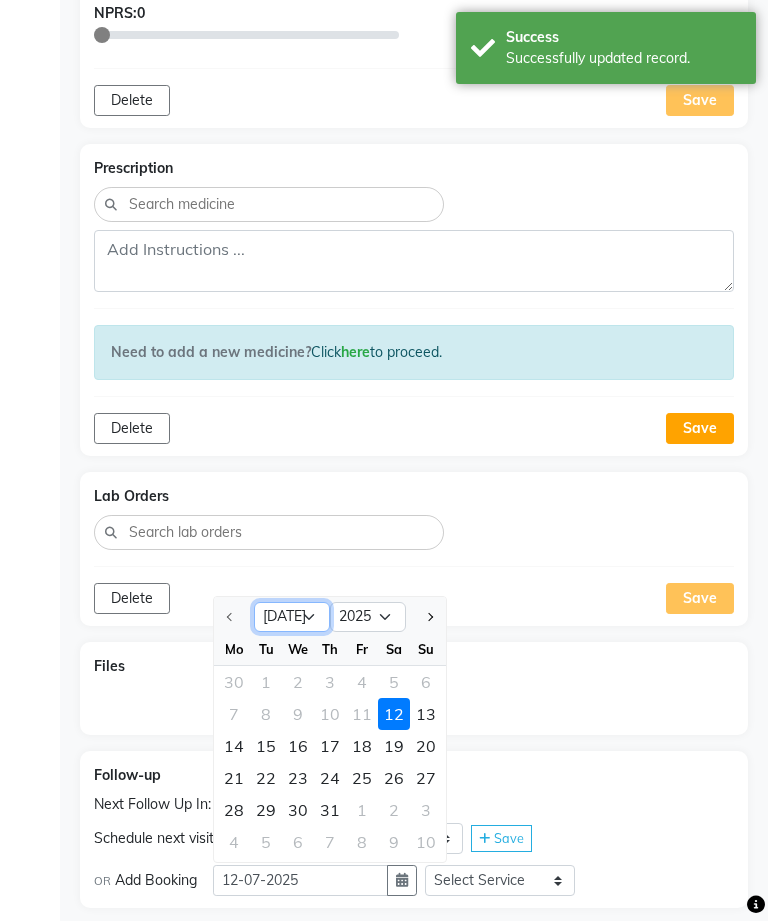 select on "8" 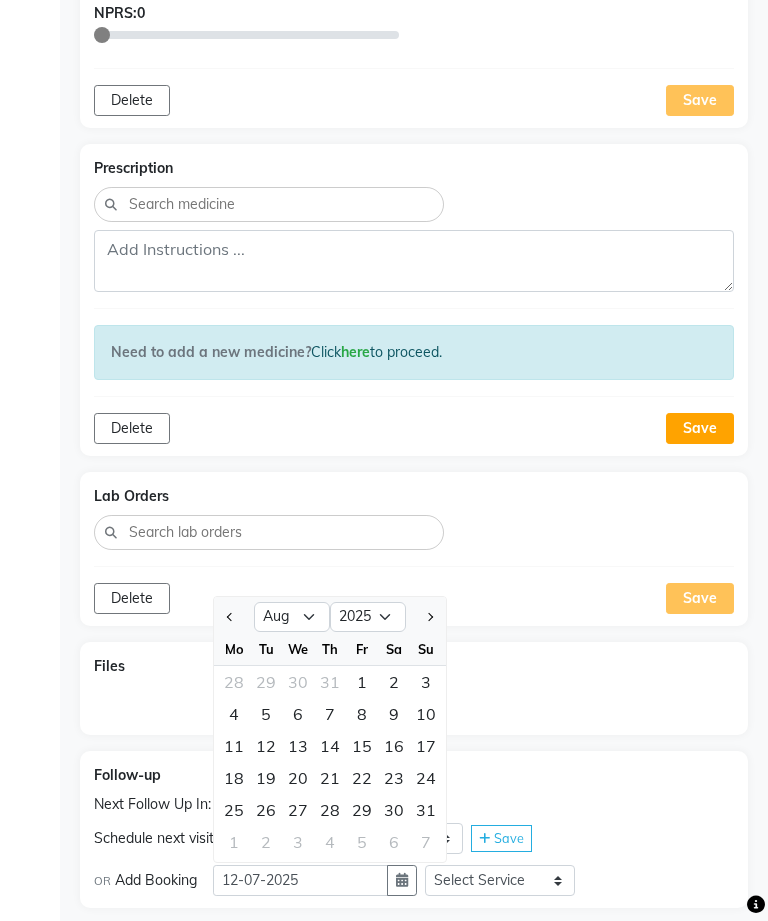 click on "19" 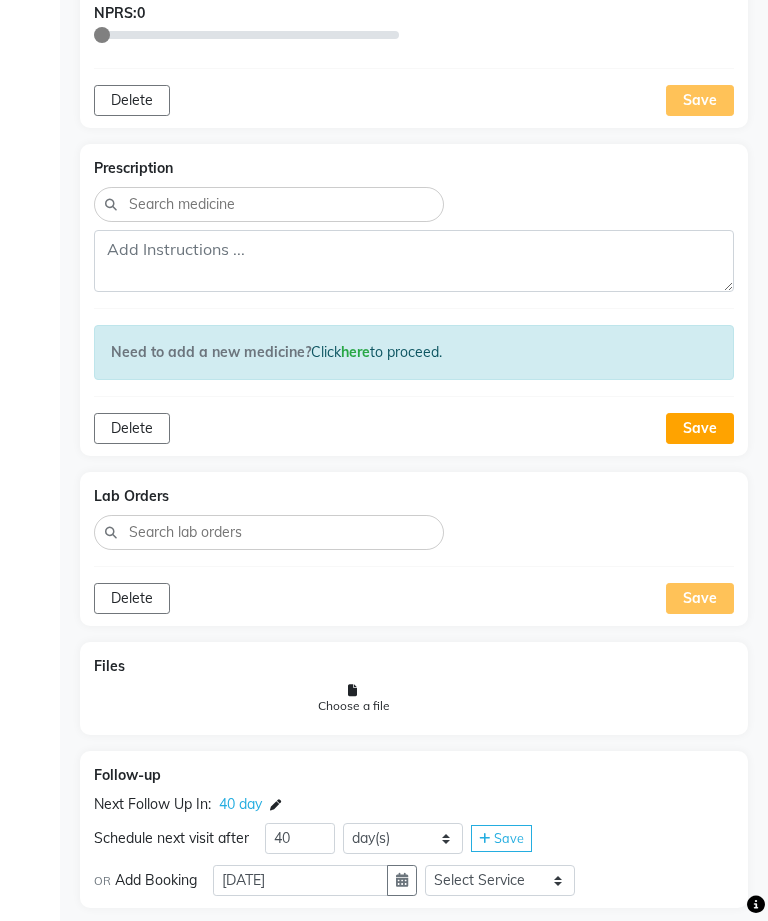 click on "Save" 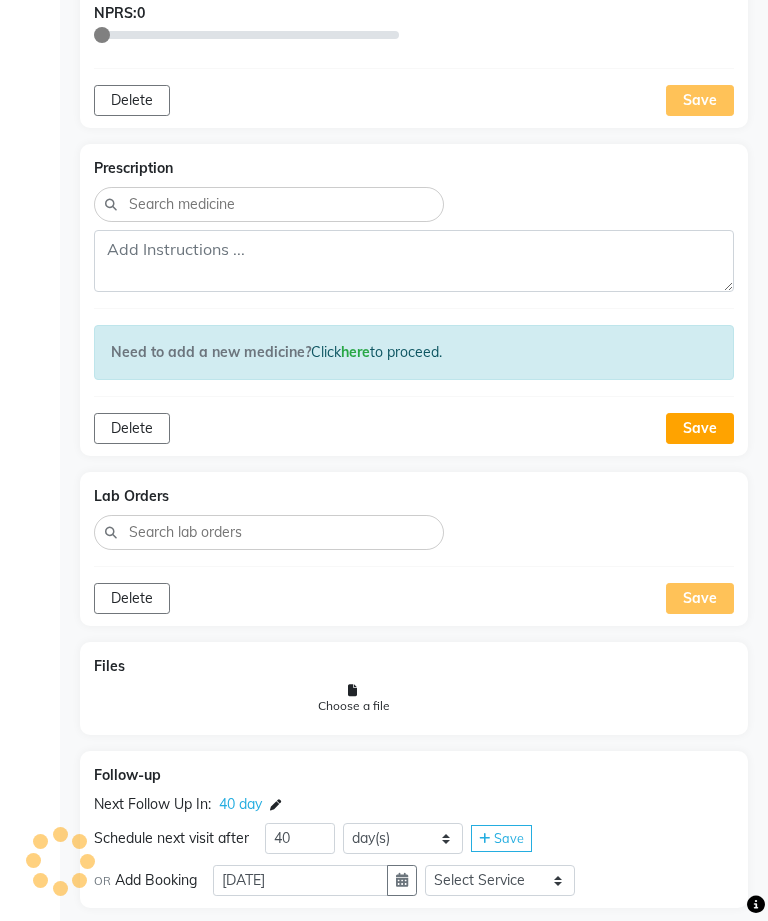 scroll, scrollTop: 1025, scrollLeft: 0, axis: vertical 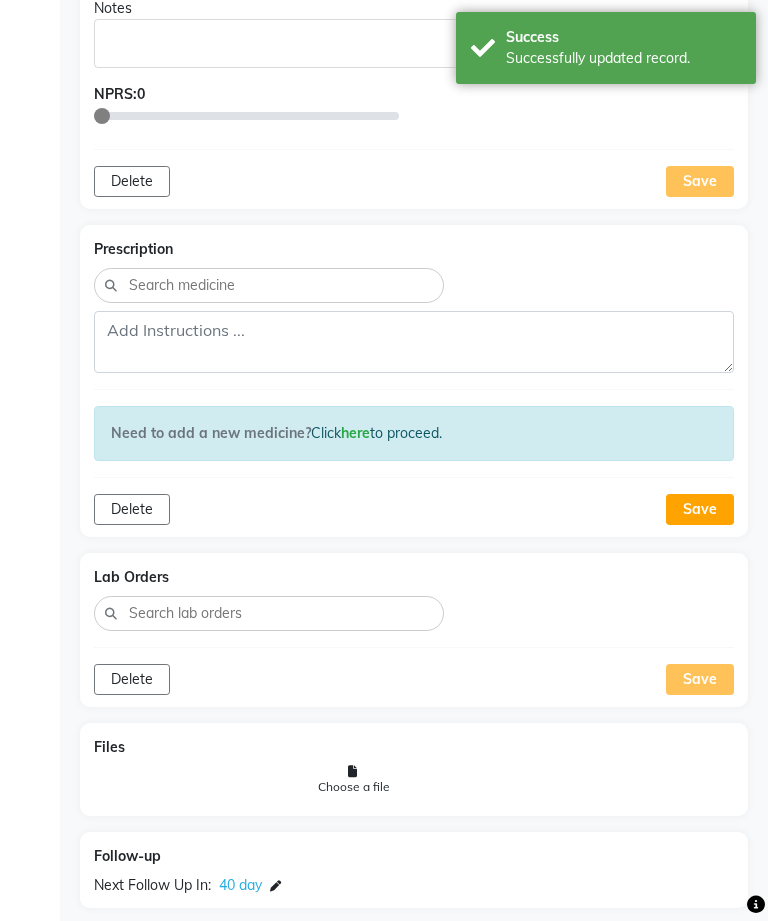 click 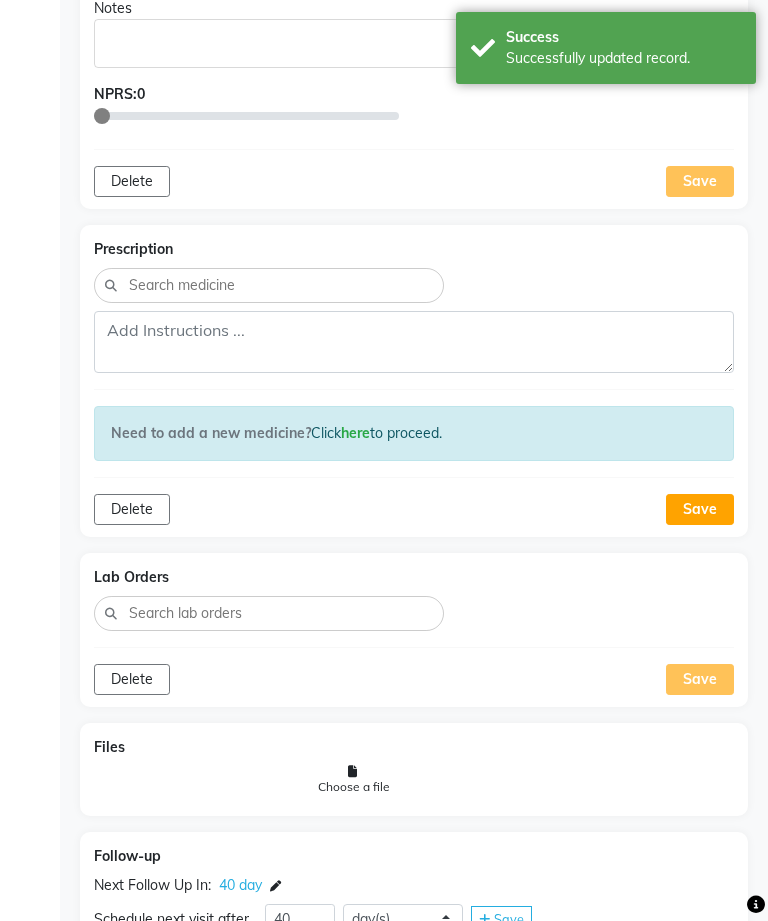 scroll, scrollTop: 1106, scrollLeft: 0, axis: vertical 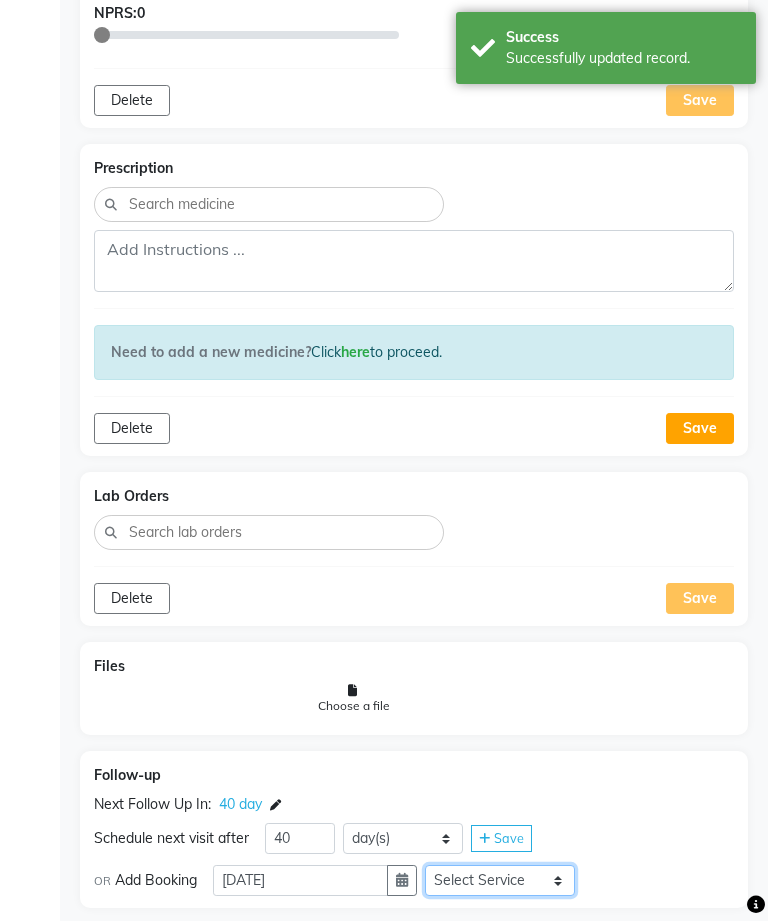 click on "Select Service  In Person - Consultation  Medicine  Medicine 1  Hydra Facial  Medi Facial  Vampire Facial With Plasma  Oxygeno Facial  Anti Aging Facial  Korean Glass GLow Facial  Full Face  Upper Lip  Chin  Underarms  Full Legs & arms  Back-side  Chest  Abdomen  Yellow Peel  Black Peel  Party Peel  Glow Peel  Argi Peel  Under-arm Peel  Depigmento Peel  Anti Aging Peel  Lip Peel  Hair PRP  GFC PRP  [MEDICAL_DATA] / Dermaroller  Under Eye PRP  Face PRP  Dermapen / Mesotherapt for Full Face  Dermapen / Mesotherapt for Scars  Carbon Peel  LASER BLEECH Laser Bleech  BB Glow  Indian Glass Glow  Courier Charges in City  Courier Charges out of City  In Person - Follow Up  Hair Treatment   Skin Treatment   Online - Consultation  Online - Follow Up" 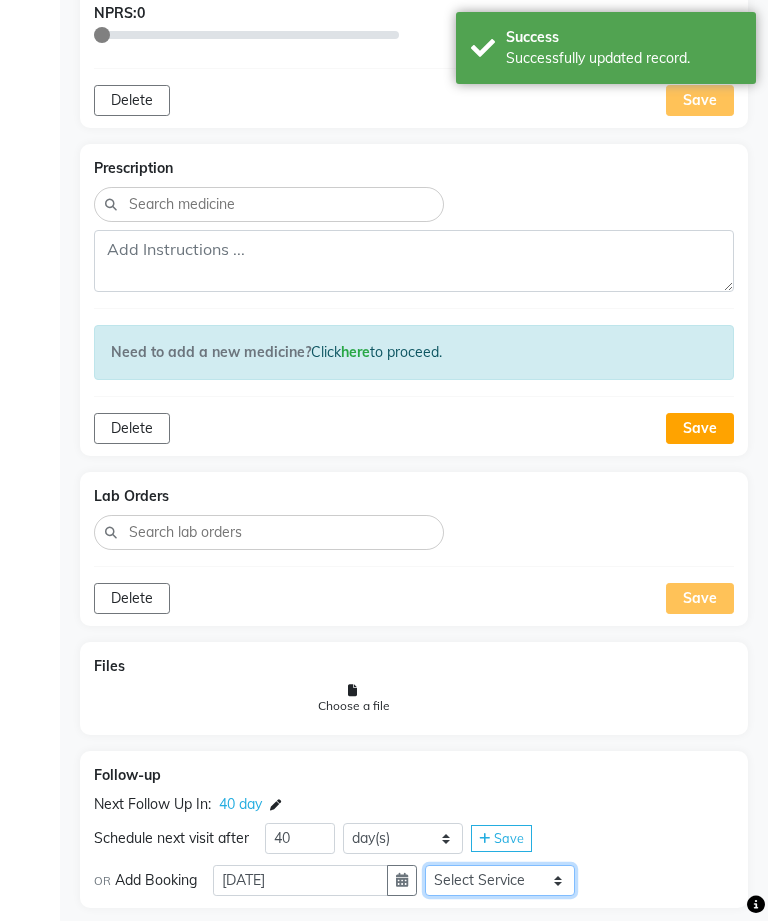 select on "981031" 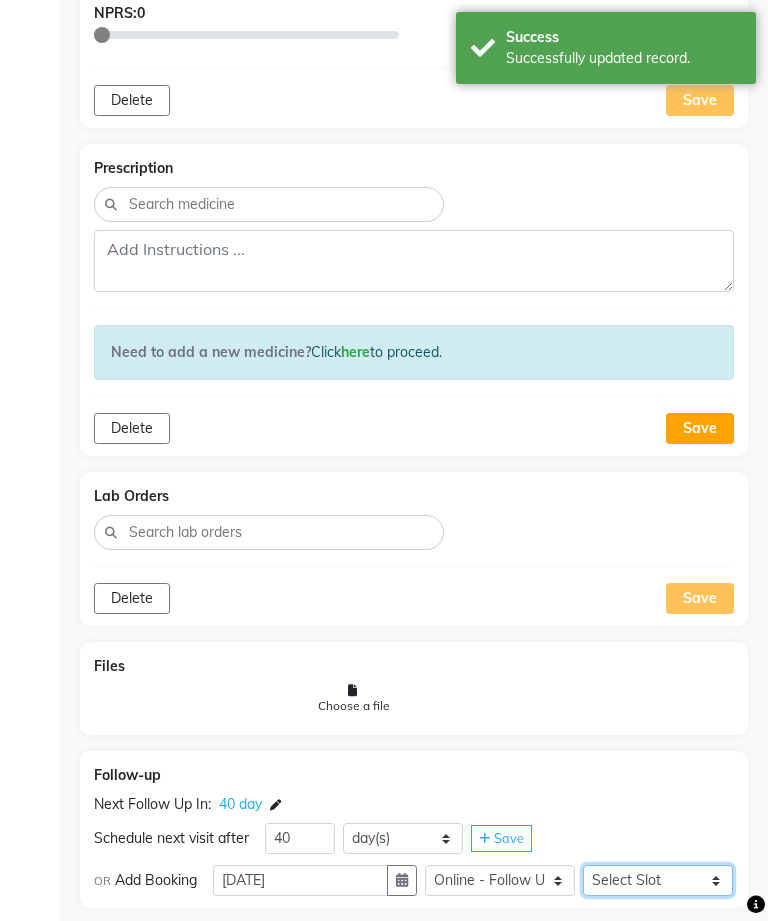 click on "Select Slot 10:15 10:30 10:45 11:00 11:15 11:30 11:45 12:00 12:15 12:30 12:45 13:15 13:30 13:45 14:00 14:15 14:30 14:45 15:00 15:15 15:30 15:45 16:00 16:15 16:30 16:45 17:00 17:15 17:30 17:45 18:00 18:15 18:30 18:45 19:00 19:15 19:30 19:45 20:00 20:30 20:45 21:00 21:15 21:30 21:45" 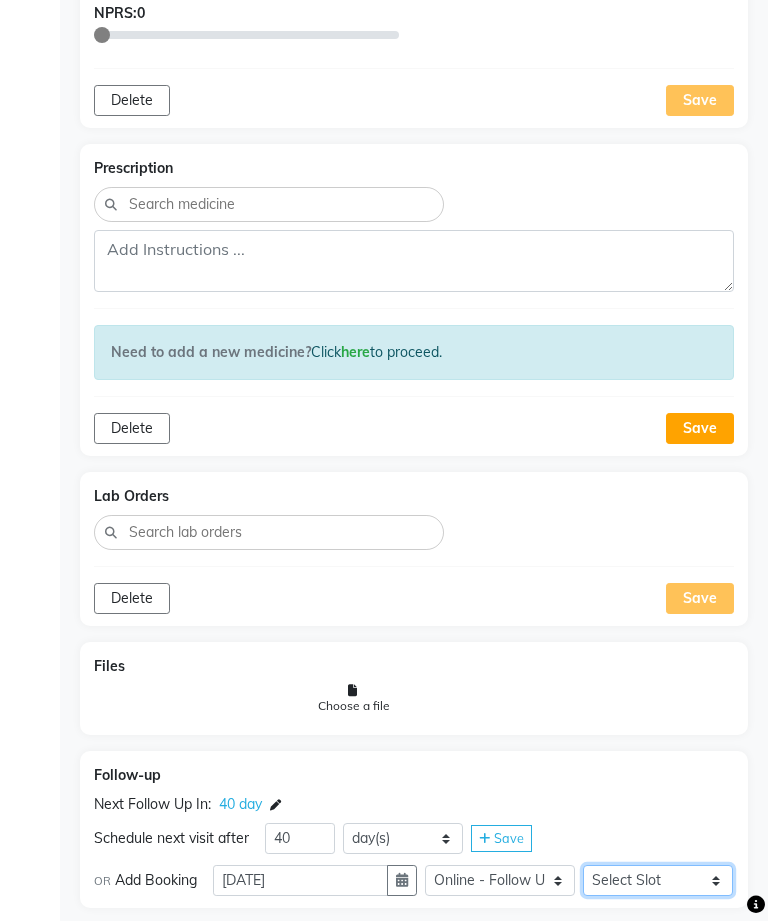 select on "825" 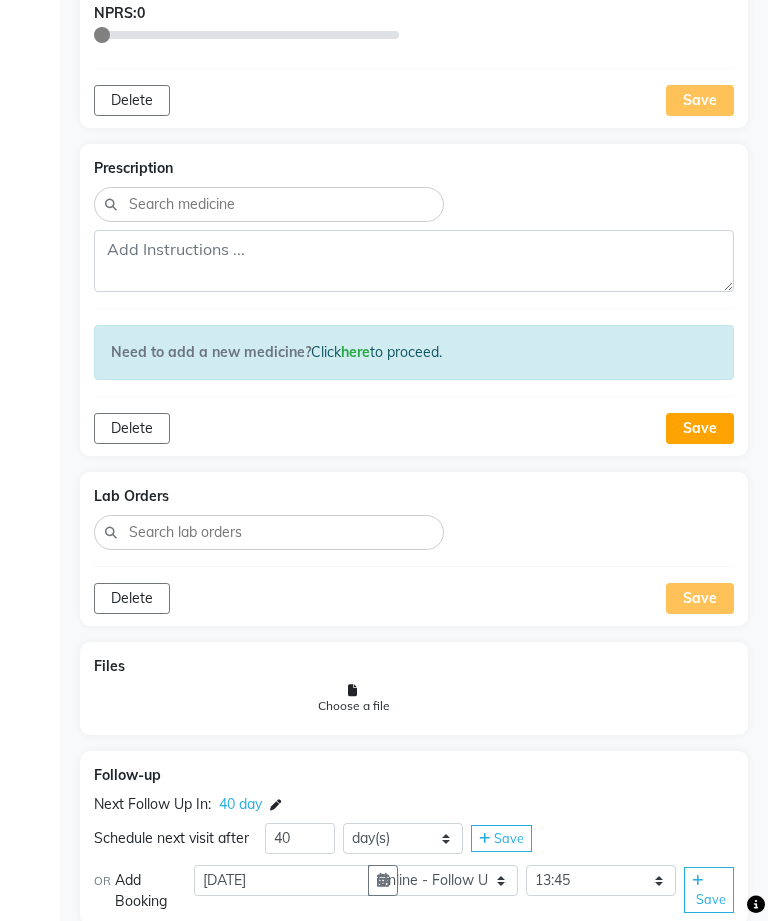 click on "Save" 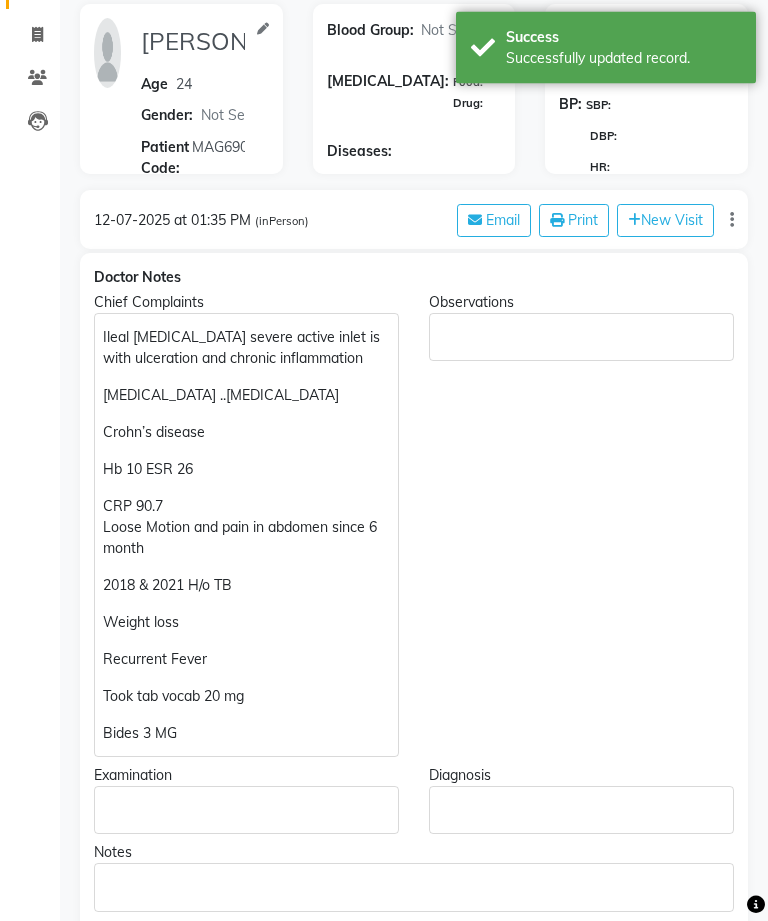 scroll, scrollTop: 0, scrollLeft: 0, axis: both 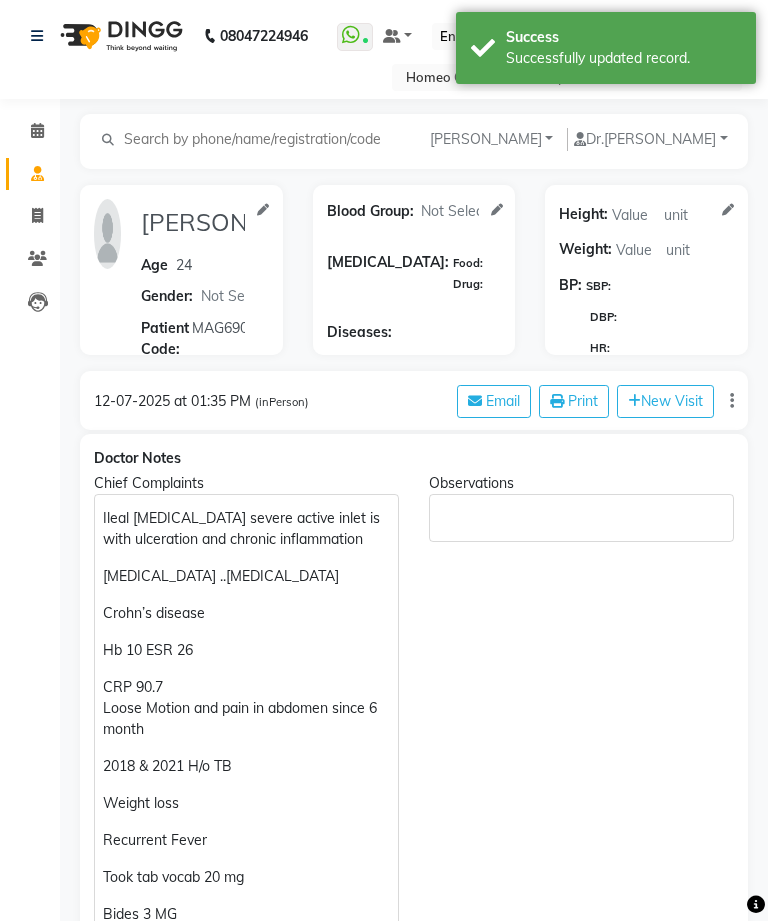 click 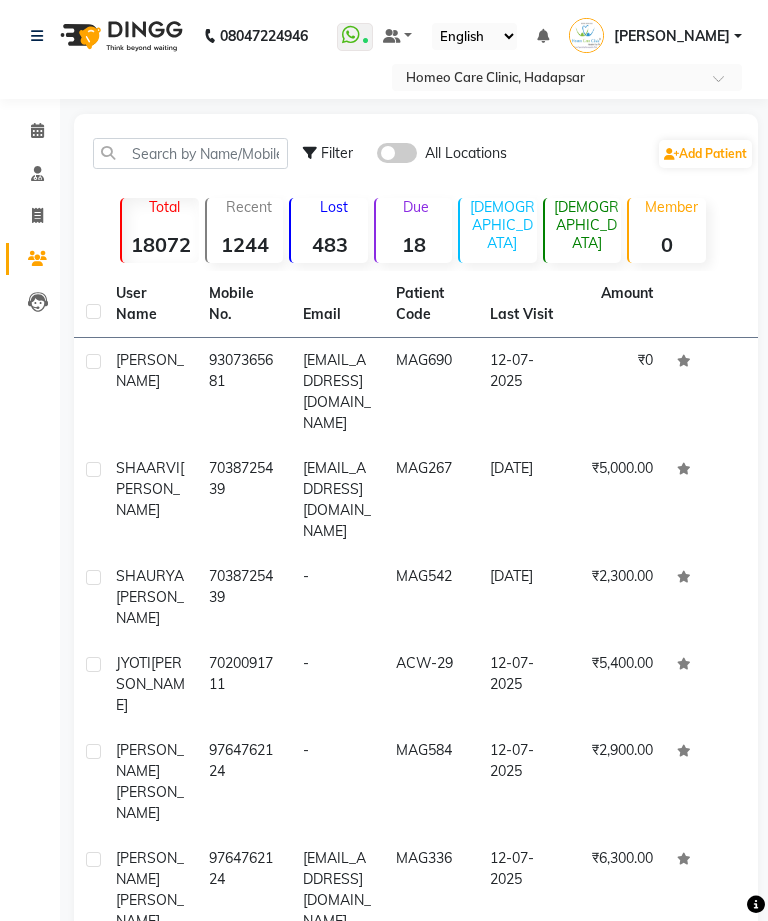 click on "08047224946 Select Location × Homeo Care Clinic, Hadapsar   WhatsApp Status  ✕ Status:  Connected Most Recent Message: [DATE]     12:40 PM Recent Service Activity: [DATE]     12:51 PM Default Panel My Panel English ENGLISH Español العربية मराठी हिंदी ગુજરાતી தமிழ் 中文 Notifications nothing to show [PERSON_NAME] Manage Profile Change Password Sign out  Version:3.15.4" 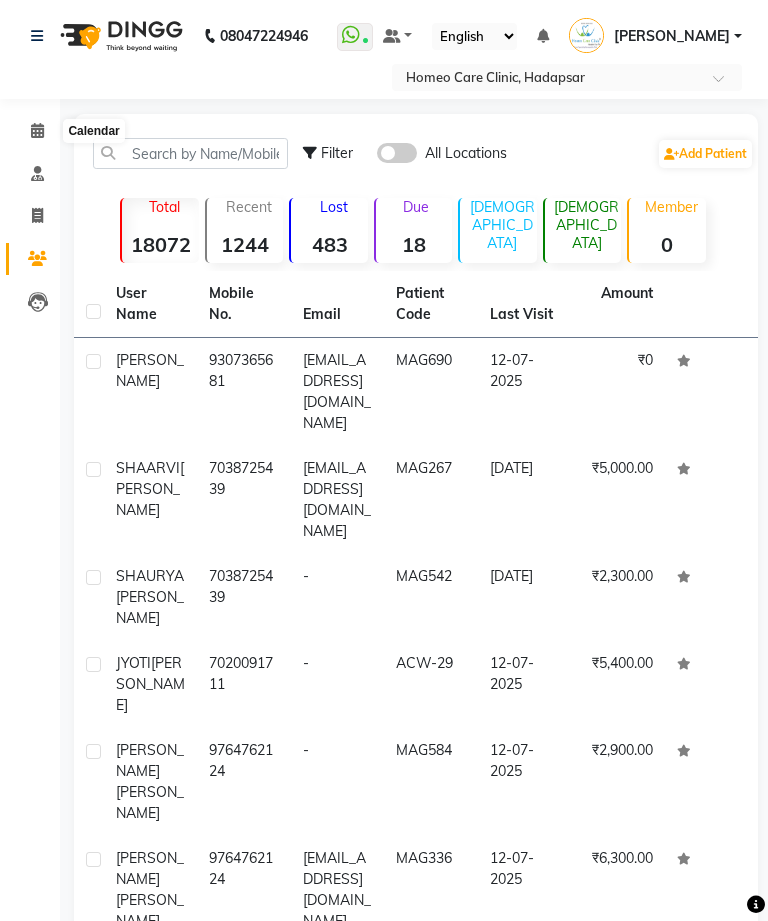 click 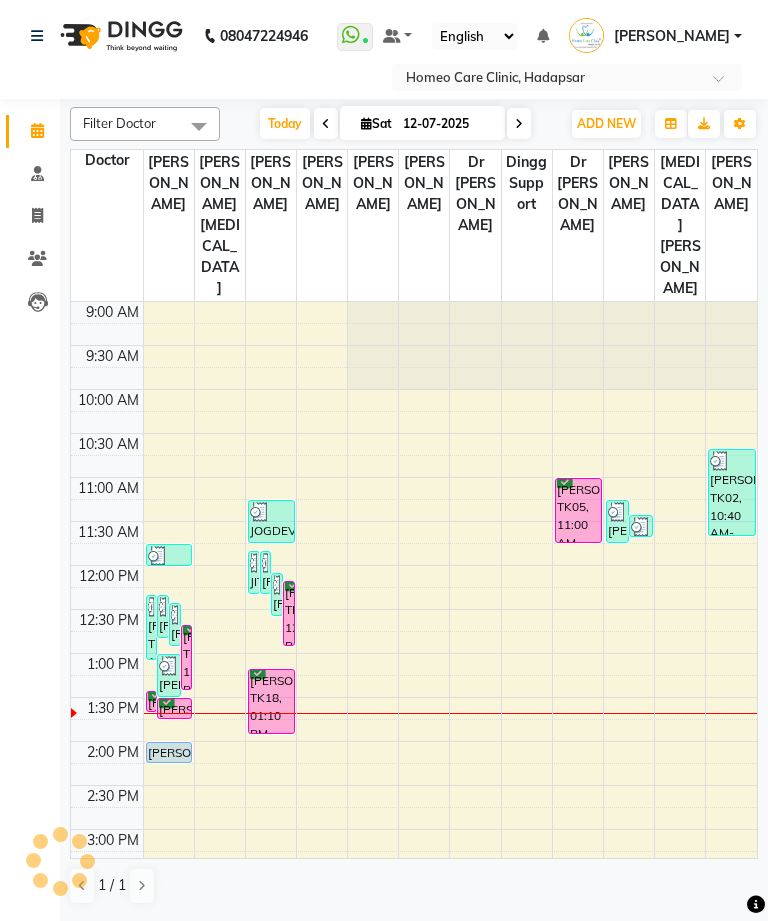 scroll, scrollTop: 0, scrollLeft: 0, axis: both 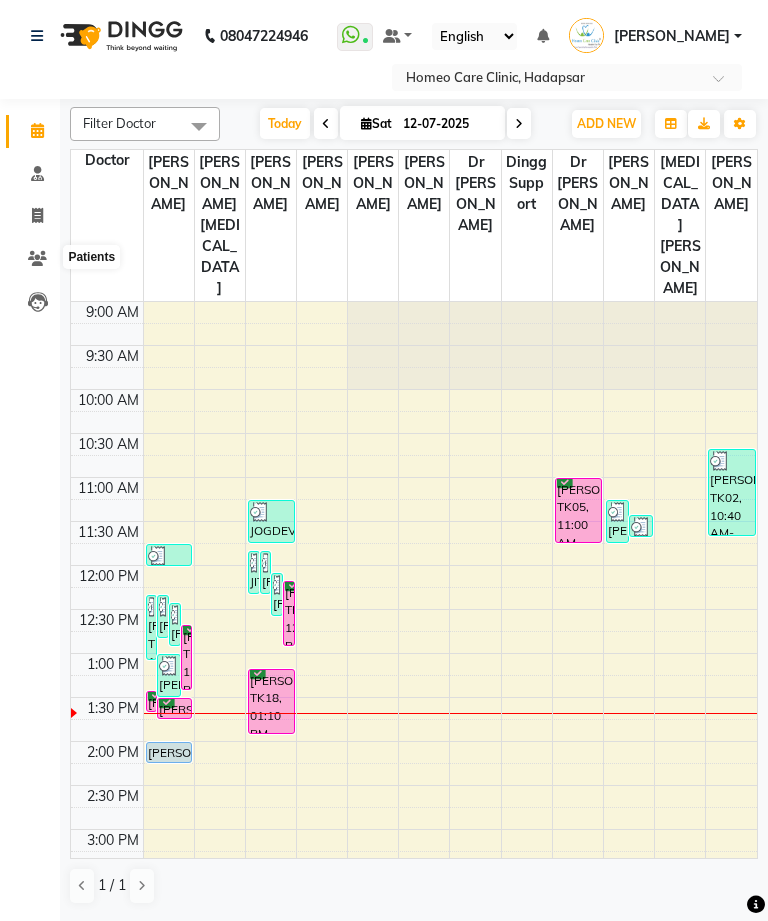 click 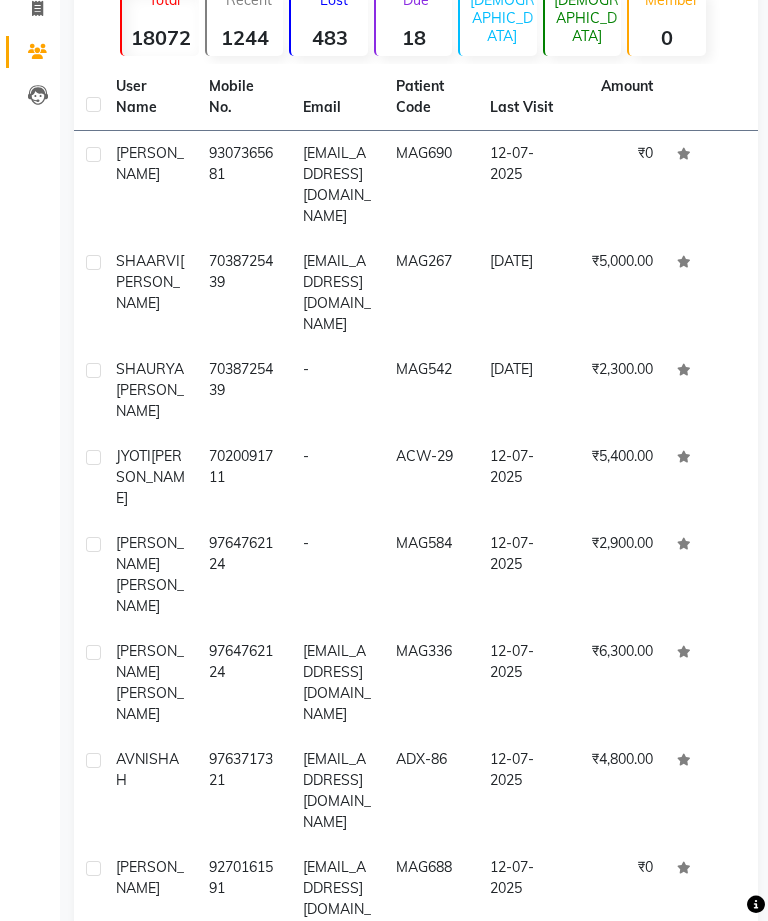 scroll, scrollTop: 192, scrollLeft: 0, axis: vertical 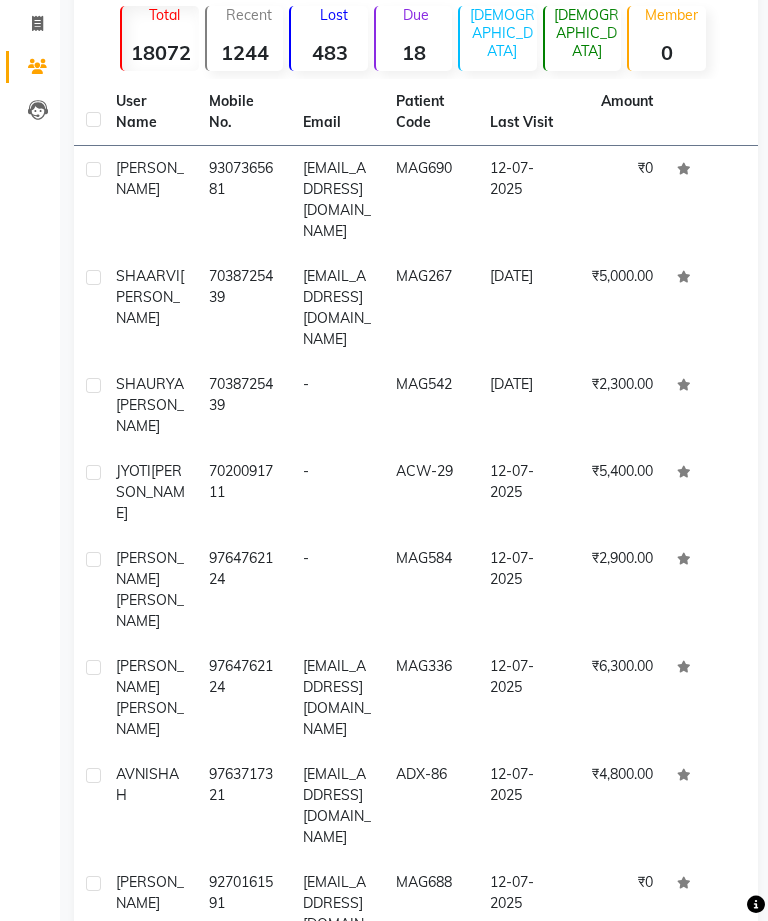 click on "SHAURYA" 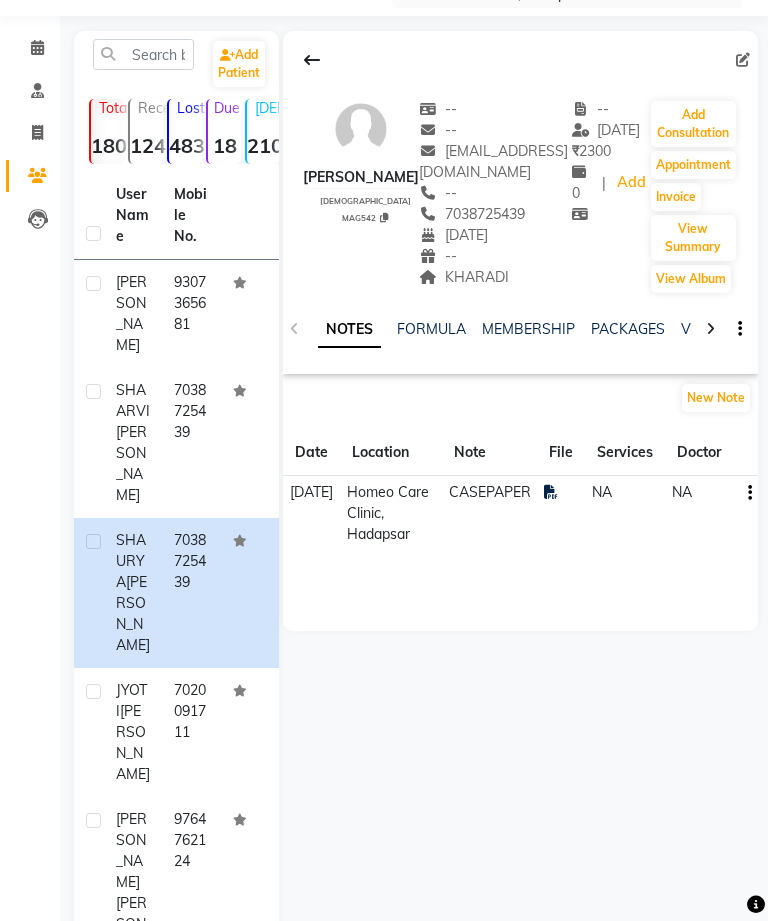 scroll, scrollTop: 0, scrollLeft: 0, axis: both 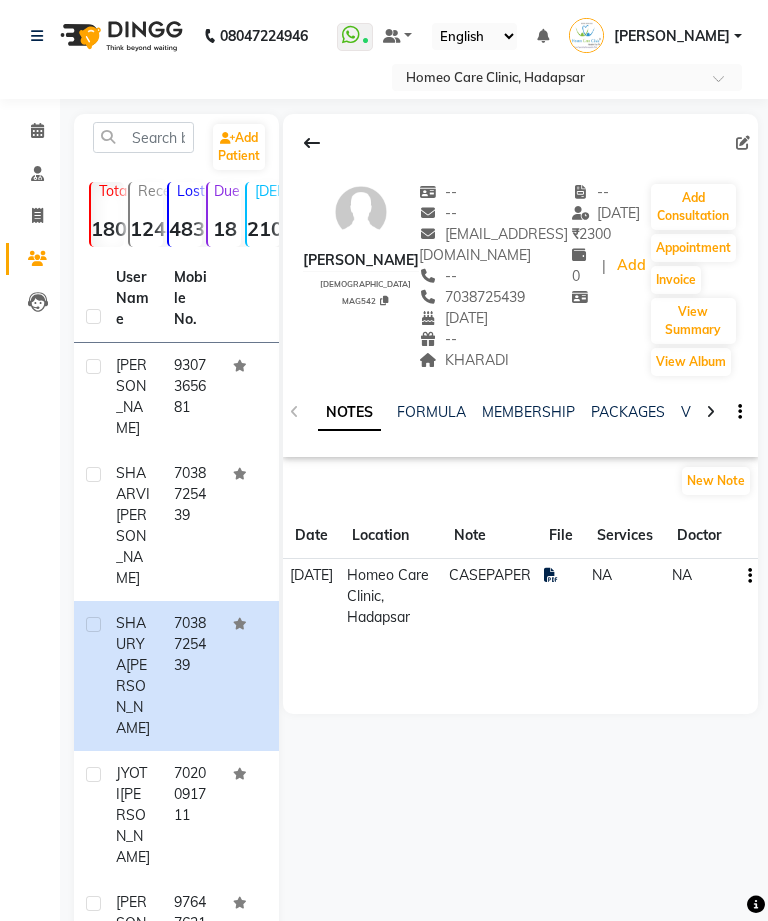 click on "Add Consultation" 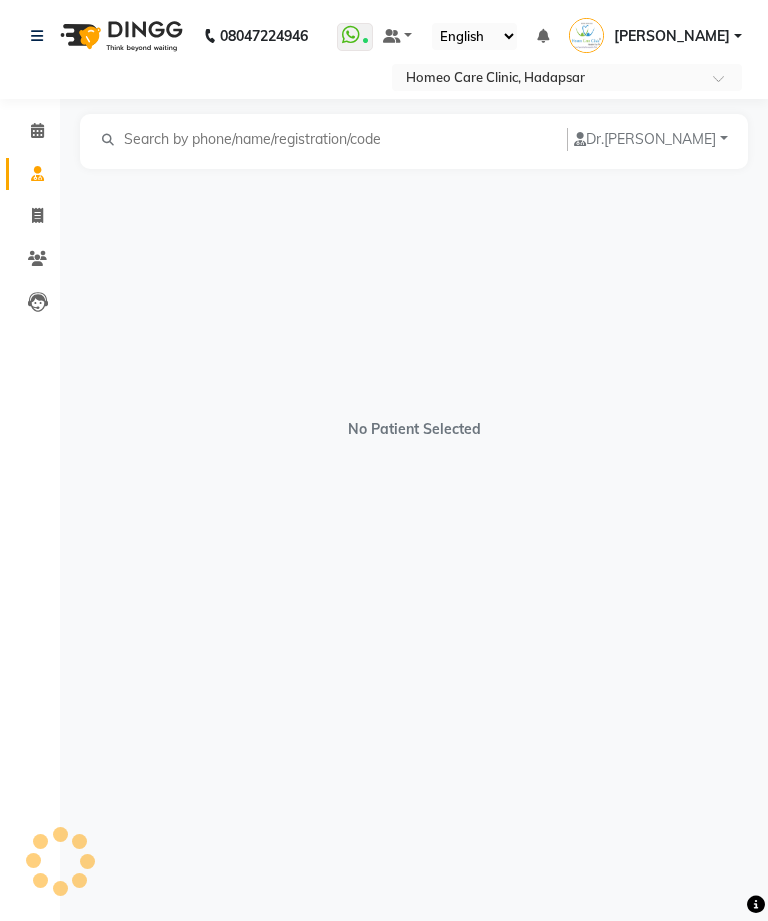 select on "[DEMOGRAPHIC_DATA]" 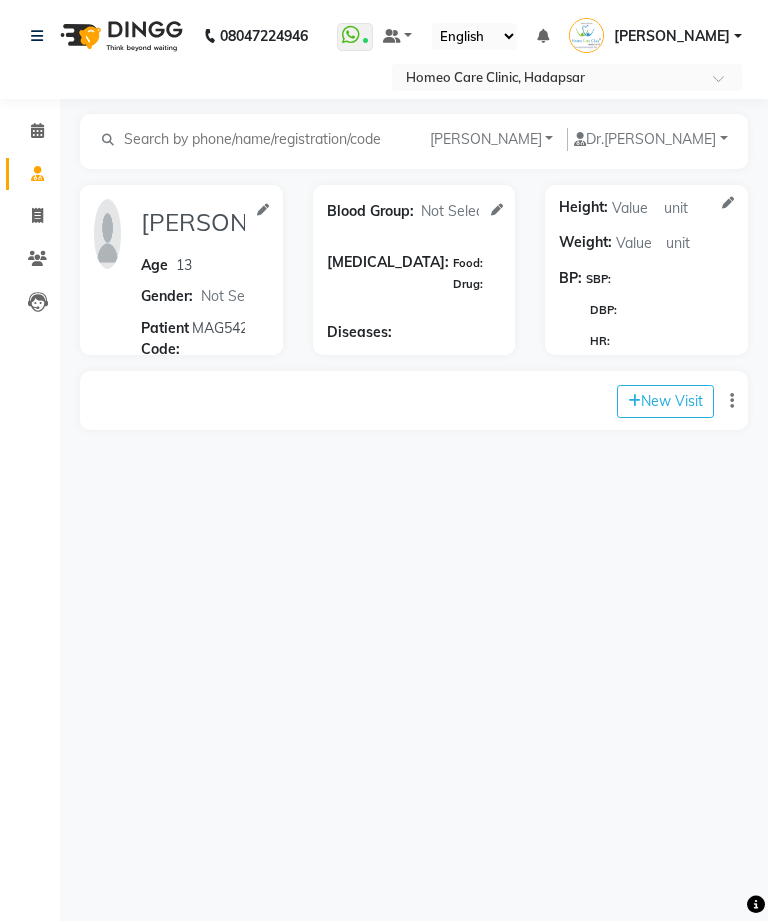 scroll, scrollTop: 41, scrollLeft: 0, axis: vertical 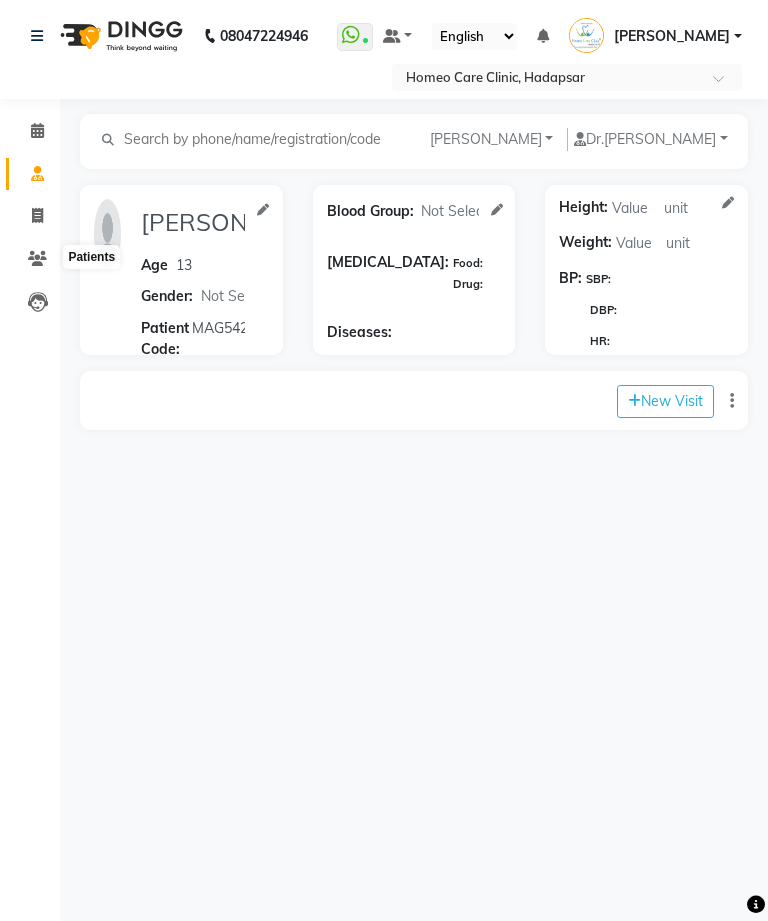 click 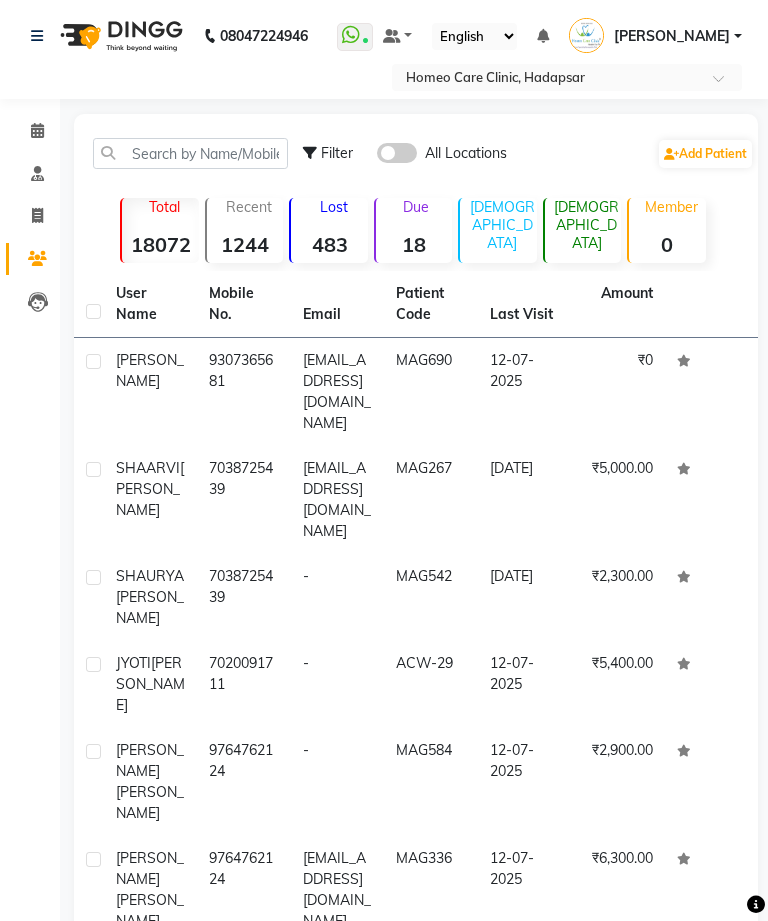 click on "[DATE]" 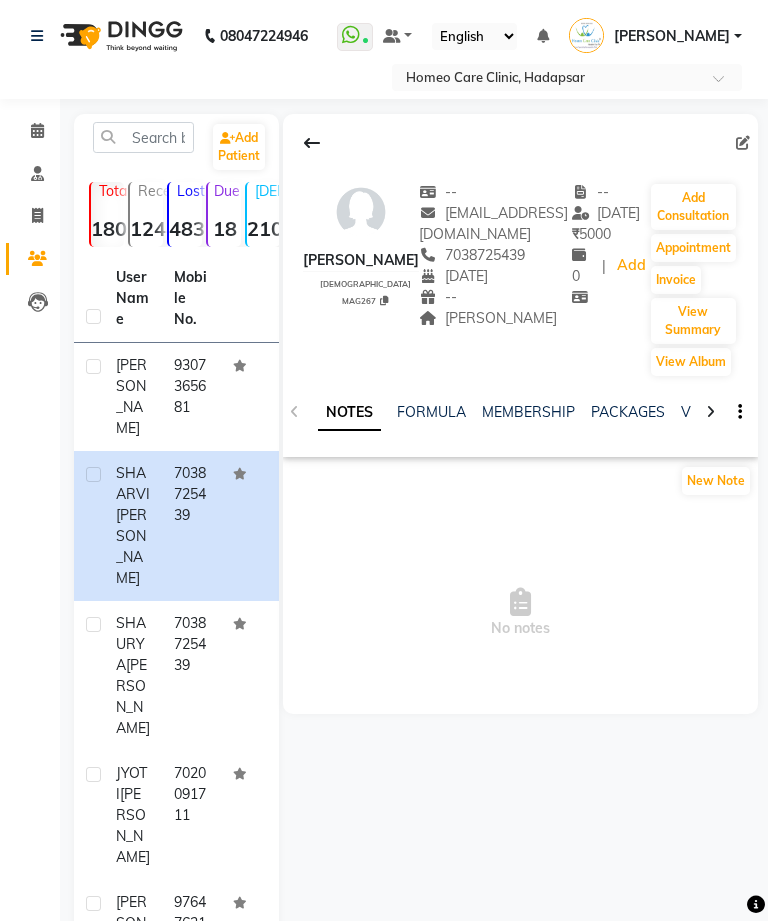 click on "Add Consultation" 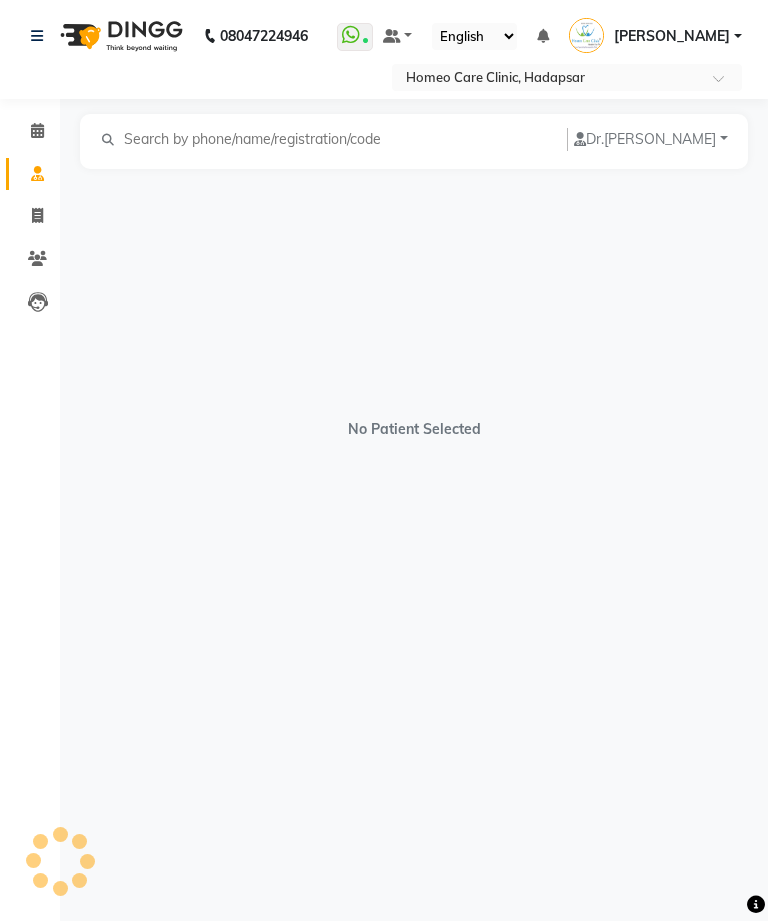select on "[DEMOGRAPHIC_DATA]" 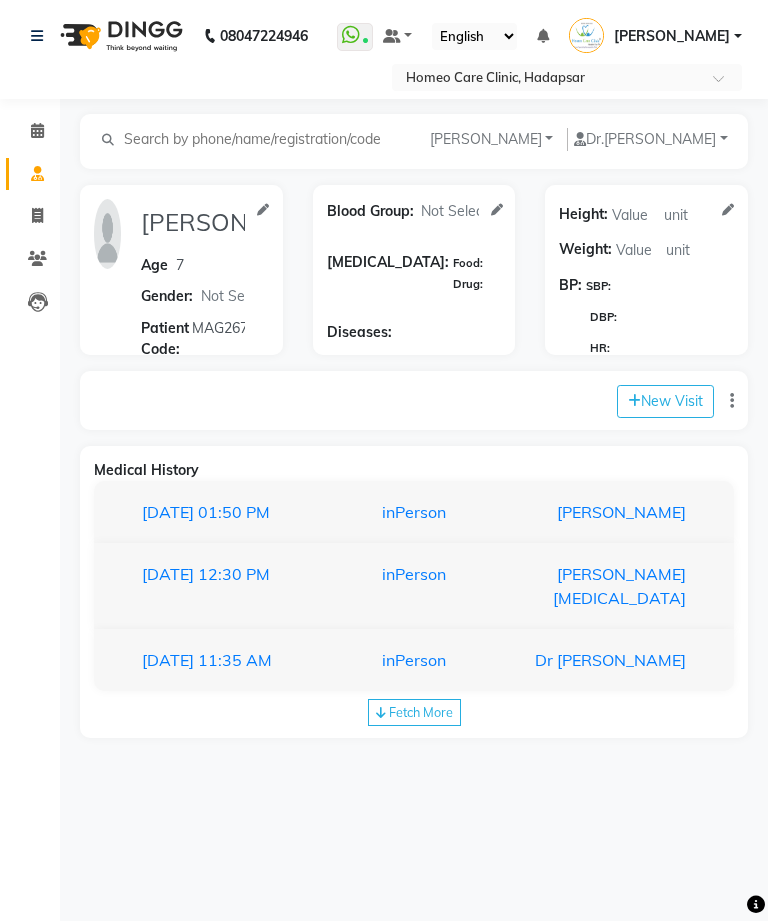 click on "[PERSON_NAME]" at bounding box center [605, 512] 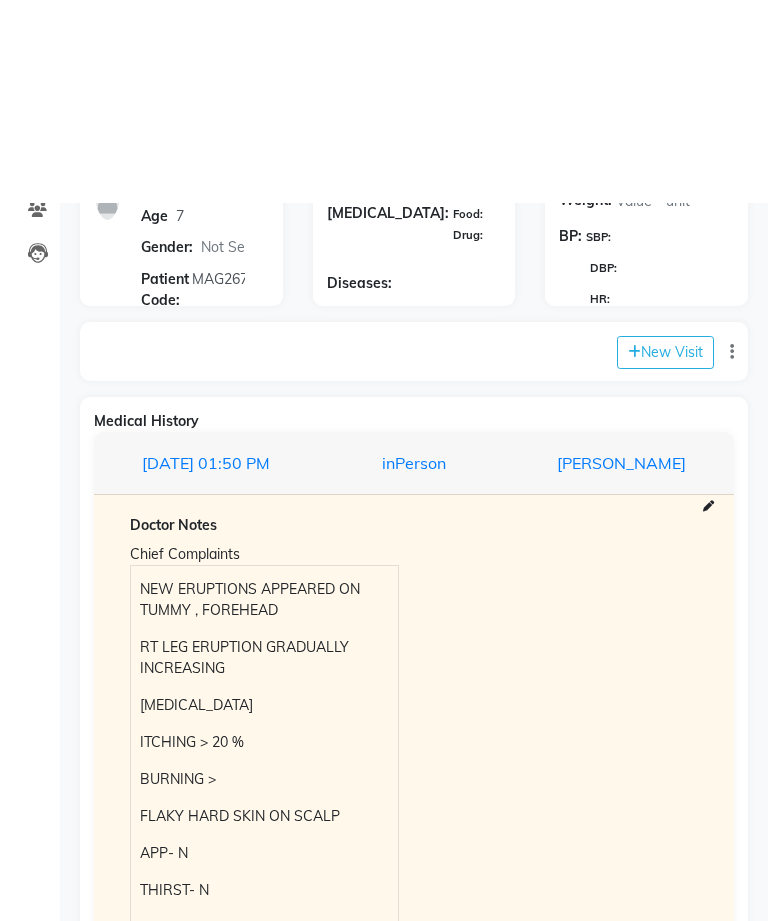 scroll, scrollTop: 0, scrollLeft: 0, axis: both 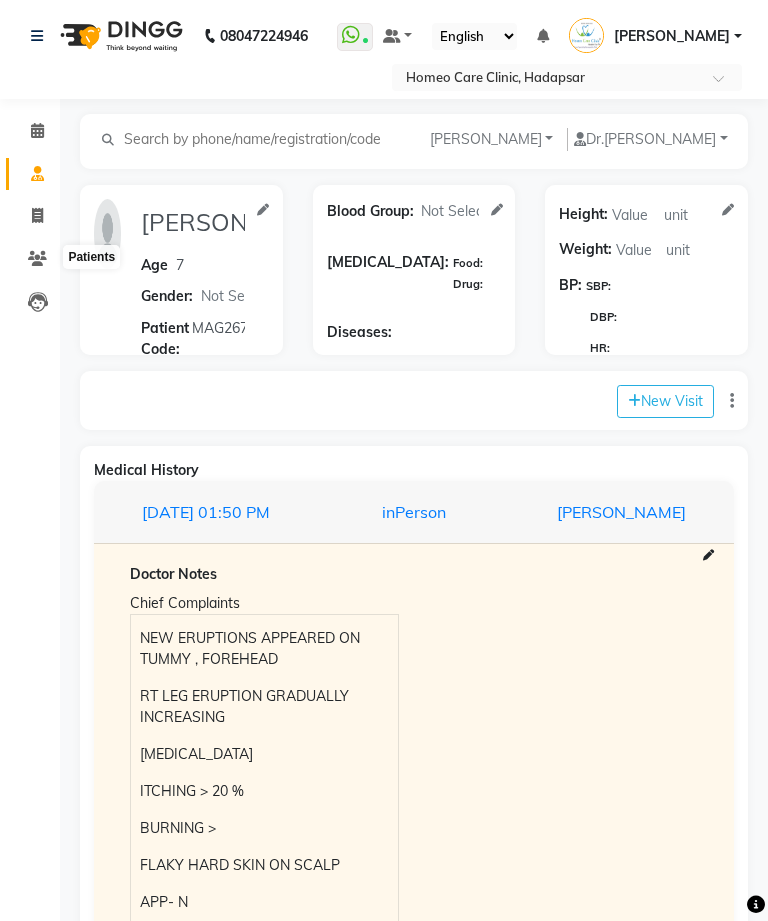 click 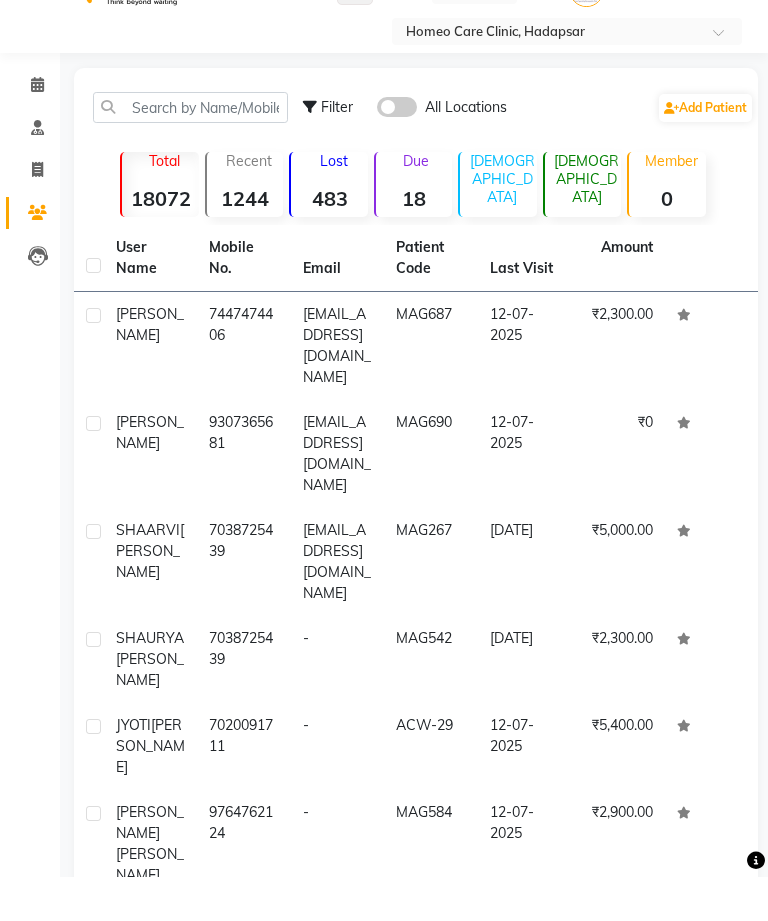 scroll, scrollTop: 61, scrollLeft: 0, axis: vertical 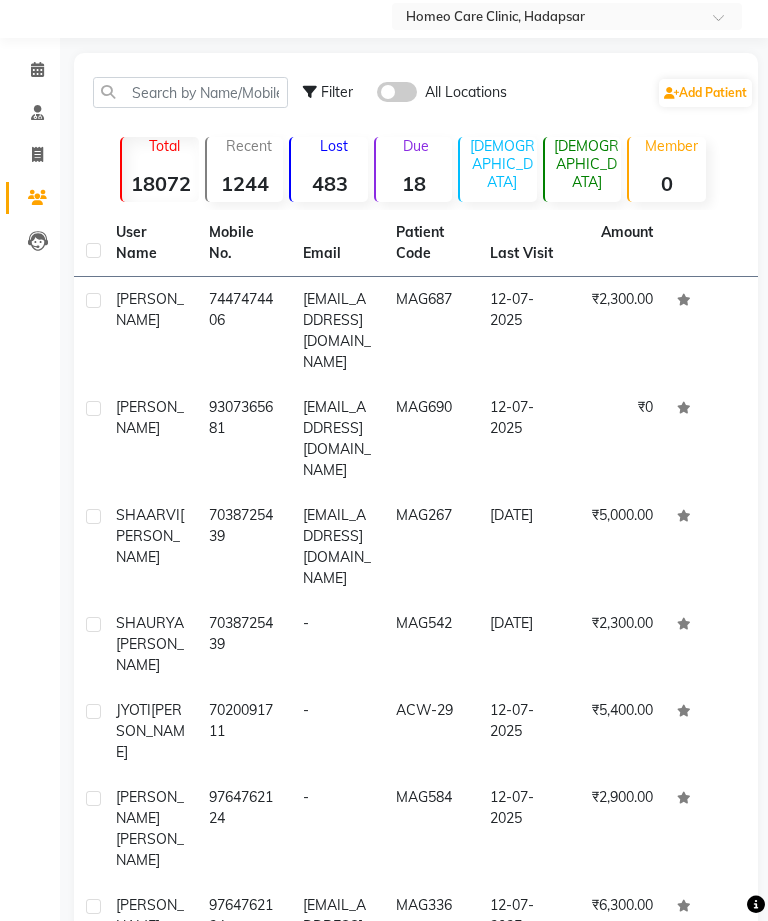 click on "MAG542" 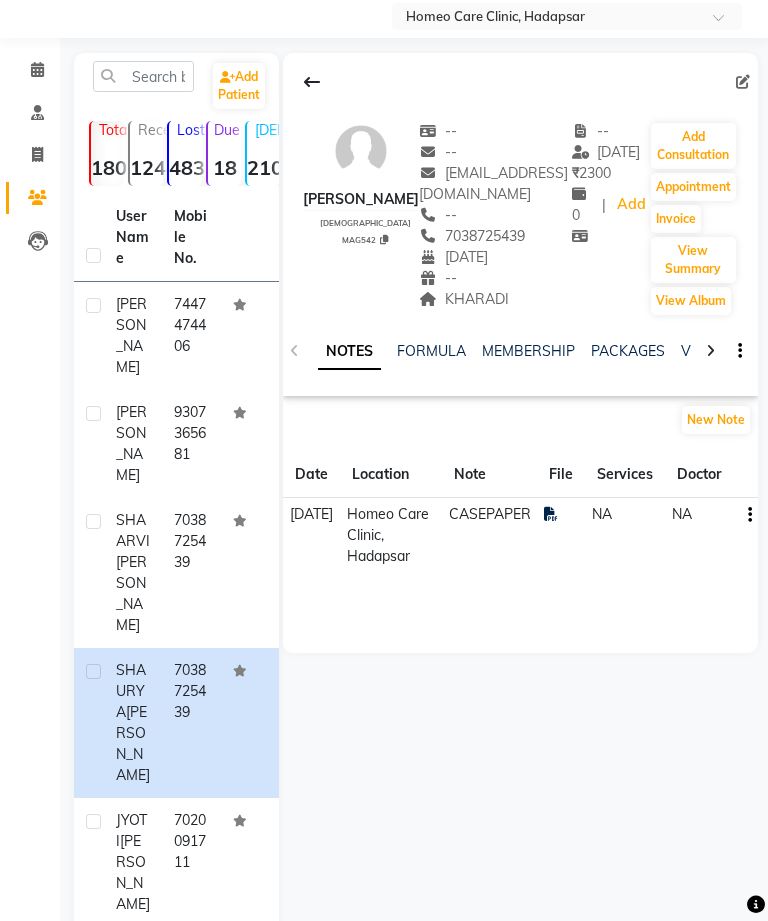 click on "Add Consultation" 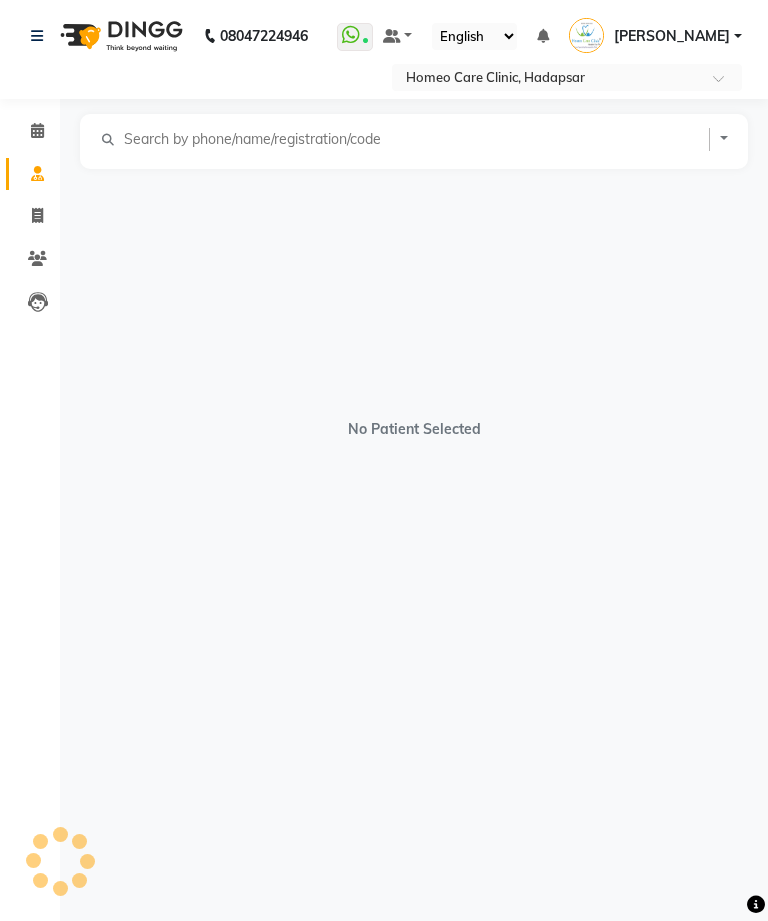 select on "[DEMOGRAPHIC_DATA]" 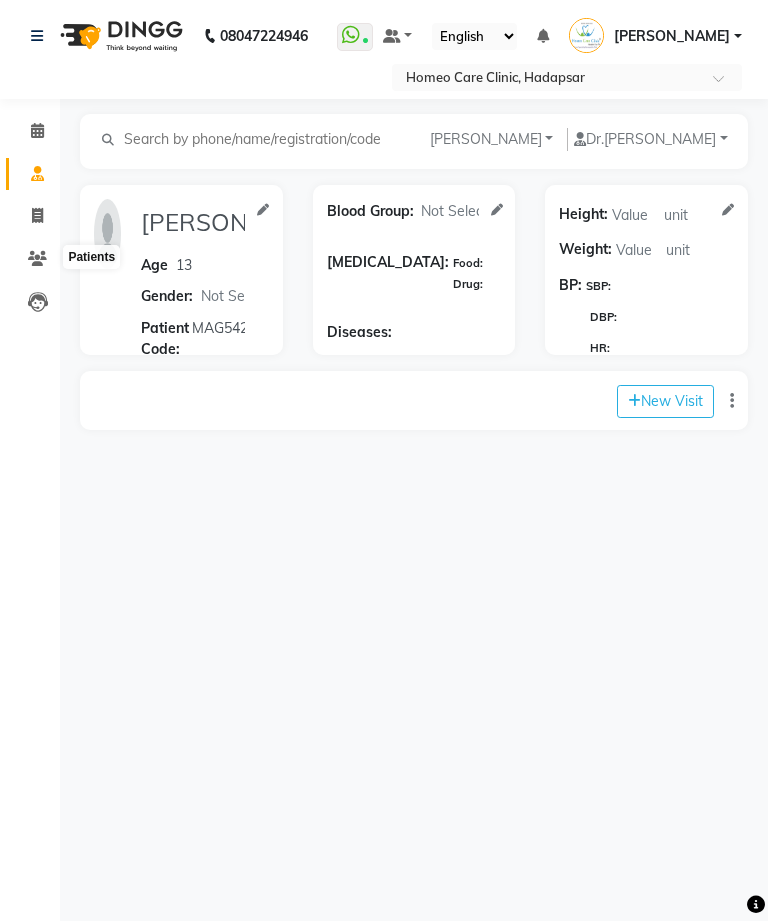 click 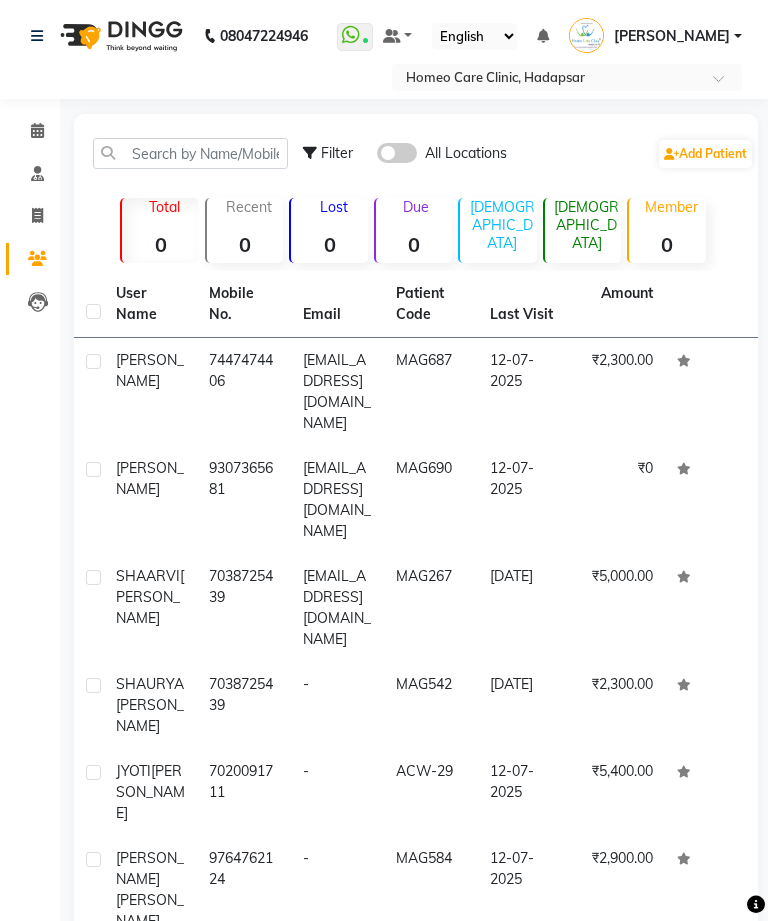 click on "-" 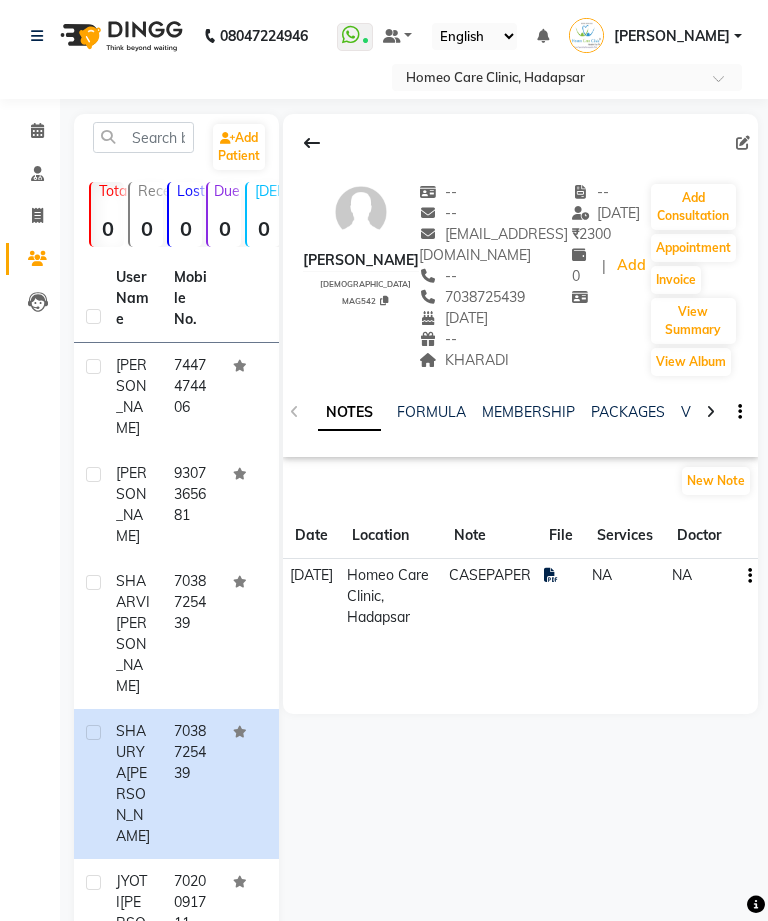 click 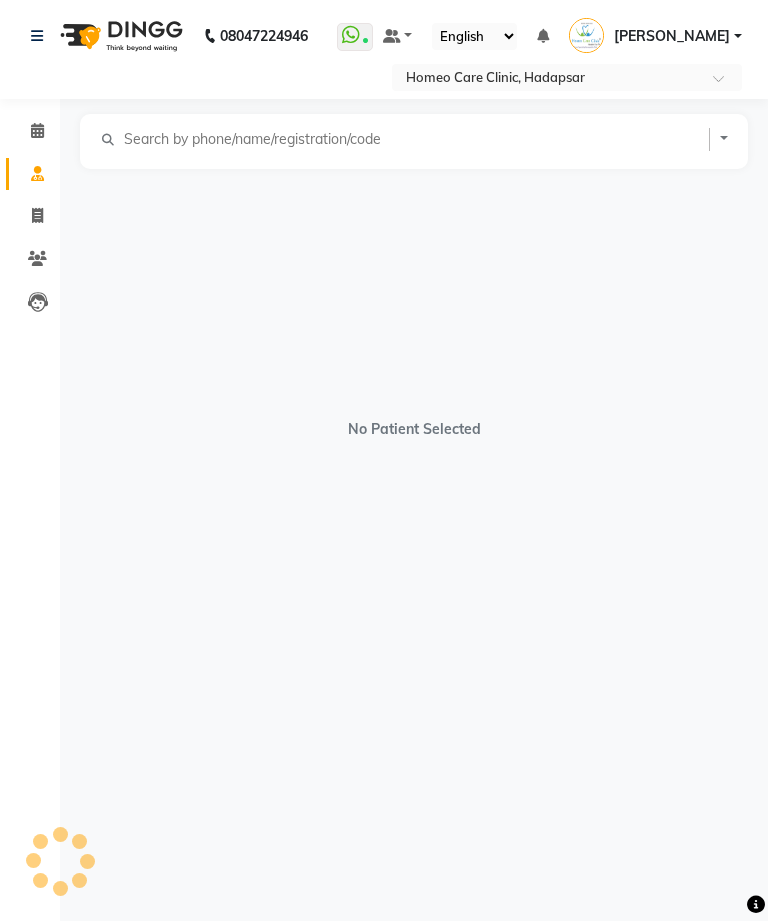 select on "[DEMOGRAPHIC_DATA]" 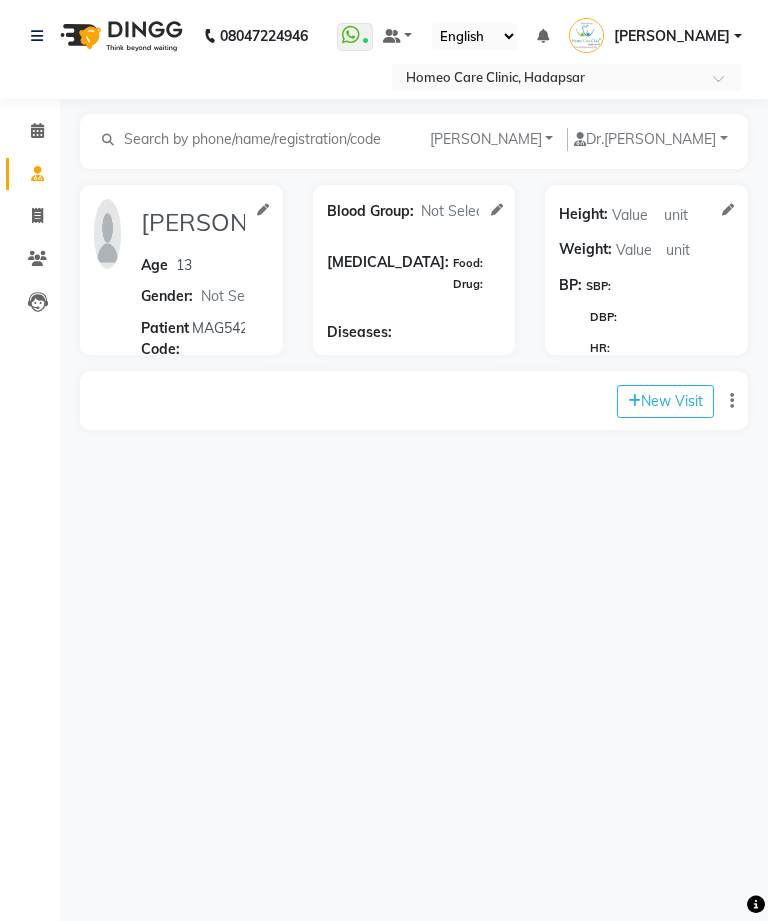click on "New Visit" 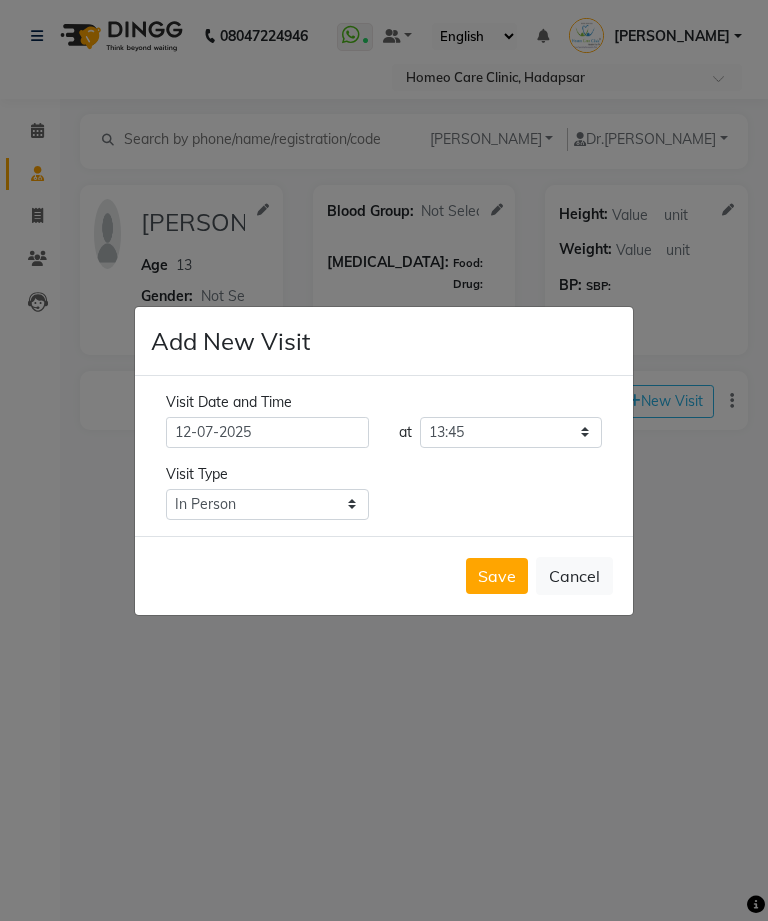 scroll, scrollTop: 60, scrollLeft: 0, axis: vertical 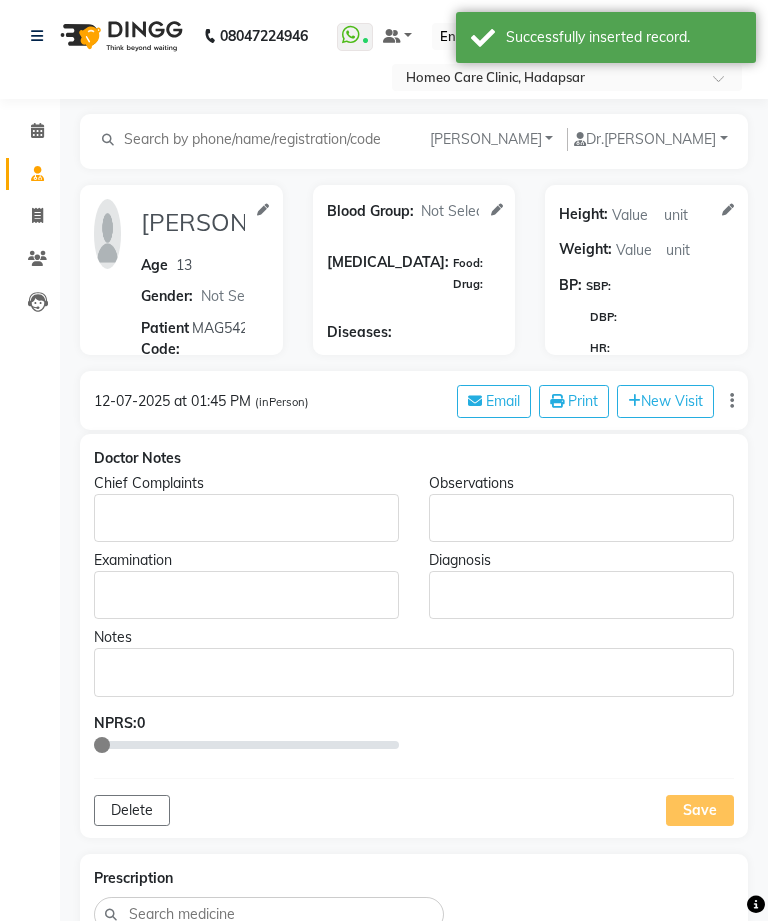 type on "[PERSON_NAME]" 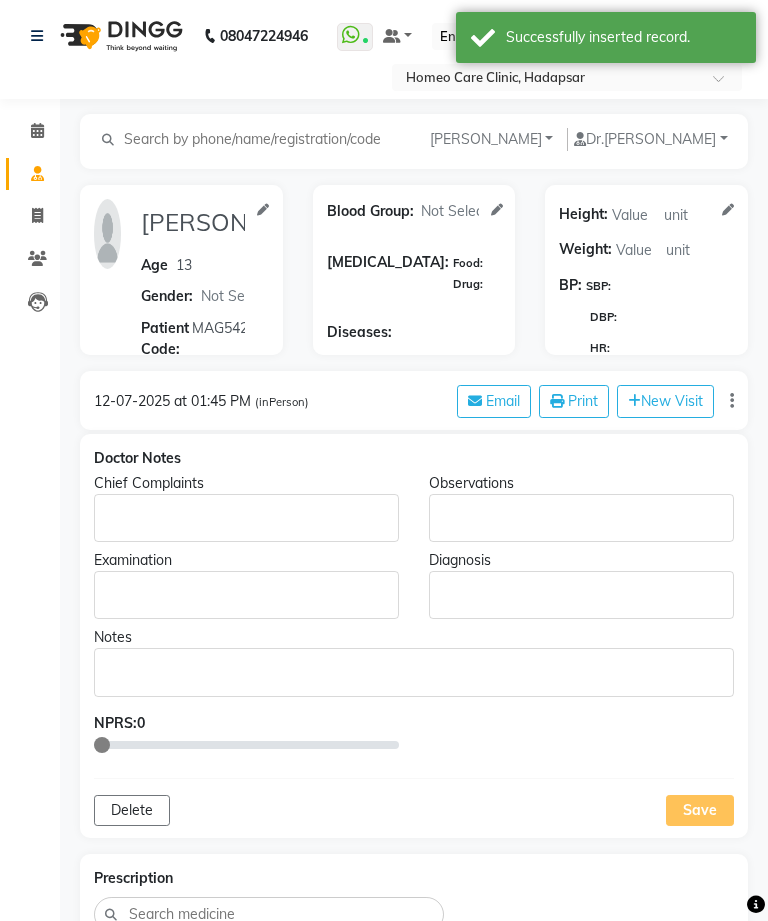 click 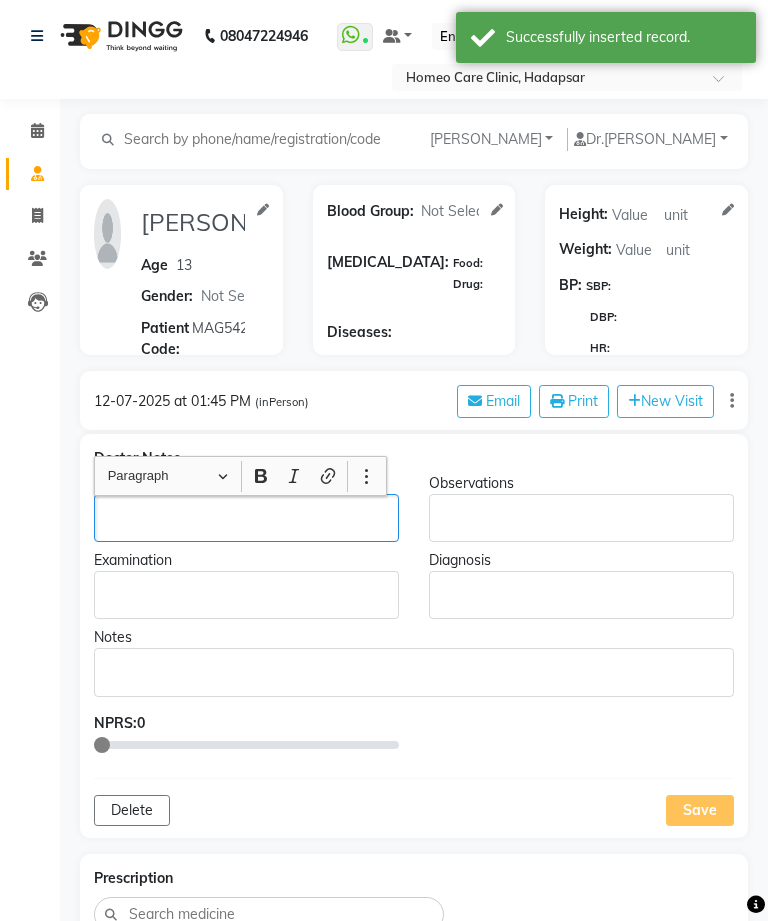 type 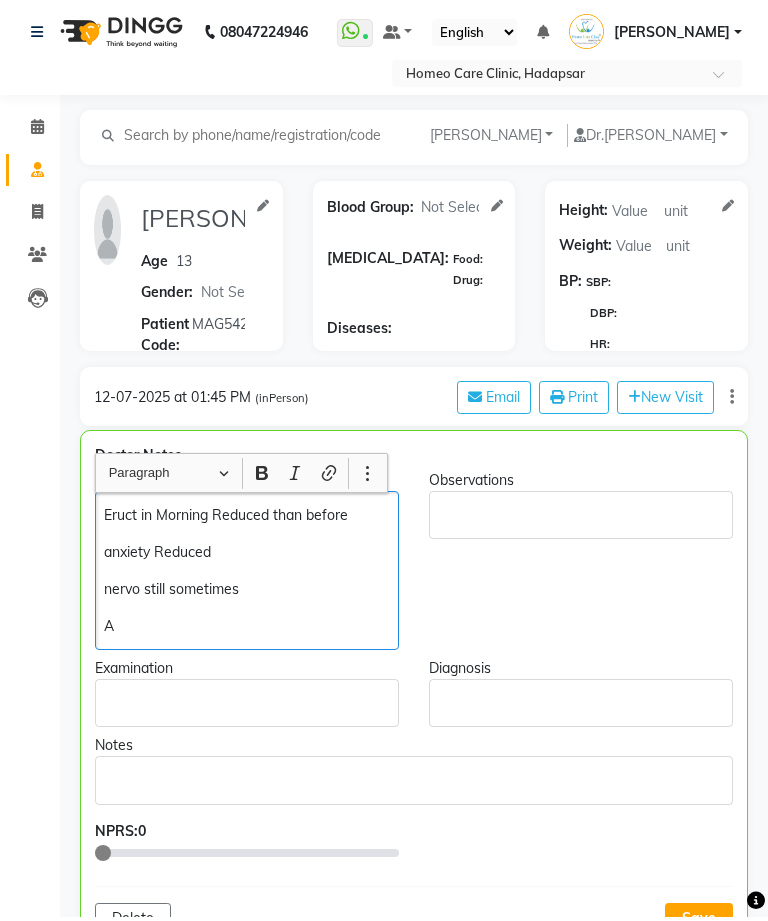 scroll, scrollTop: 12, scrollLeft: 0, axis: vertical 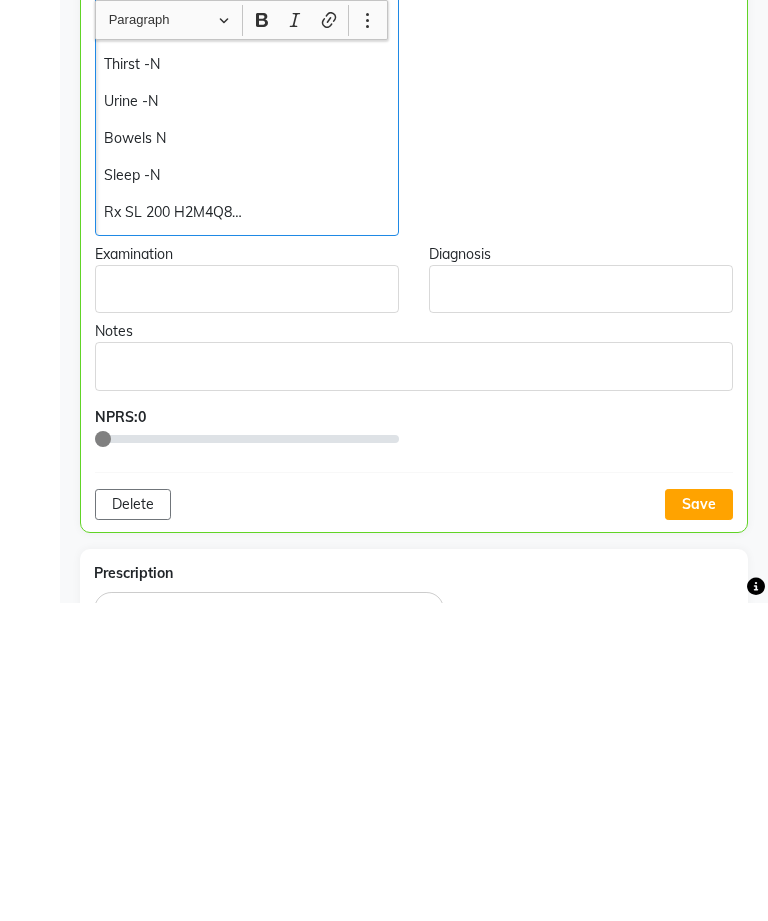 click on "Save" 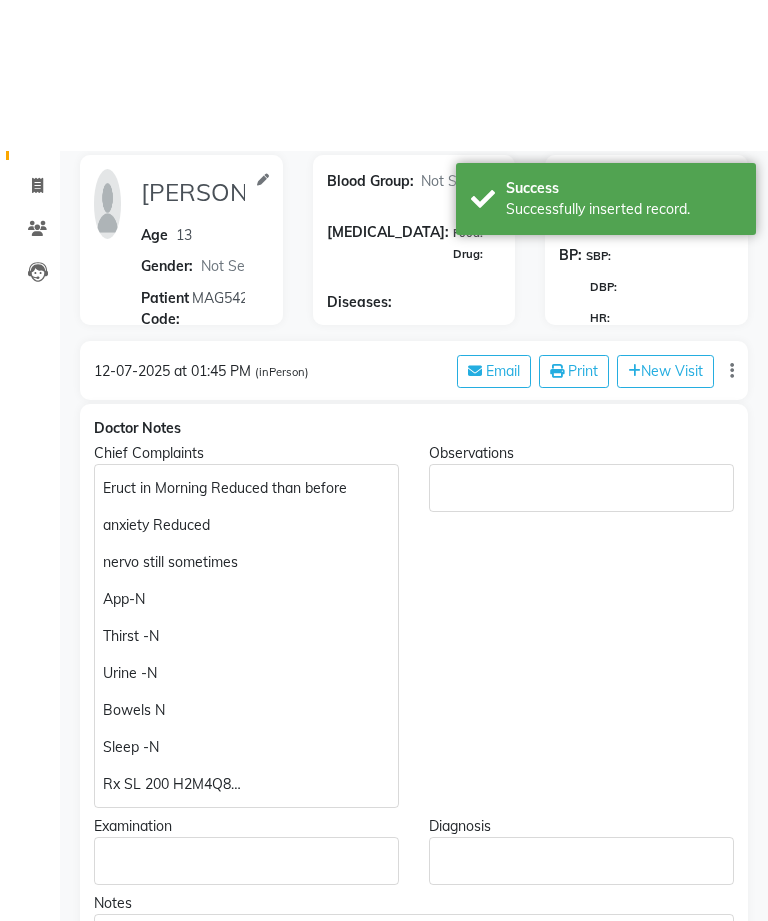 scroll, scrollTop: 0, scrollLeft: 0, axis: both 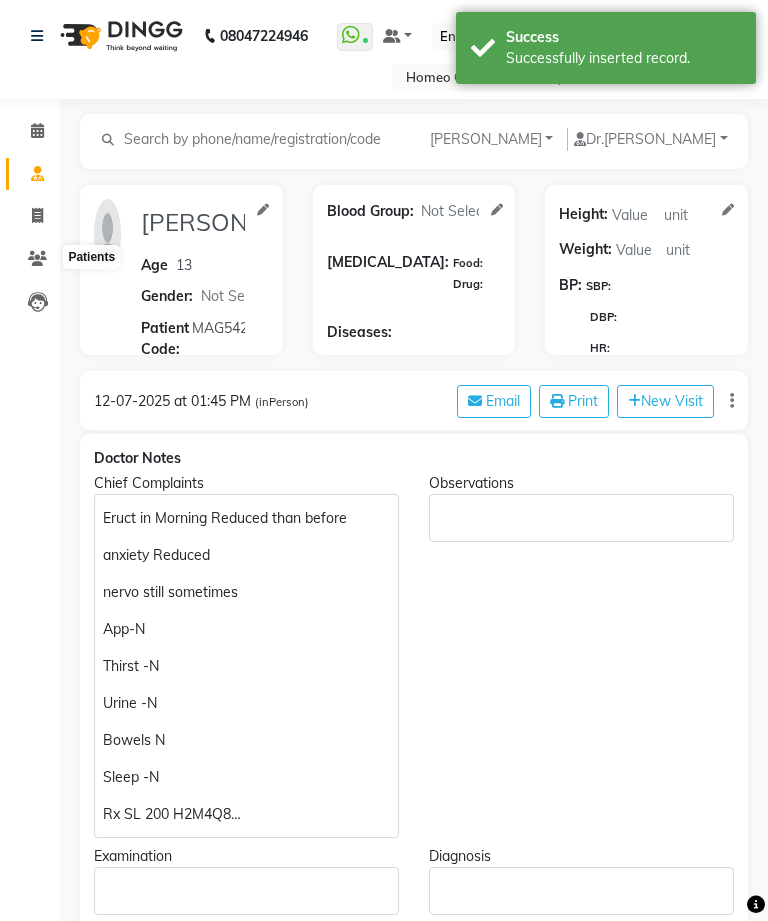 click 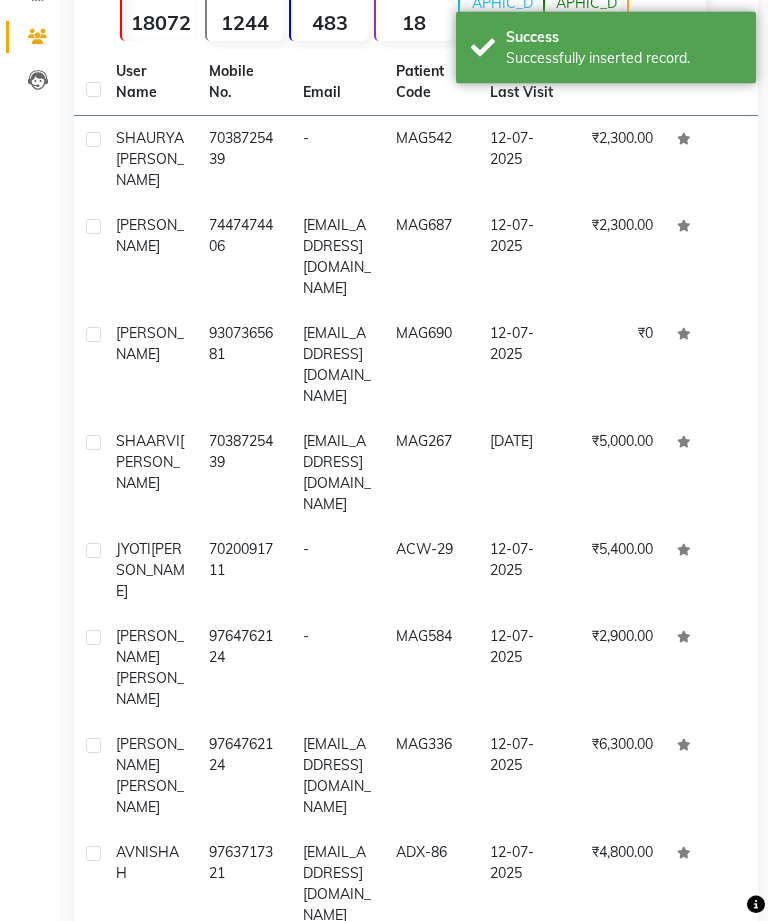 scroll, scrollTop: 268, scrollLeft: 0, axis: vertical 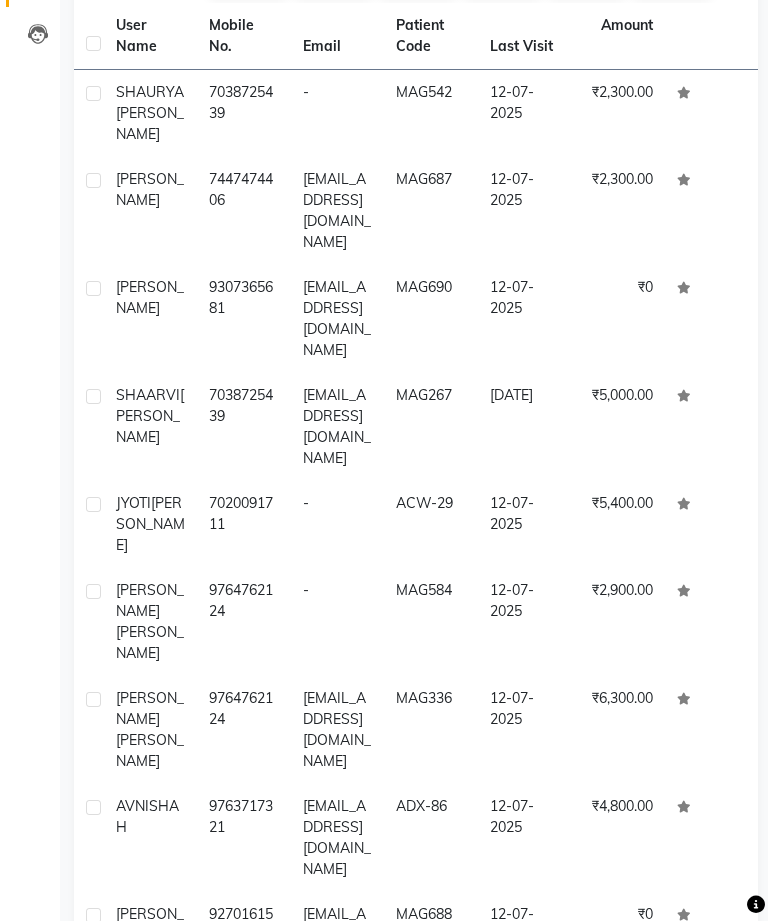 click on "[EMAIL_ADDRESS][DOMAIN_NAME]" 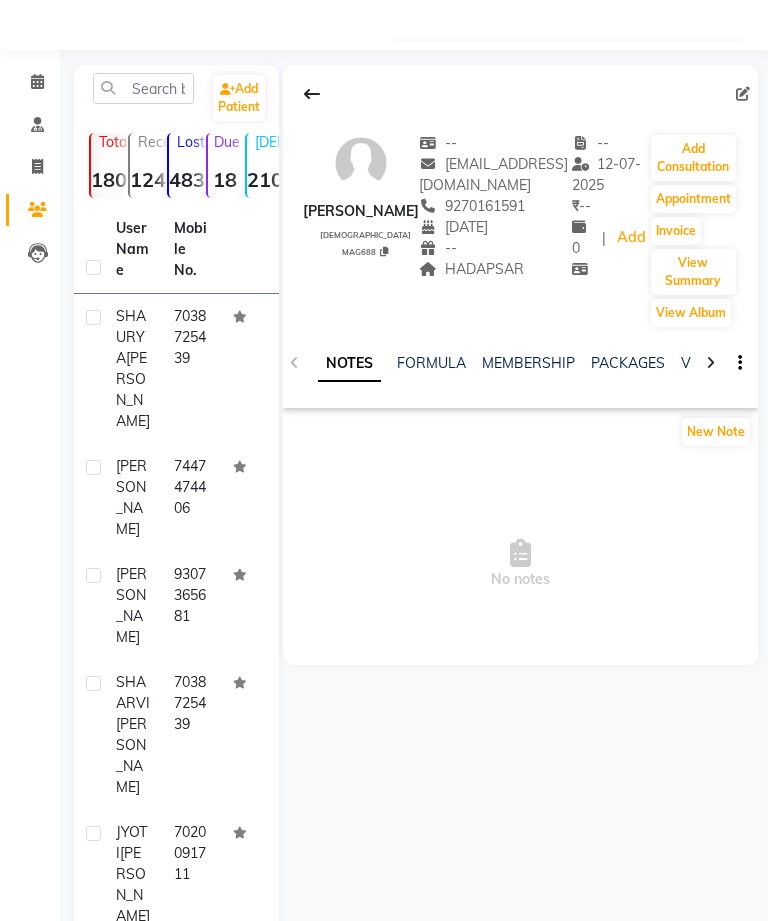 scroll, scrollTop: 0, scrollLeft: 0, axis: both 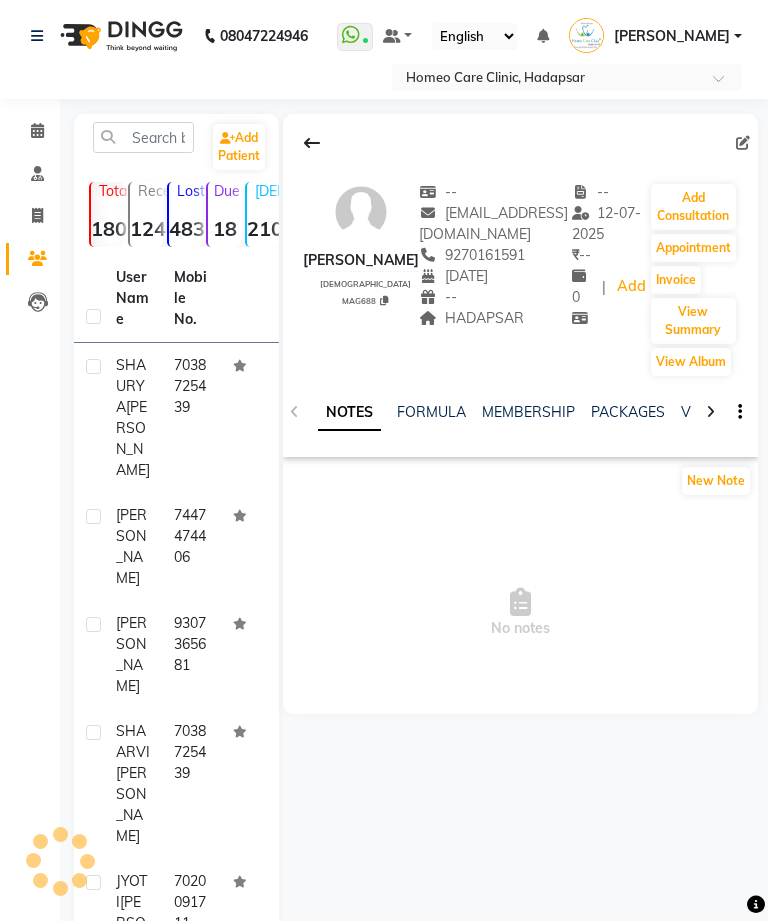 click on "Add Consultation" 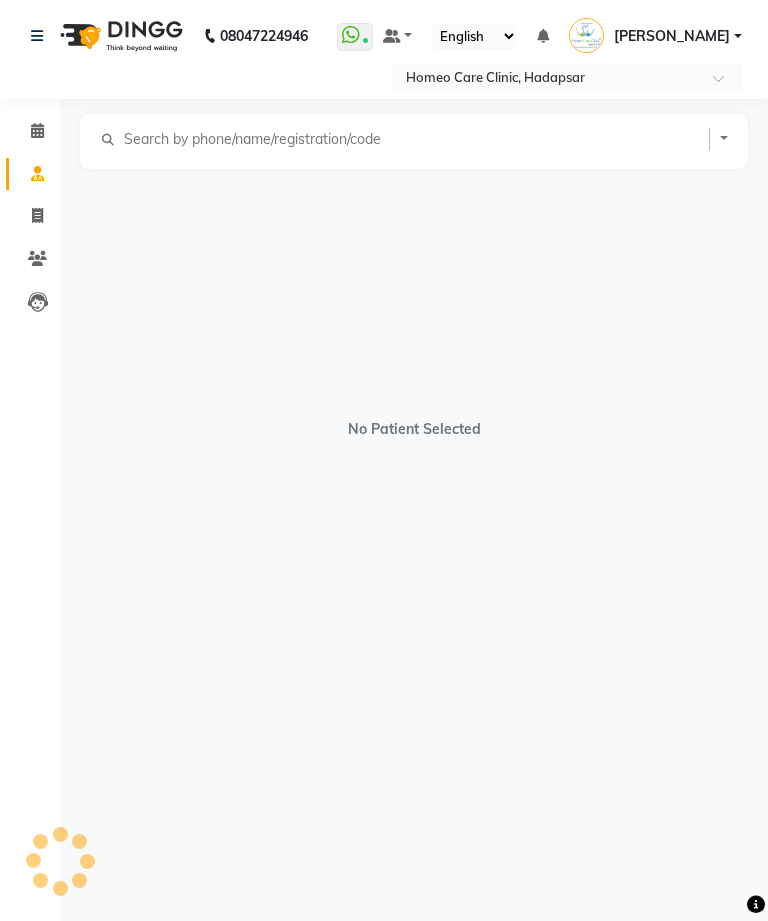 select on "[DEMOGRAPHIC_DATA]" 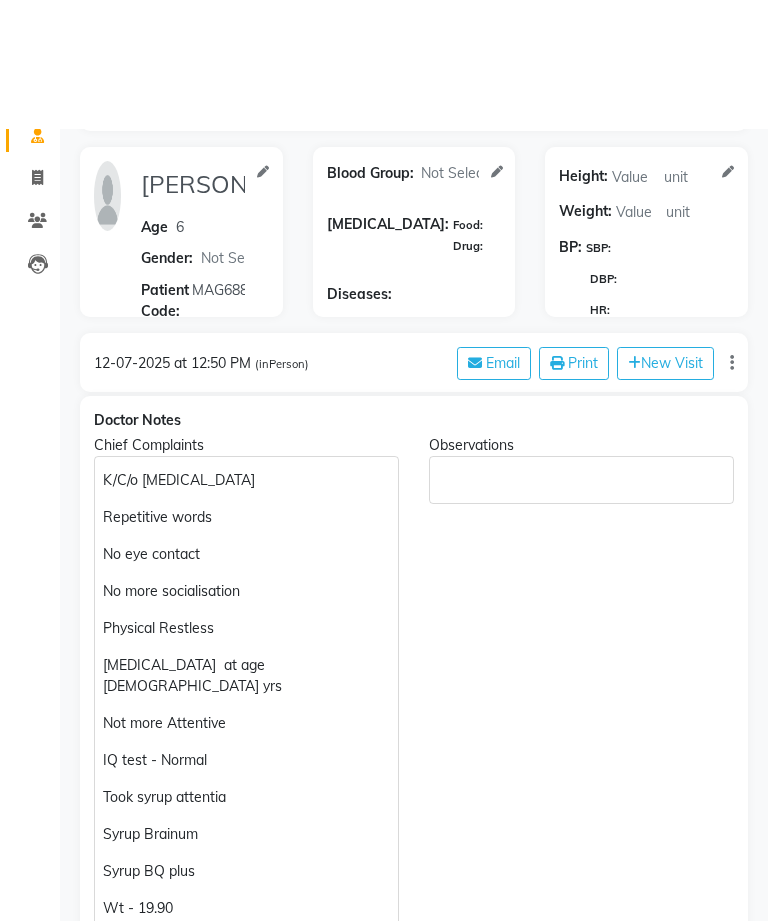 scroll, scrollTop: 0, scrollLeft: 0, axis: both 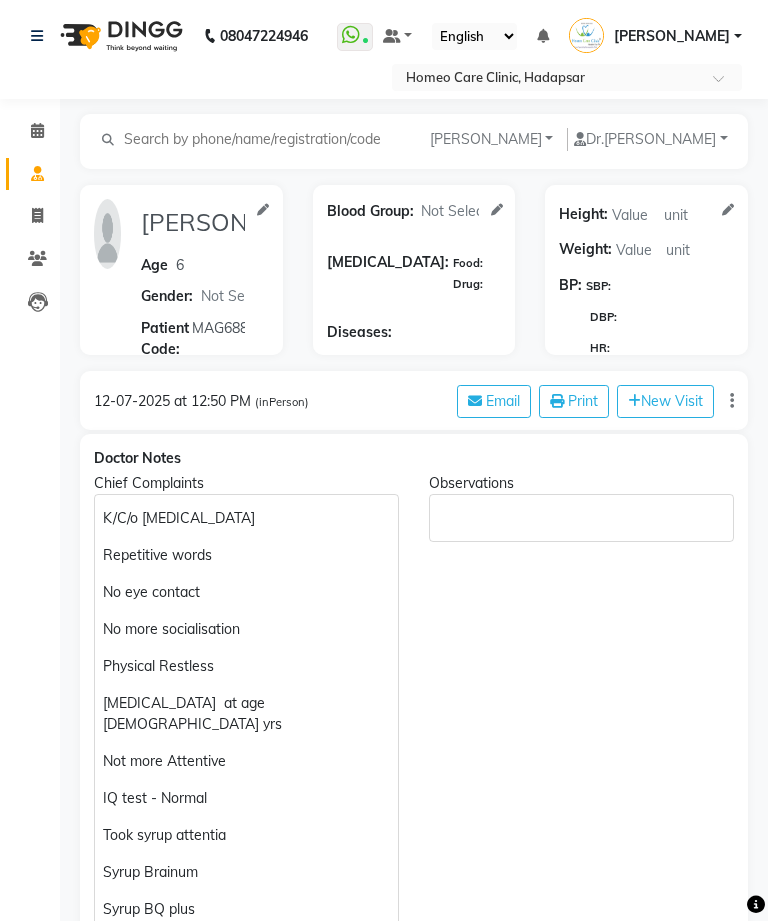 click 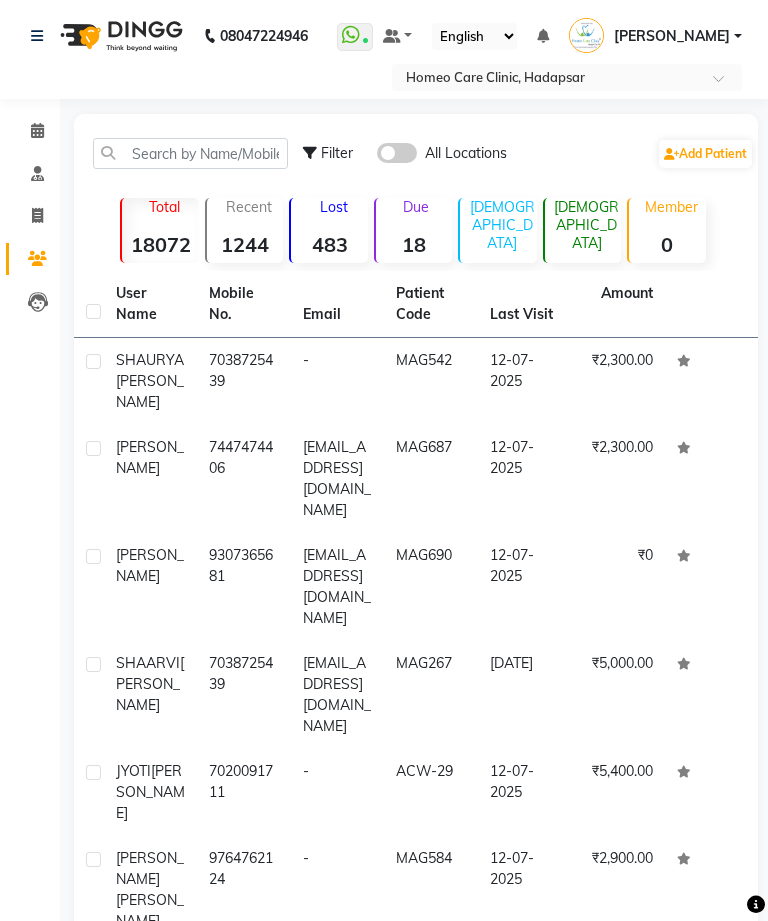 click on "MAG690" 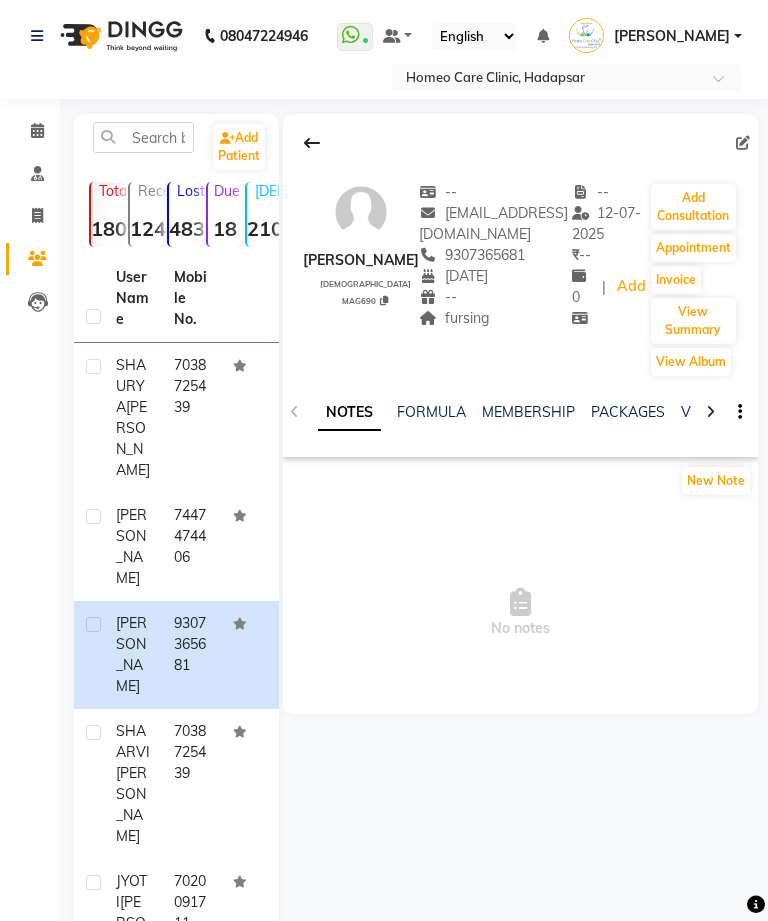 click on "Add Consultation" 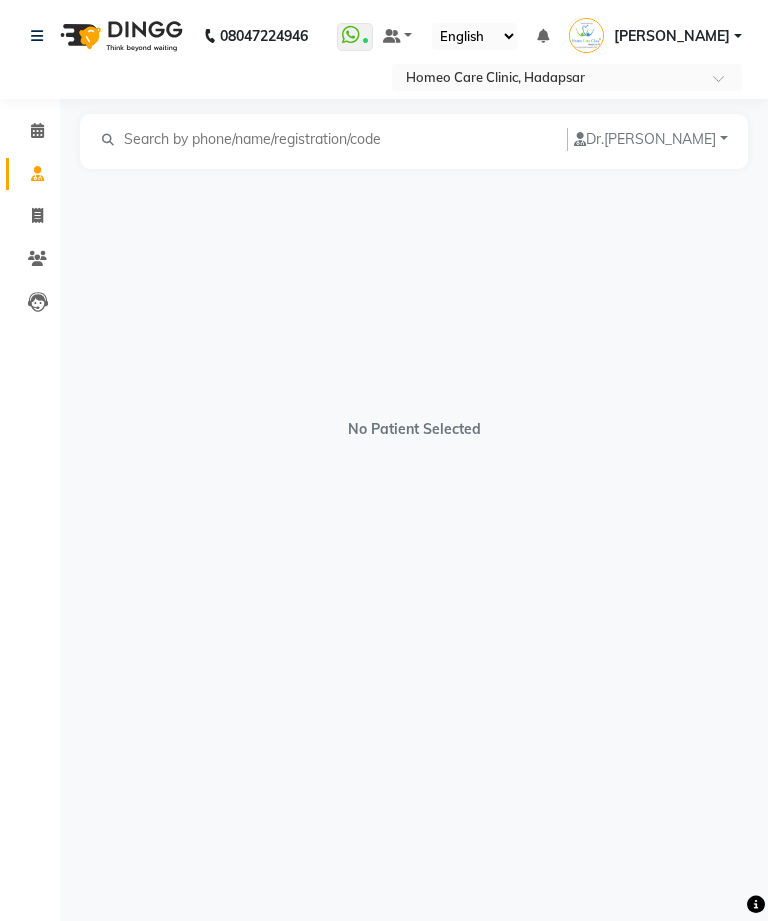 select on "[DEMOGRAPHIC_DATA]" 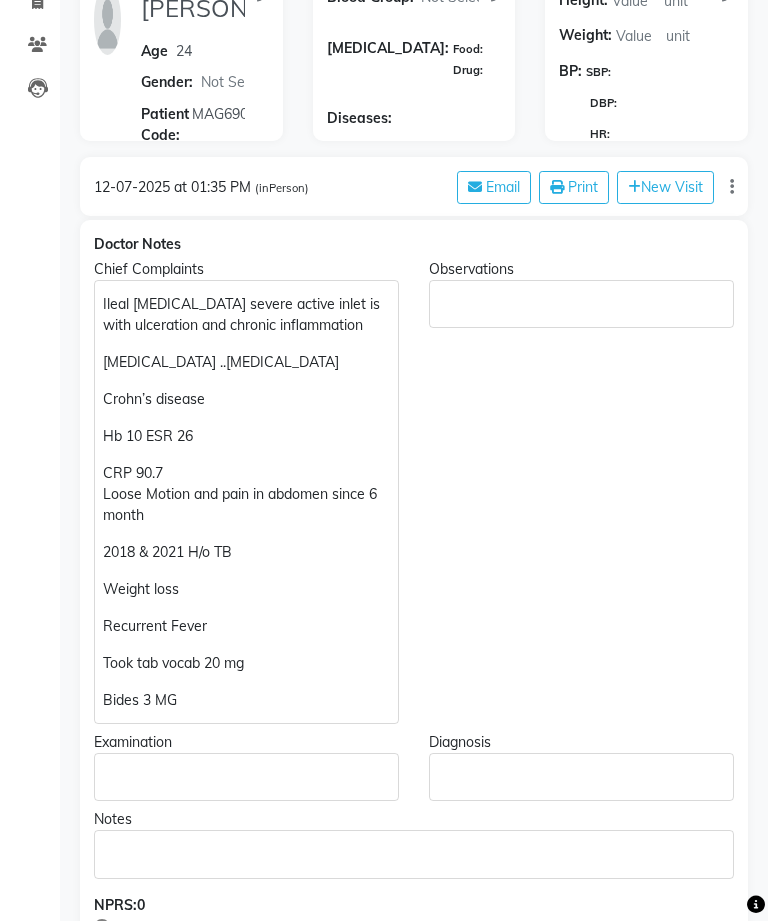 scroll, scrollTop: 0, scrollLeft: 0, axis: both 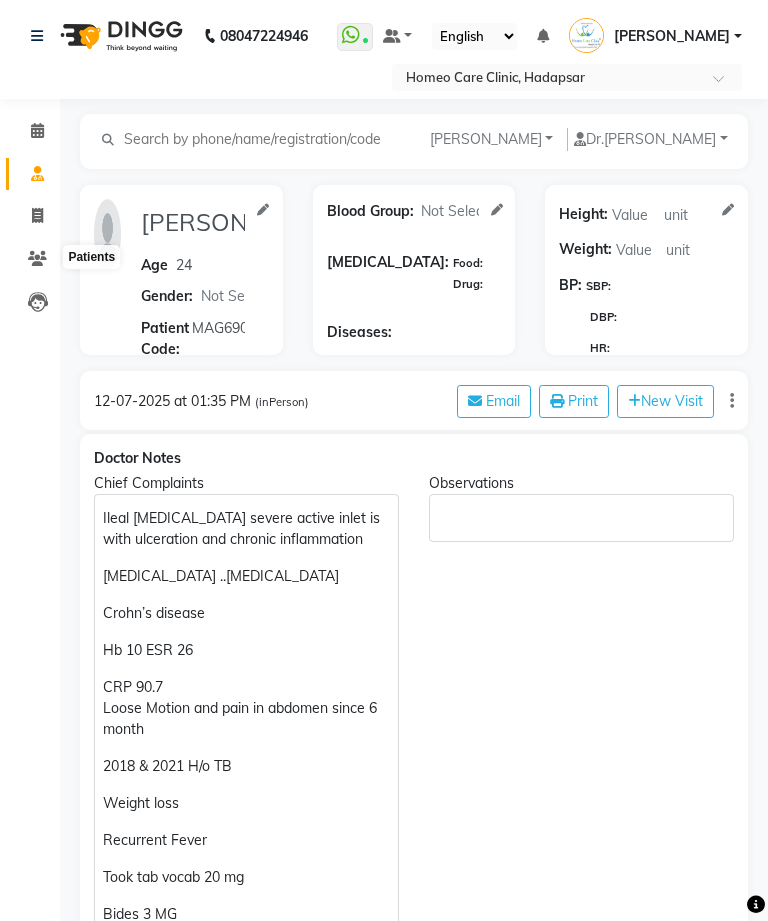 click 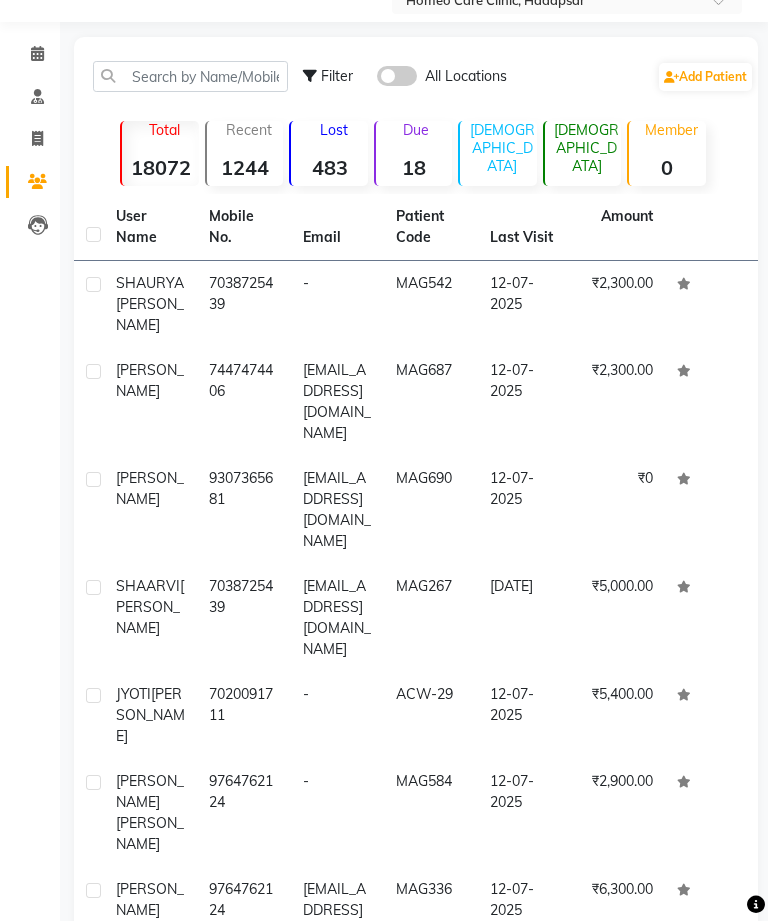 scroll, scrollTop: 77, scrollLeft: 0, axis: vertical 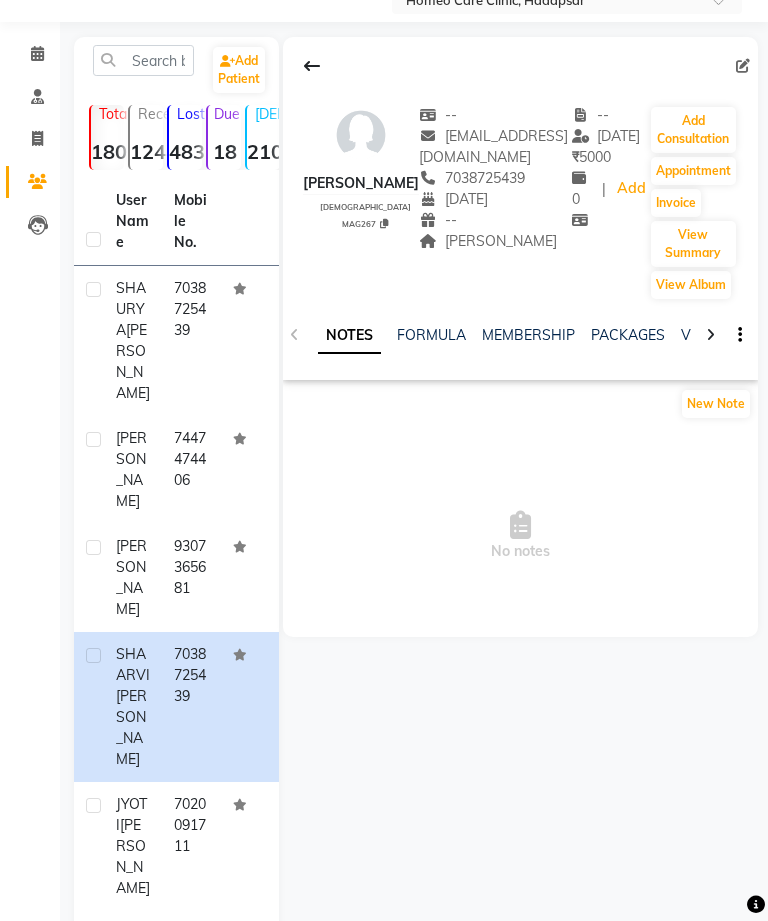 click on "Appointment" 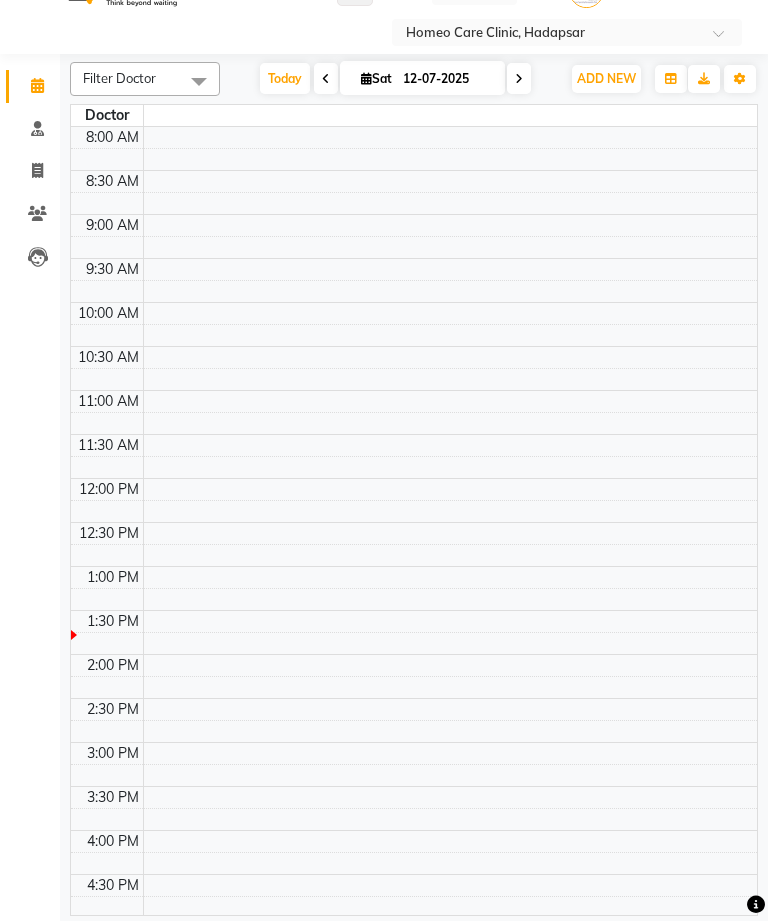 scroll, scrollTop: 0, scrollLeft: 0, axis: both 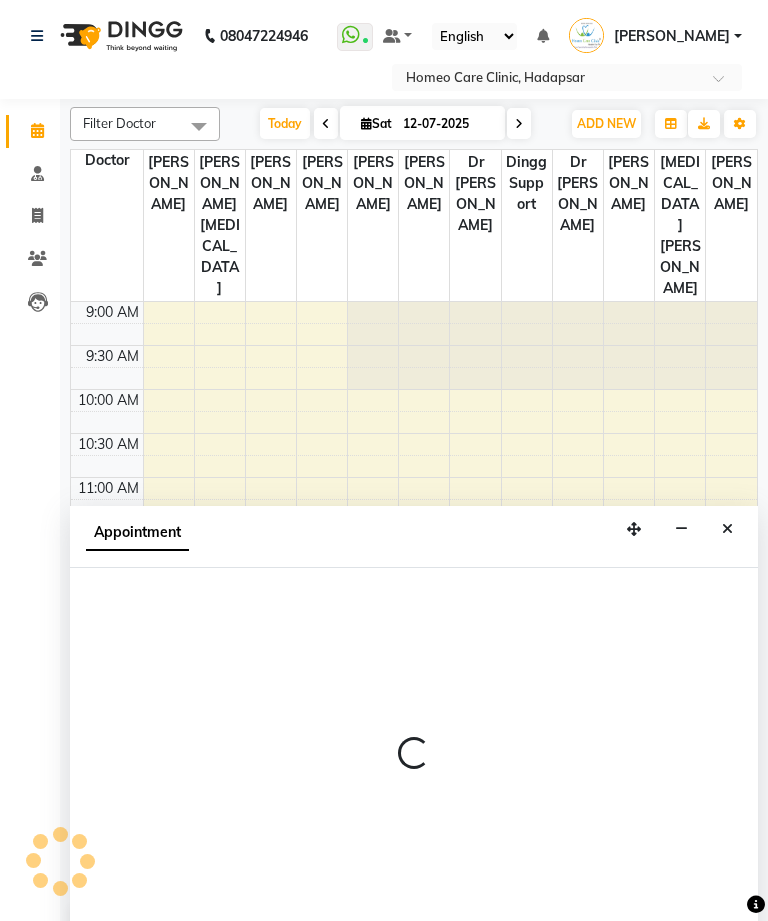 select on "tentative" 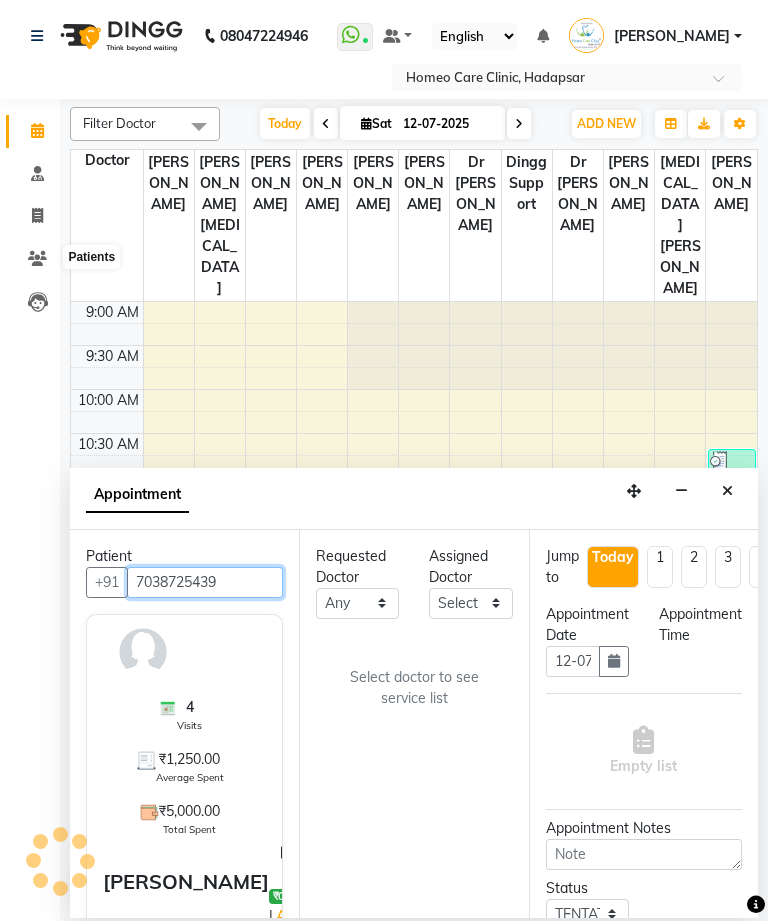 scroll, scrollTop: 353, scrollLeft: 0, axis: vertical 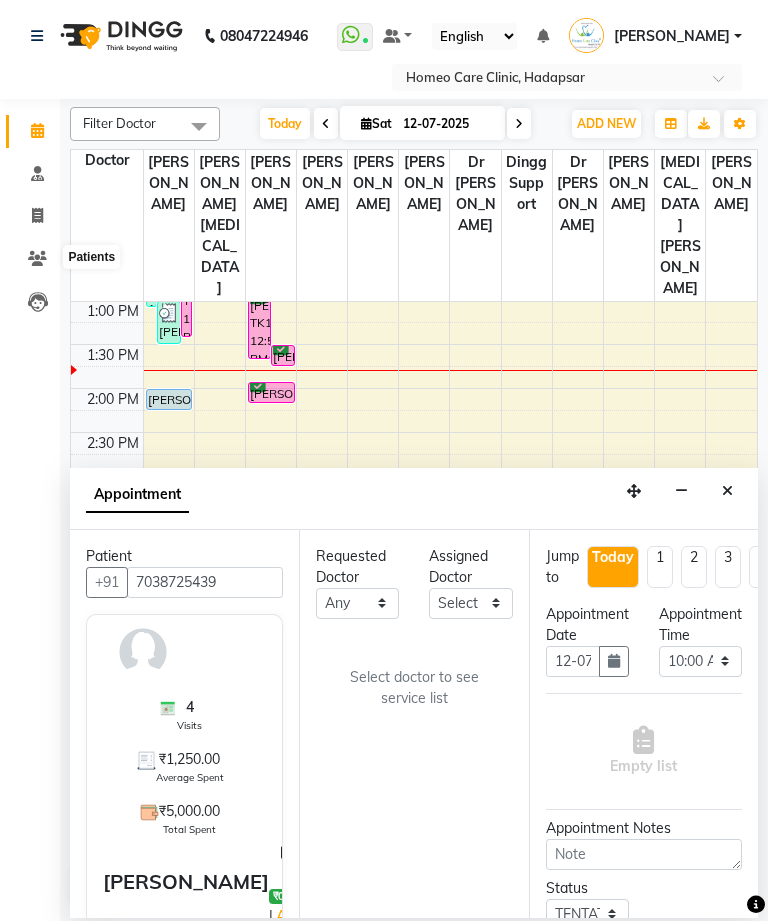 click at bounding box center [727, 491] 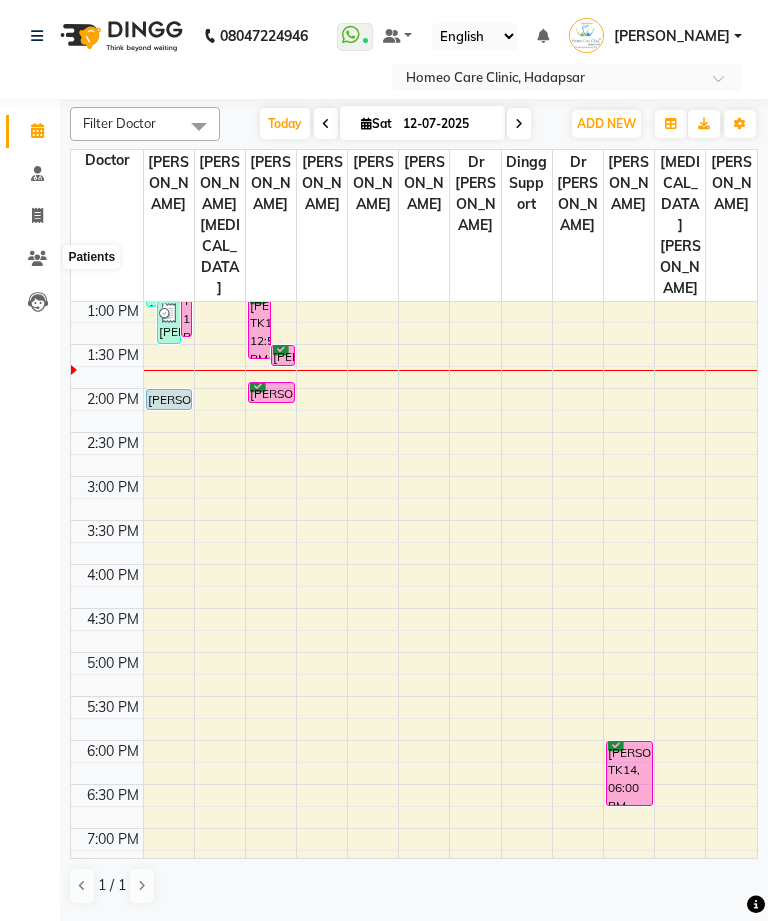 click 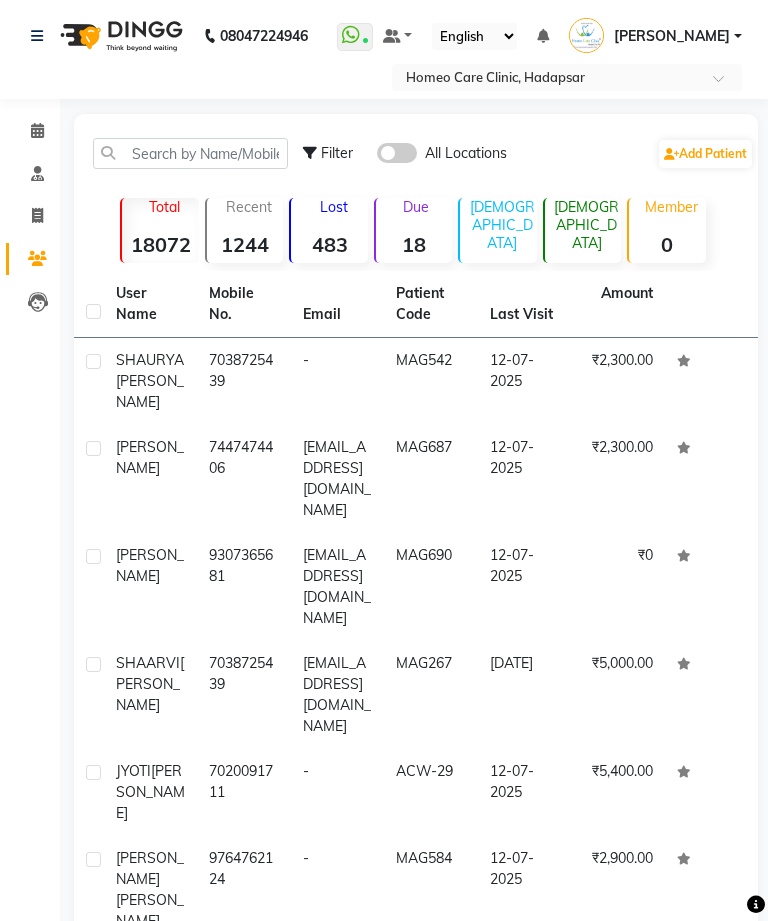 click on "[EMAIL_ADDRESS][DOMAIN_NAME]" 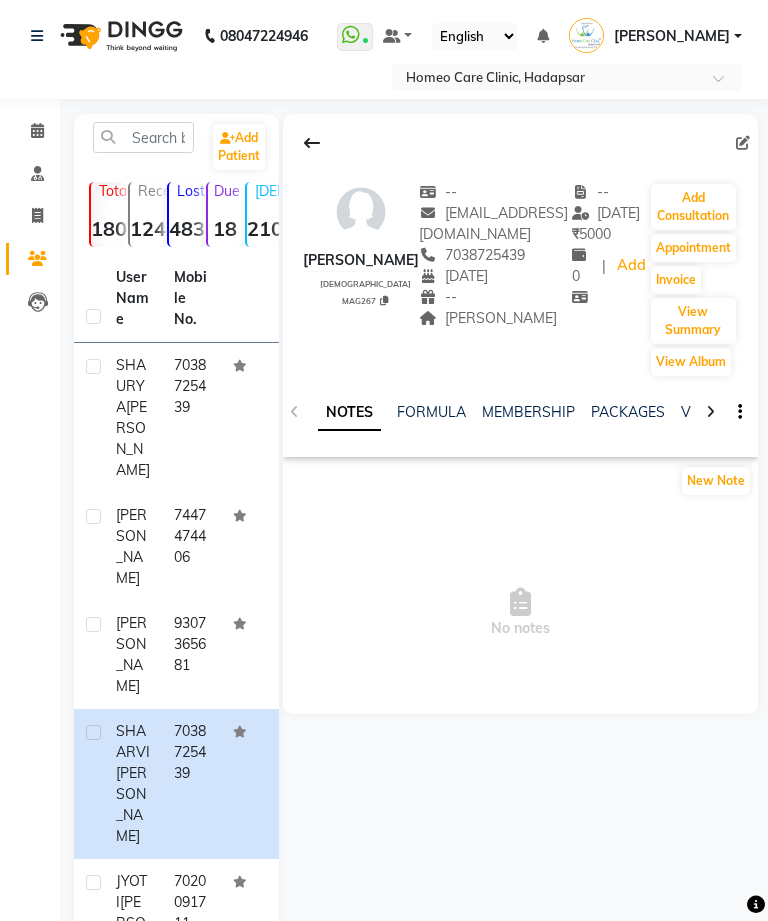 click on "Add Consultation" 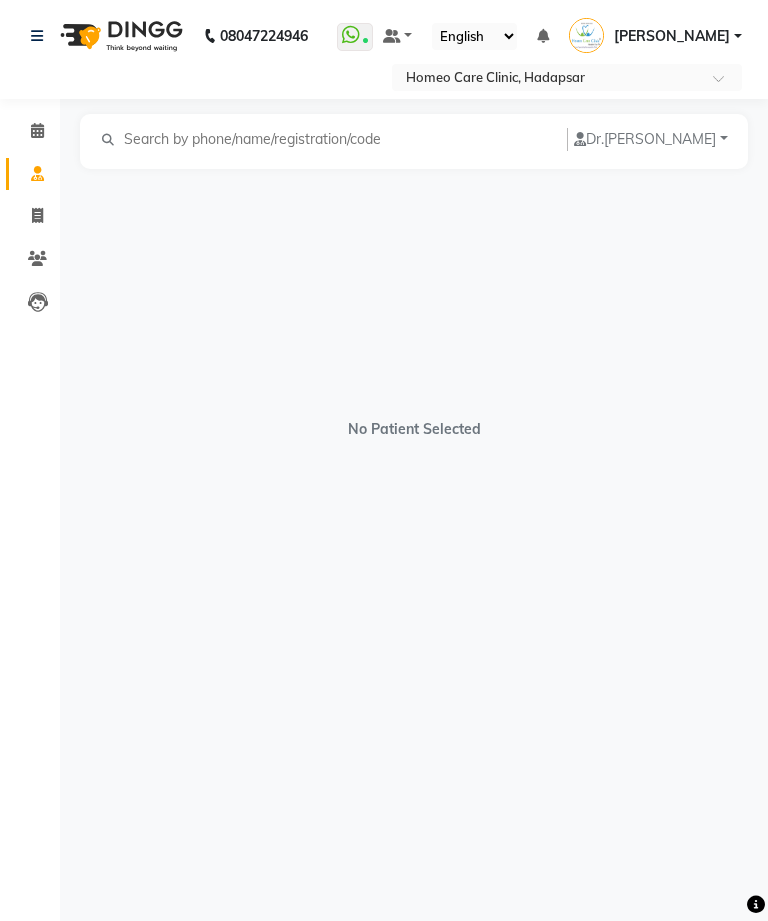 select on "[DEMOGRAPHIC_DATA]" 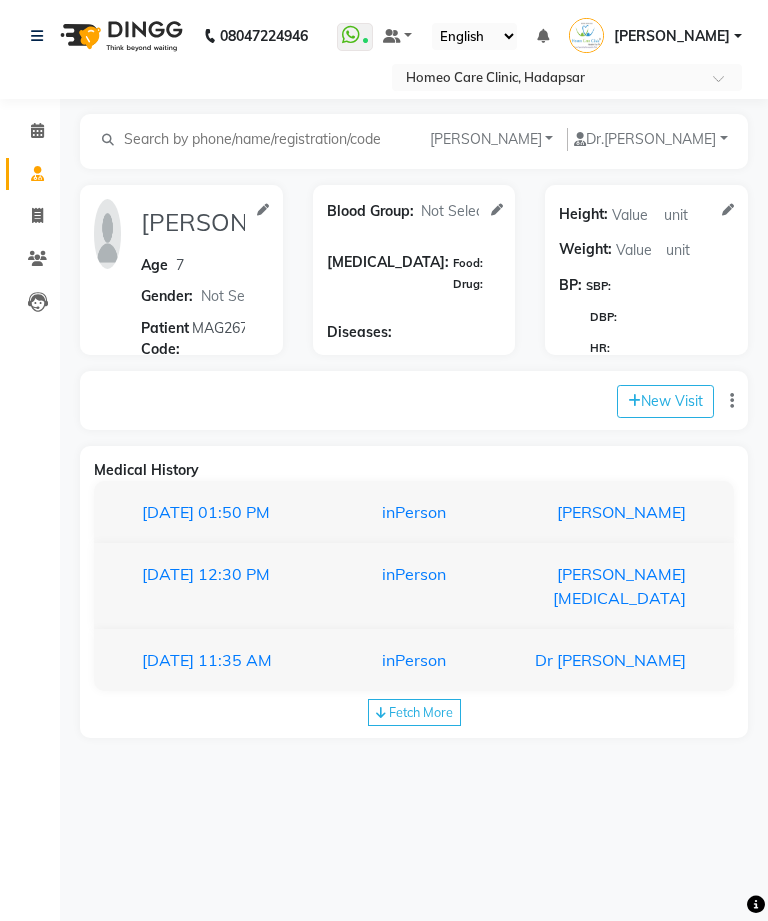 click on "[DATE] 01:50 PM inPerson [PERSON_NAME]" at bounding box center [414, 512] 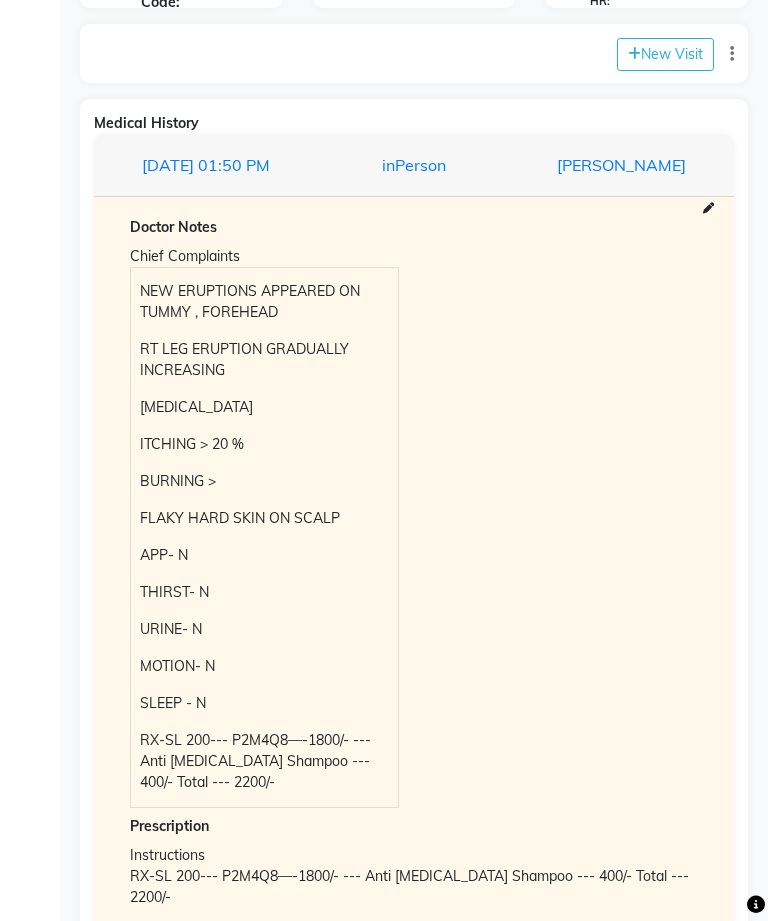 scroll, scrollTop: 344, scrollLeft: 0, axis: vertical 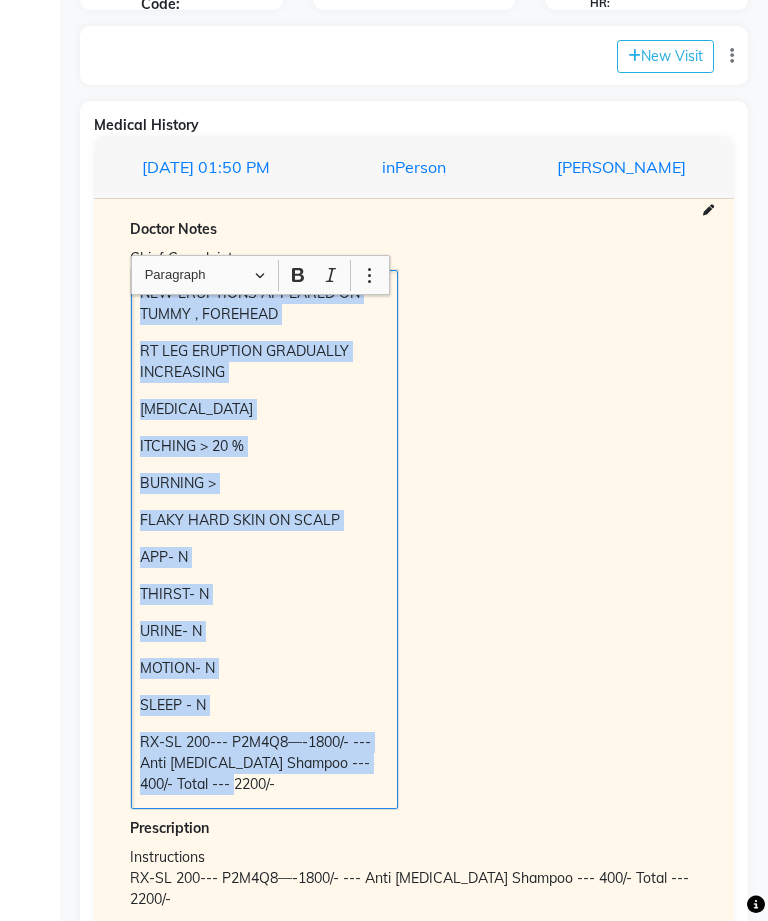 click on "Chief Complaints NEW ERUPTIONS APPEARED ON TUMMY , FOREHEAD RT LEG ERUPTION GRADUALLY INCREASING [MEDICAL_DATA]  ITCHING > 20 % BURNING >  FLAKY HARD SKIN ON SCALP APP- N THIRST- N URINE- N MOTION- N SLEEP - N  RX-SL 200--- P2M4Q8—-1800/- --- Anti [MEDICAL_DATA] Shampoo --- 400/- Total --- 2200/-" at bounding box center (414, 527) 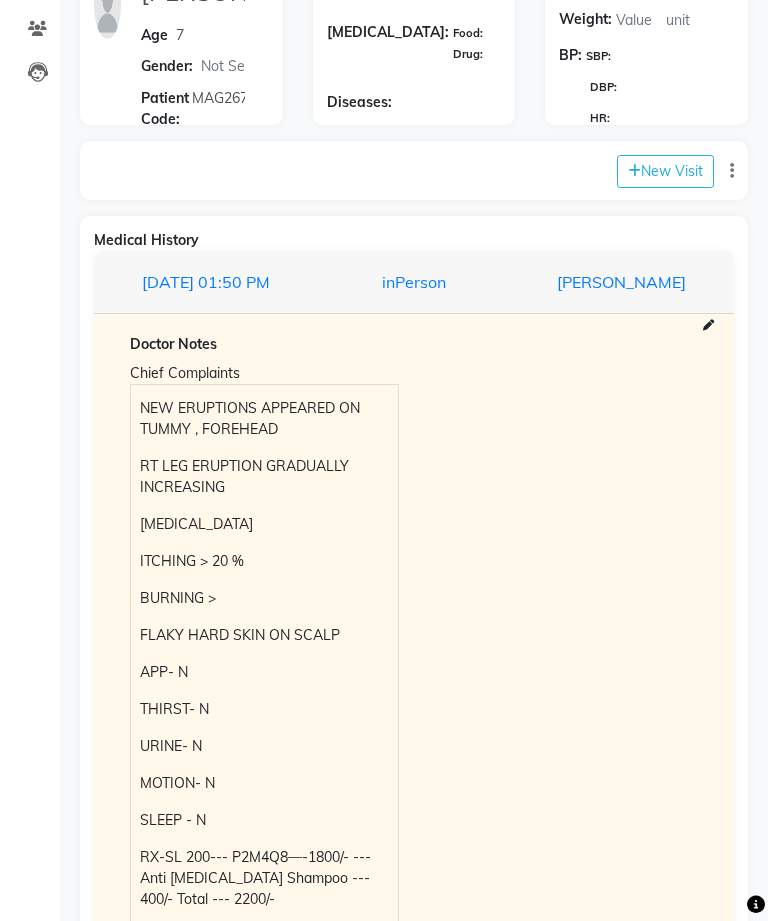 scroll, scrollTop: 234, scrollLeft: 0, axis: vertical 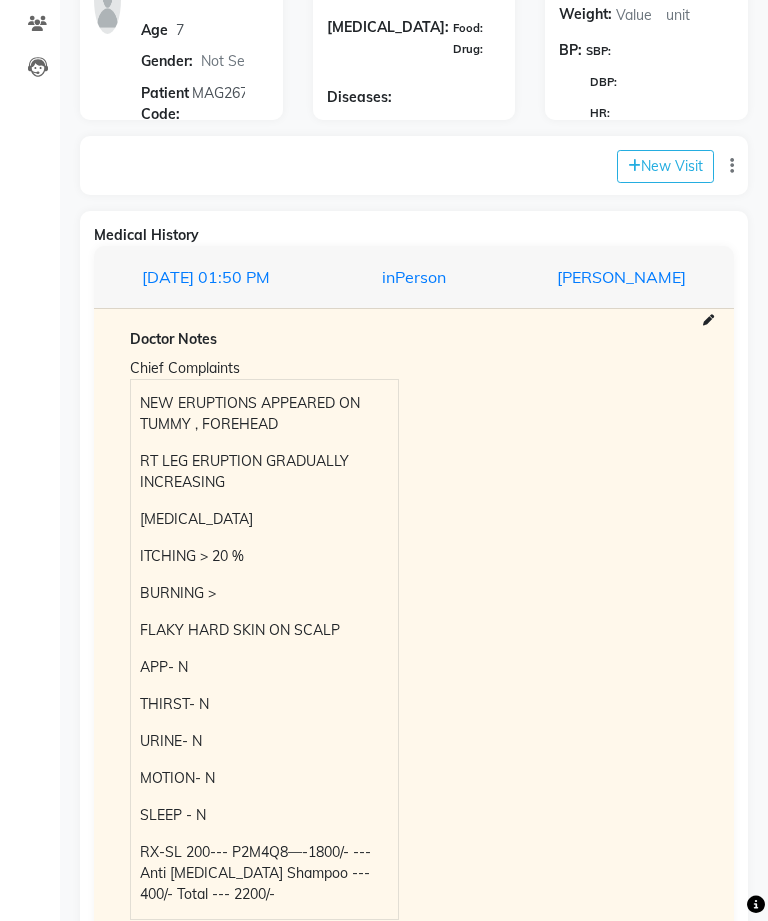 click on "New Visit" 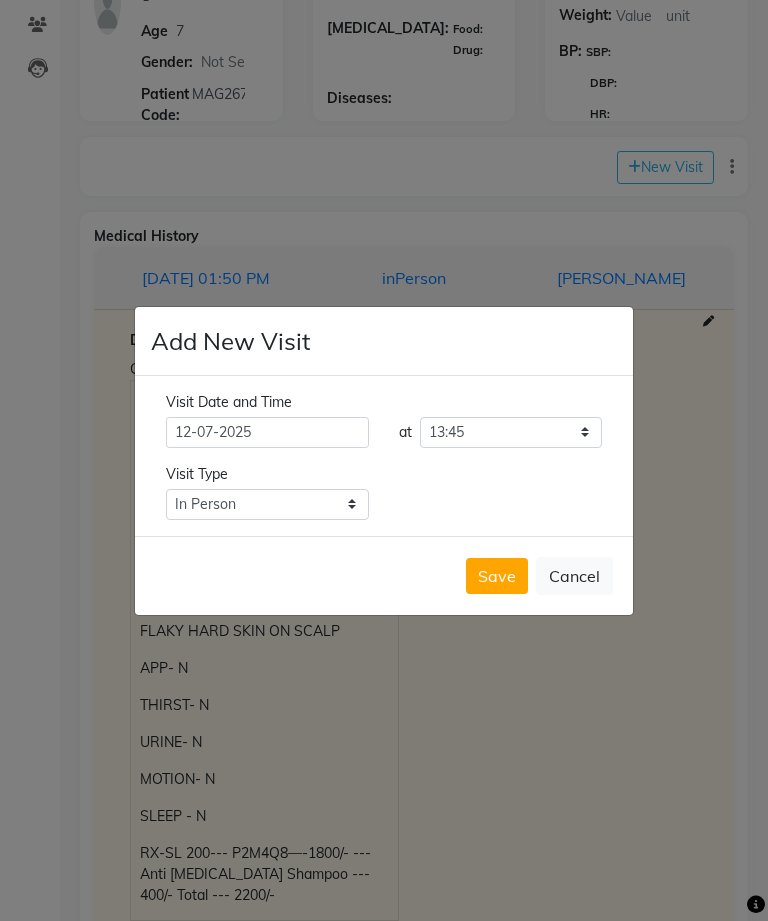 click on "Save" 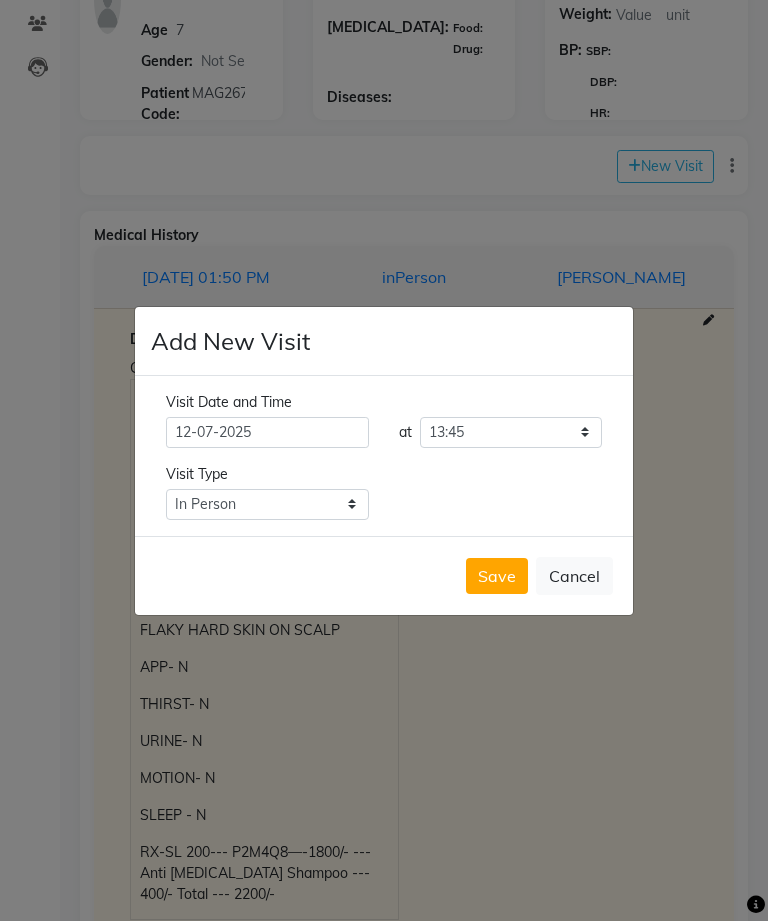 scroll, scrollTop: 0, scrollLeft: 0, axis: both 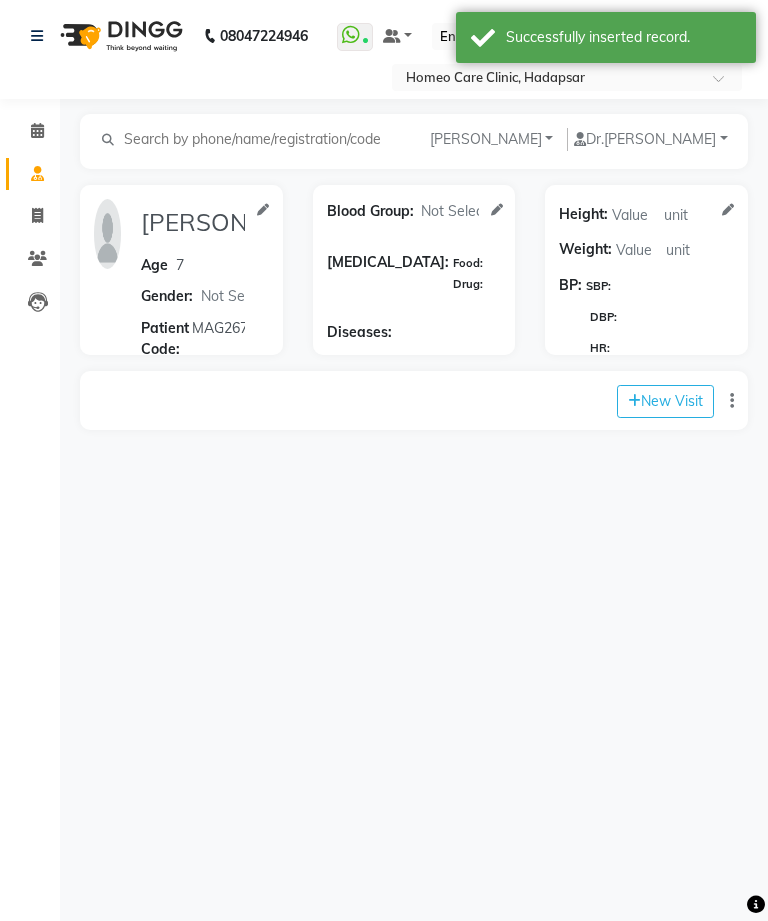 type on "[PERSON_NAME]" 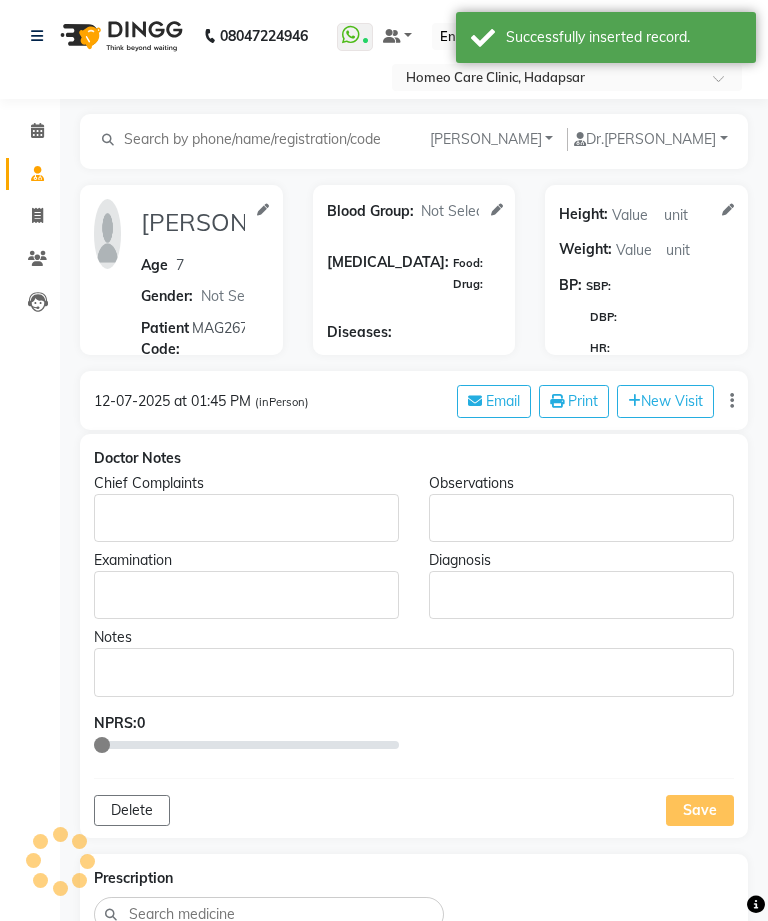 click 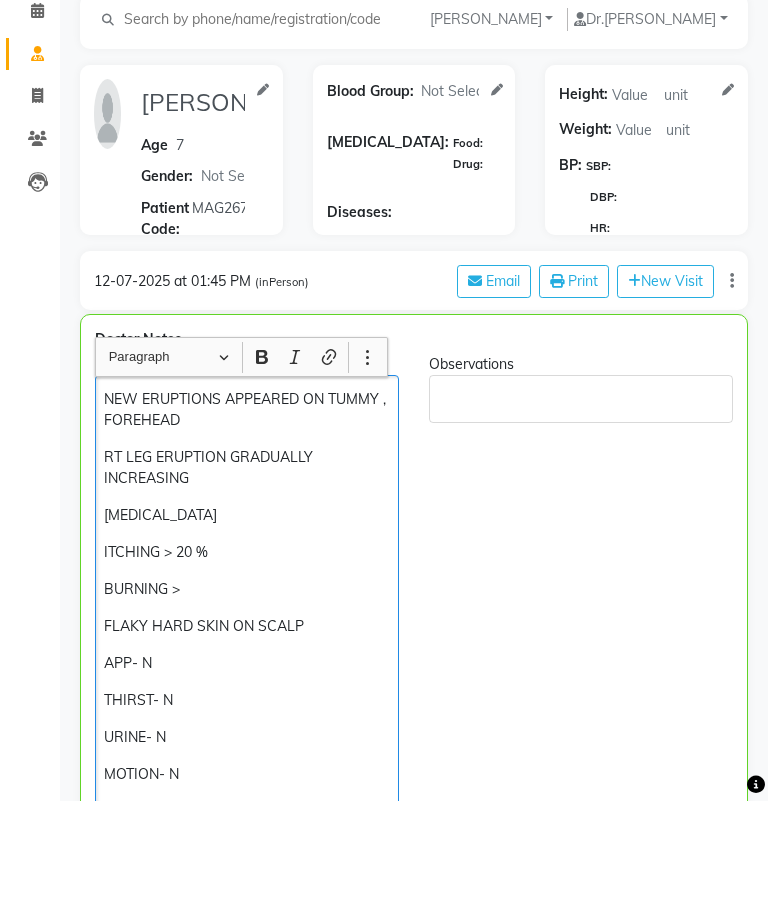 click on "NEW ERUPTIONS APPEARED ON TUMMY , FOREHEAD" 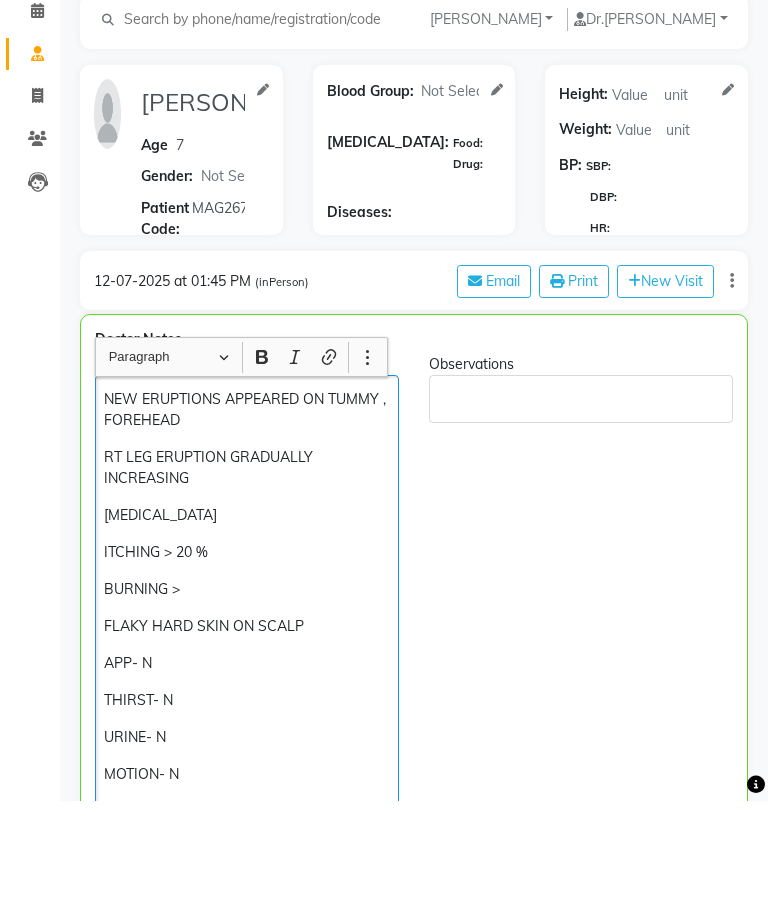 click on "NEW ERUPTIONS APPEARED ON TUMMY , FOREHEAD" 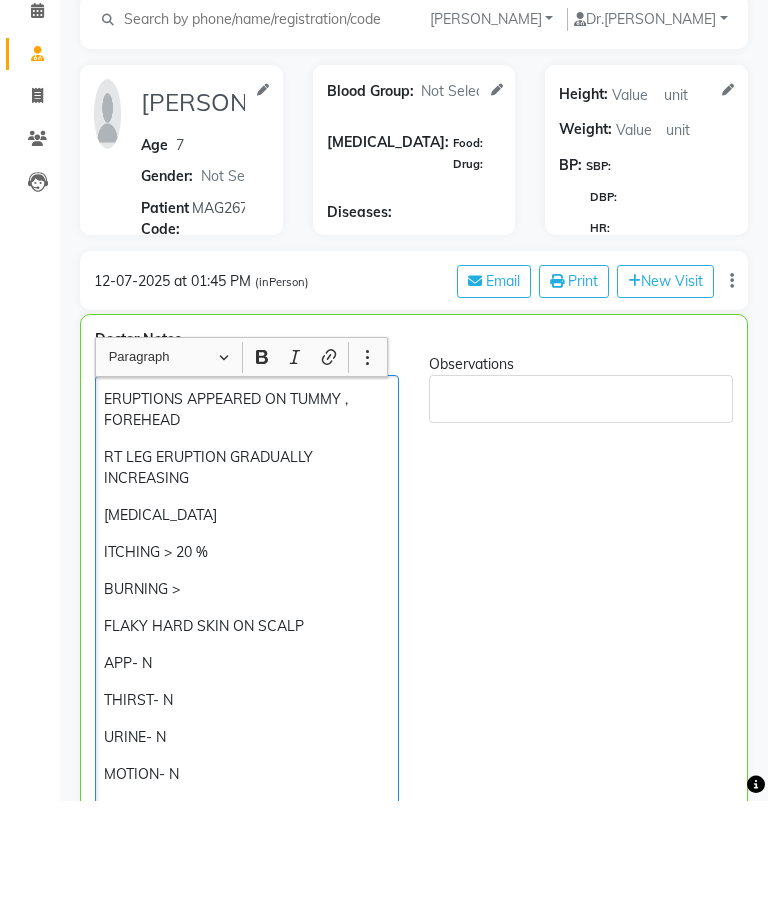 click on "ERUPTIONS APPEARED ON TUMMY , FOREHEAD" 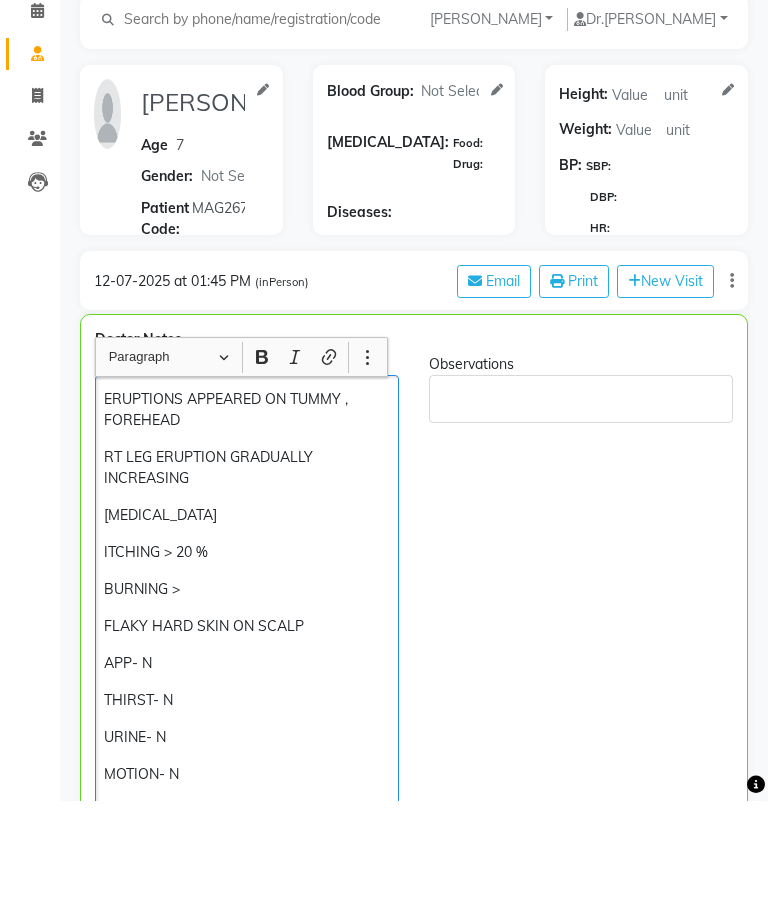 type 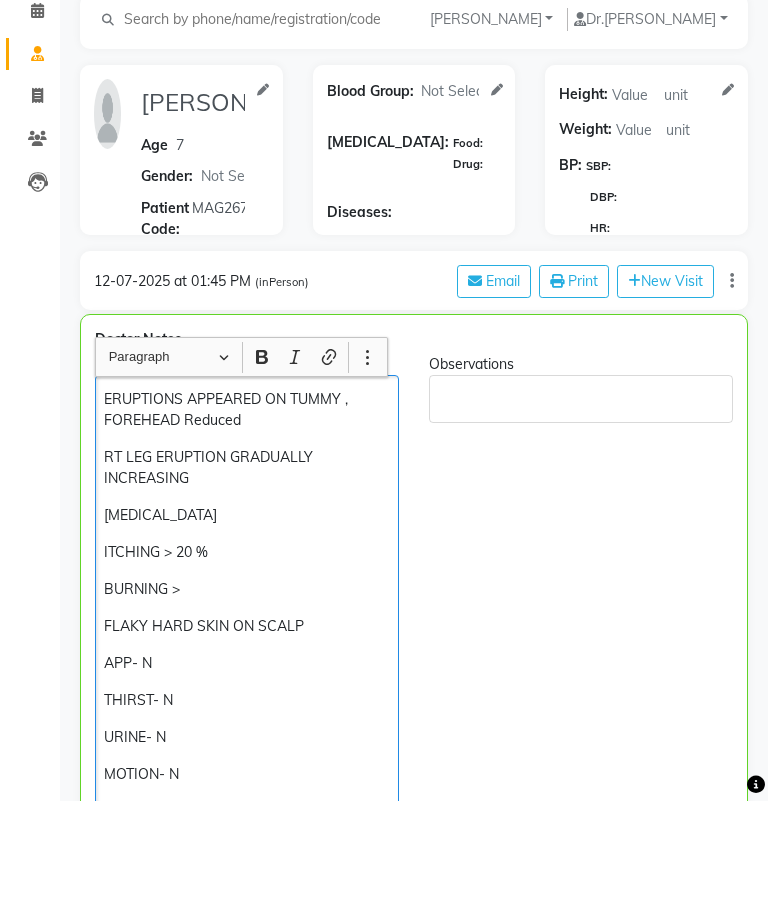 click on "RT LEG ERUPTION GRADUALLY INCREASING" 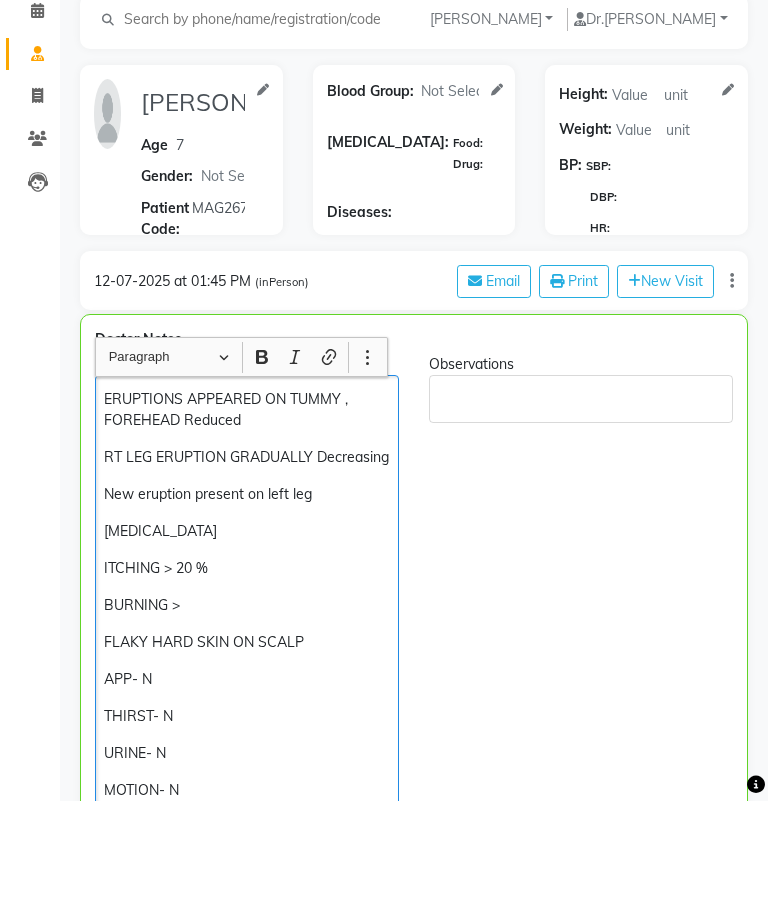 click on "ERUPTIONS APPEARED ON TUMMY , FOREHEAD Reduced" 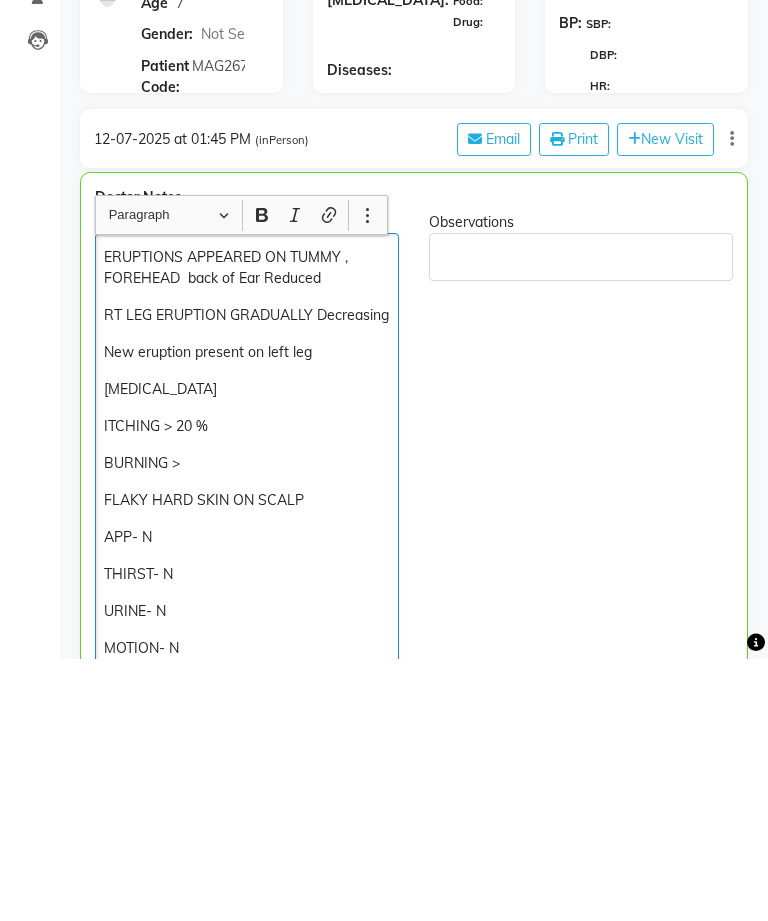 click on "ERUPTIONS APPEARED ON TUMMY , FOREHEAD  back of Ear Reduced RT LEG ERUPTION GRADUALLY Decreasing  New eruption present on left leg  [MEDICAL_DATA]  ITCHING > 20 % BURNING >  FLAKY HARD SKIN ON SCALP APP- N THIRST- N URINE- N MOTION- N SLEEP - N  RX-SL 200--- P2M4Q8—-1800/- --- Anti [MEDICAL_DATA] Shampoo --- 400/- Total --- 2200/-" 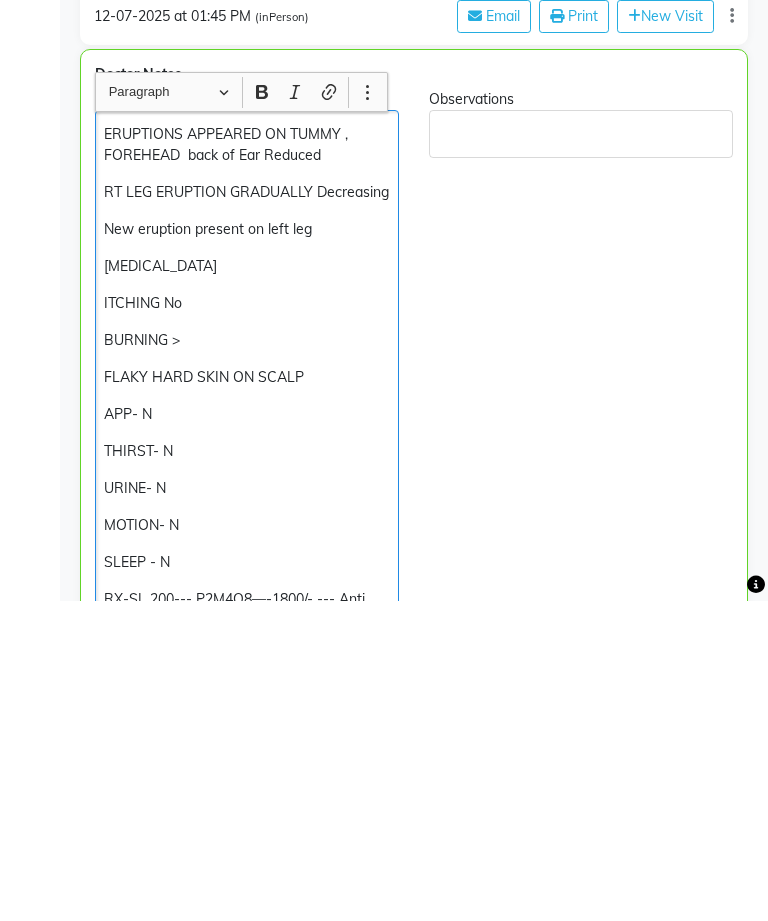 scroll, scrollTop: 69, scrollLeft: 0, axis: vertical 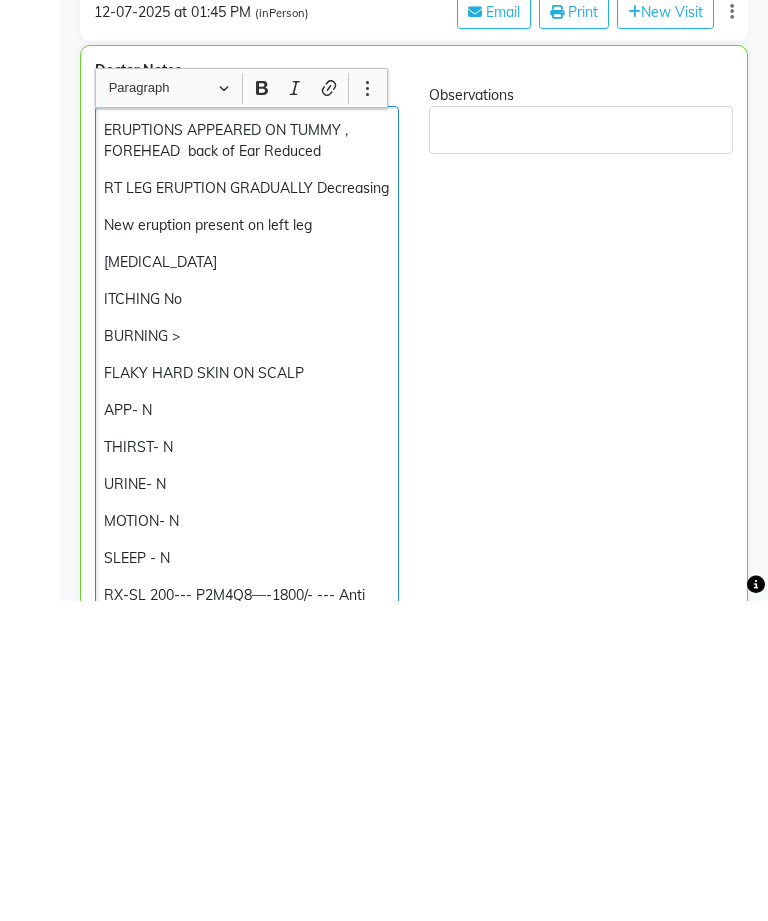 click on "FLAKY HARD SKIN ON SCALP" 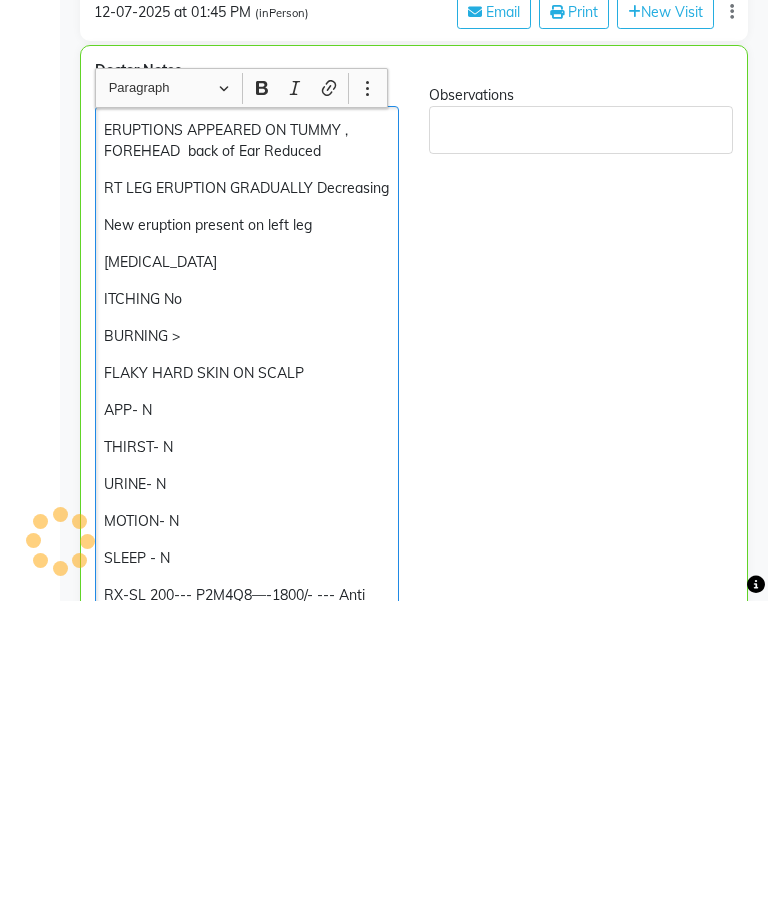 click on "FLAKY HARD SKIN ON SCALP" 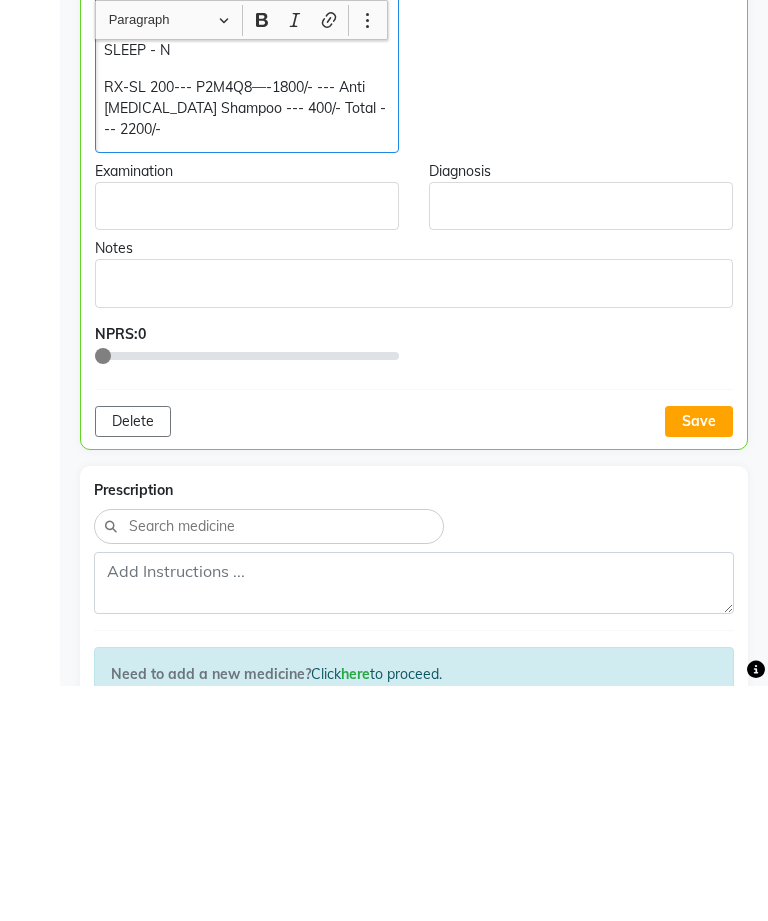 click on "Save" 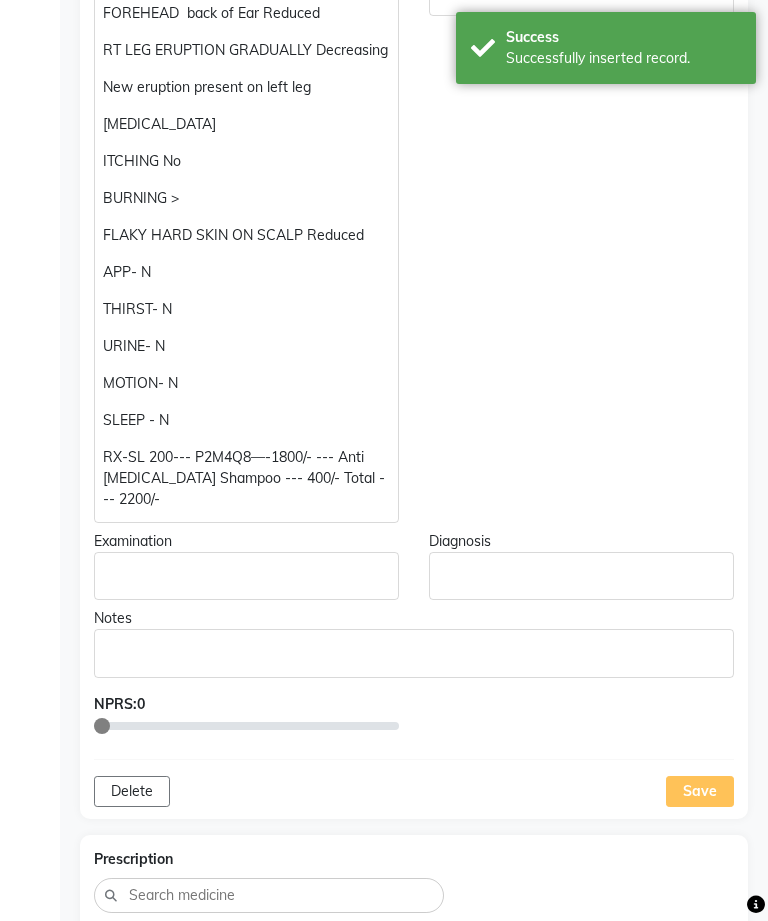 scroll, scrollTop: 526, scrollLeft: 0, axis: vertical 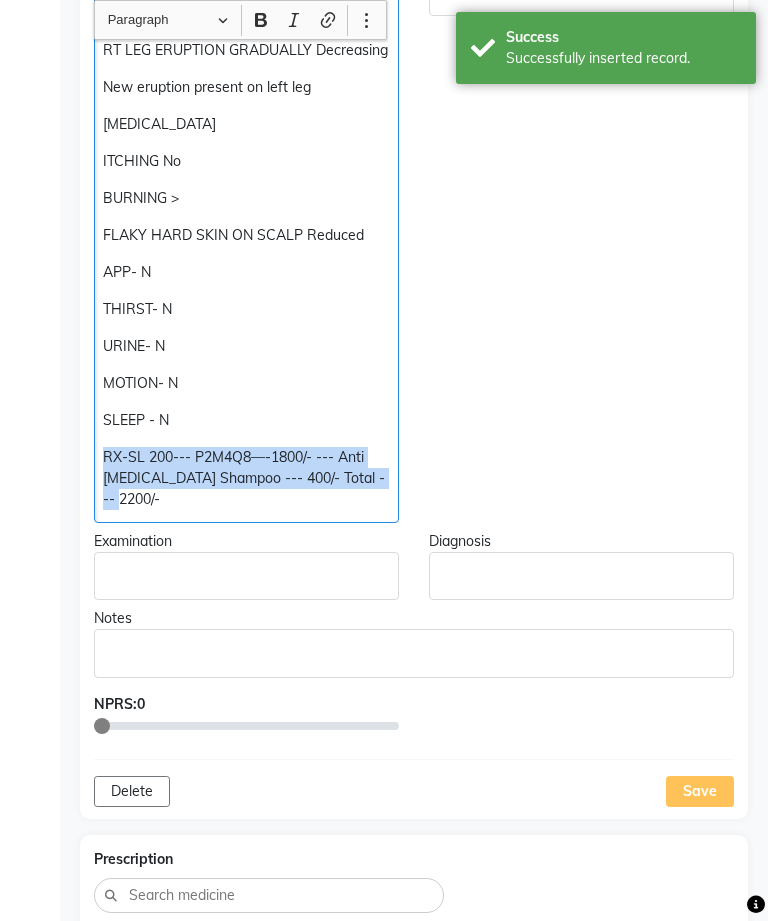 copy on "RX-SL 200--- P2M4Q8—-1800/- --- Anti [MEDICAL_DATA] Shampoo --- 400/- Total --- 2200/-" 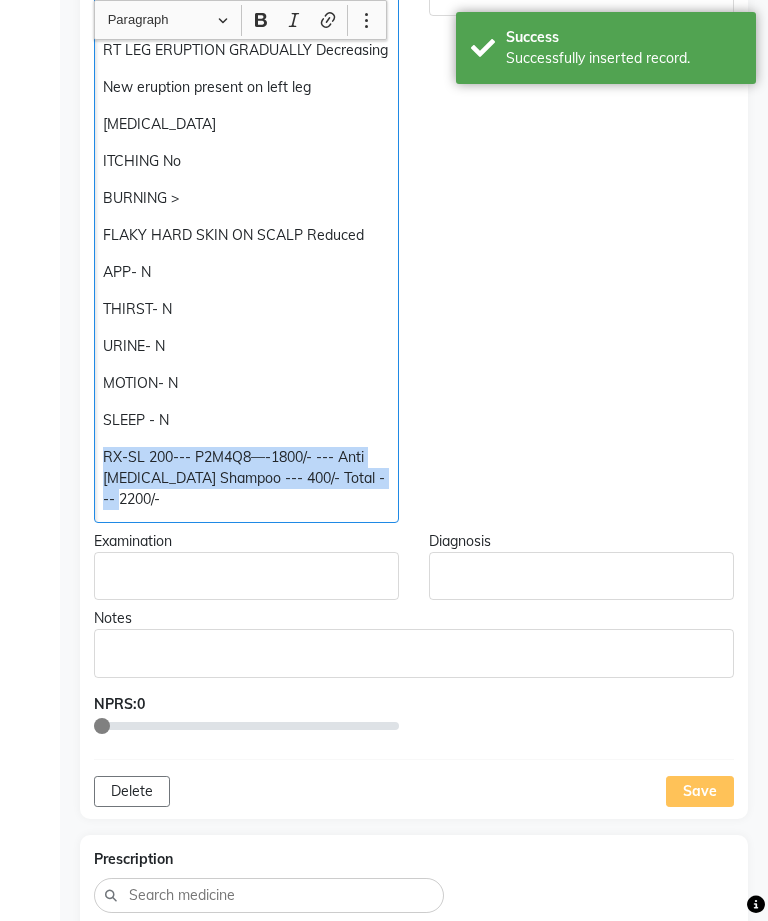 click on "Observations" 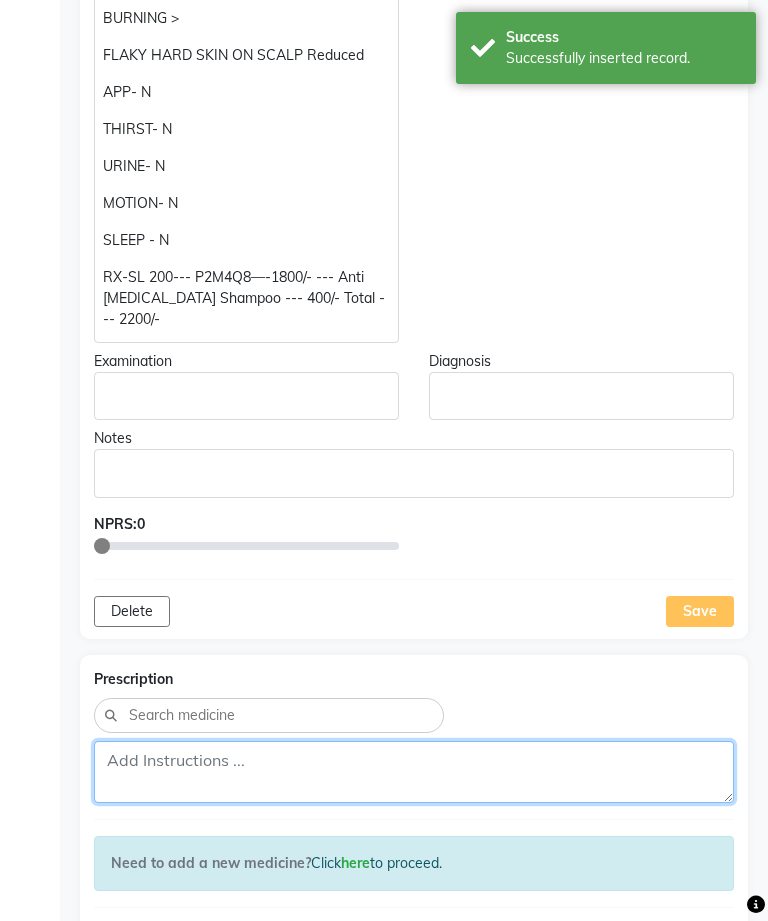 click 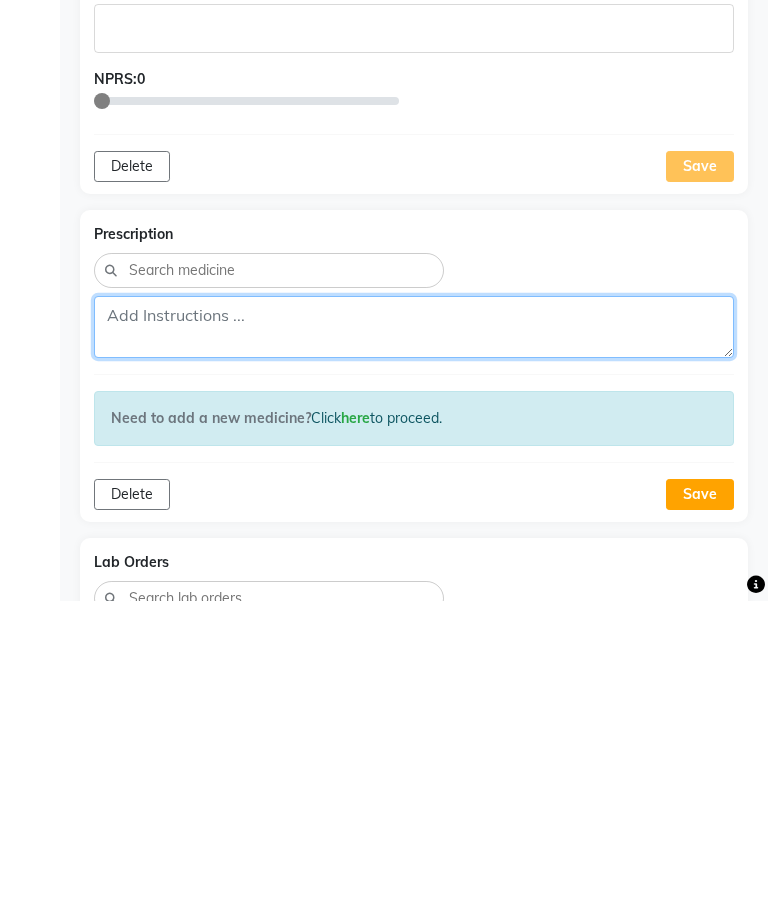 paste on "RX-SL 200--- P2M4Q8—-1800/- --- Anti [MEDICAL_DATA] Shampoo --- 400/- Total --- 2200/-" 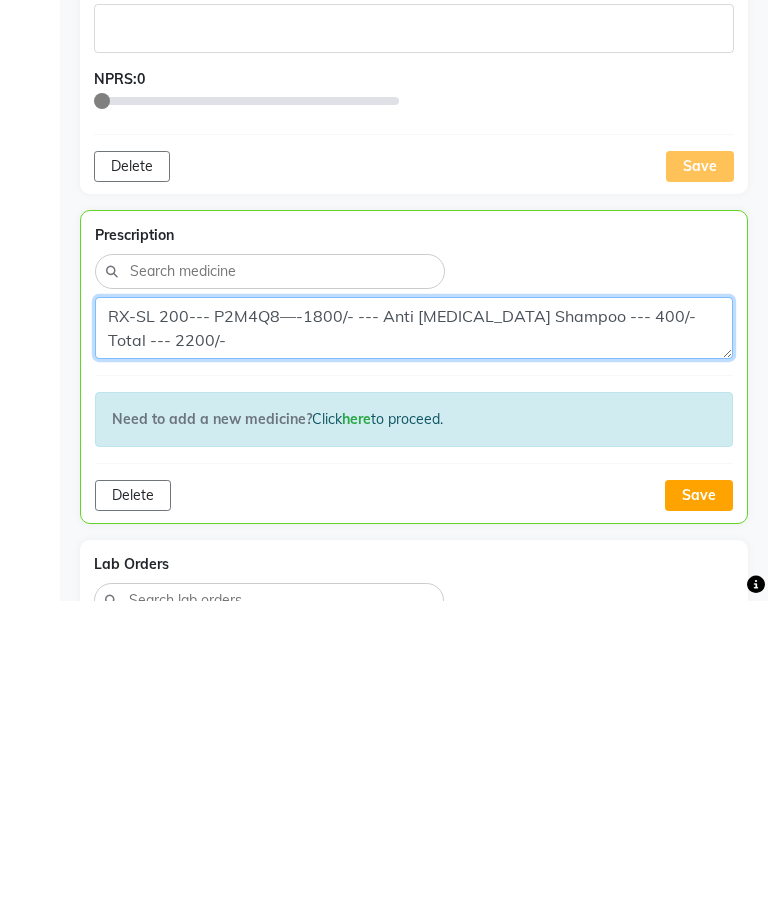 type on "RX-SL 200--- P2M4Q8—-1800/- --- Anti [MEDICAL_DATA] Shampoo --- 400/- Total --- 2200/-" 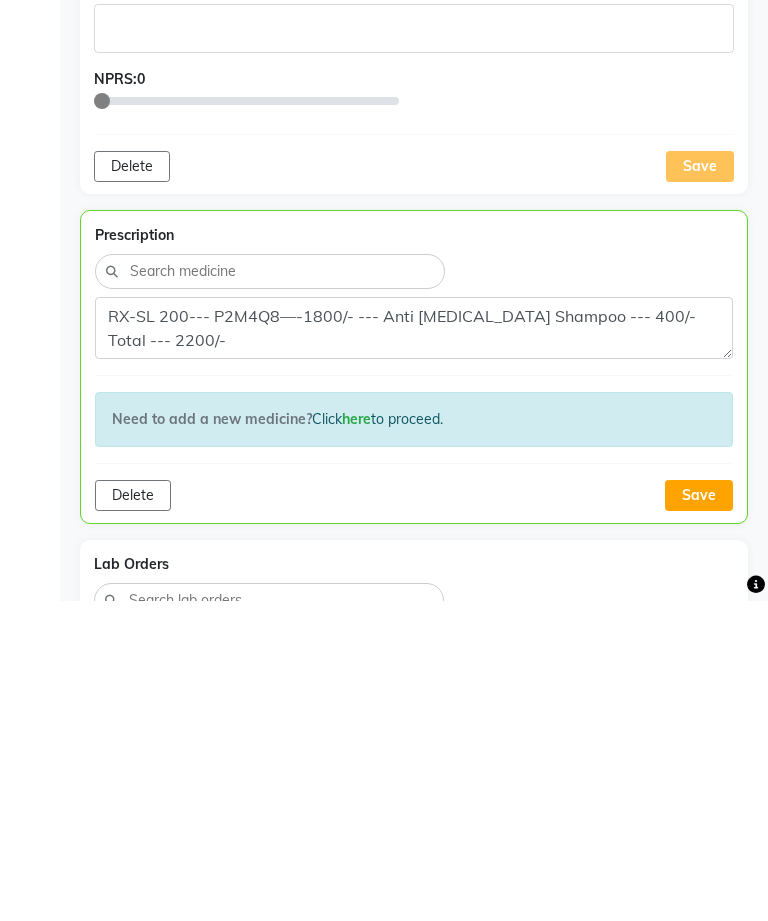 click on "Save" 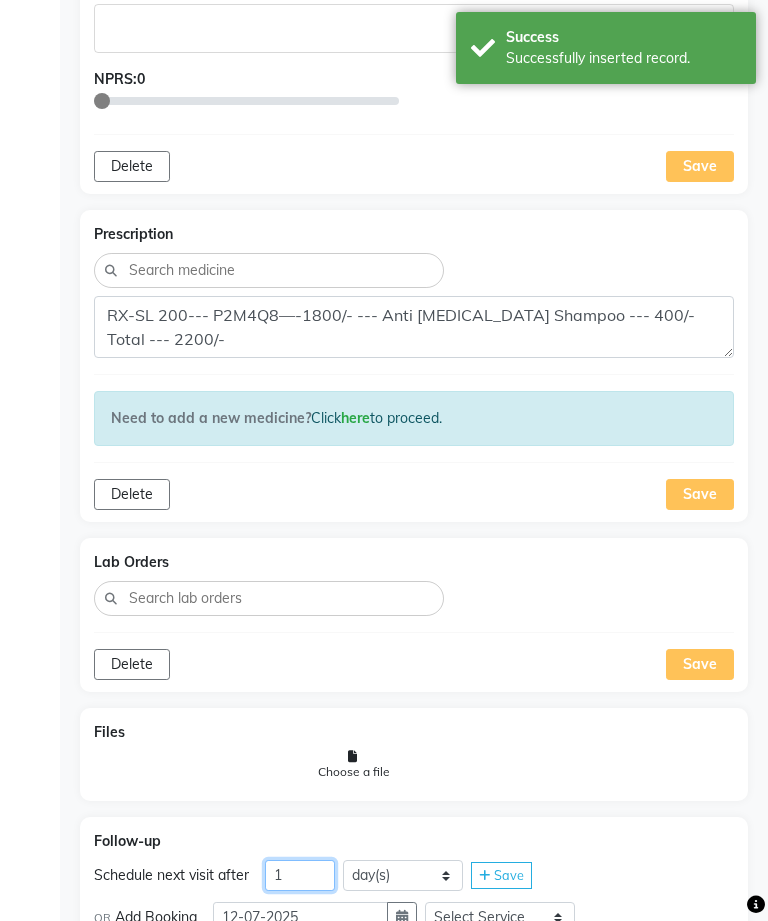 click on "1" 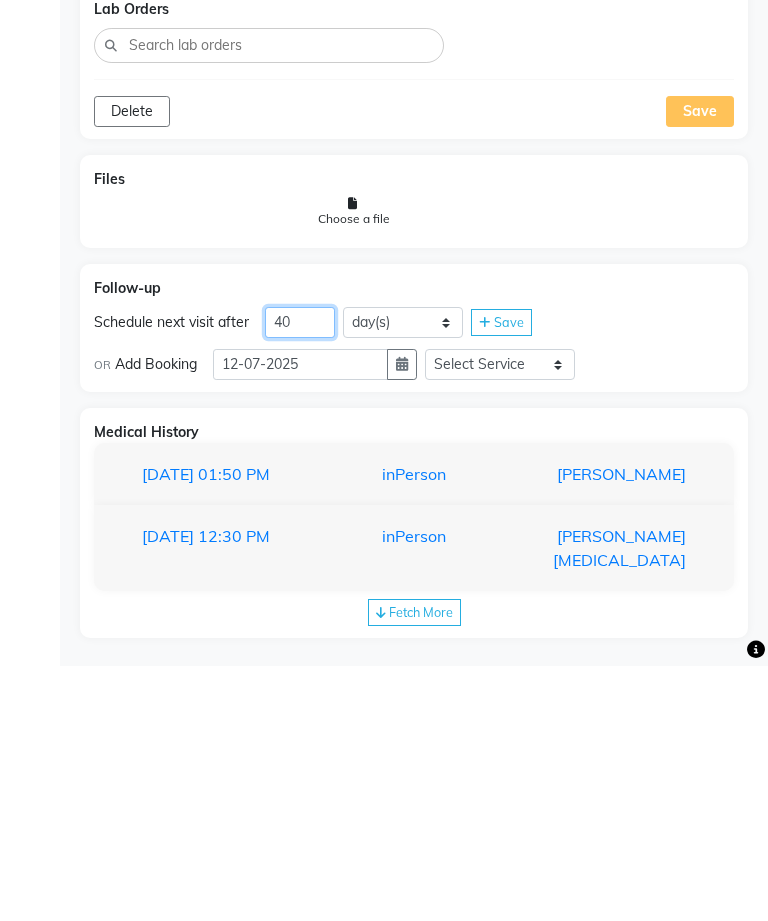 type on "40" 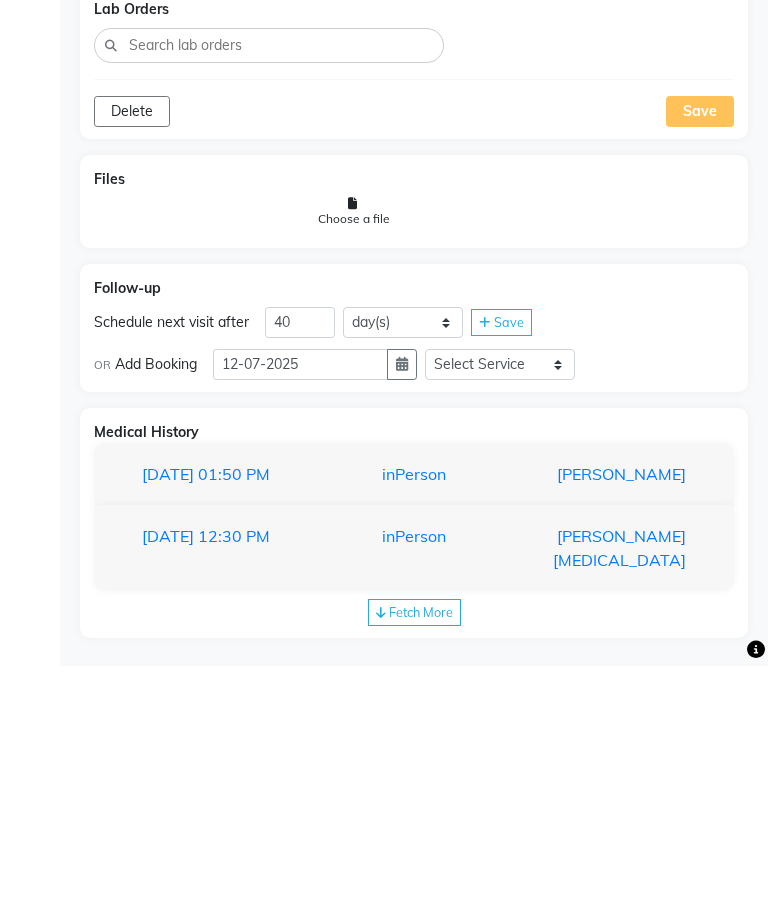 click on "Save" 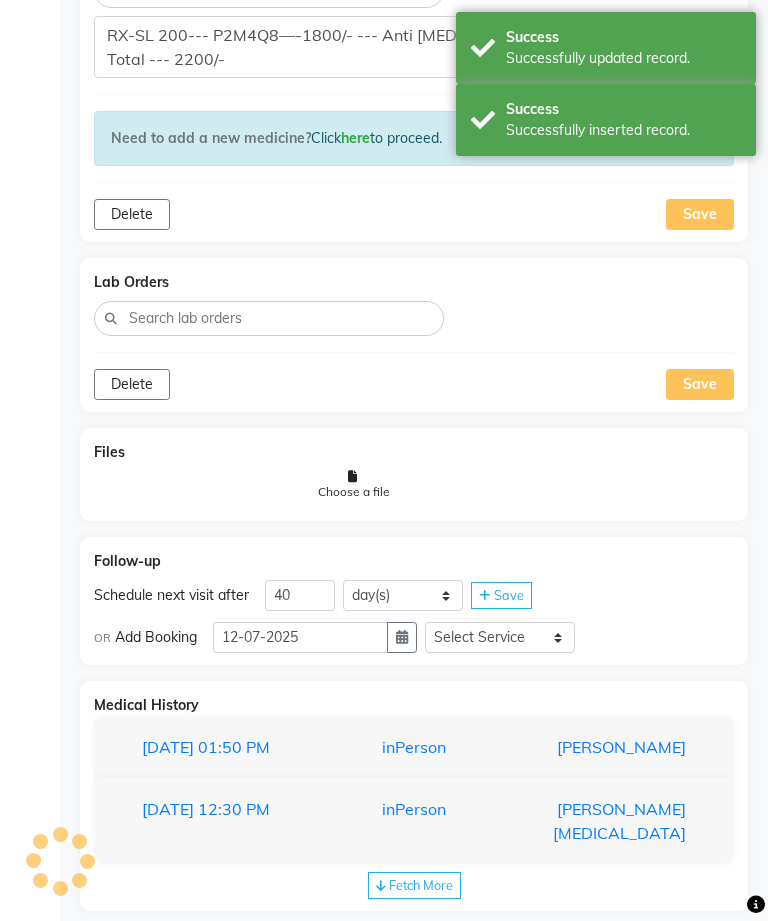 scroll, scrollTop: 1379, scrollLeft: 0, axis: vertical 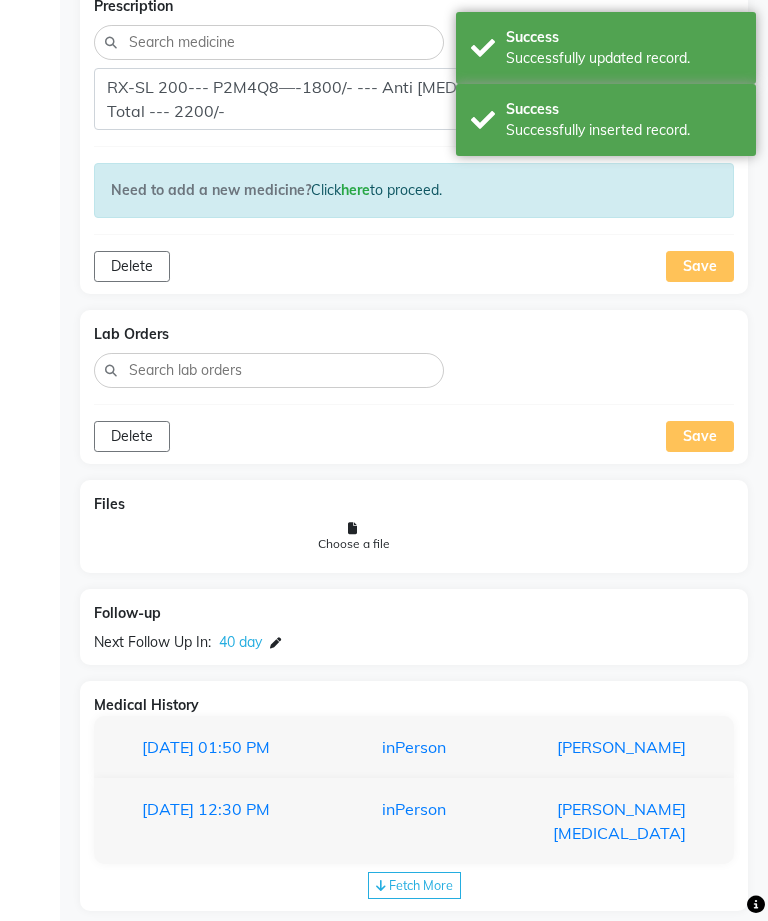 click 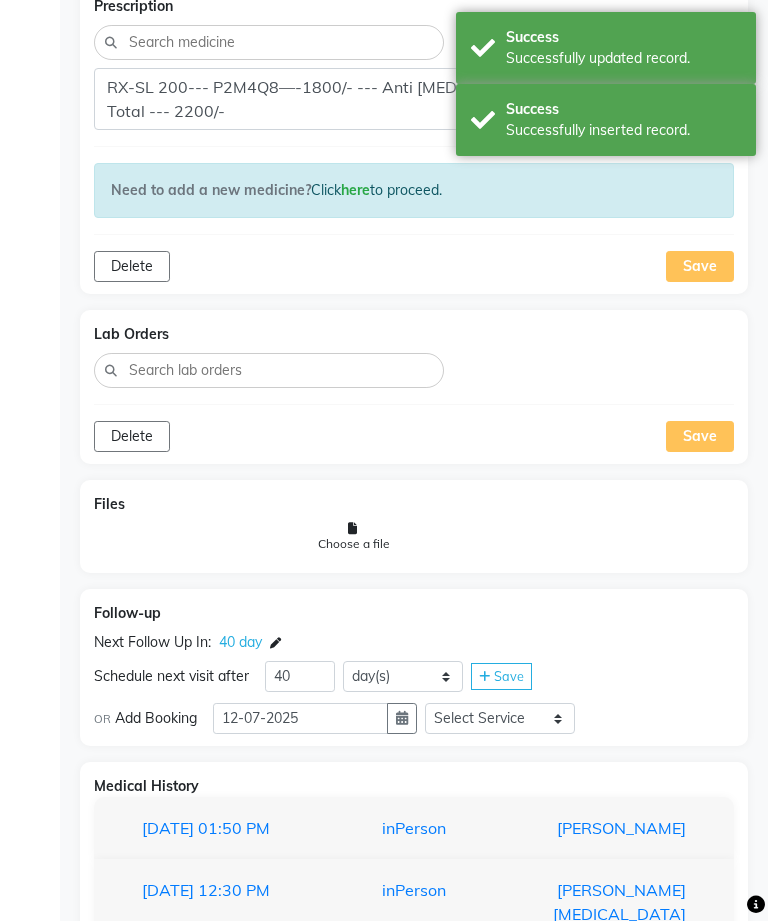 click 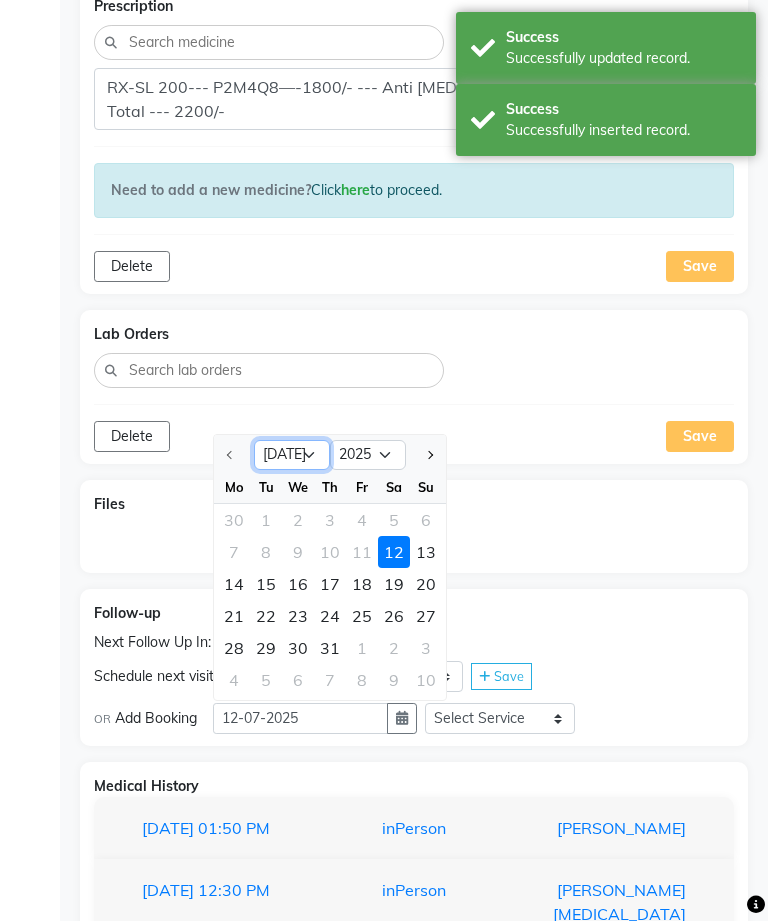 click on "[DATE] Aug Sep Oct Nov Dec" 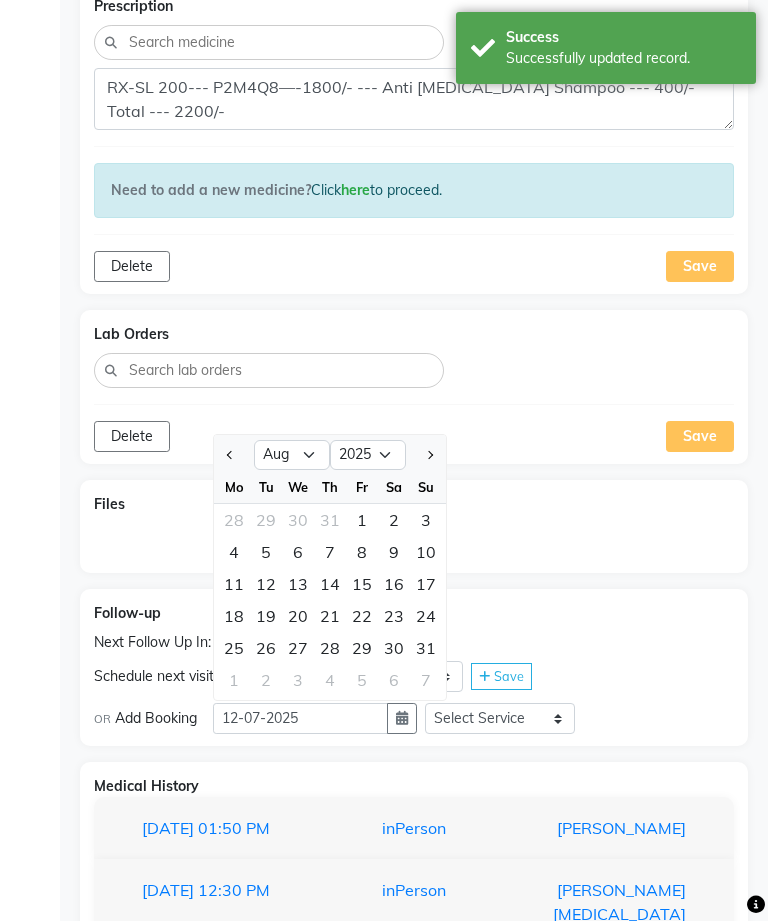 click on "19" 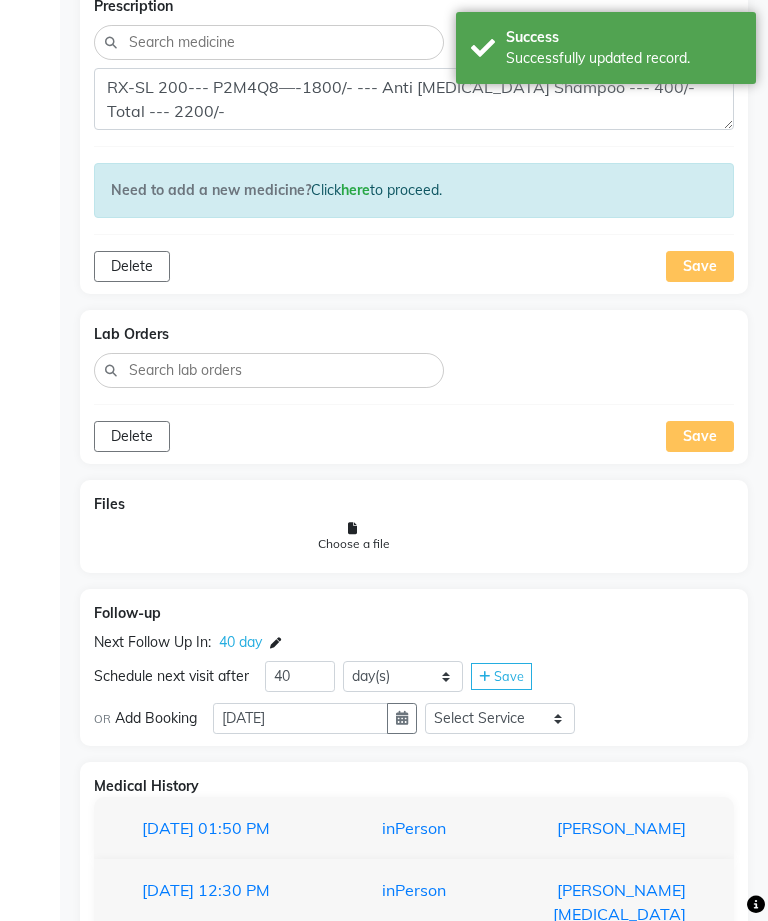 click on "Follow-up Next Follow Up In:  40 day Schedule next visit after 40 day(s) week(s) month(s) Save OR Add Booking  [DATE] Select Service  In Person - Consultation  Medicine  Medicine 1  Hydra Facial  Medi Facial  Vampire Facial With Plasma  Oxygeno Facial  Anti Aging Facial  Korean Glass GLow Facial  Full Face  Upper Lip  Chin  Underarms  Full Legs & arms  Back-side  Chest  Abdomen  Yellow Peel  Black Peel  Party Peel  Glow Peel  Argi Peel  Under-arm Peel  Depigmento Peel  Anti Aging Peel  Lip Peel  Hair PRP  GFC PRP  [MEDICAL_DATA] / Dermaroller  Under Eye PRP  Face PRP  Dermapen / Mesotherapt for Full Face  Dermapen / Mesotherapt for Scars  Carbon Peel  LASER BLEECH Laser Bleech  BB Glow  Indian Glass Glow  Courier Charges in City  Courier Charges out of City  In Person - Follow Up  Hair Treatment   Skin Treatment   Online - Consultation  Online - Follow Up" 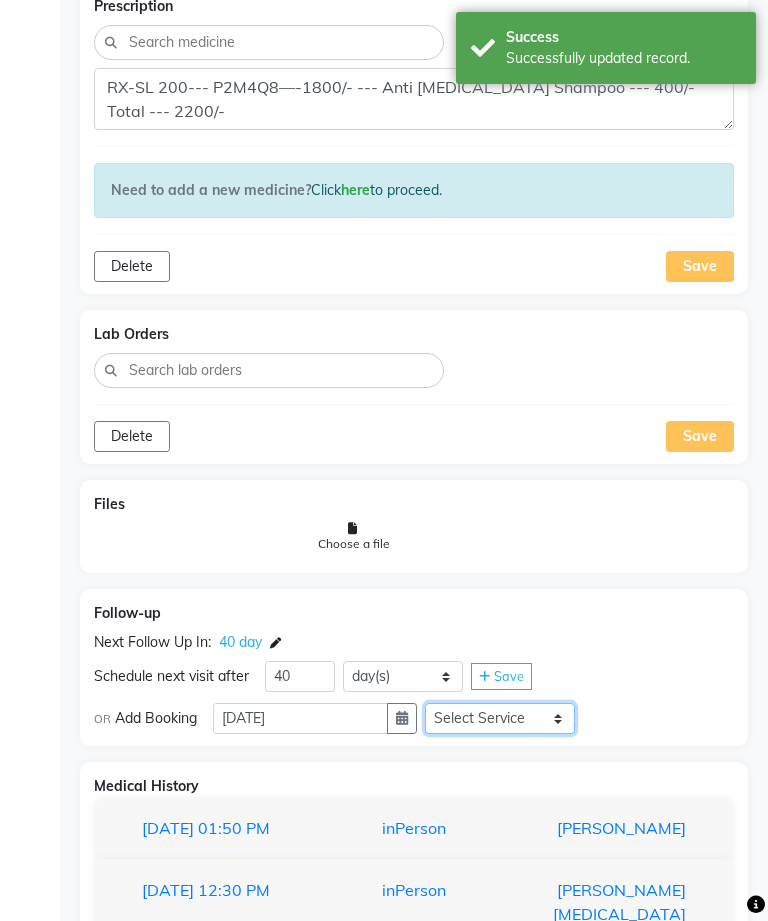 click on "Select Service  In Person - Consultation  Medicine  Medicine 1  Hydra Facial  Medi Facial  Vampire Facial With Plasma  Oxygeno Facial  Anti Aging Facial  Korean Glass GLow Facial  Full Face  Upper Lip  Chin  Underarms  Full Legs & arms  Back-side  Chest  Abdomen  Yellow Peel  Black Peel  Party Peel  Glow Peel  Argi Peel  Under-arm Peel  Depigmento Peel  Anti Aging Peel  Lip Peel  Hair PRP  GFC PRP  [MEDICAL_DATA] / Dermaroller  Under Eye PRP  Face PRP  Dermapen / Mesotherapt for Full Face  Dermapen / Mesotherapt for Scars  Carbon Peel  LASER BLEECH Laser Bleech  BB Glow  Indian Glass Glow  Courier Charges in City  Courier Charges out of City  In Person - Follow Up  Hair Treatment   Skin Treatment   Online - Consultation  Online - Follow Up" 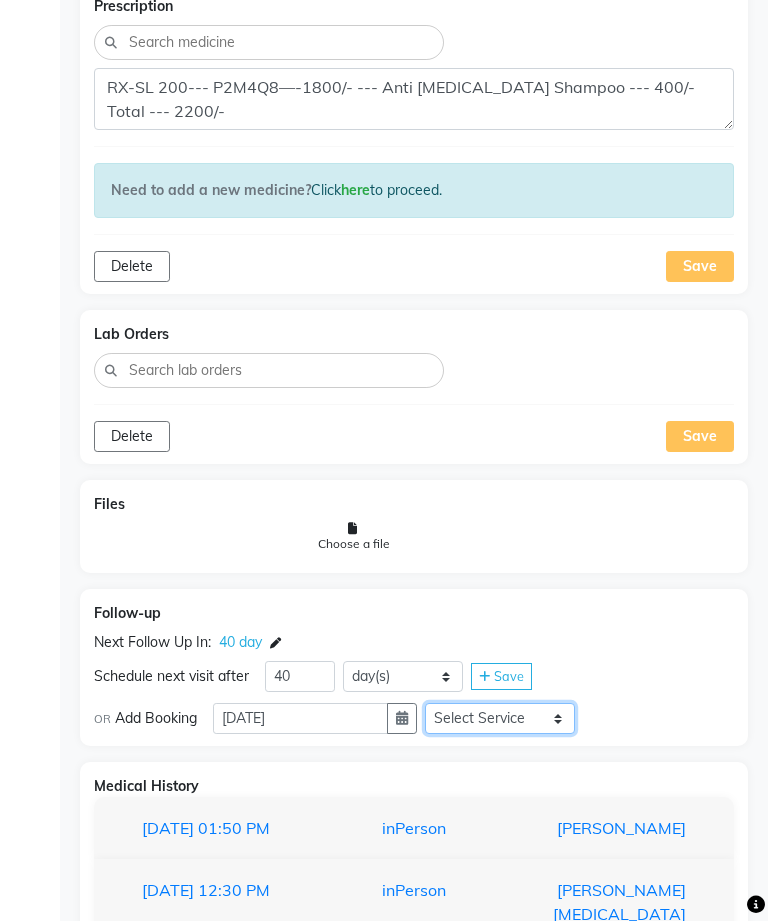 select on "981031" 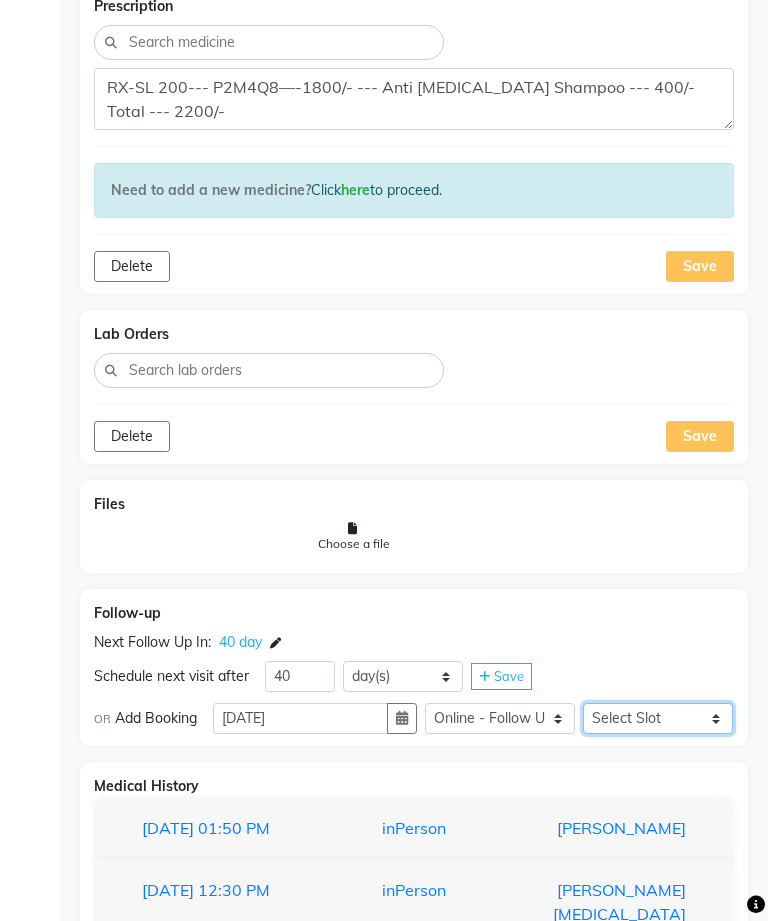 click on "Select Slot 10:15 10:30 10:45 11:00 11:15 11:30 11:45 12:00 12:15 12:30 12:45 13:15 13:30 14:00 14:15 14:30 14:45 15:00 15:15 15:30 15:45 16:00 16:15 16:30 16:45 17:00 17:15 17:30 17:45 18:00 18:15 18:30 18:45 19:00 19:15 19:30 19:45 20:00 20:30 20:45 21:00 21:15 21:30 21:45" 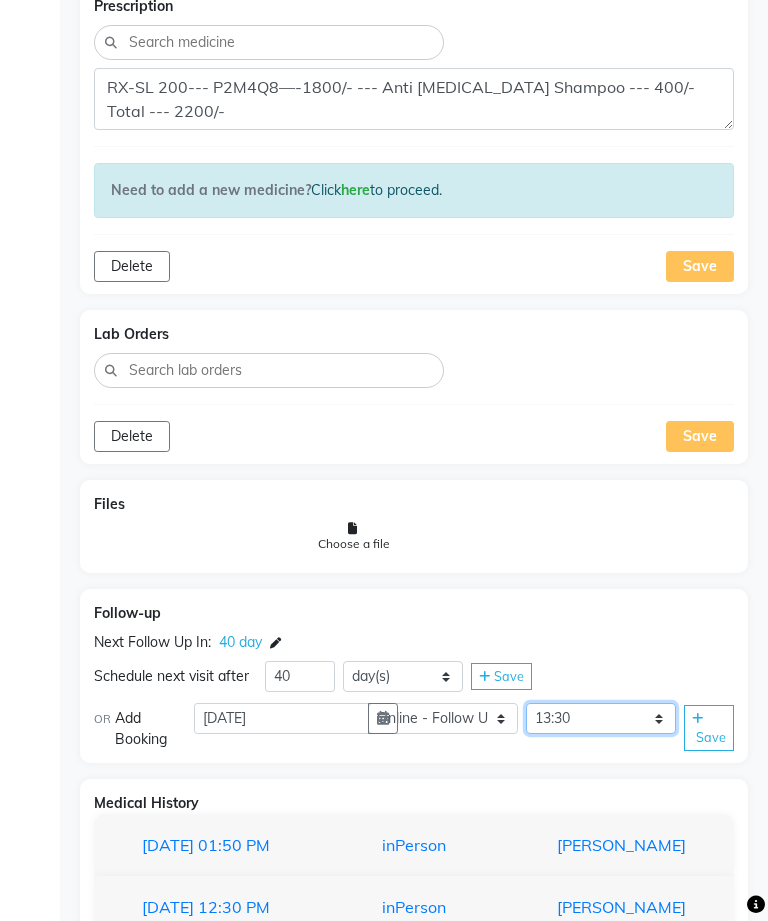 click on "Select Slot 10:15 10:30 10:45 11:00 11:15 11:30 11:45 12:00 12:15 12:30 12:45 13:15 13:30 14:00 14:15 14:30 14:45 15:00 15:15 15:30 15:45 16:00 16:15 16:30 16:45 17:00 17:15 17:30 17:45 18:00 18:15 18:30 18:45 19:00 19:15 19:30 19:45 20:00 20:30 20:45 21:00 21:15 21:30 21:45" 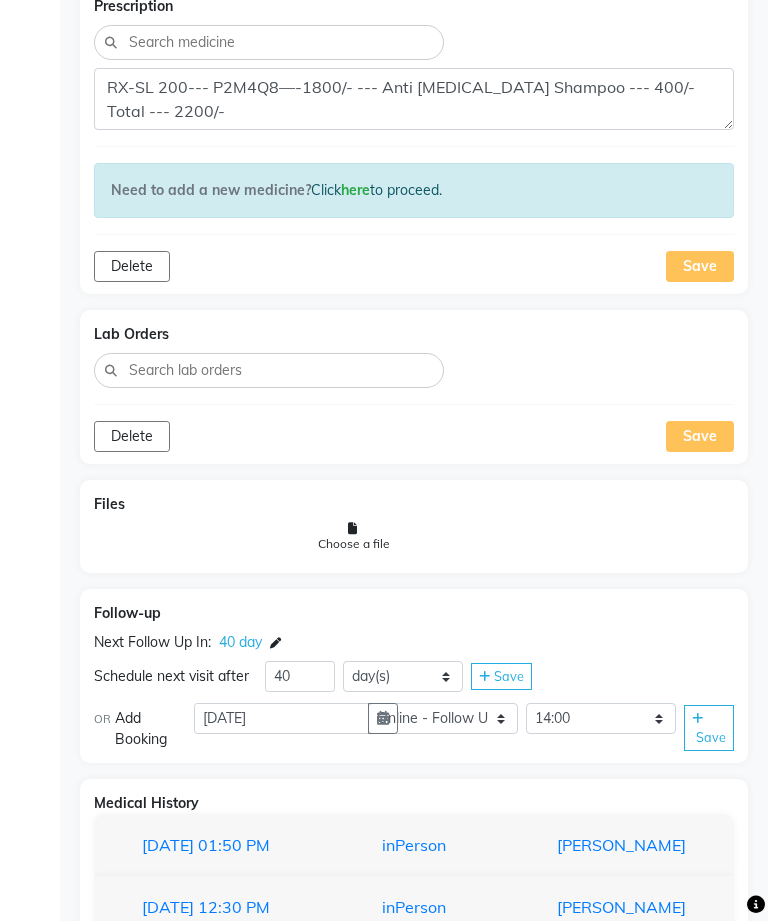 click on "Save" 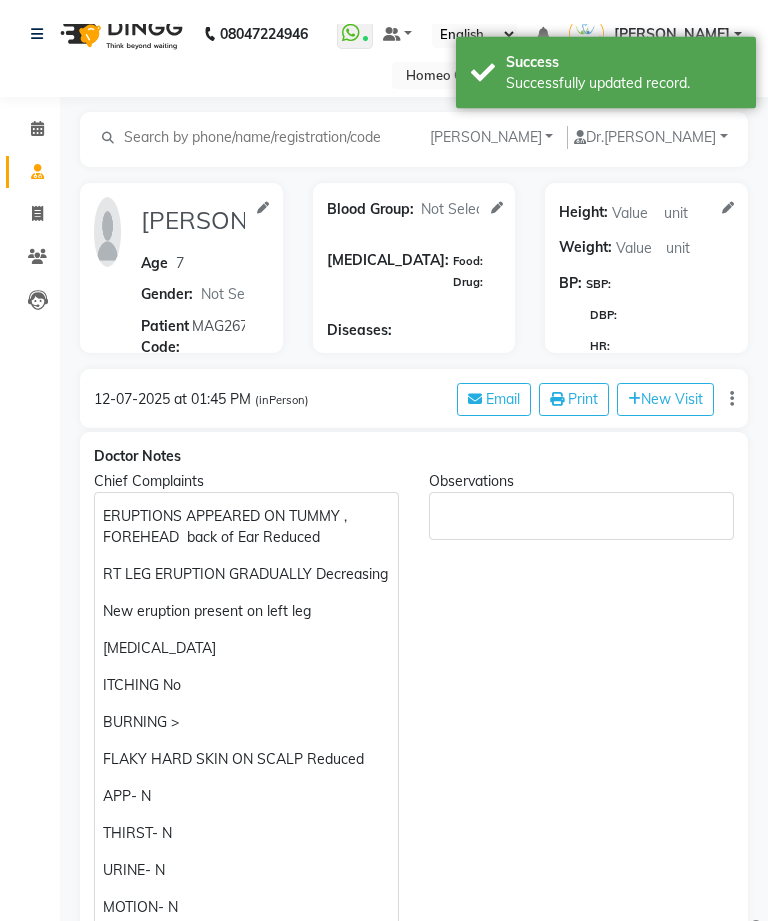 scroll, scrollTop: 0, scrollLeft: 0, axis: both 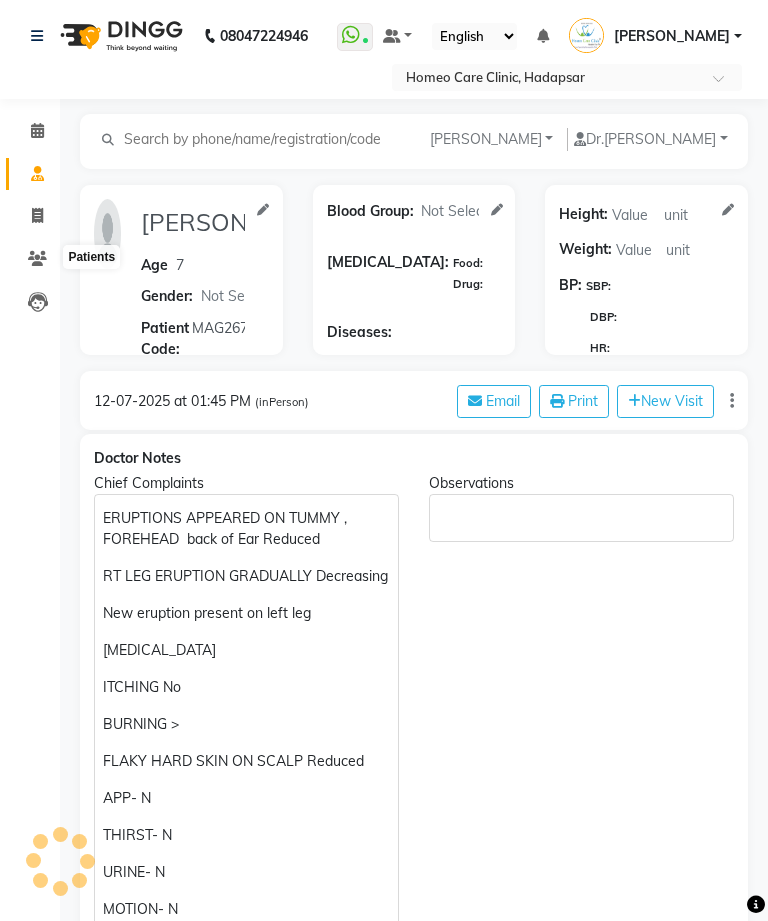 click 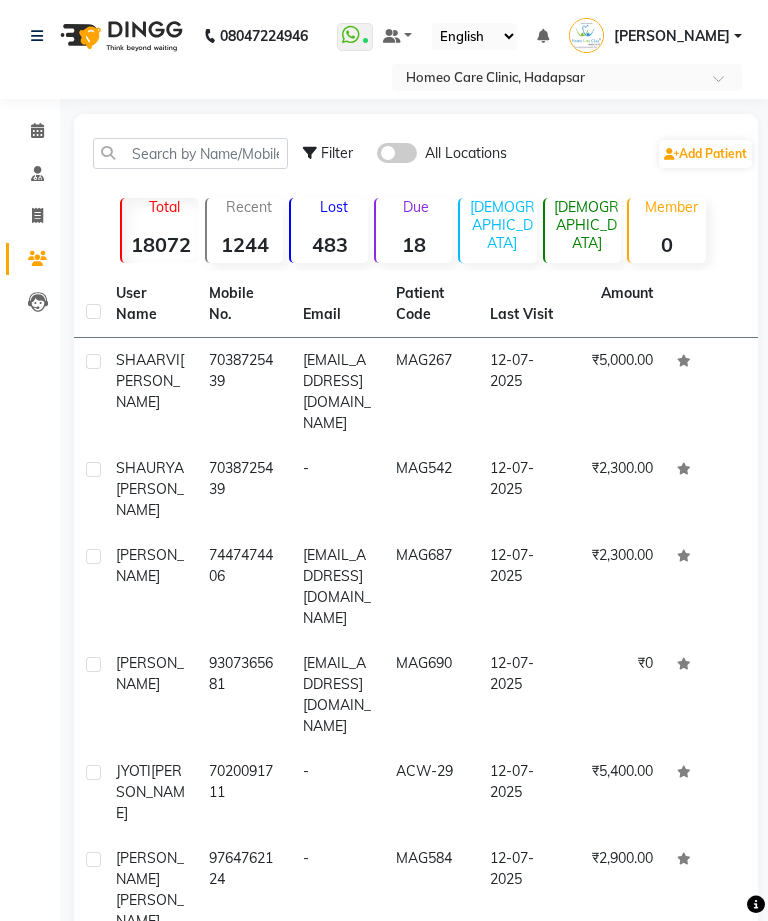click on "MAG542" 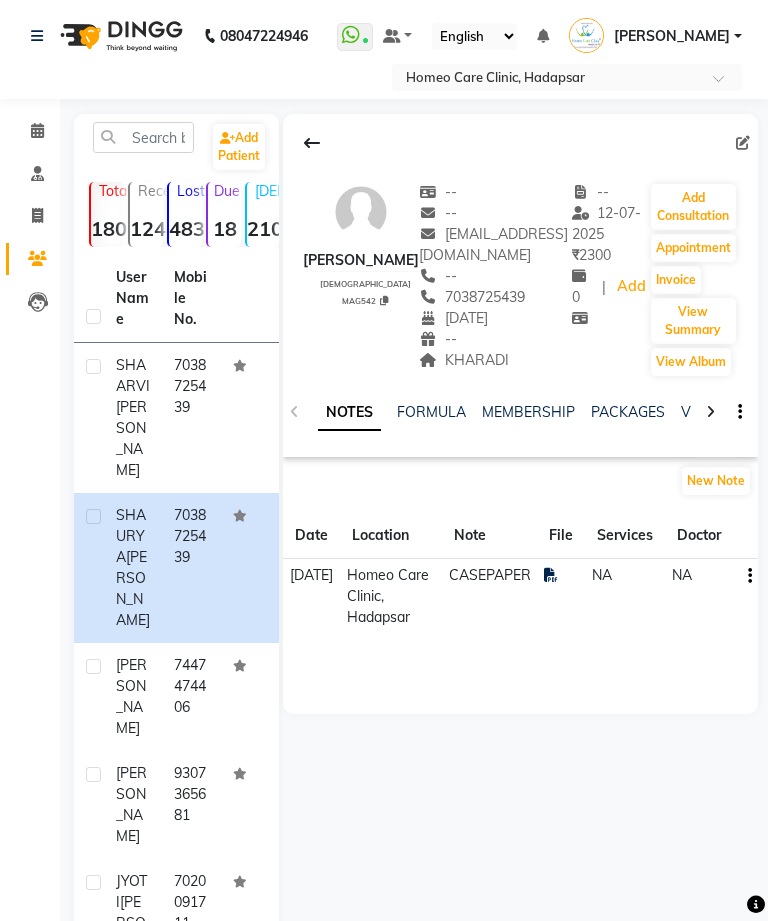 click on "[PERSON_NAME]   [DEMOGRAPHIC_DATA]  MAG542   --   --  [EMAIL_ADDRESS][DOMAIN_NAME]  --   7038725439  [DATE]  --  KHARADI  -- [DATE] ₹    2300 0 |  Add   Add Consultation   Appointment   Invoice  View Summary  View Album" 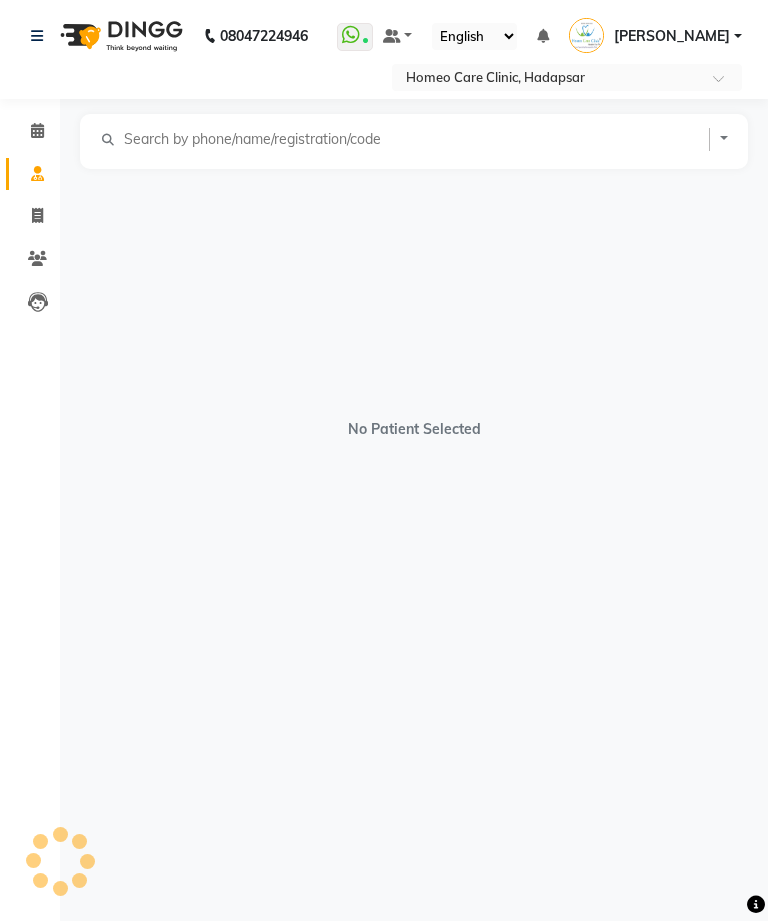 select on "[DEMOGRAPHIC_DATA]" 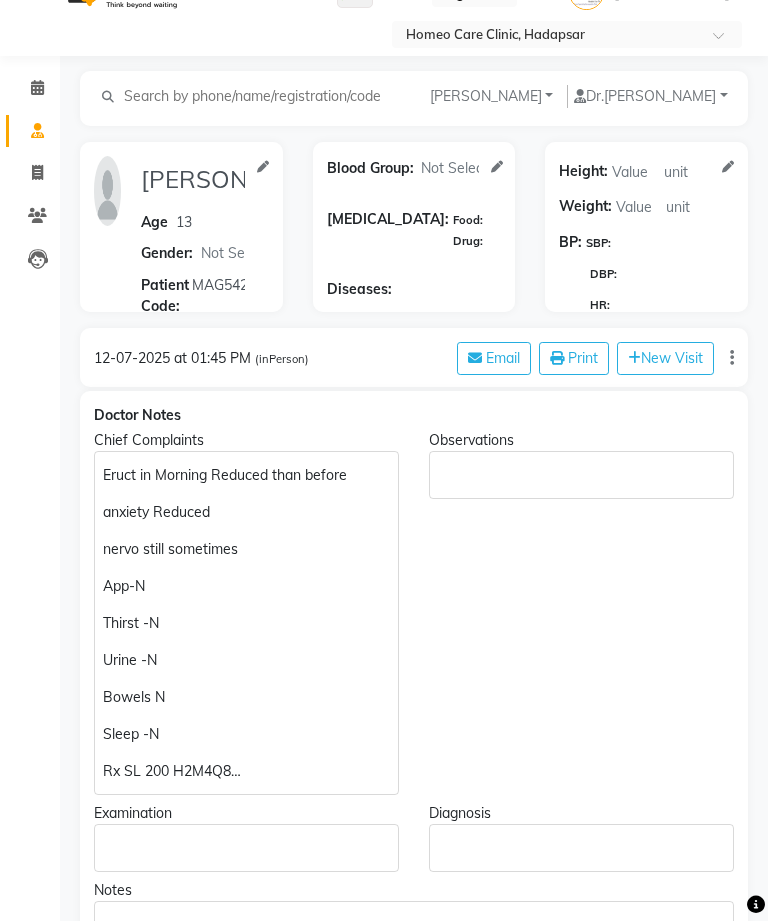 scroll, scrollTop: 41, scrollLeft: 0, axis: vertical 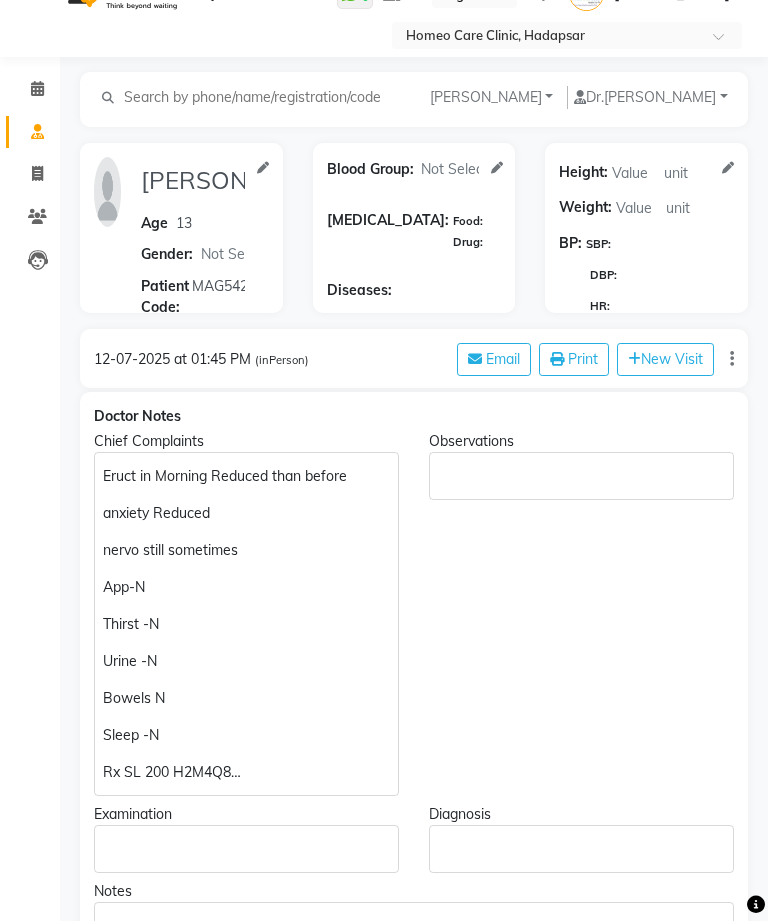 click on "Eruct in Morning Reduced than before" 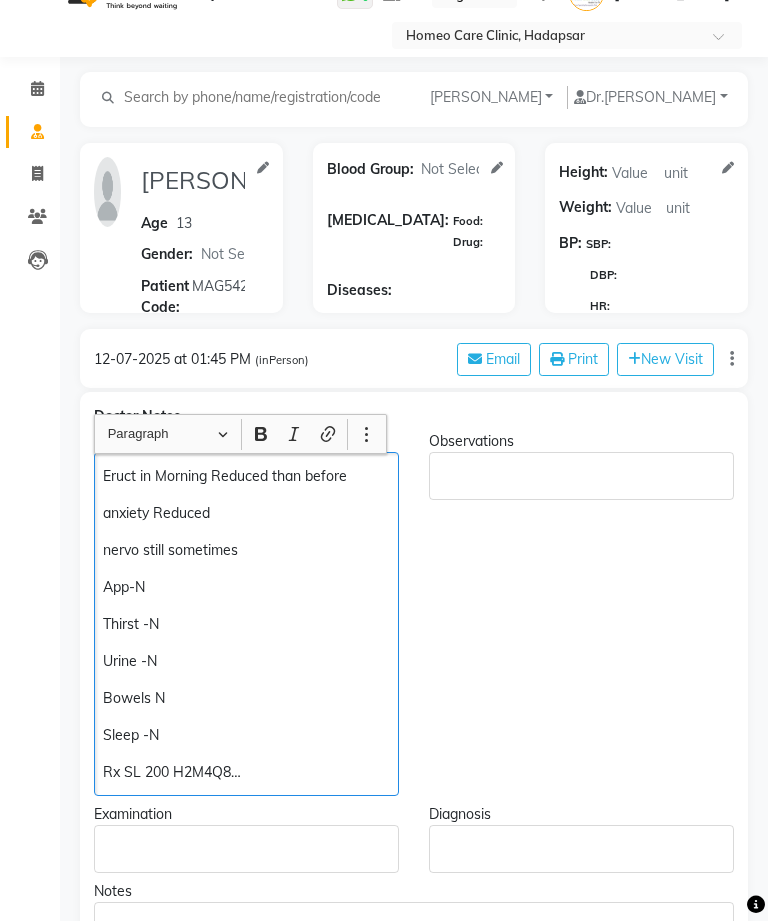 scroll, scrollTop: 41, scrollLeft: 0, axis: vertical 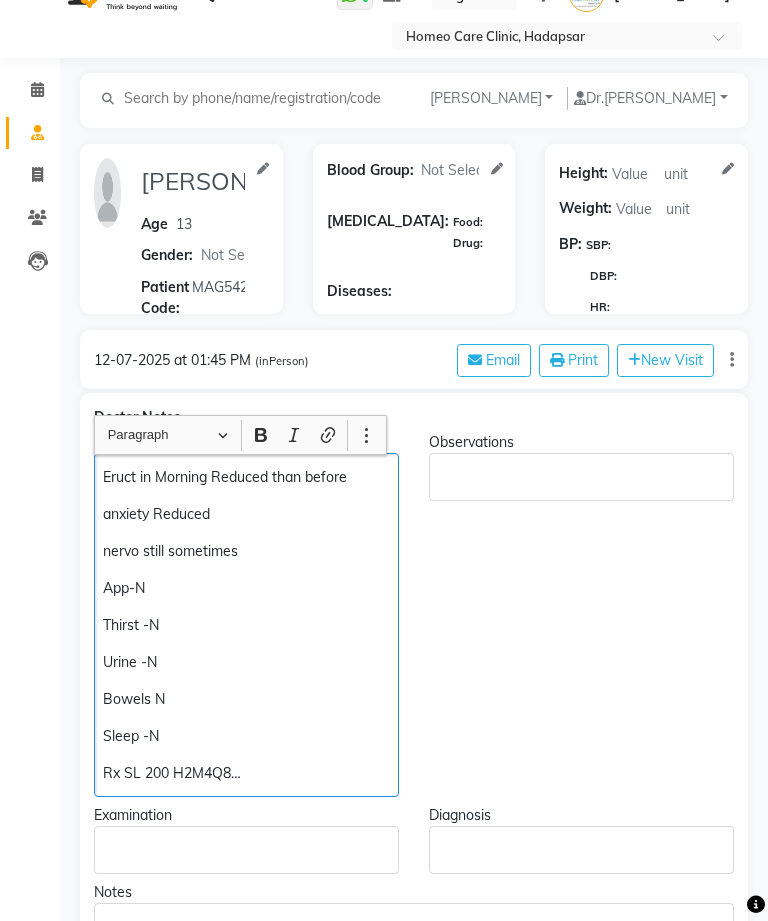 type 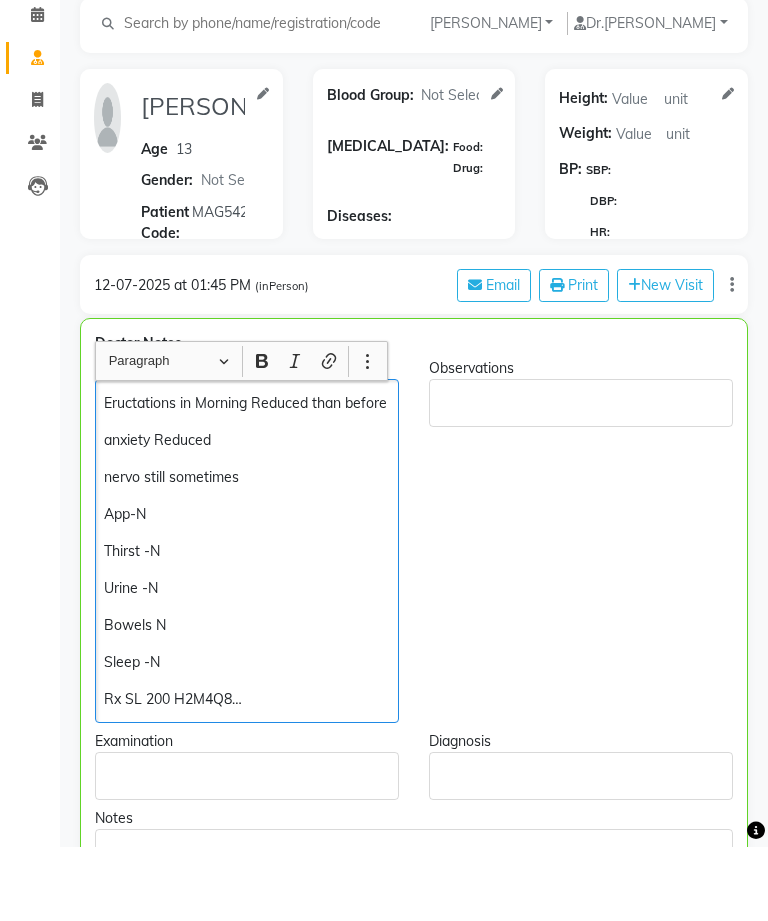 click on "Eructations in Morning Reduced than before  anxiety Reduced  nervo still sometimes  App-N Thirst -N Urine -N Bowels N  Sleep -N  Rx SL 200 H2M4Q8…" 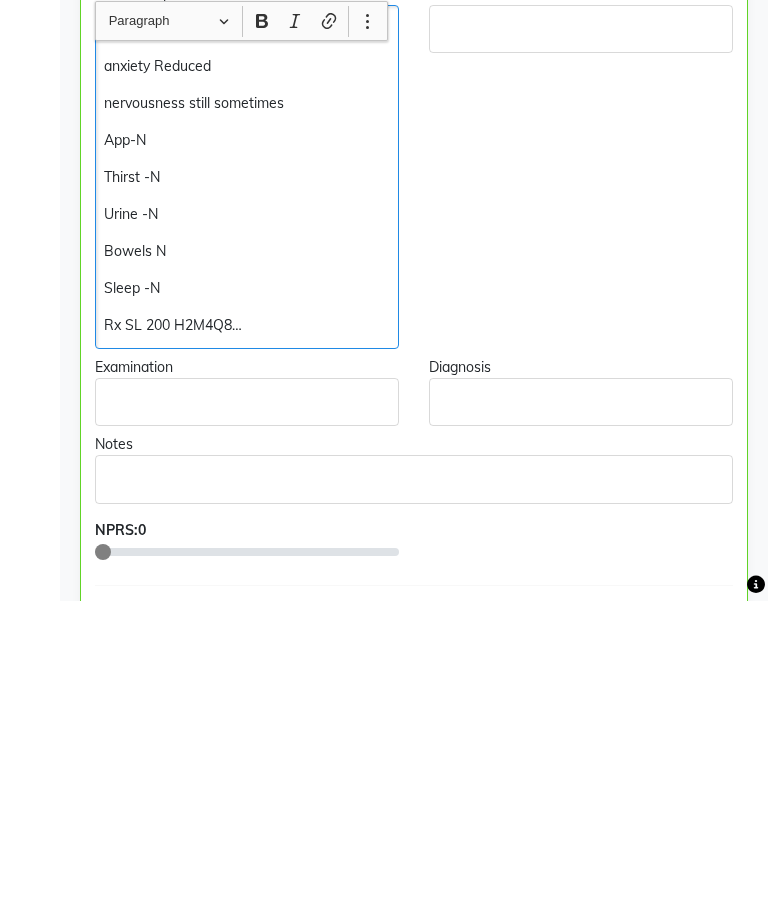 click on "Save" 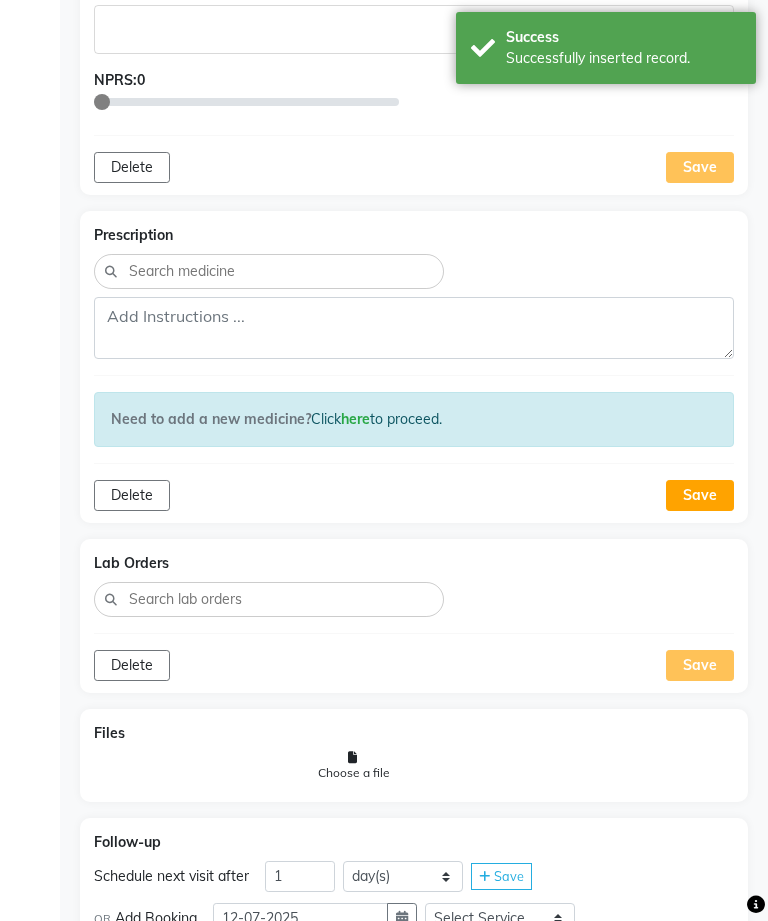 scroll, scrollTop: 951, scrollLeft: 0, axis: vertical 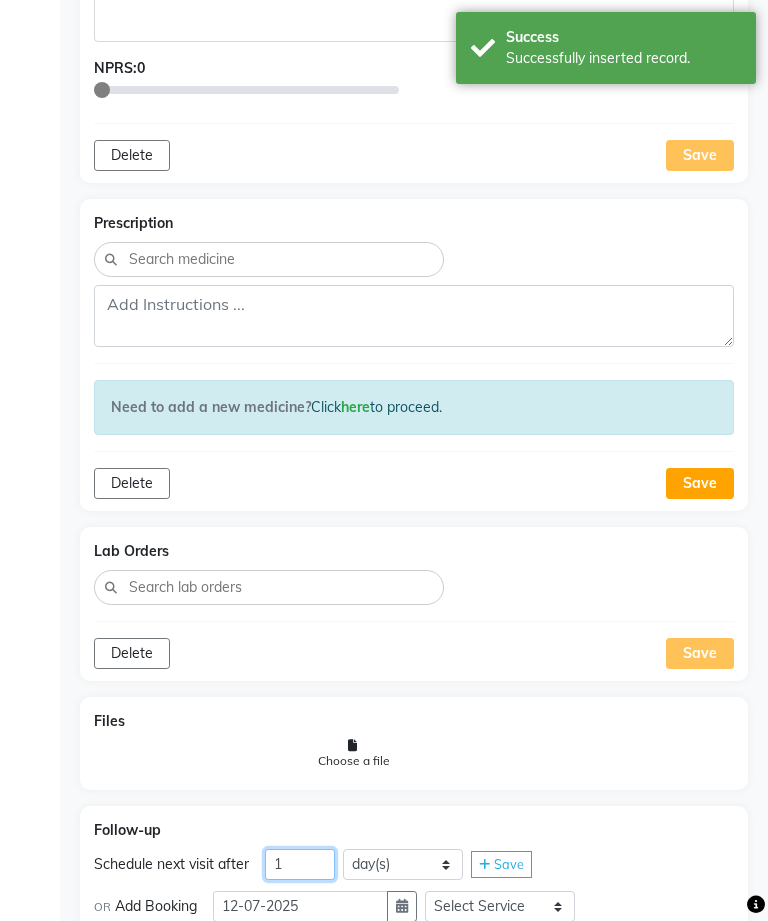 click on "1" 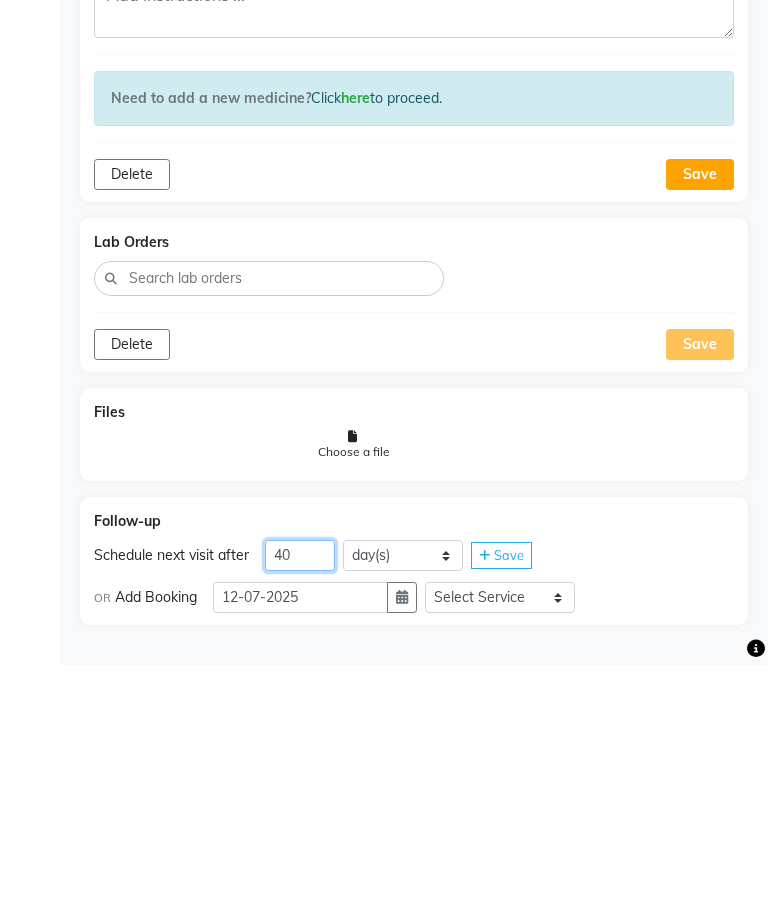 type on "40" 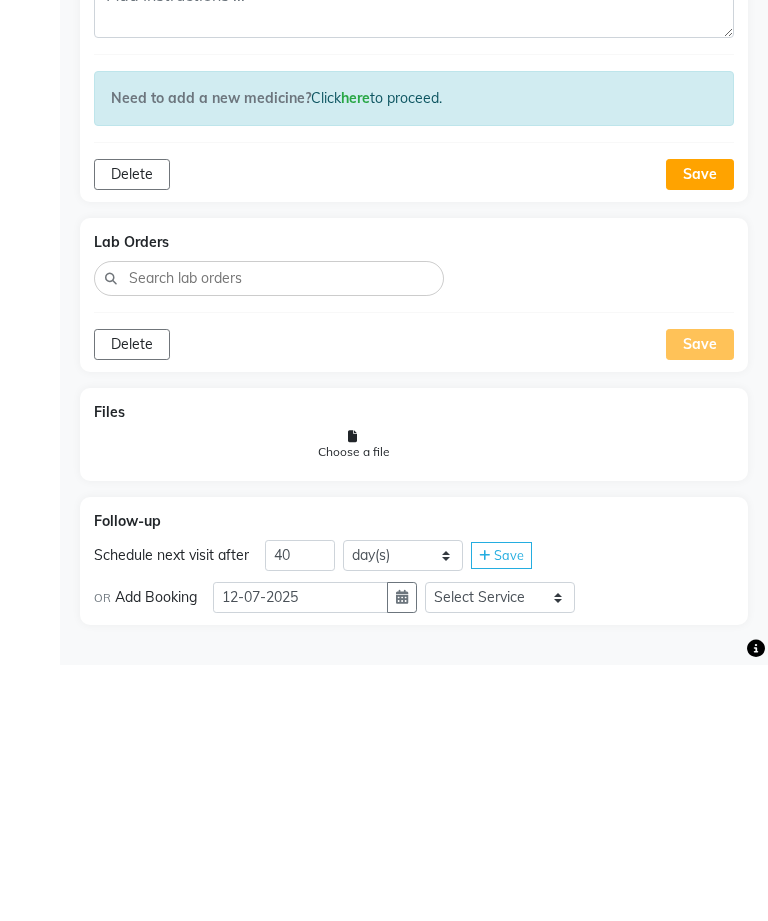 click on "Save" 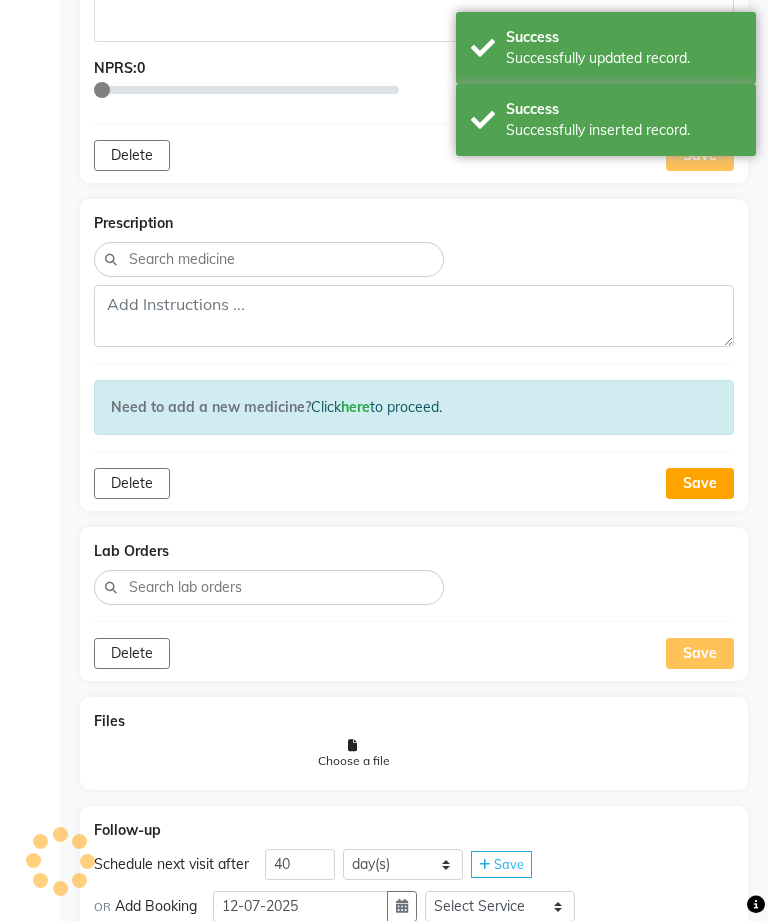 scroll, scrollTop: 899, scrollLeft: 0, axis: vertical 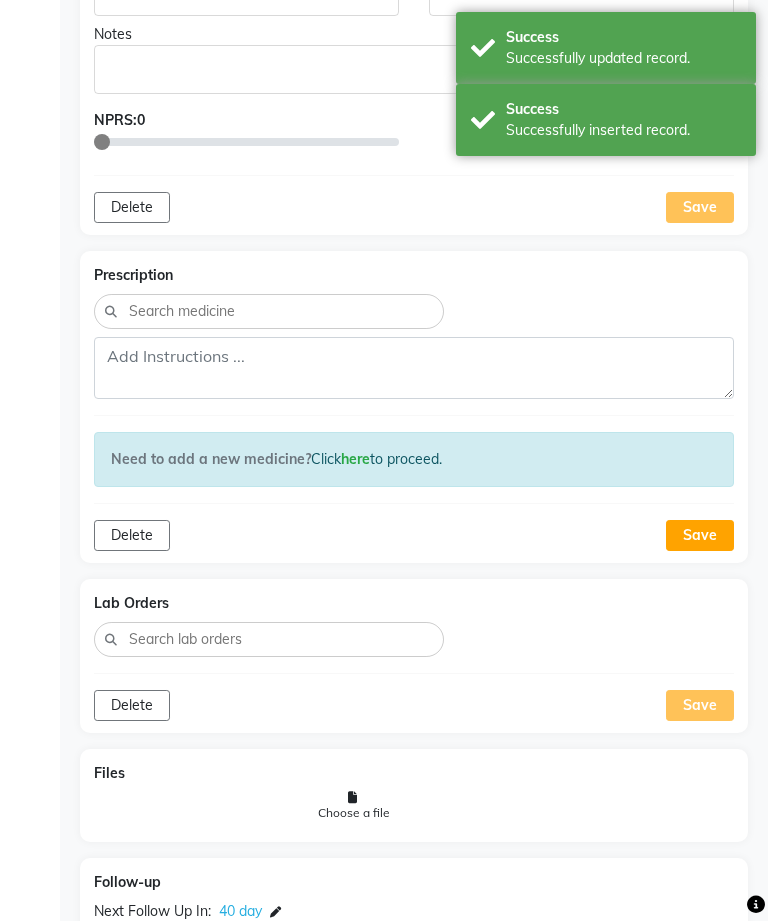 click 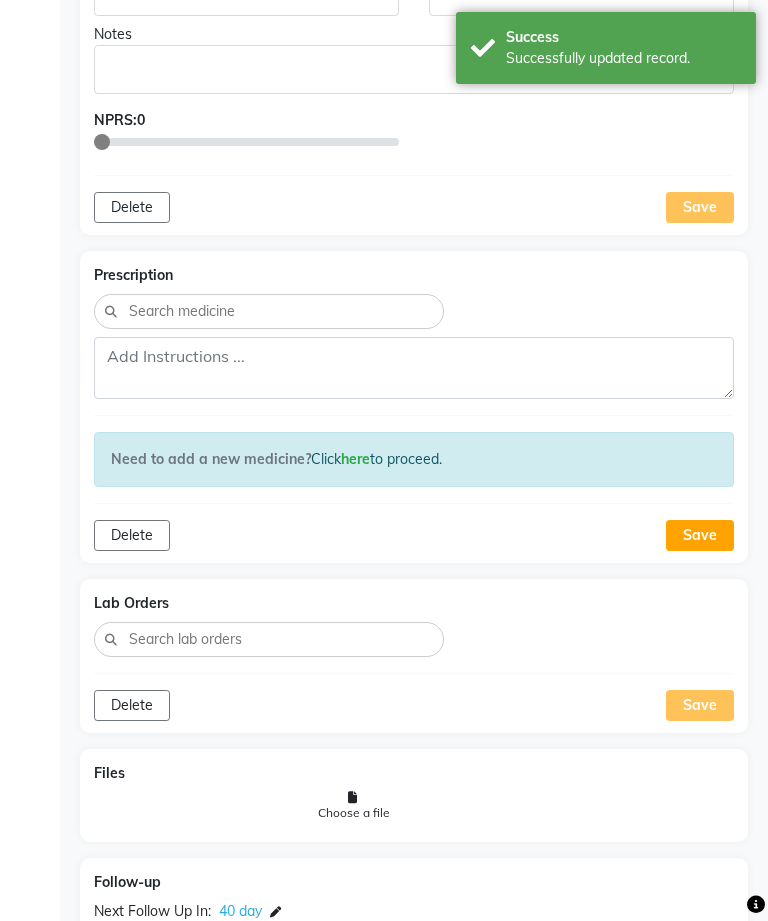 scroll, scrollTop: 980, scrollLeft: 0, axis: vertical 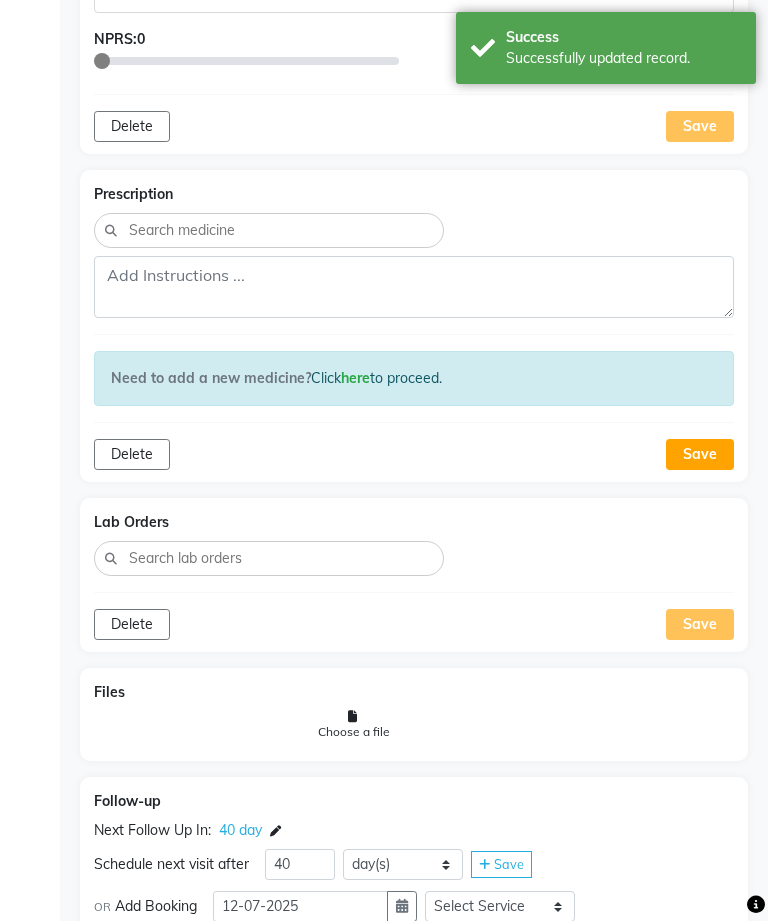 click 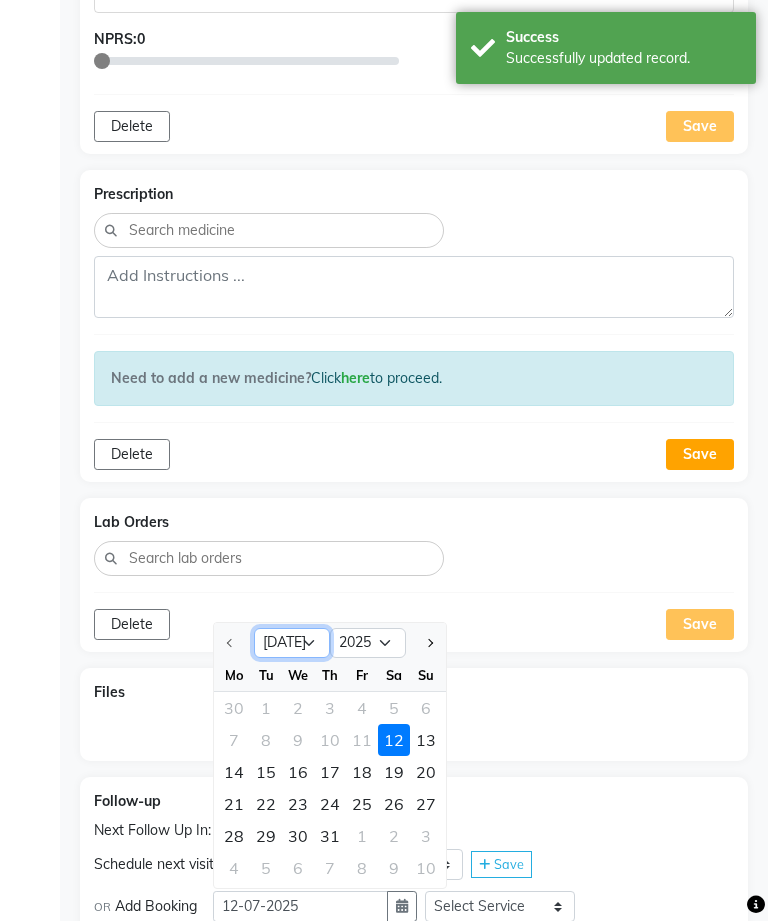 click on "[DATE] Aug Sep Oct Nov Dec" 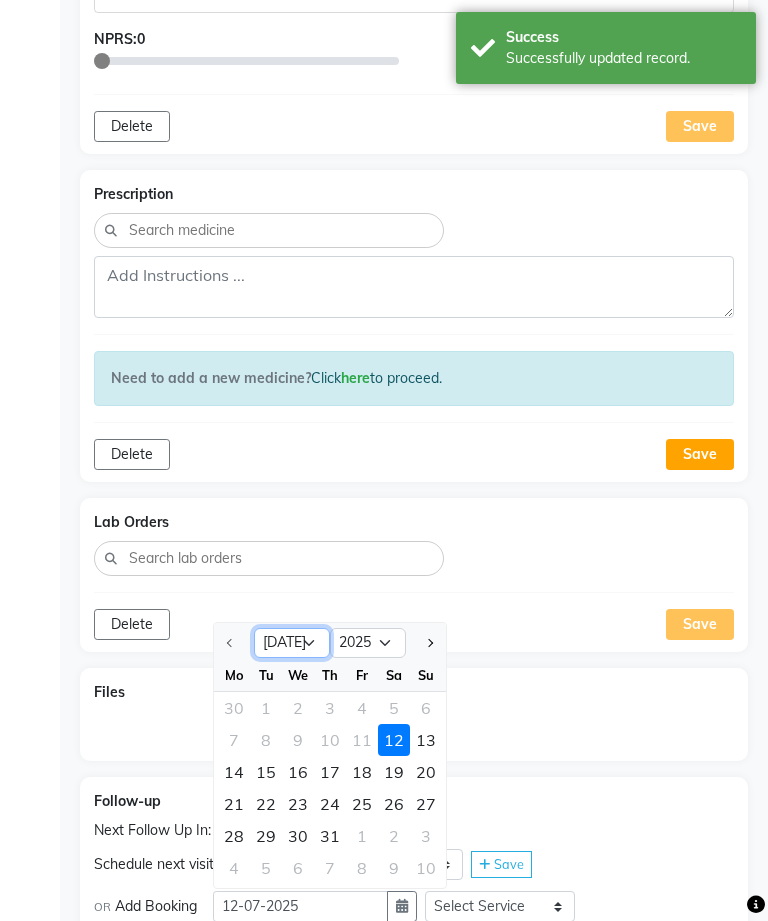 select on "8" 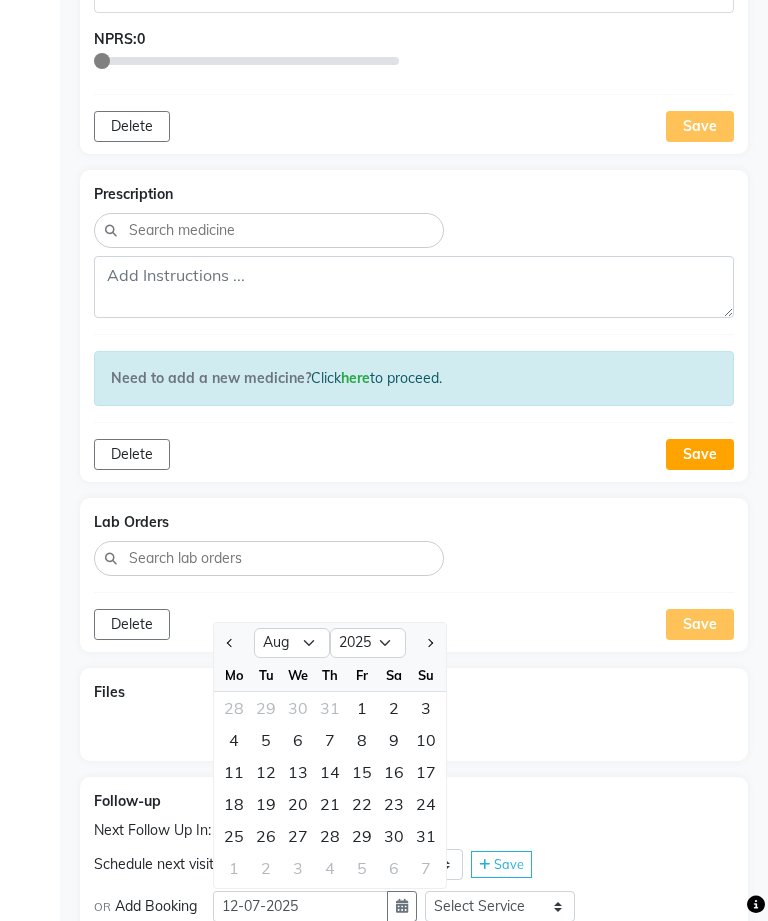 click on "19" 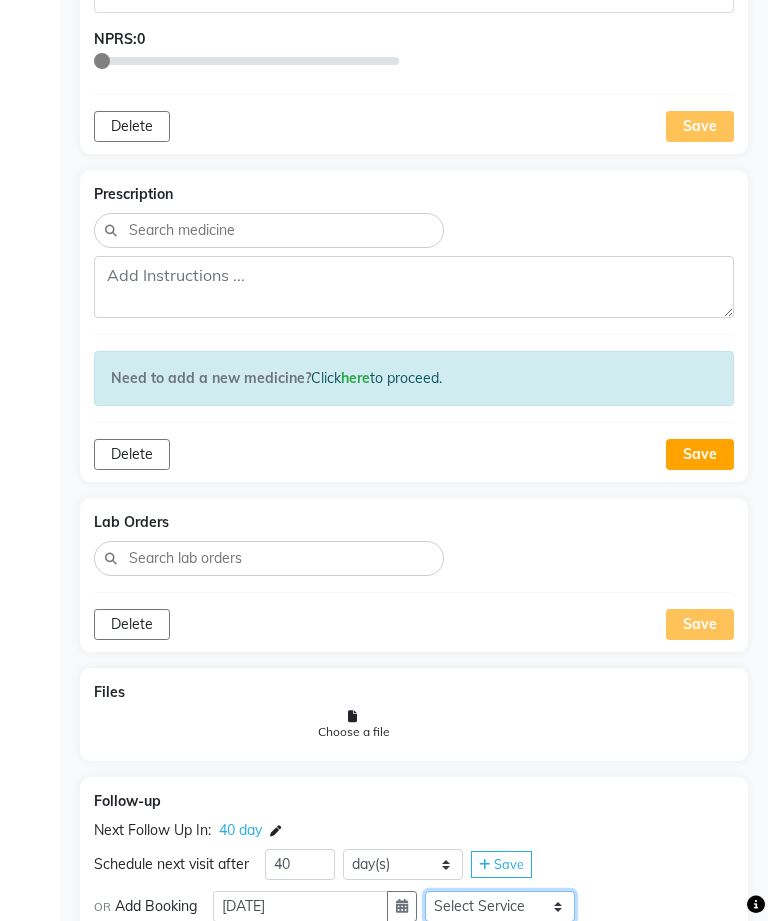 click on "Select Service  In Person - Consultation  Medicine  Medicine 1  Hydra Facial  Medi Facial  Vampire Facial With Plasma  Oxygeno Facial  Anti Aging Facial  Korean Glass GLow Facial  Full Face  Upper Lip  Chin  Underarms  Full Legs & arms  Back-side  Chest  Abdomen  Yellow Peel  Black Peel  Party Peel  Glow Peel  Argi Peel  Under-arm Peel  Depigmento Peel  Anti Aging Peel  Lip Peel  Hair PRP  GFC PRP  [MEDICAL_DATA] / Dermaroller  Under Eye PRP  Face PRP  Dermapen / Mesotherapt for Full Face  Dermapen / Mesotherapt for Scars  Carbon Peel  LASER BLEECH Laser Bleech  BB Glow  Indian Glass Glow  Courier Charges in City  Courier Charges out of City  In Person - Follow Up  Hair Treatment   Skin Treatment   Online - Consultation  Online - Follow Up" 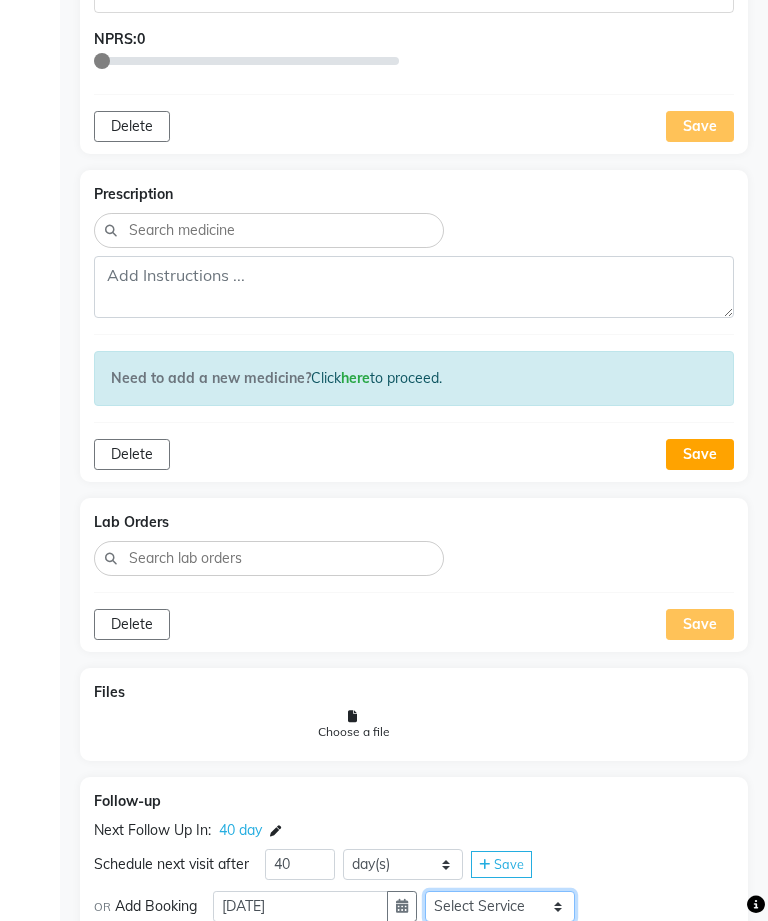 select on "981031" 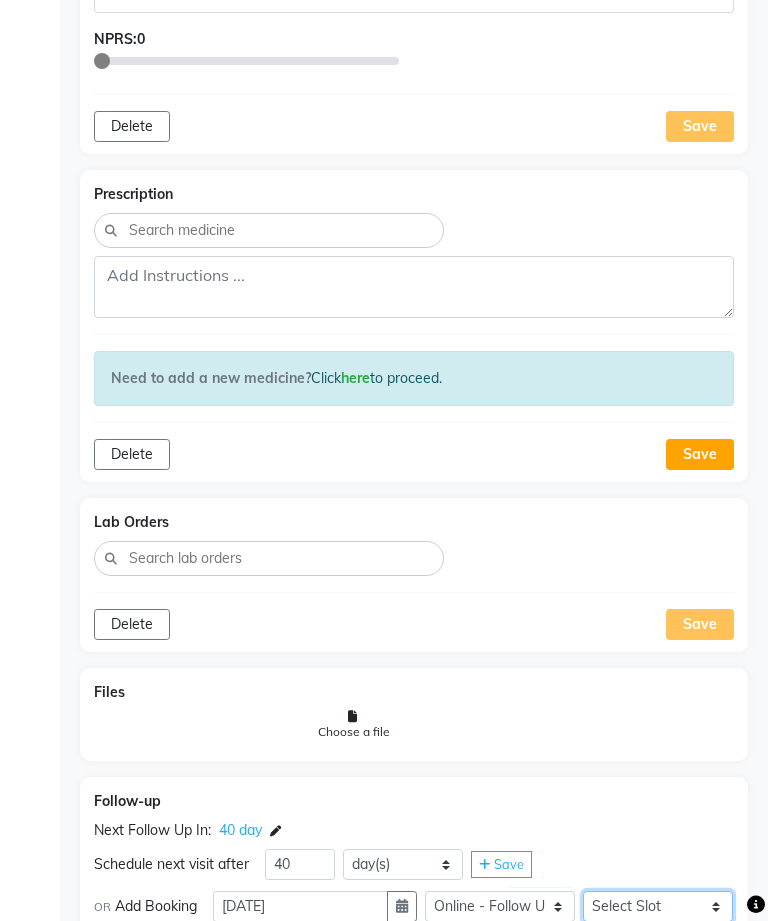 click on "Select Slot 10:15 10:30 10:45 11:00 11:15 11:30 11:45 12:00 12:15 12:30 12:45 13:15 13:30 14:15 14:30 14:45 15:00 15:15 15:30 15:45 16:00 16:15 16:30 16:45 17:00 17:15 17:30 17:45 18:00 18:15 18:30 18:45 19:00 19:15 19:30 19:45 20:00 20:30 20:45 21:00 21:15 21:30 21:45" 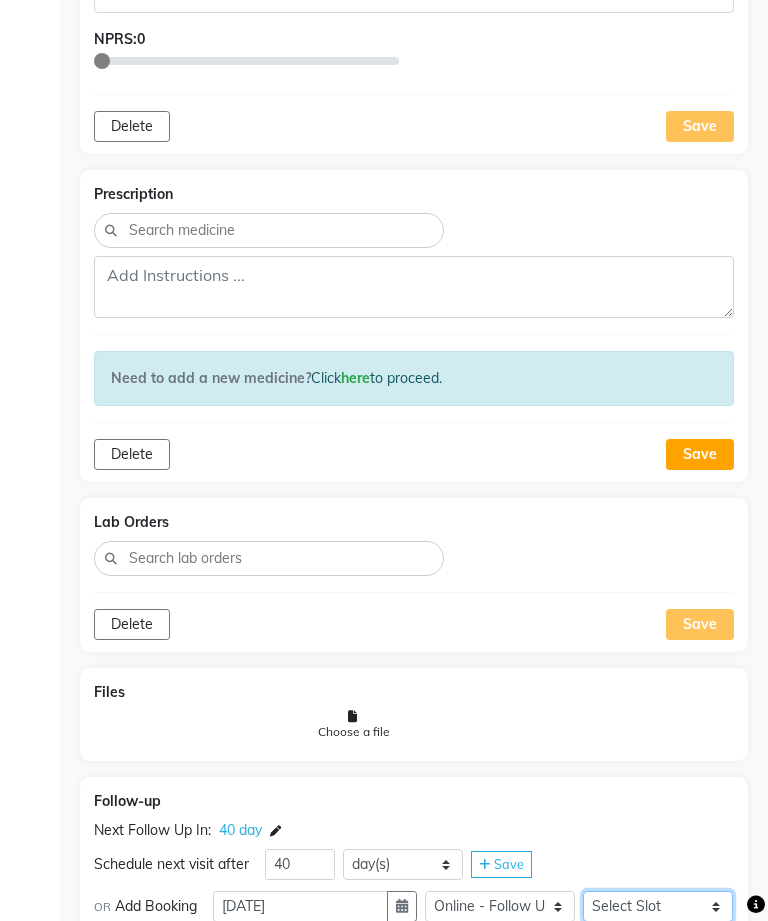 select on "810" 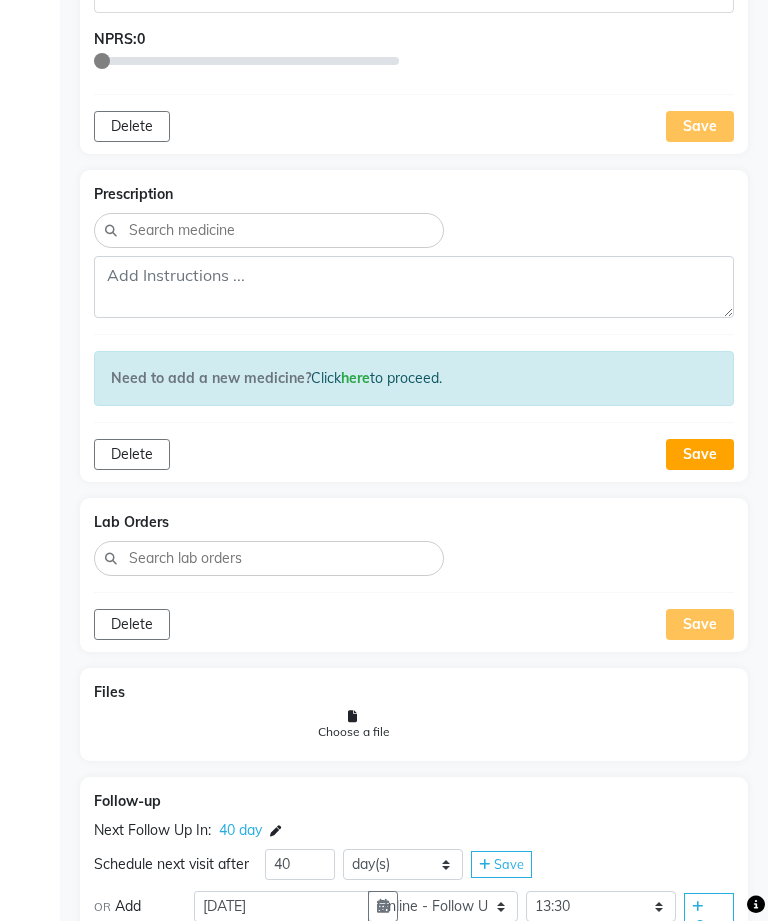 click on "Save" 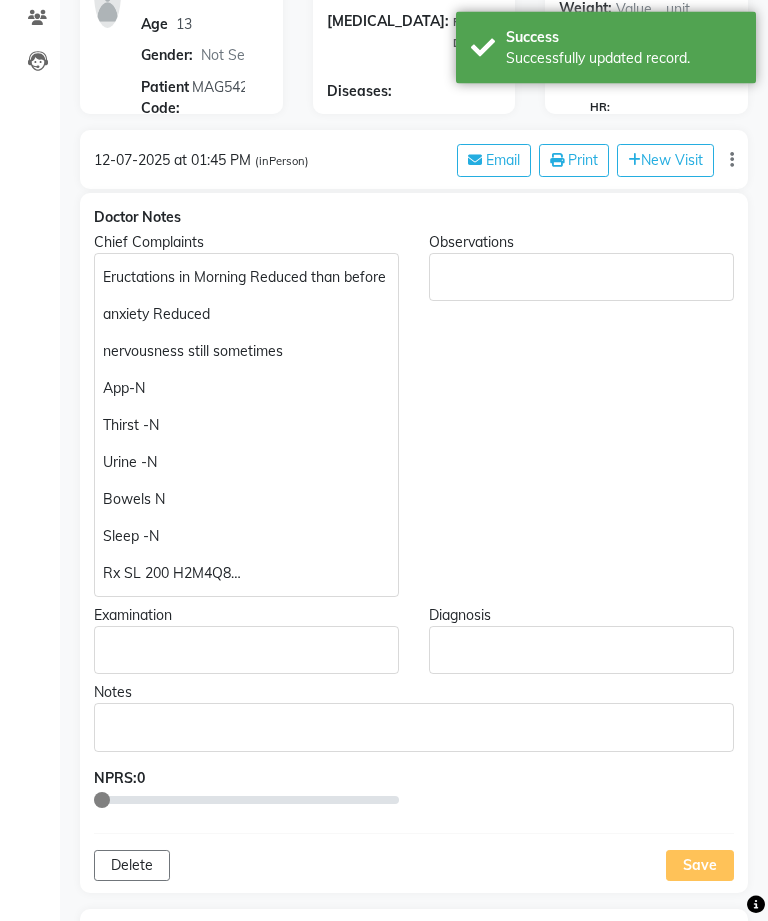 scroll, scrollTop: 241, scrollLeft: 0, axis: vertical 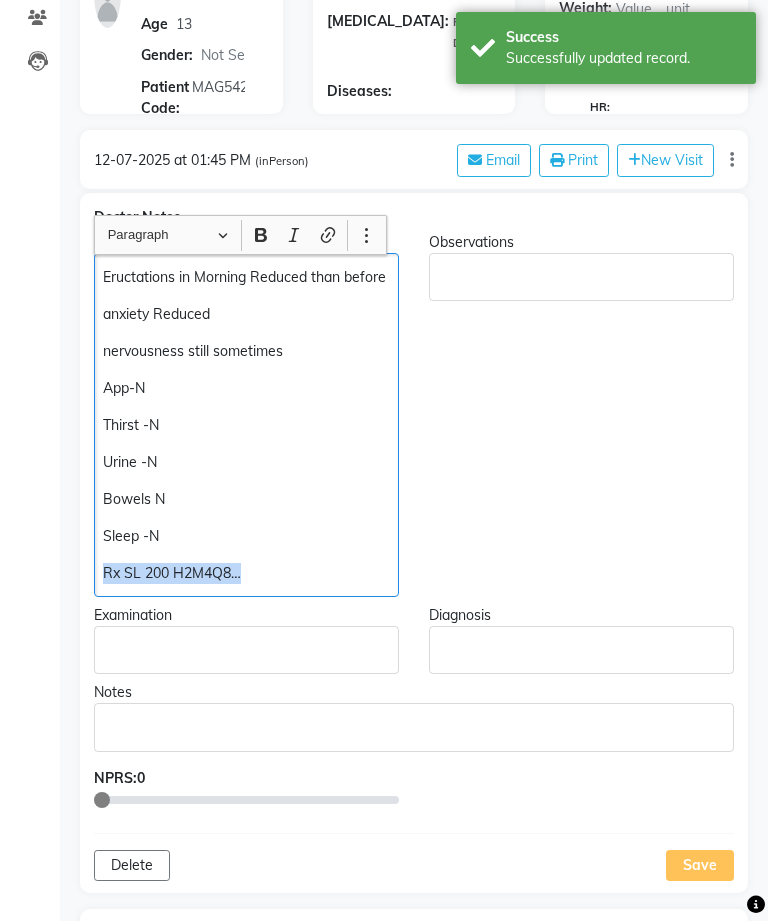 copy on "Rx SL 200 H2M4Q8…" 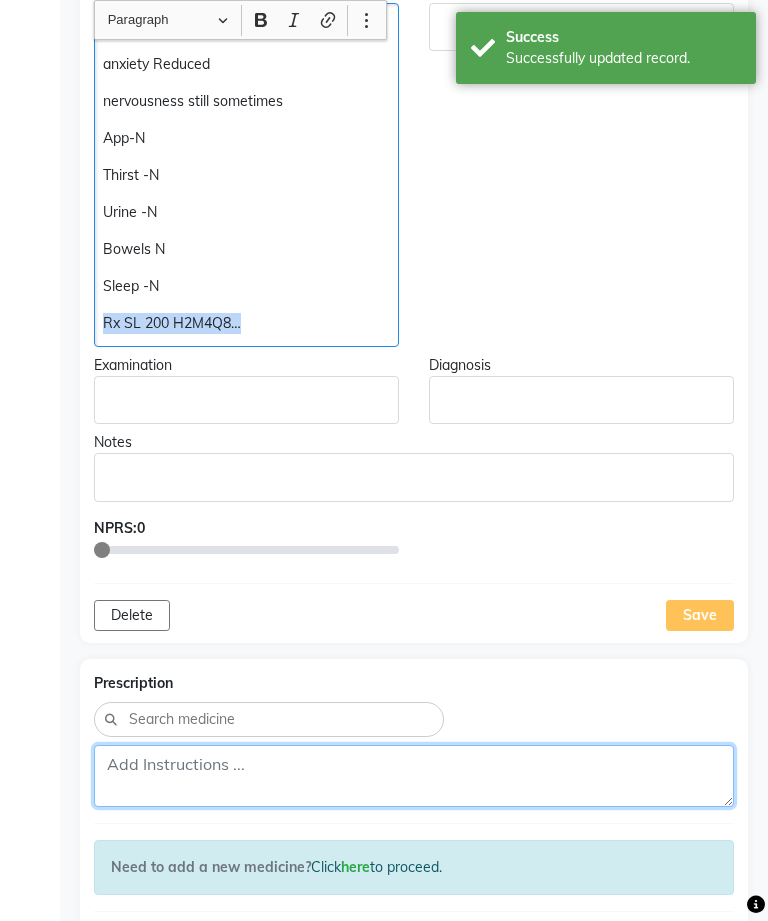 click 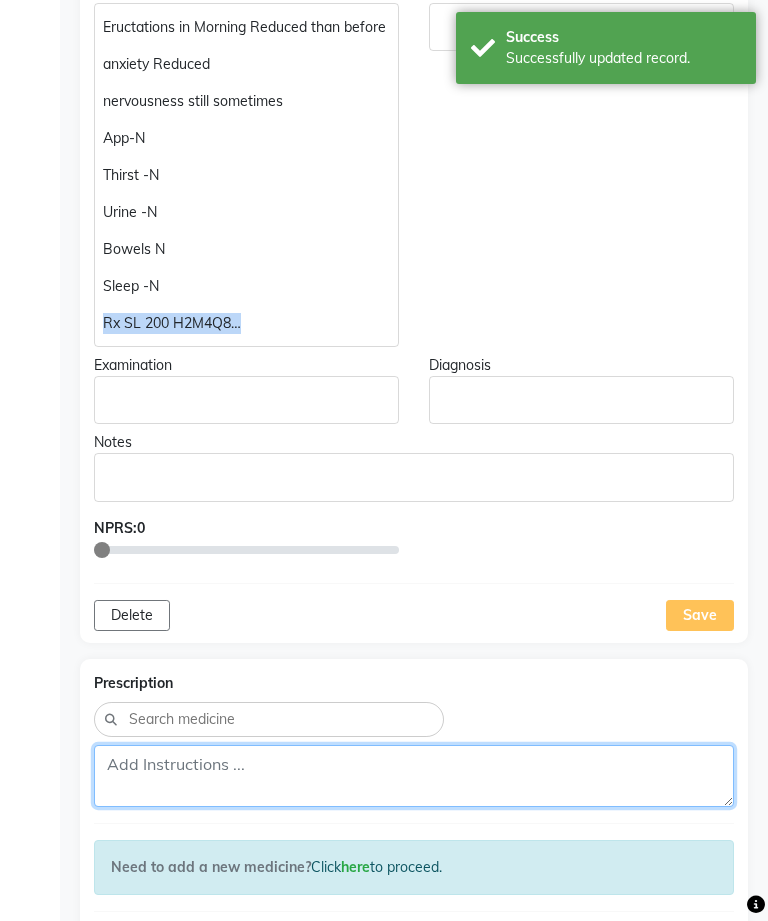 scroll, scrollTop: 661, scrollLeft: 0, axis: vertical 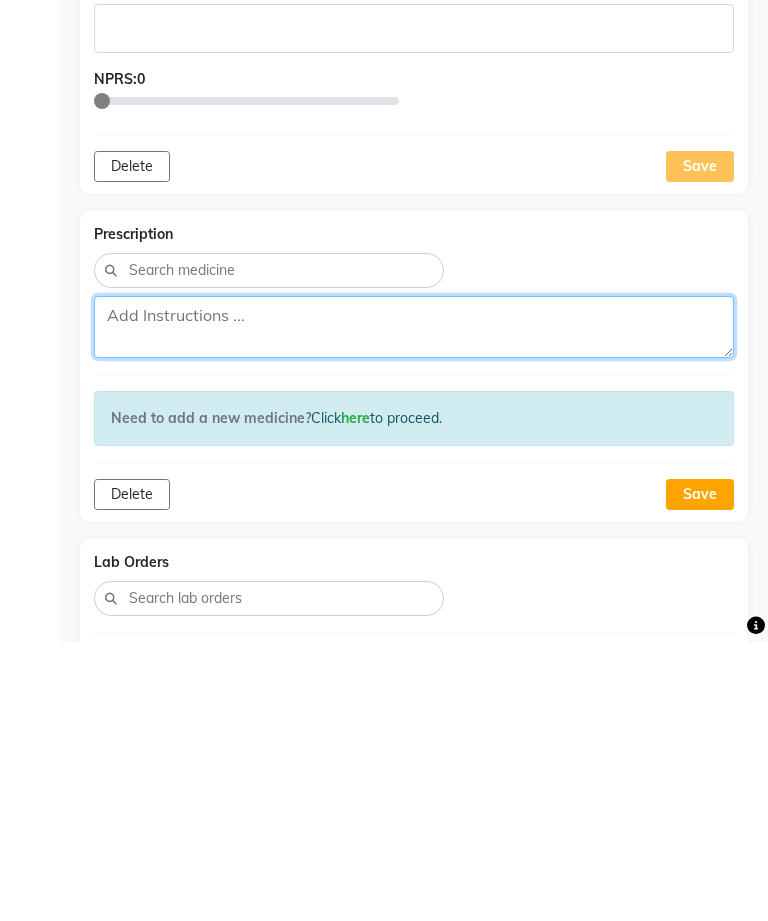 paste on "Rx SL 200 H2M4Q8…" 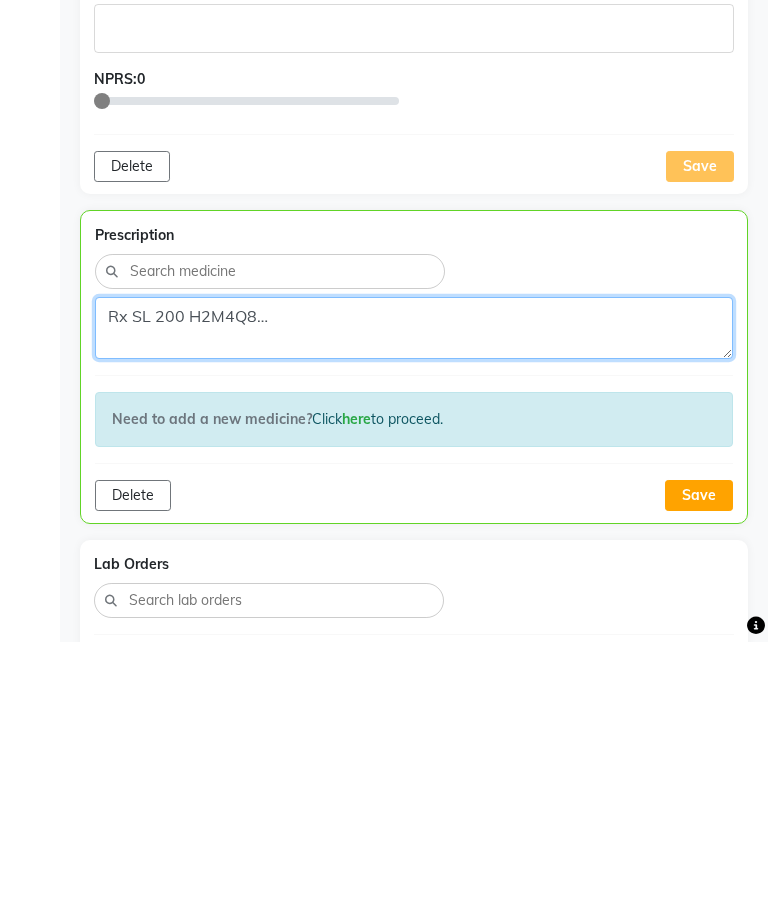 type on "Rx SL 200 H2M4Q8…" 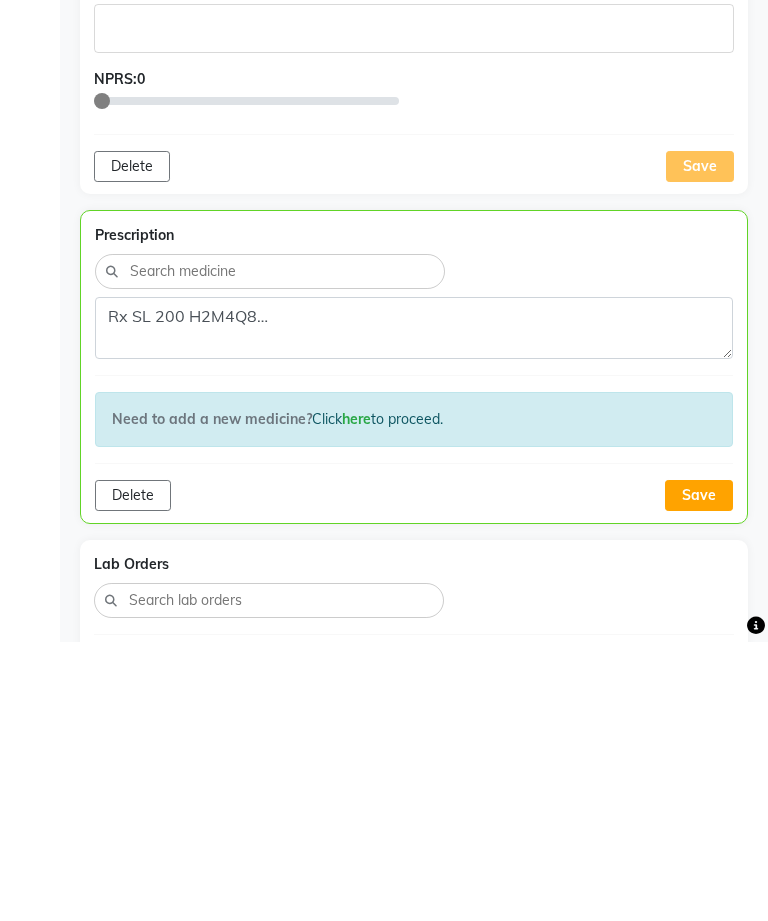 click on "Prescription Rx SL 200 H2M4Q8… Need to add a new medicine?  Click   here   to proceed.
Delete Save" 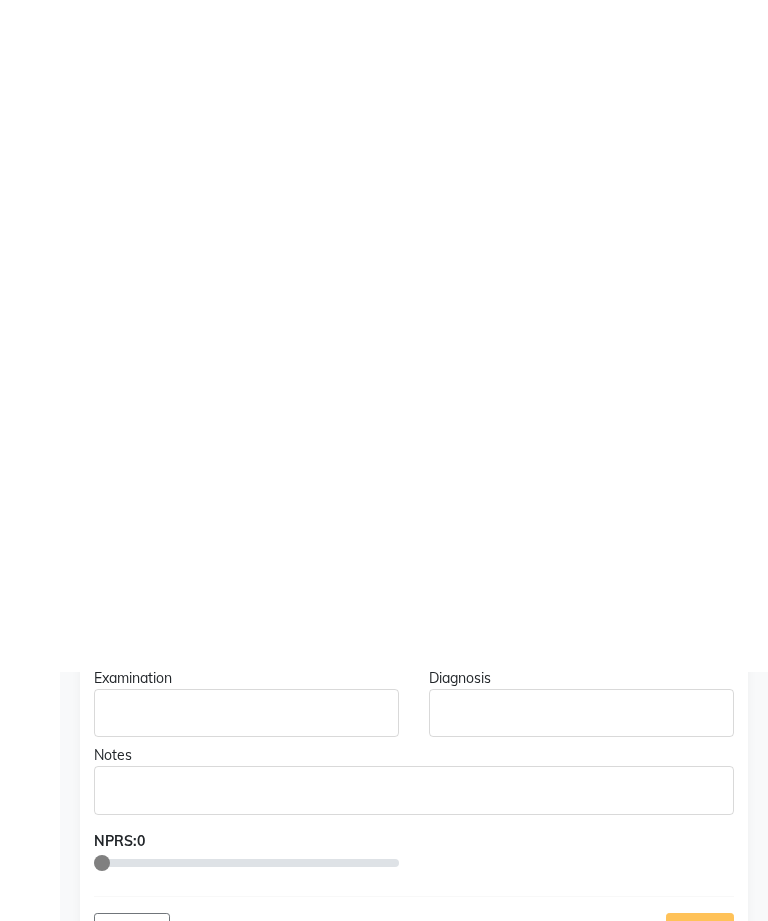 scroll, scrollTop: 0, scrollLeft: 0, axis: both 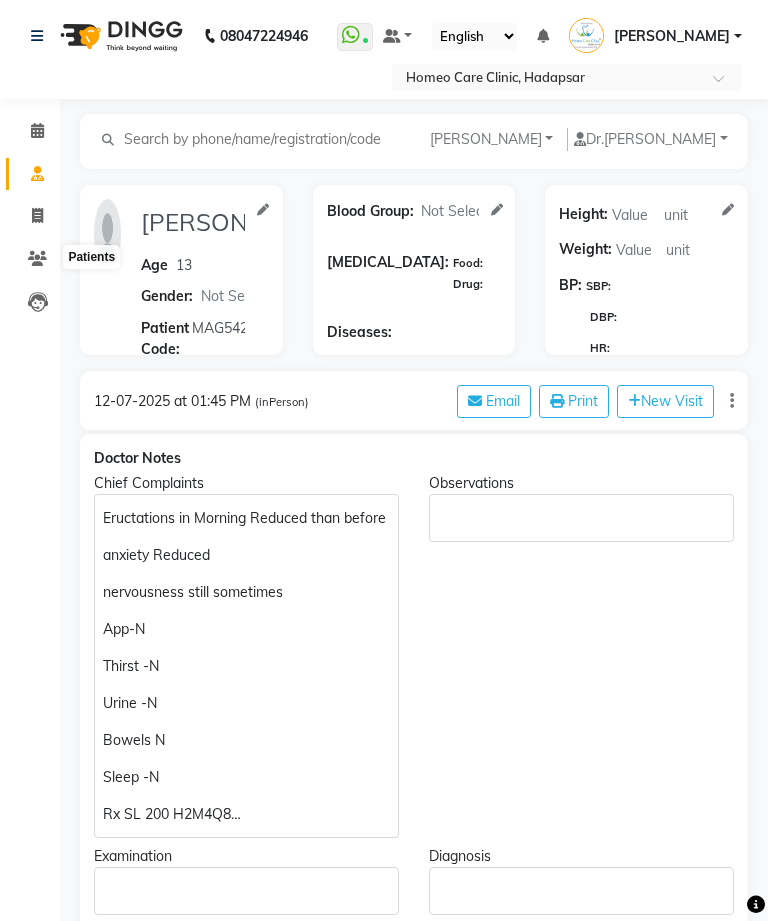 click 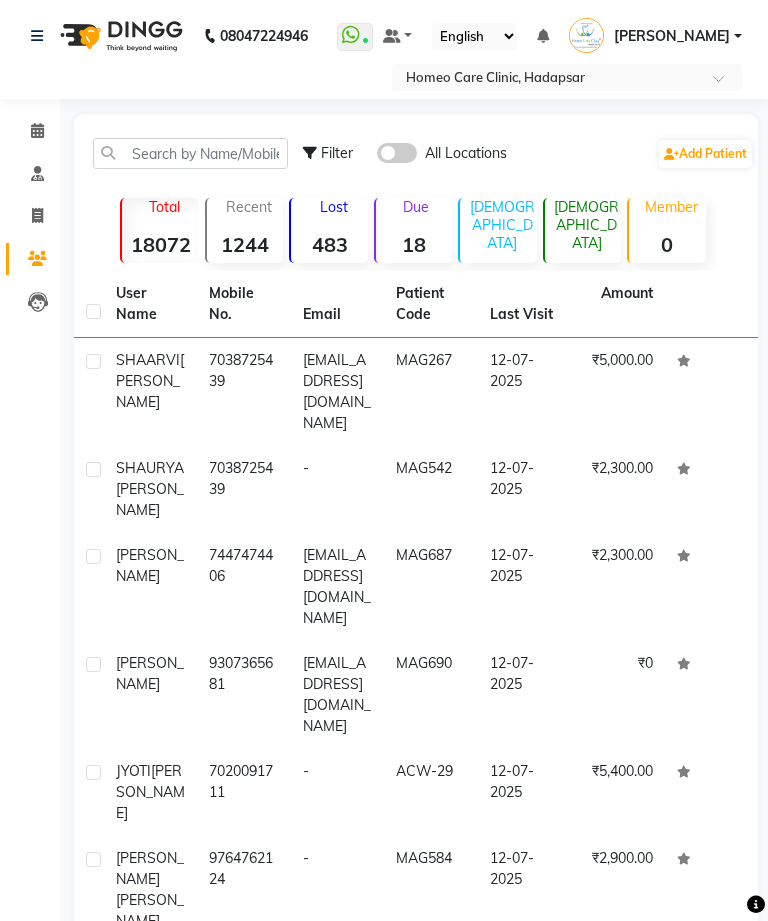 click on "MAG542" 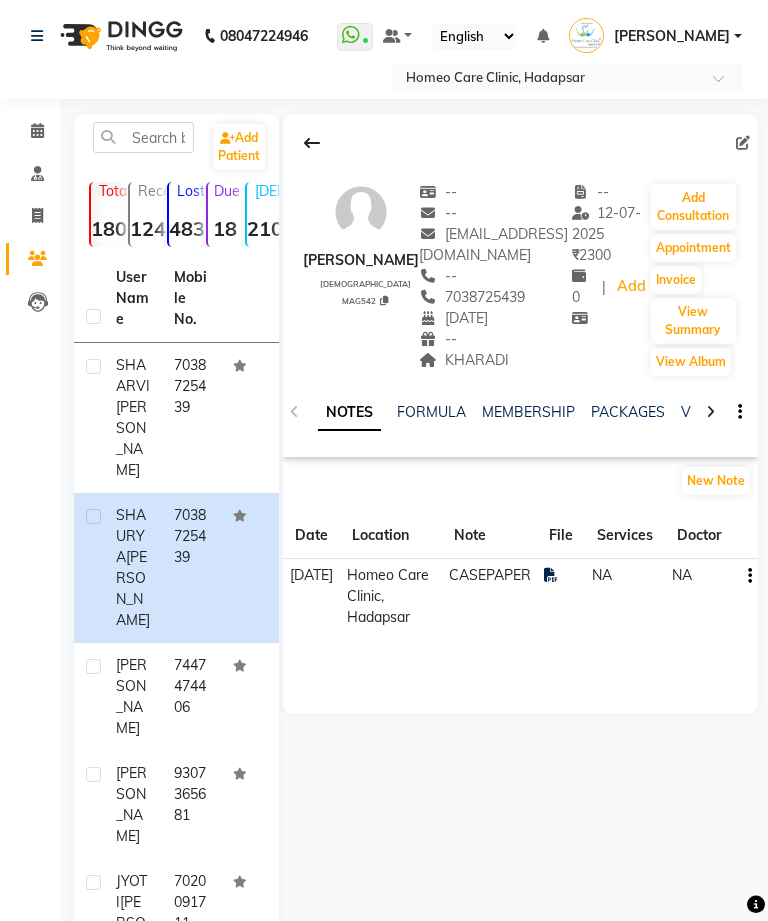 click on "View Album" 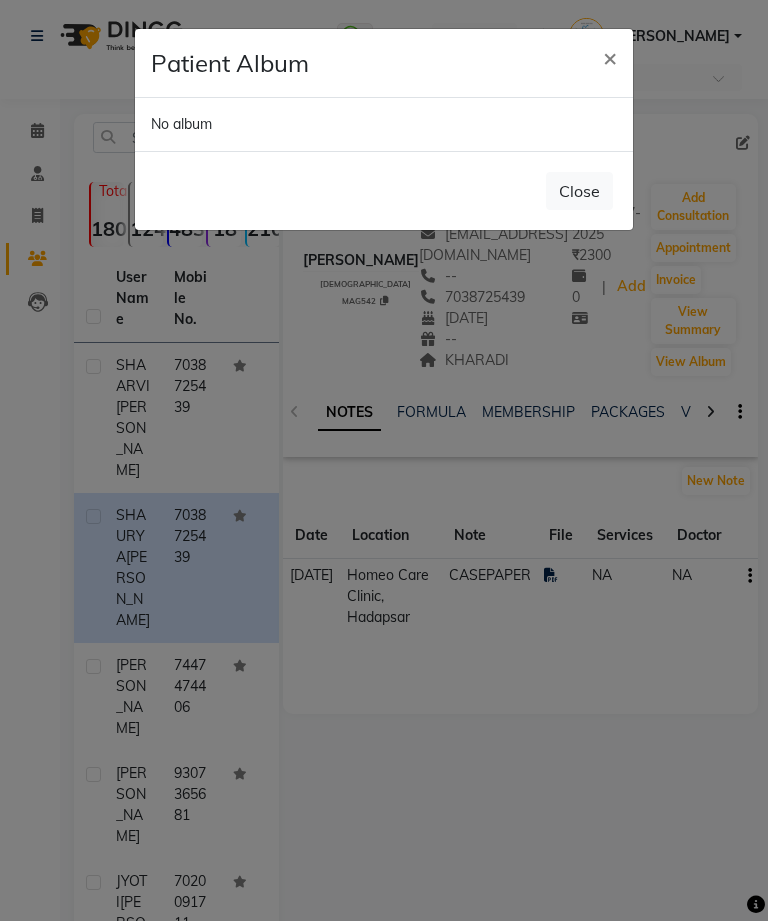 click on "×" 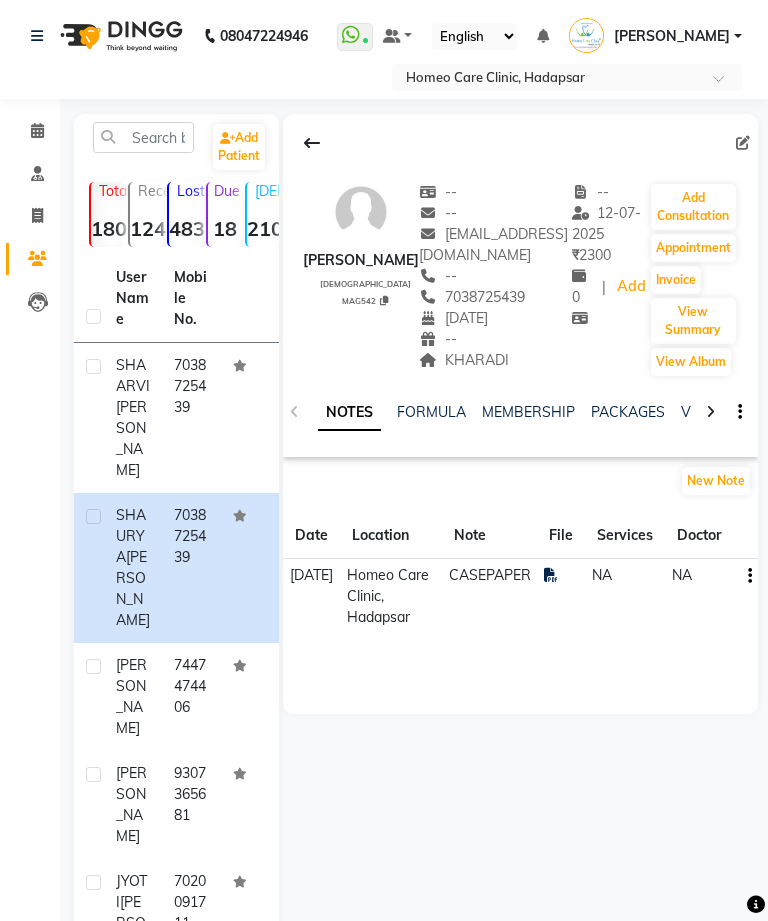 click 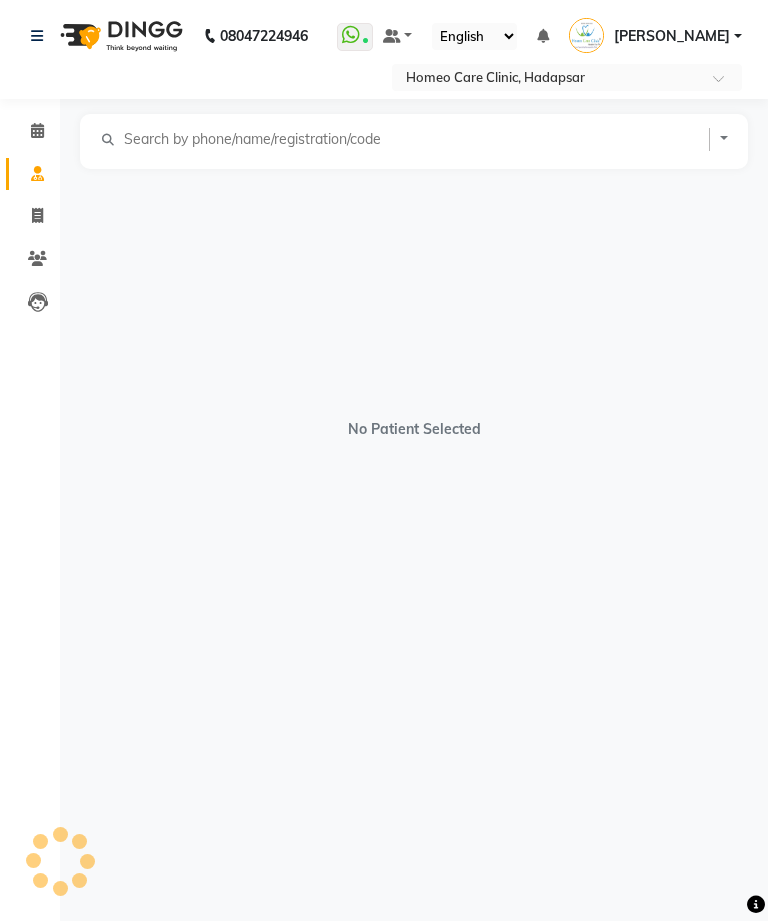 select on "[DEMOGRAPHIC_DATA]" 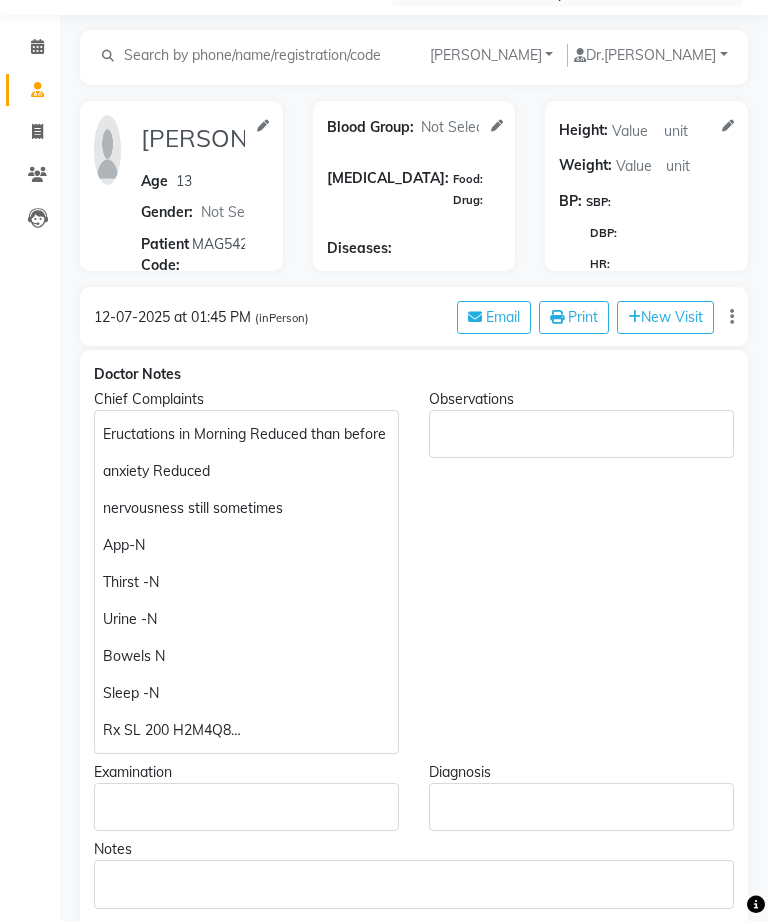 scroll, scrollTop: 83, scrollLeft: 0, axis: vertical 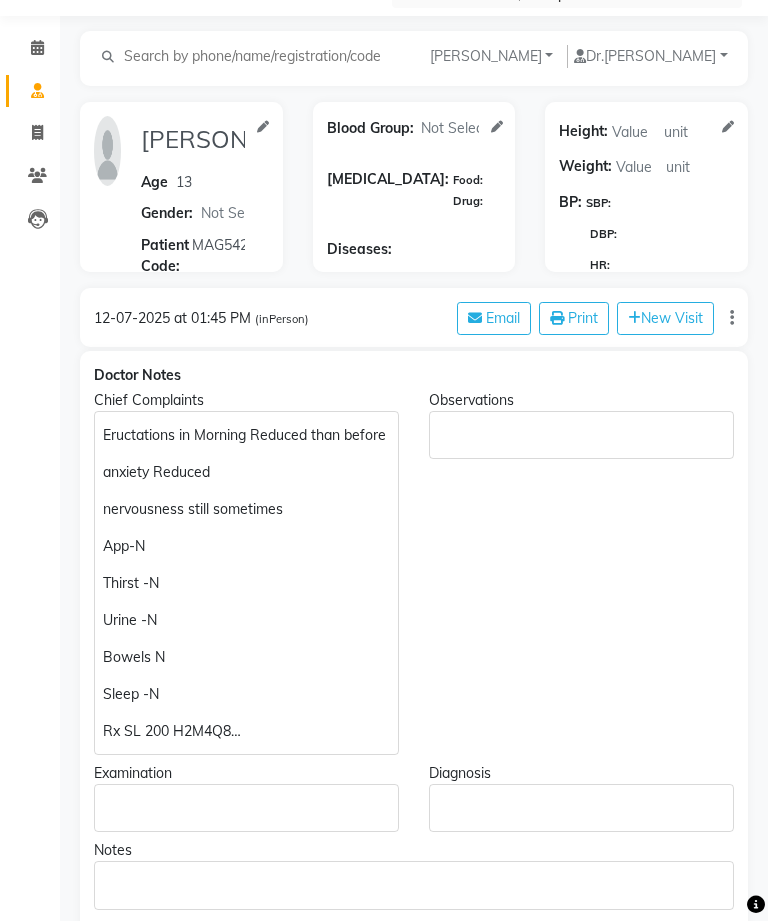 click on "Rx SL 200 H2M4Q8…" 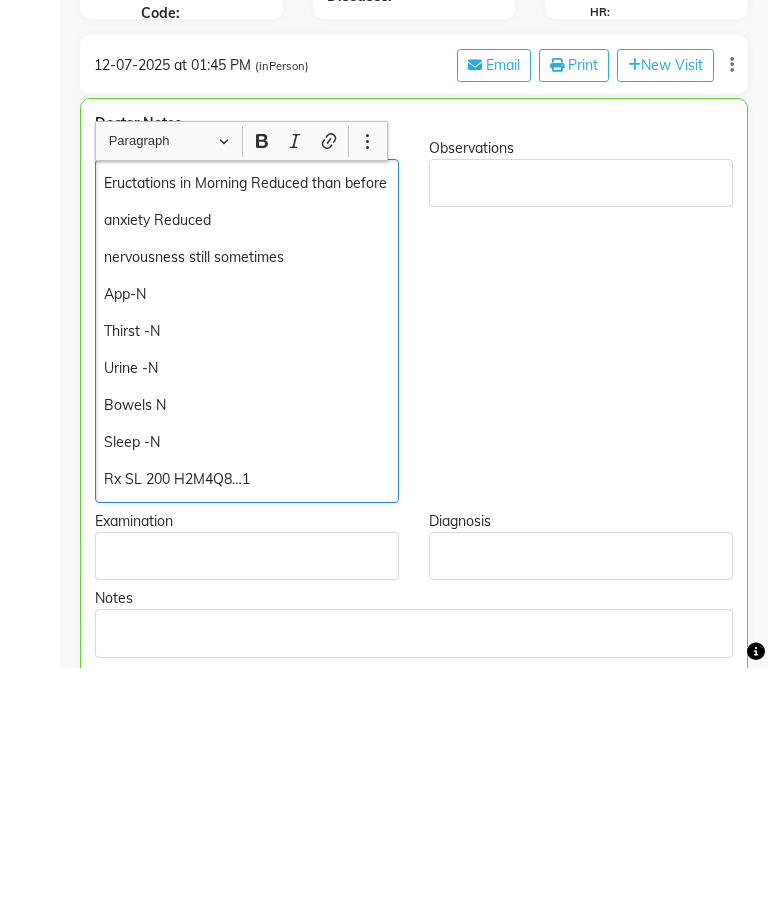type 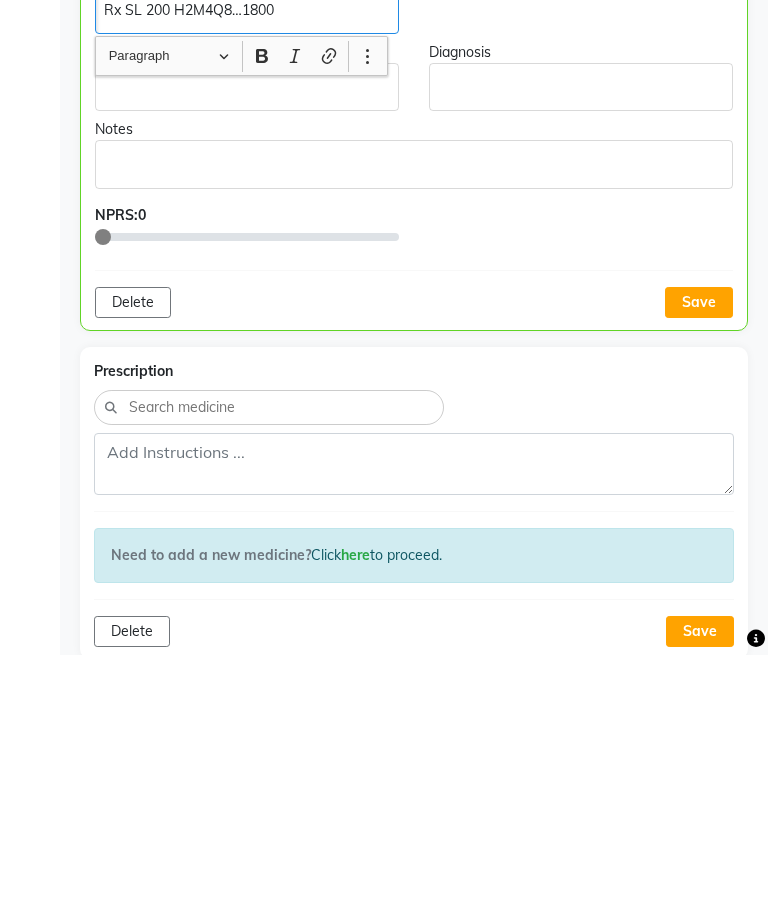 click on "Save" 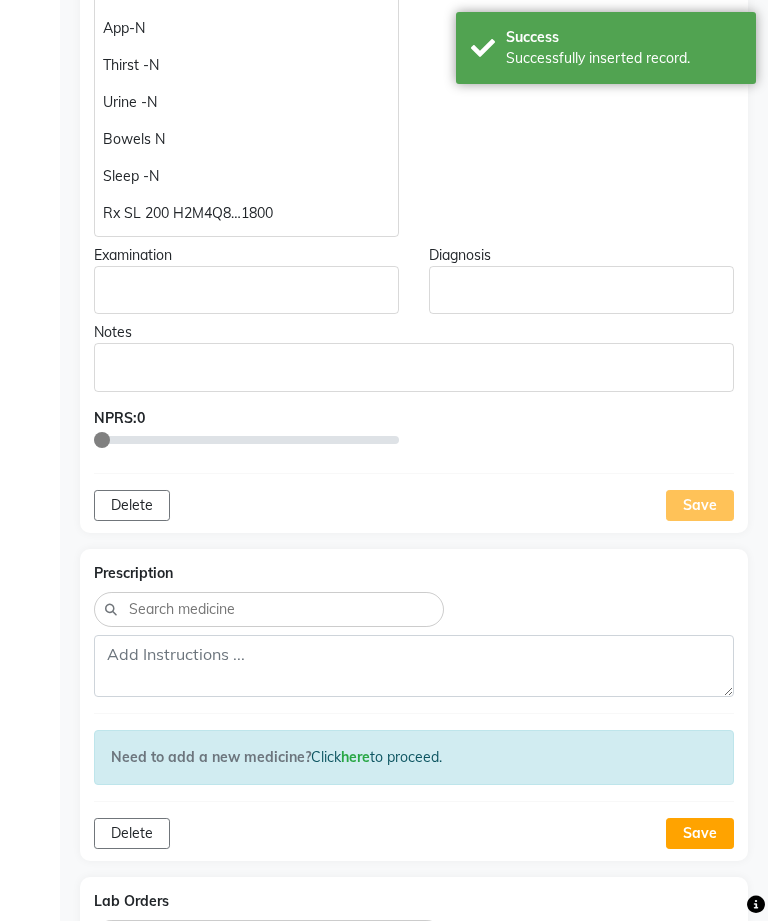 scroll, scrollTop: 600, scrollLeft: 0, axis: vertical 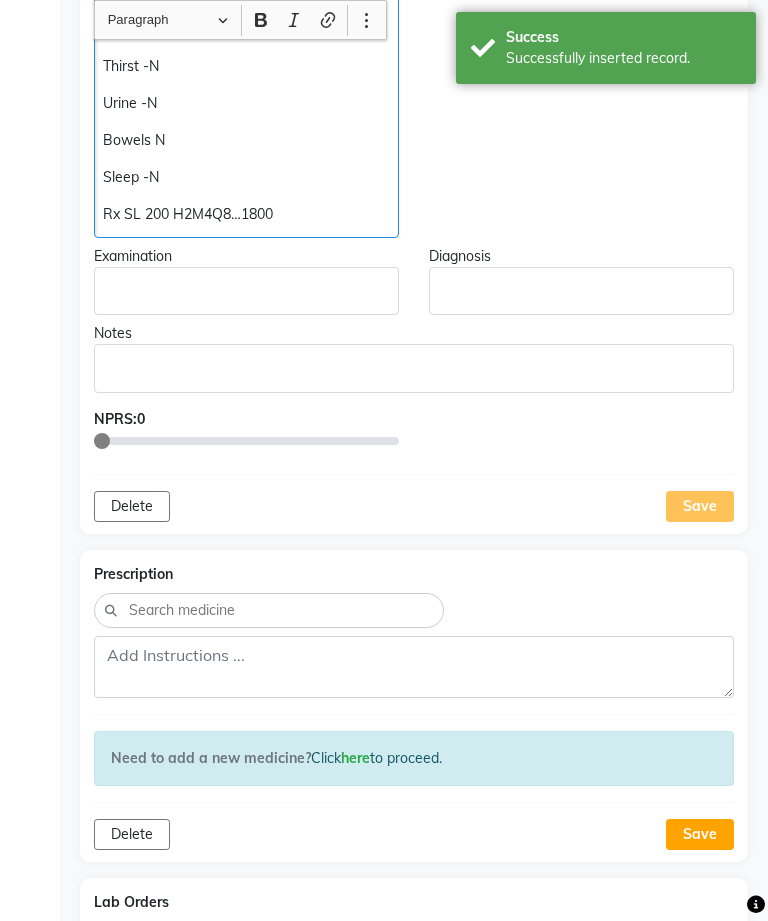 click on "Observations" 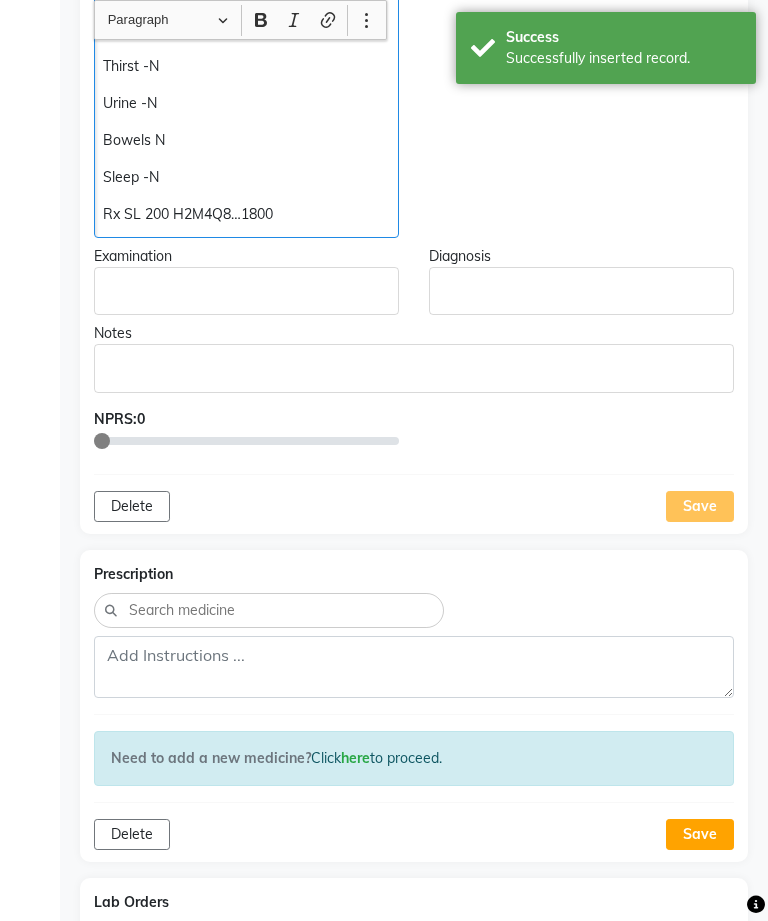 copy on "Rx SL 200 H2M4Q8…1800" 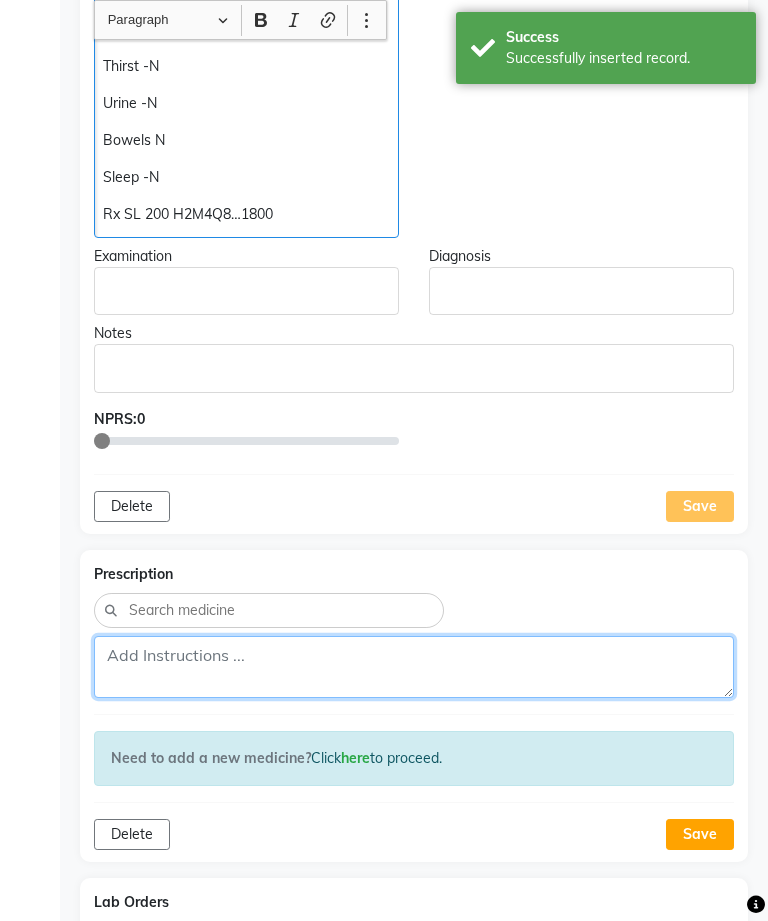 click 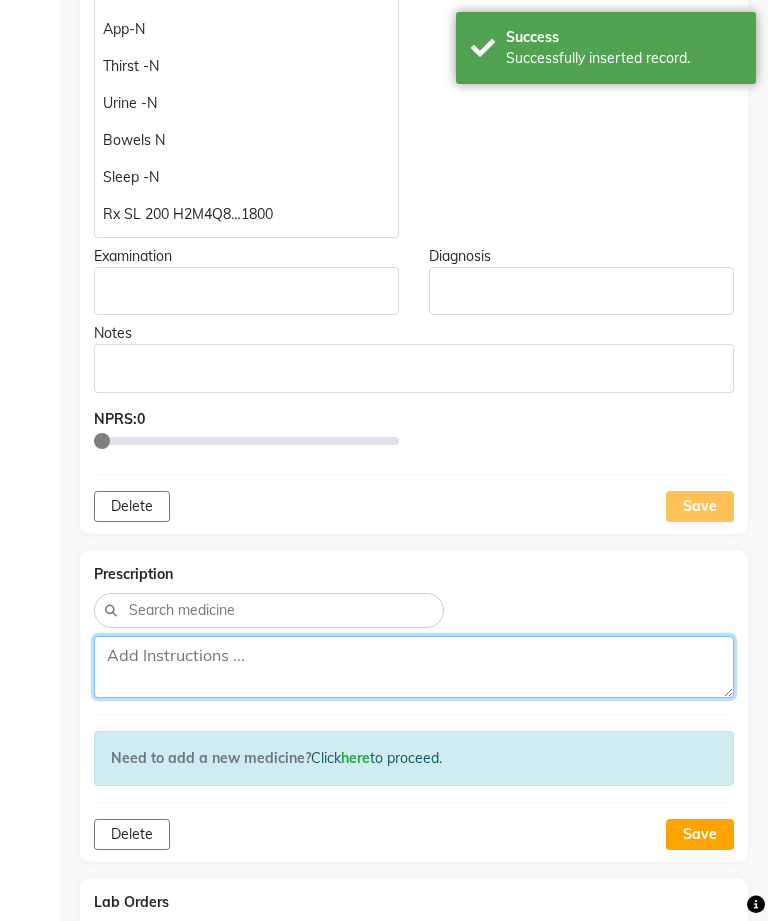 scroll, scrollTop: 661, scrollLeft: 0, axis: vertical 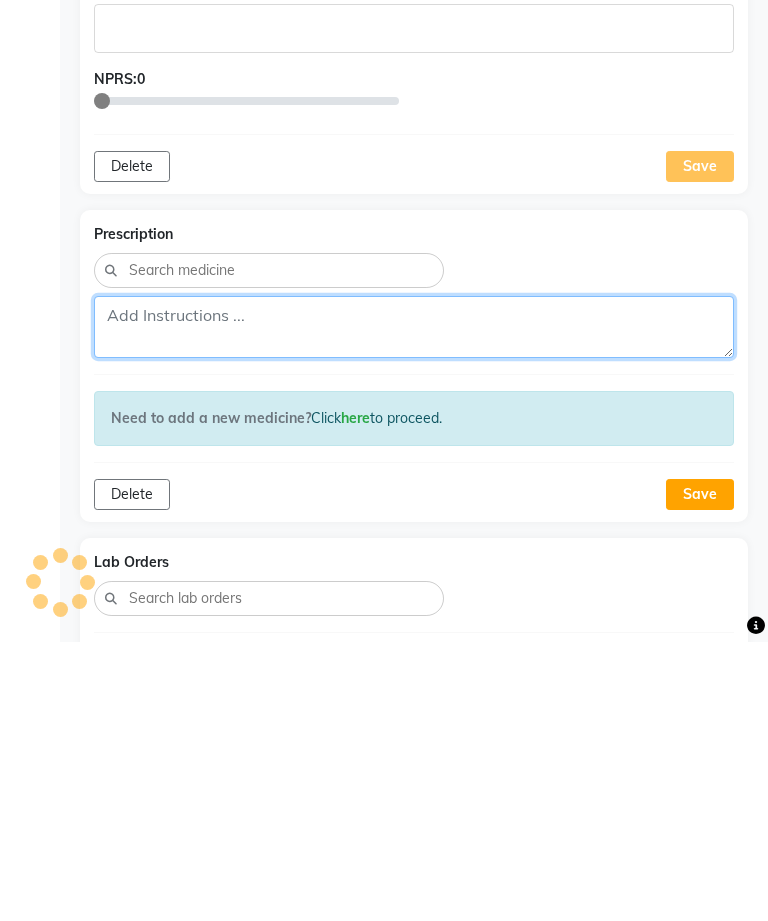 paste on "Rx SL 200 H2M4Q8…1800" 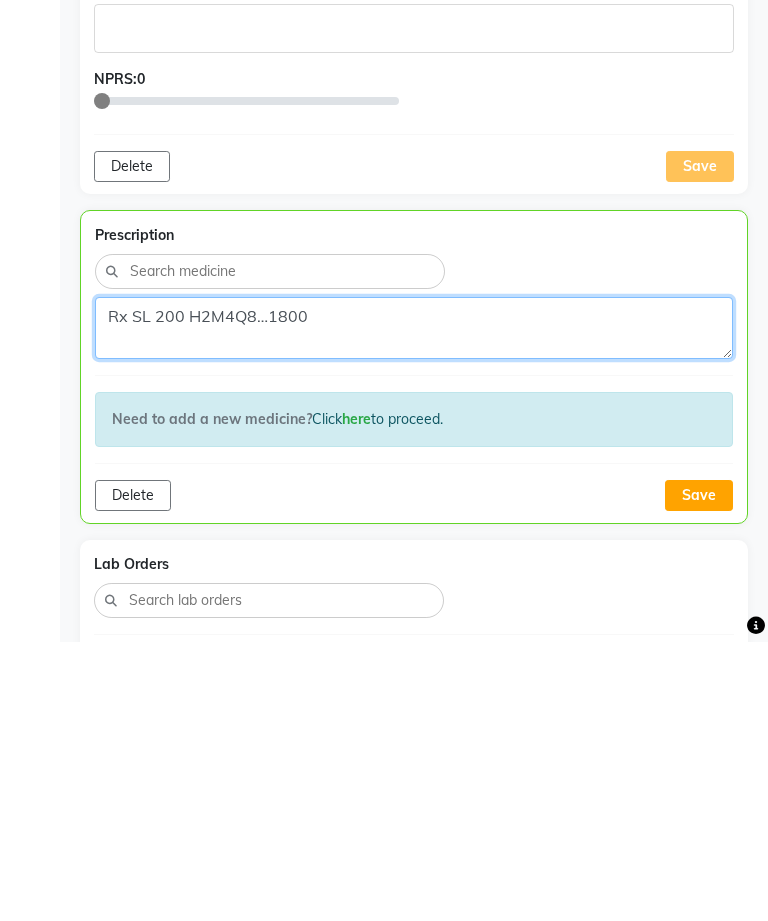 type on "Rx SL 200 H2M4Q8…1800" 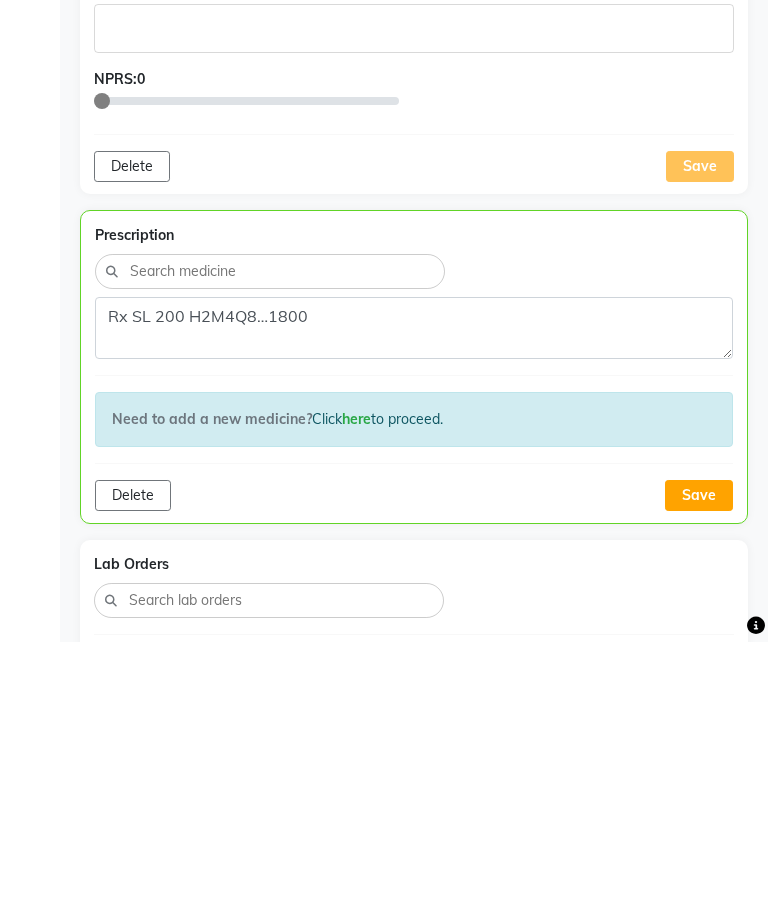 click on "Save" 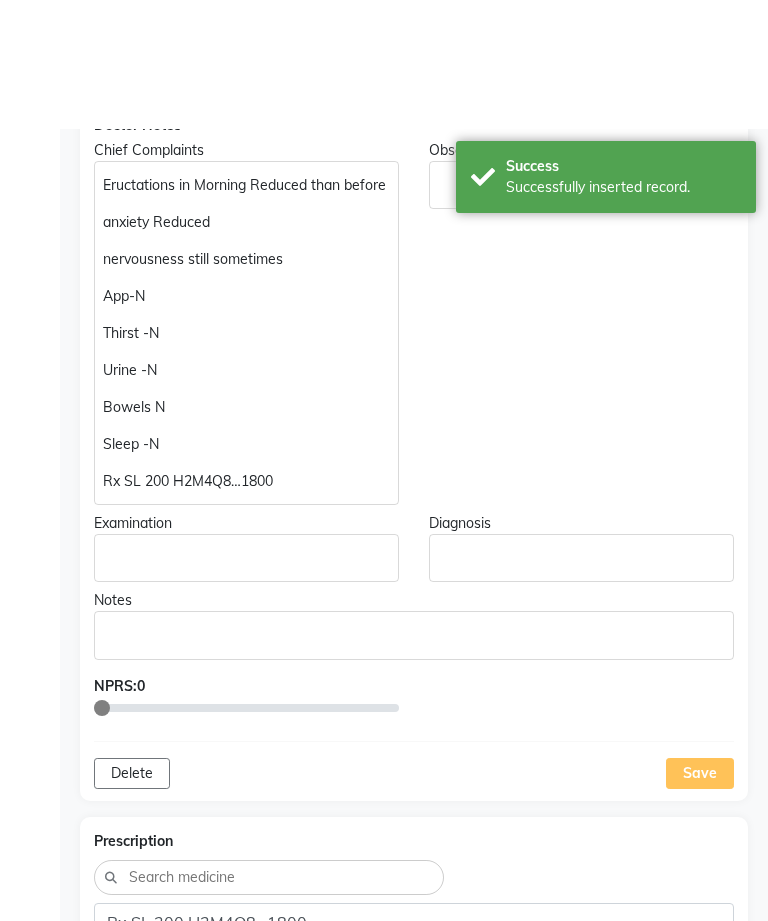 scroll, scrollTop: 0, scrollLeft: 0, axis: both 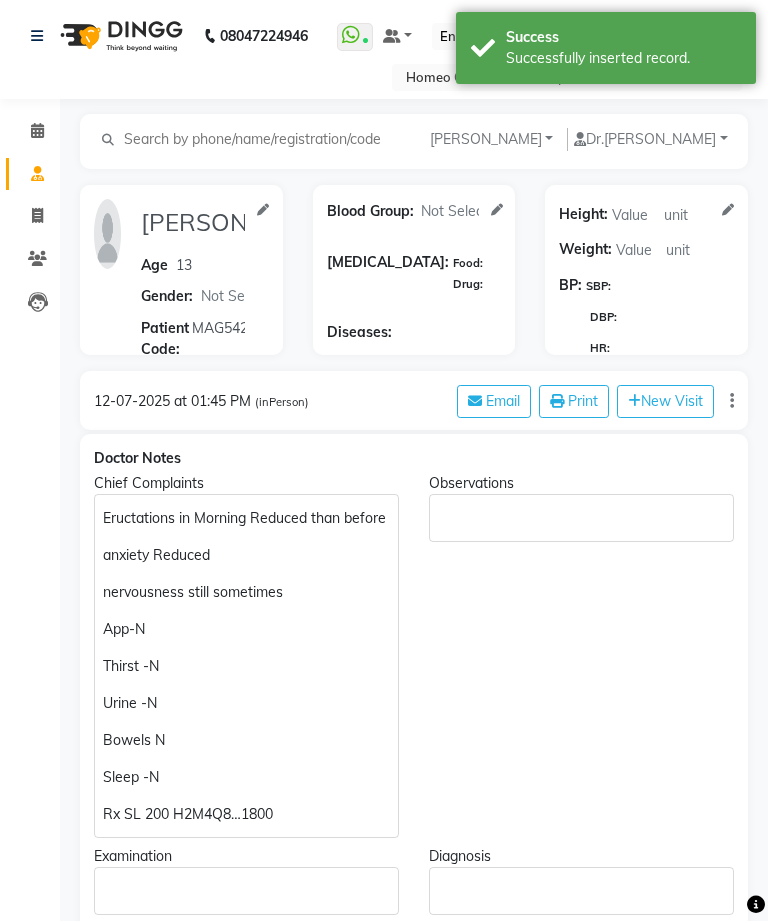 click on "Patients" 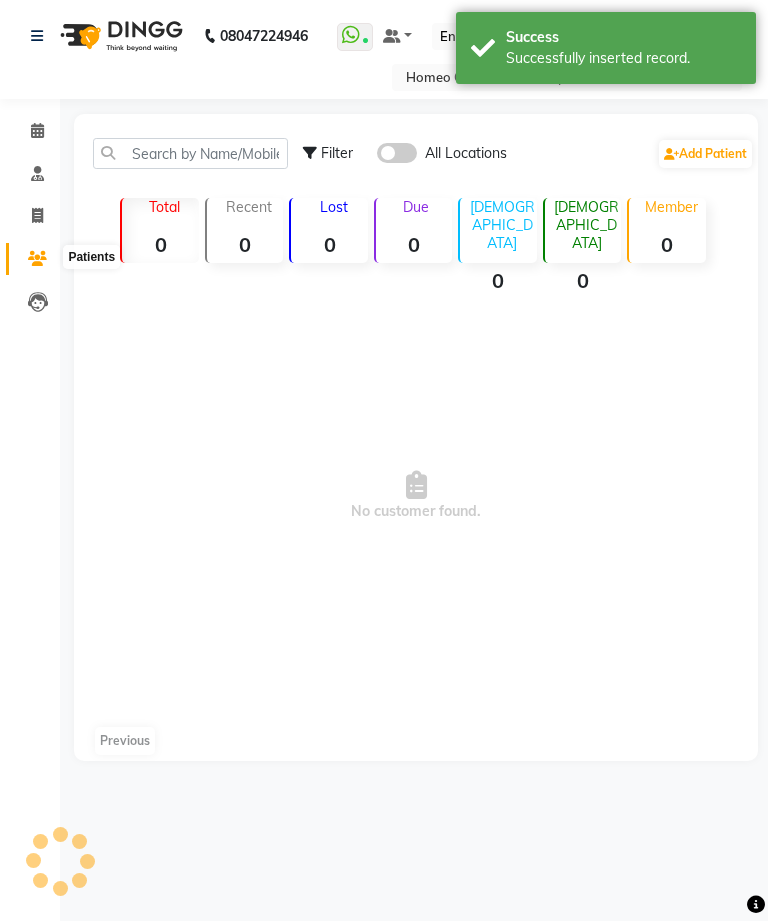 click 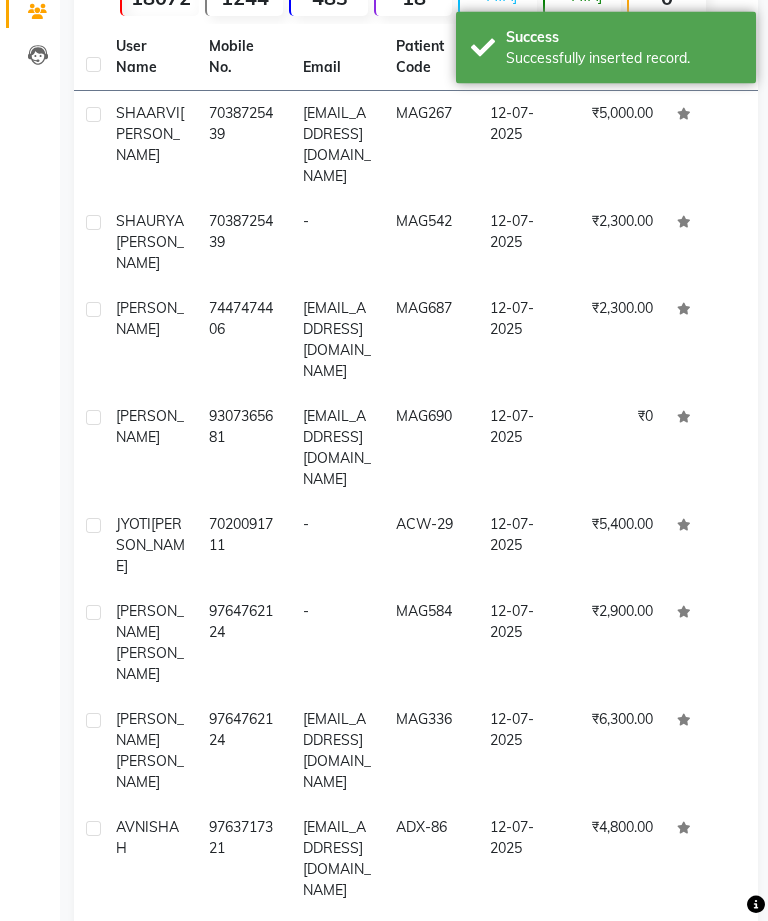 scroll, scrollTop: 268, scrollLeft: 0, axis: vertical 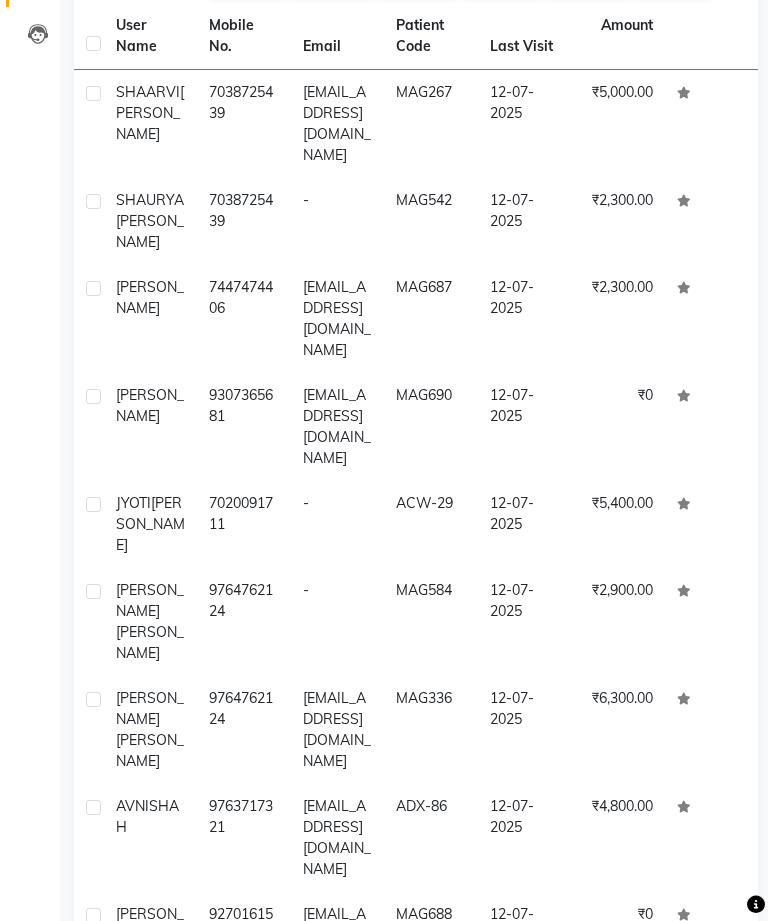 click on "MAG688" 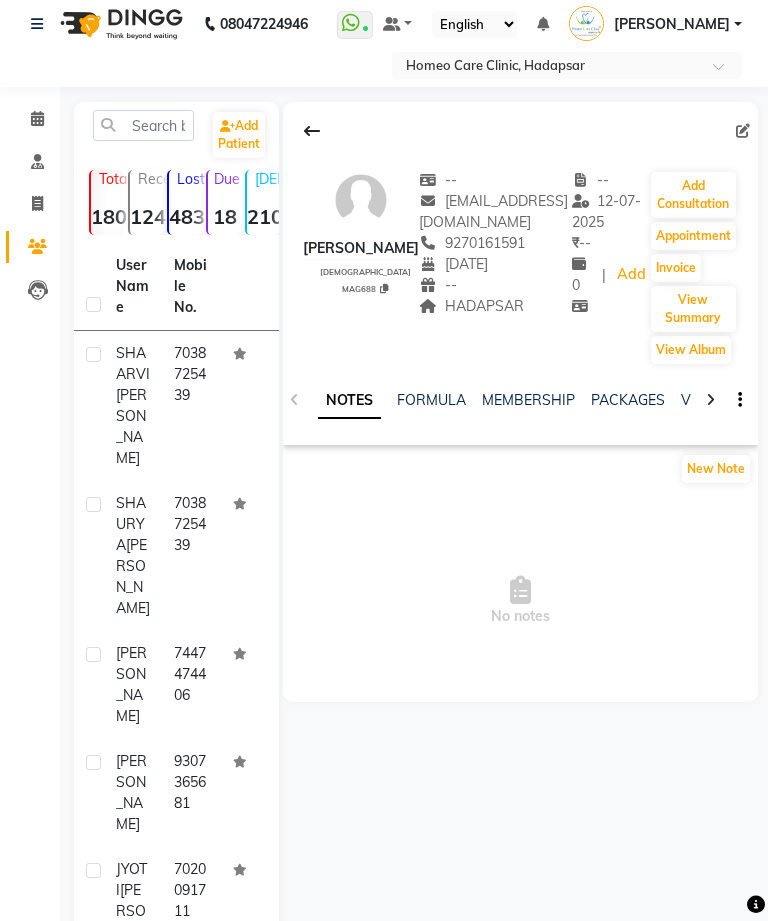 scroll, scrollTop: 0, scrollLeft: 0, axis: both 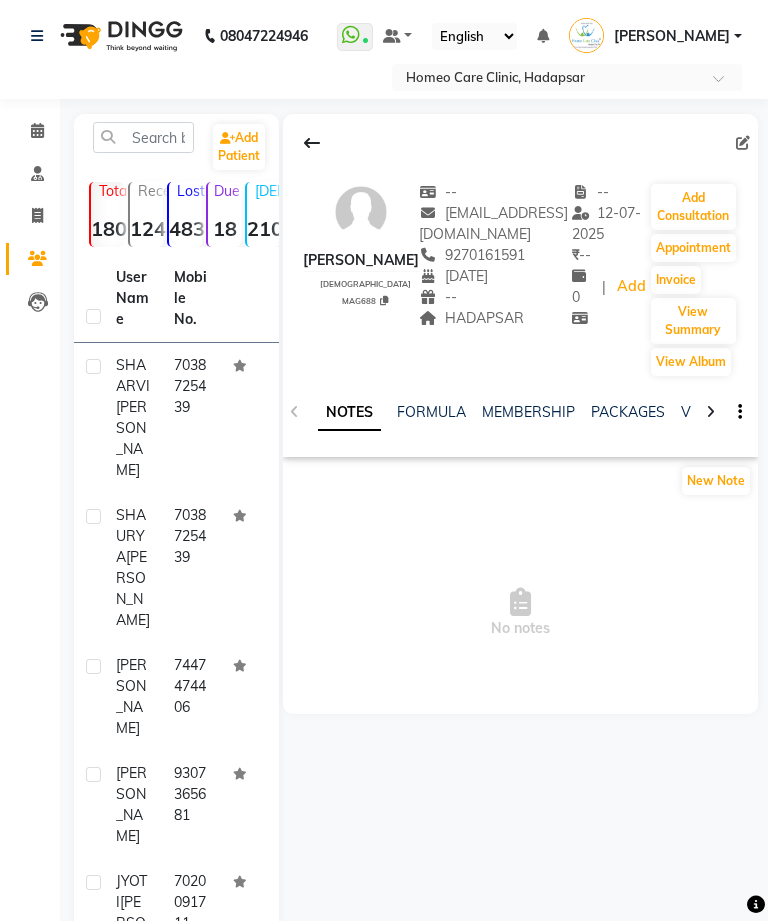 click on "Add Consultation" 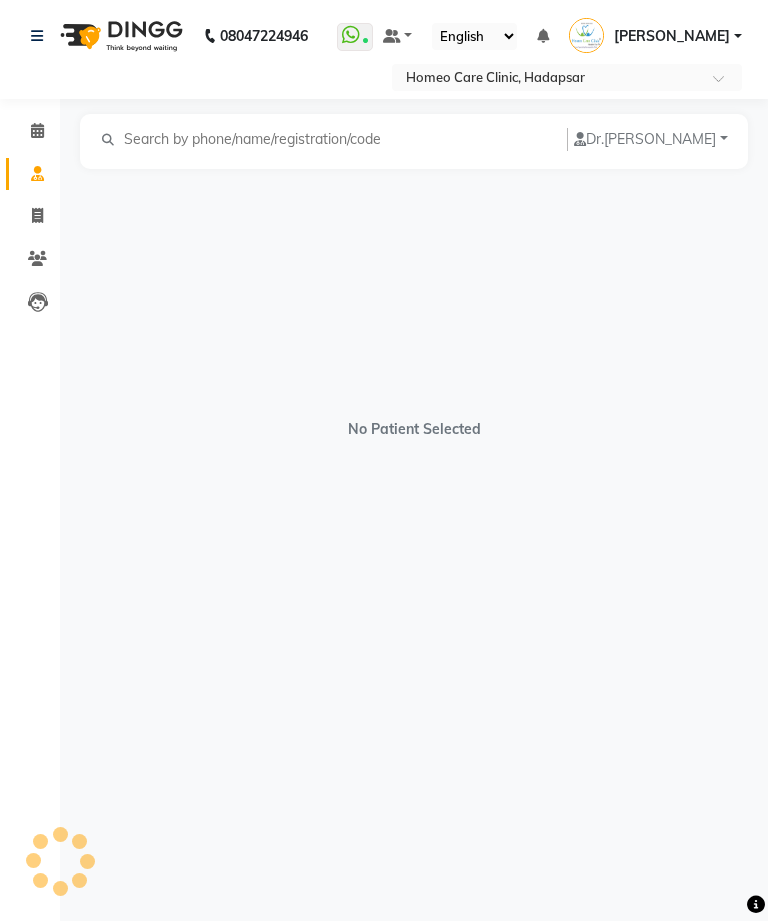 select on "[DEMOGRAPHIC_DATA]" 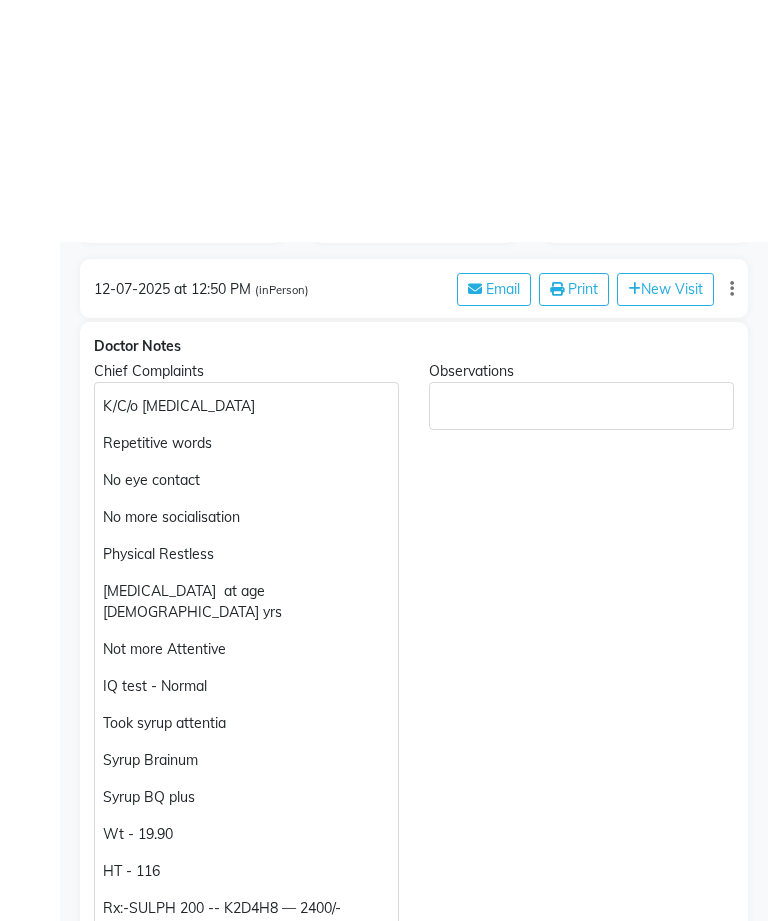 scroll, scrollTop: 0, scrollLeft: 0, axis: both 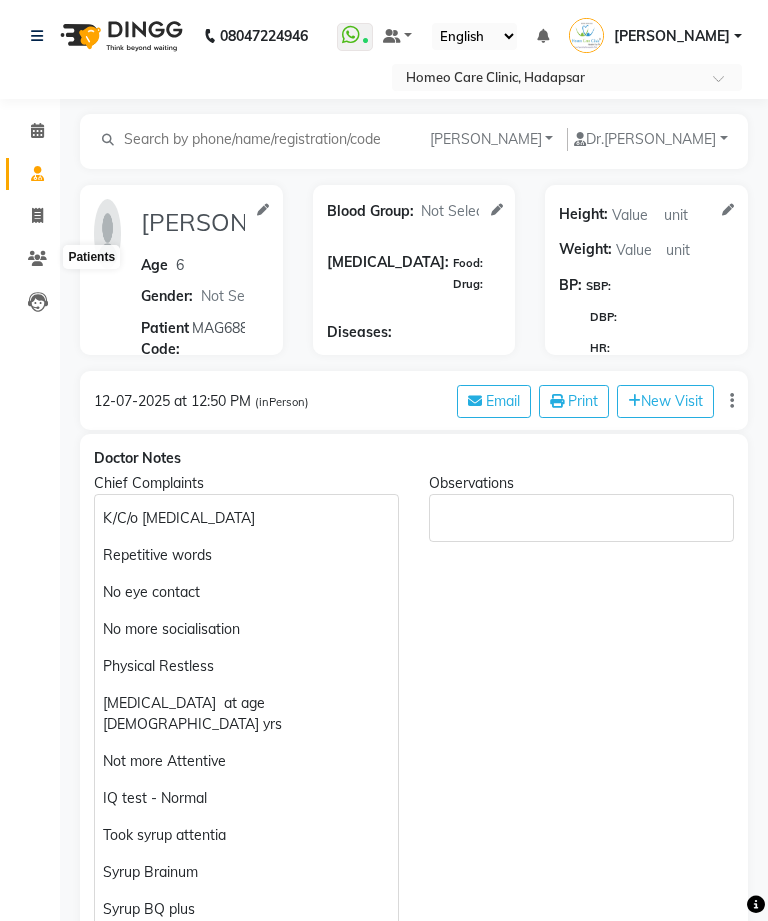 click 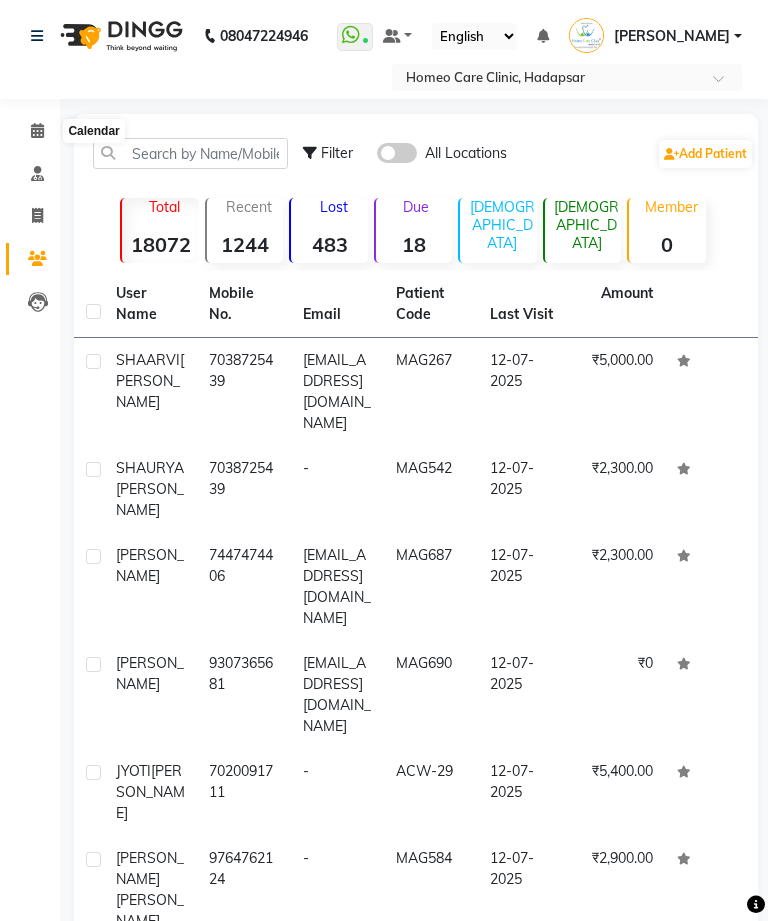 click 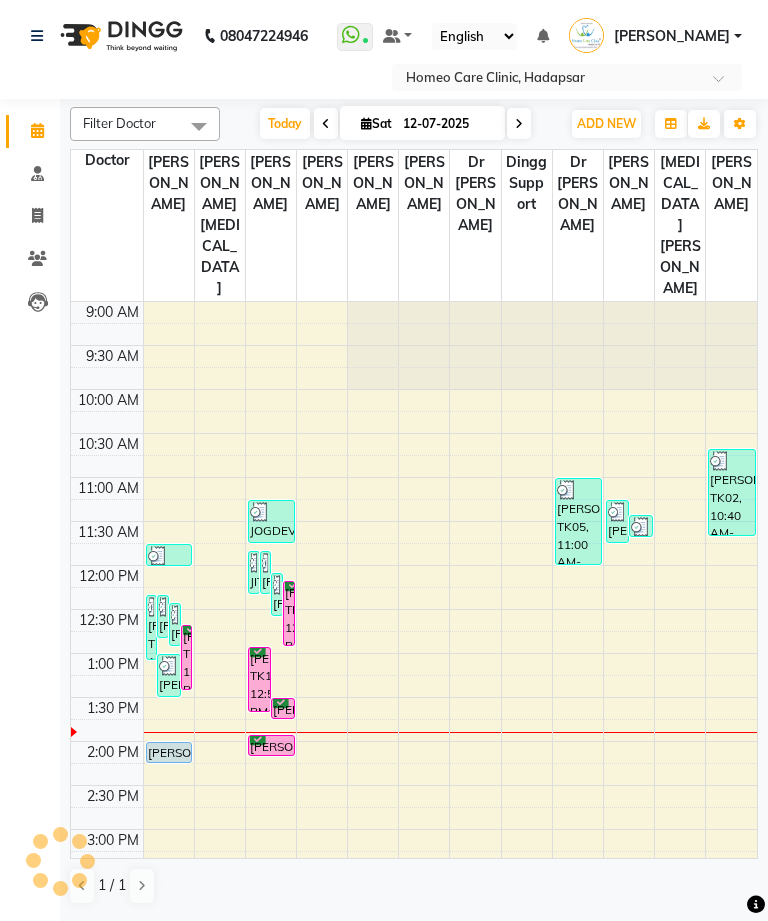 scroll, scrollTop: 0, scrollLeft: 0, axis: both 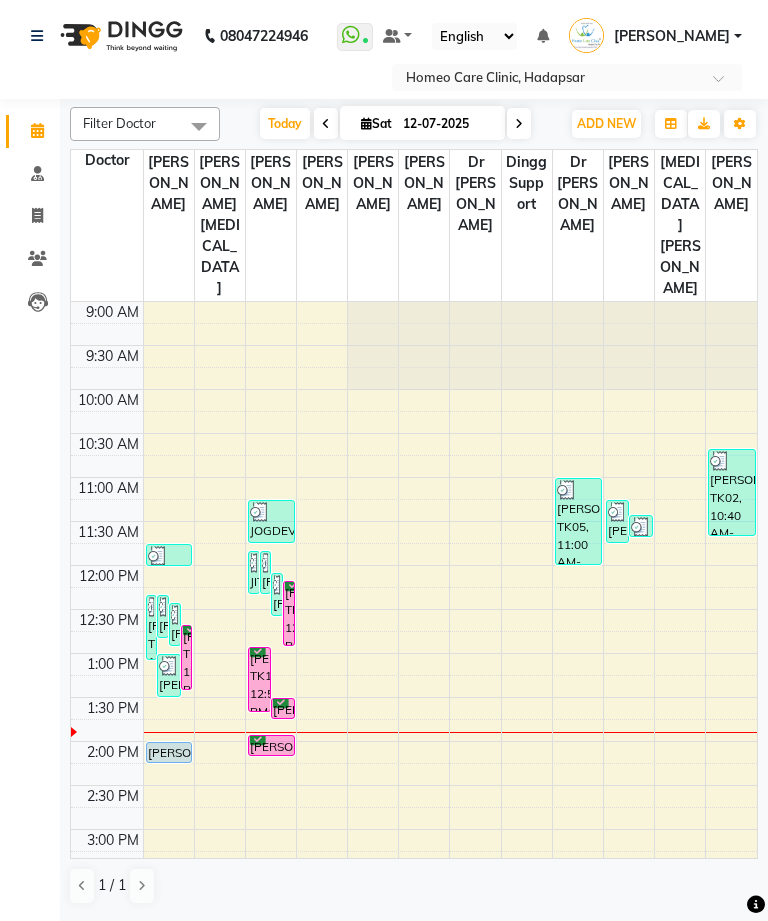 click on "Patients" 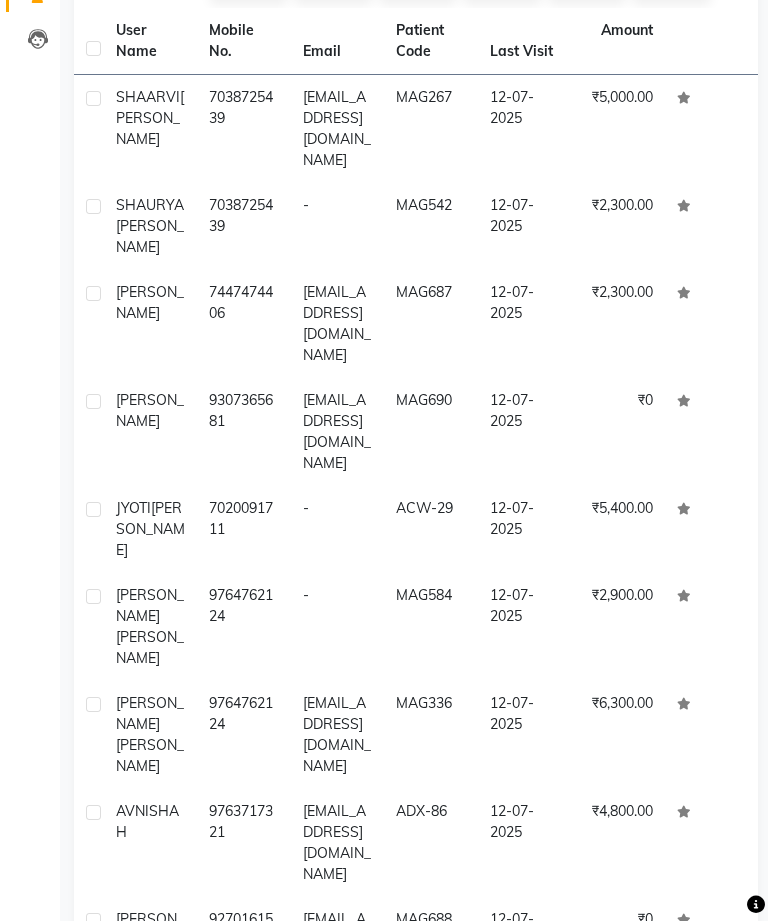 scroll, scrollTop: 268, scrollLeft: 0, axis: vertical 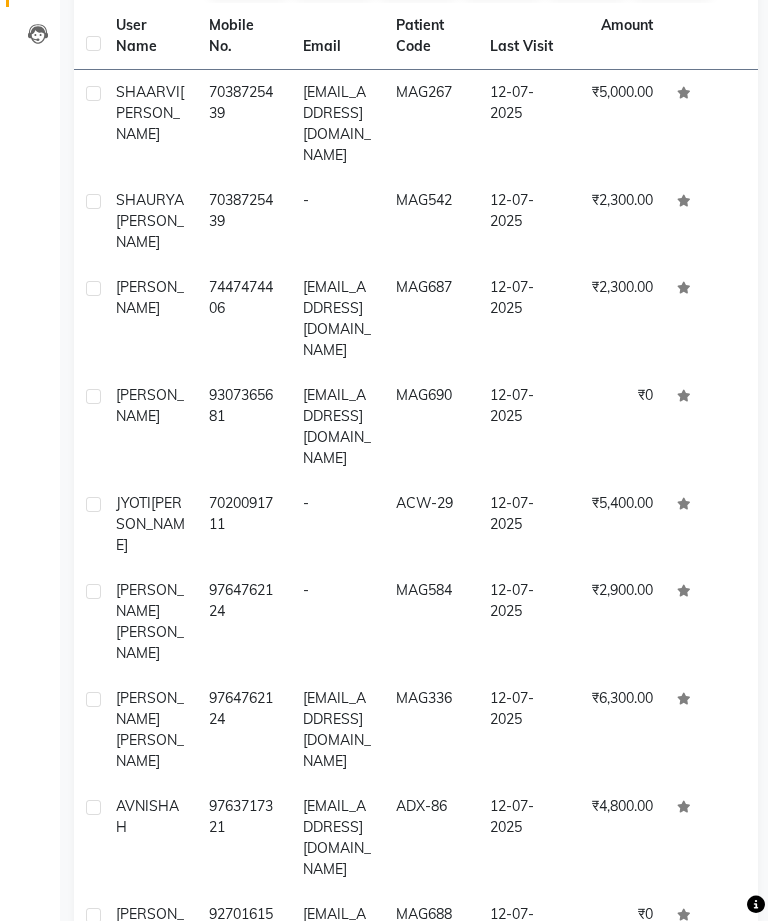 click on "MAG688" 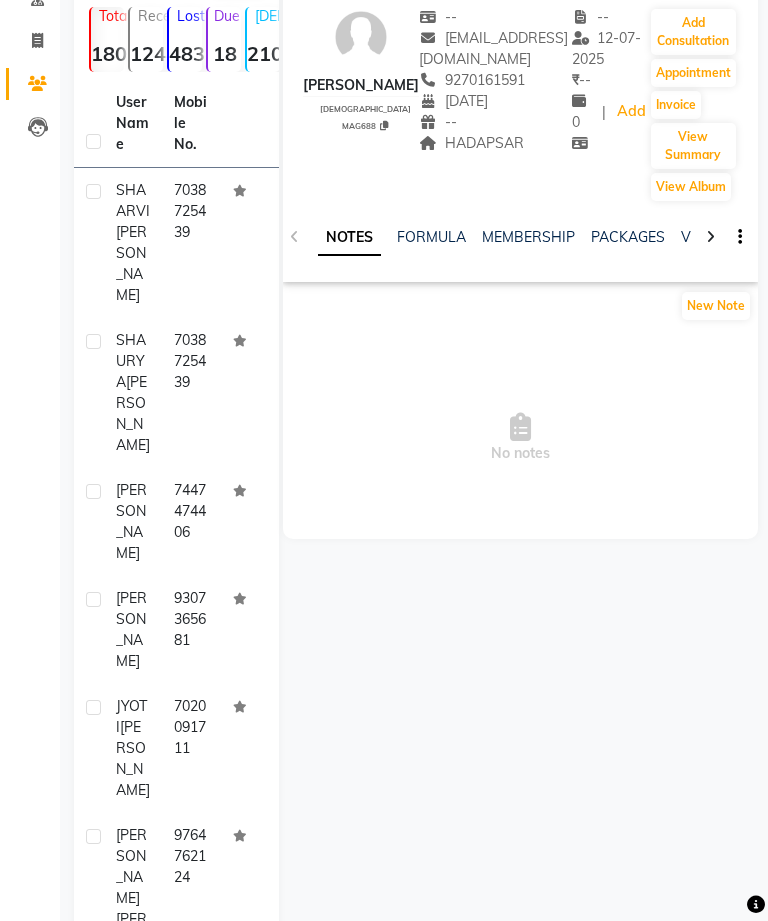 scroll, scrollTop: 128, scrollLeft: 0, axis: vertical 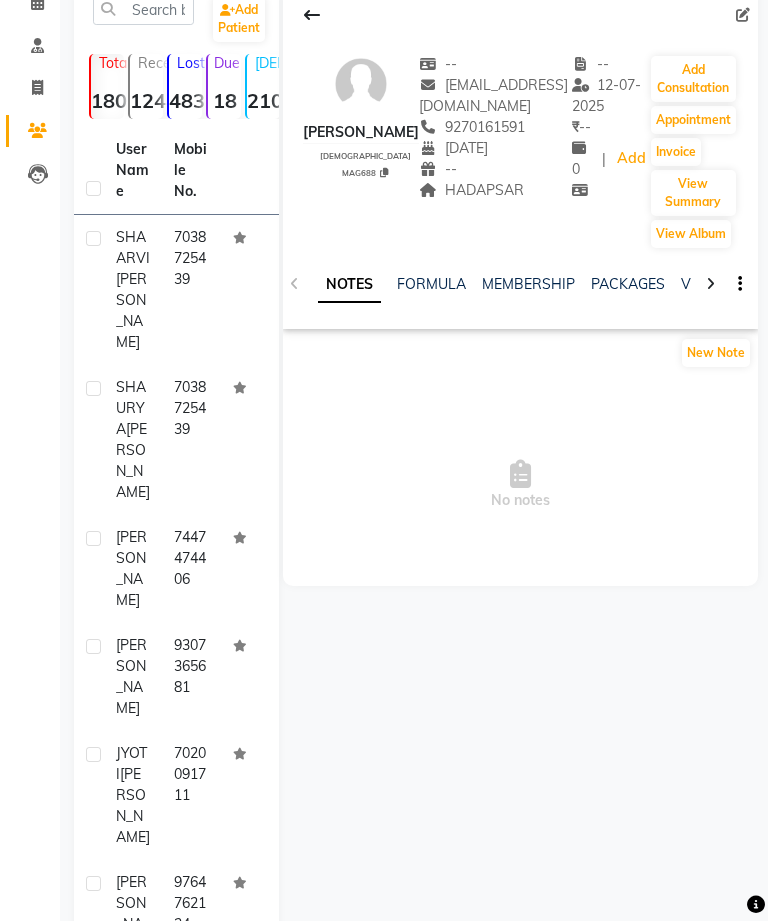 click on "Add Consultation" 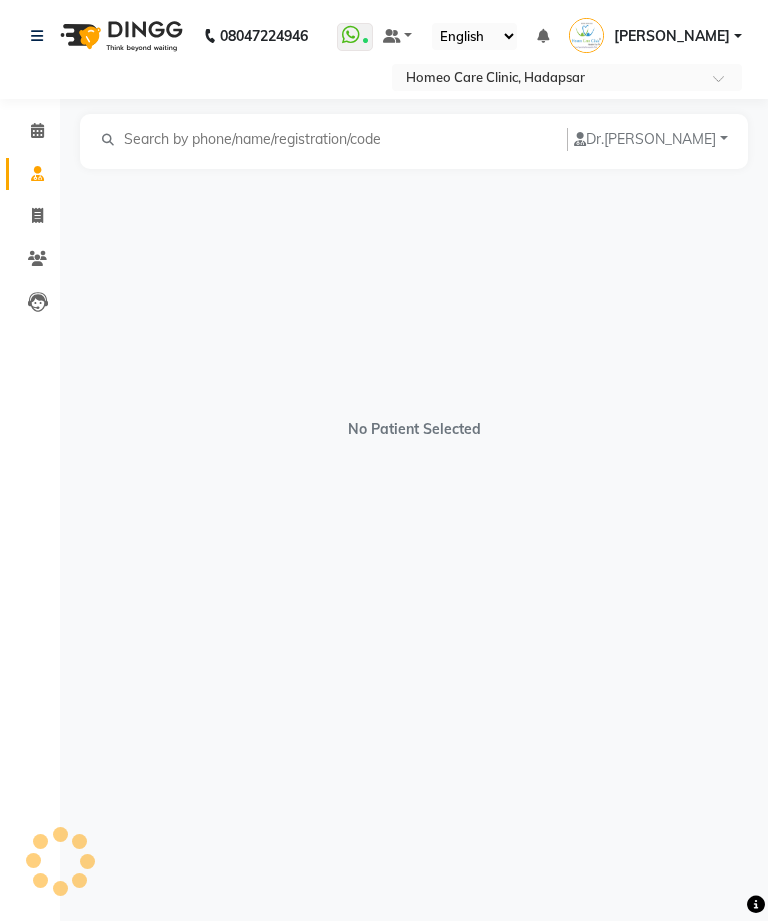 select on "[DEMOGRAPHIC_DATA]" 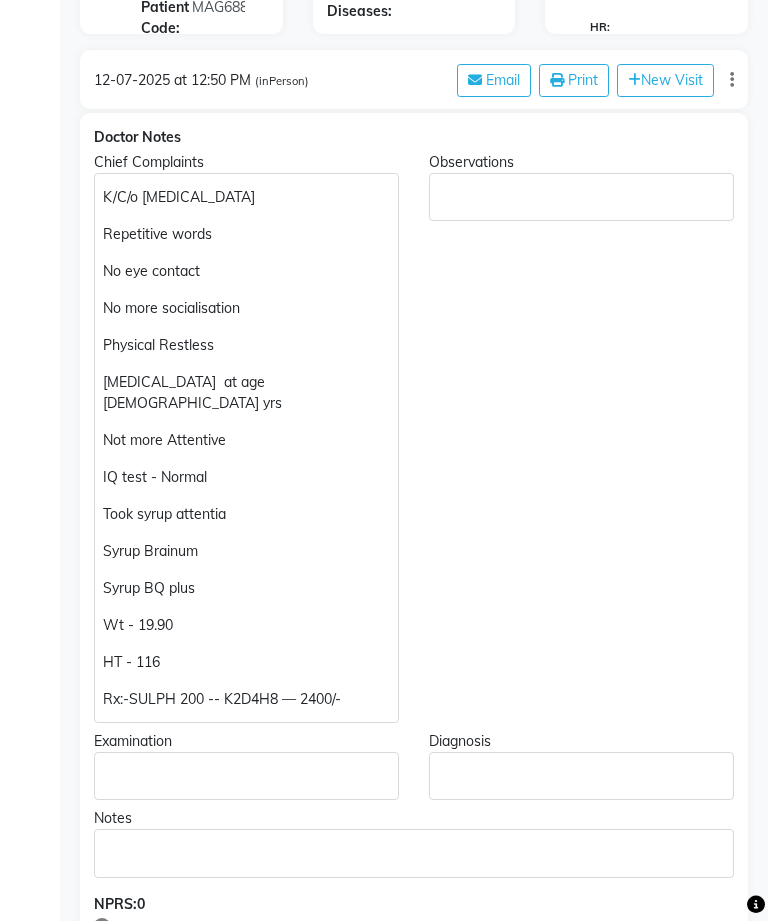 scroll, scrollTop: 341, scrollLeft: 0, axis: vertical 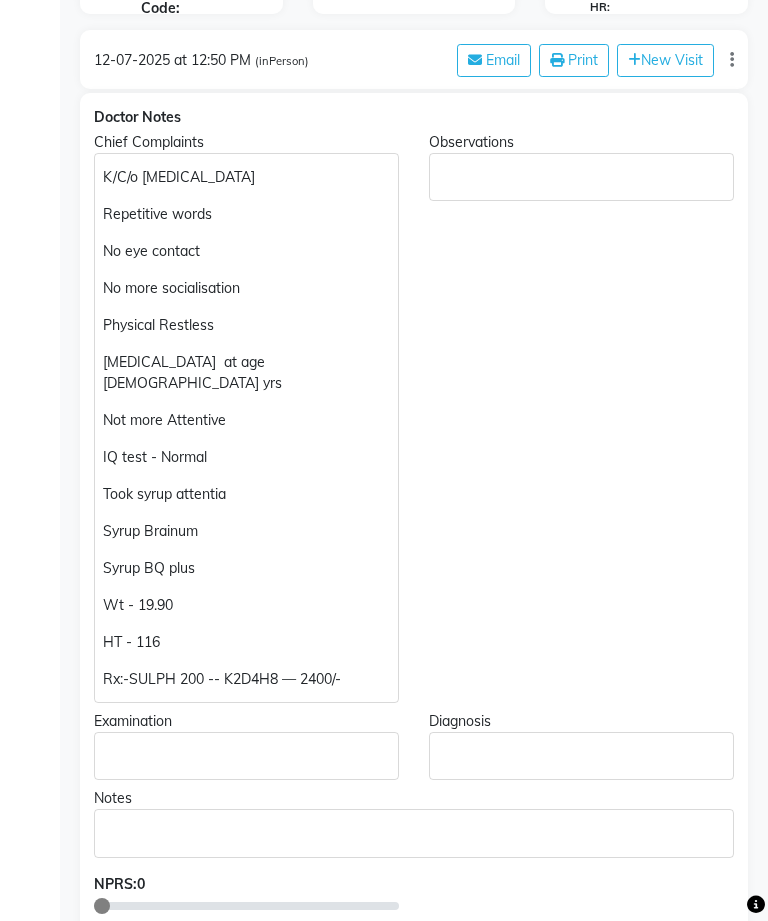 click on "HT - 116" 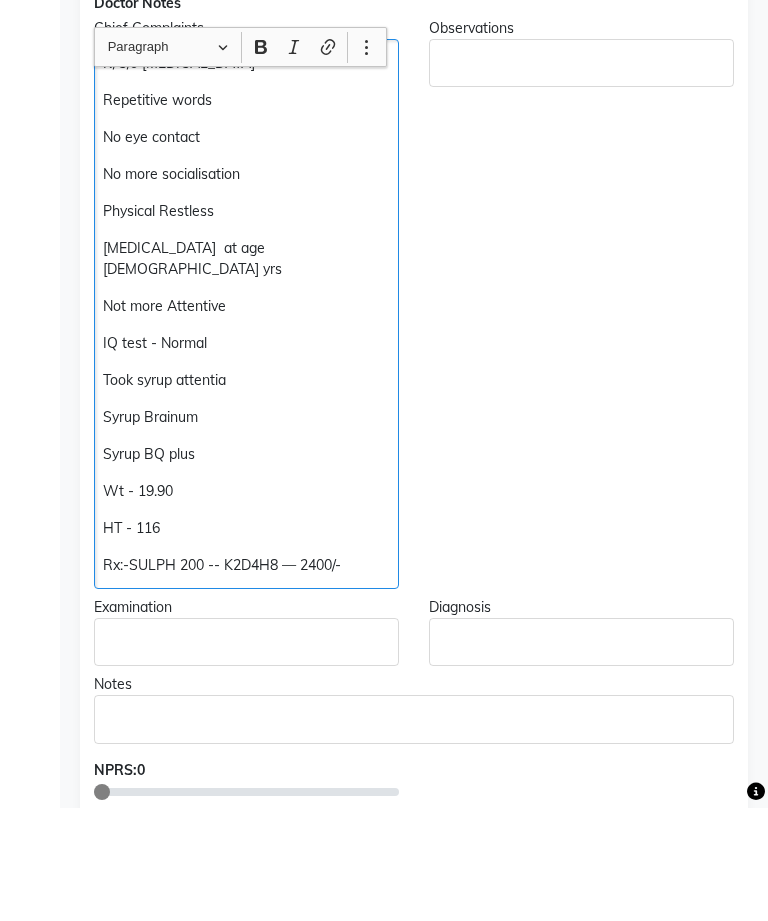 click on "HT - 116" 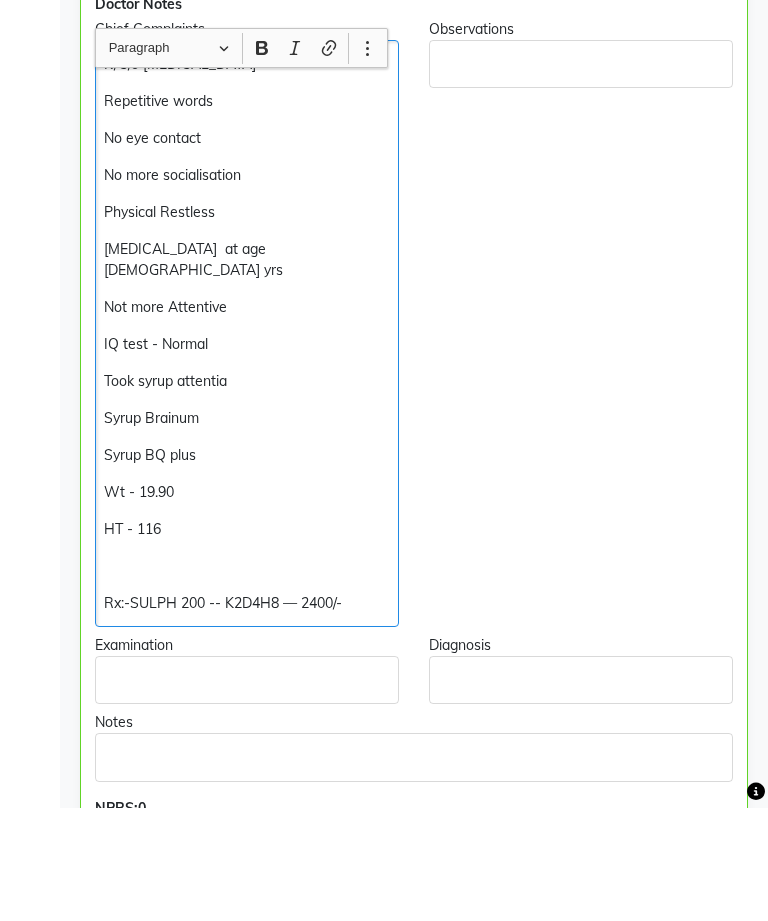 type 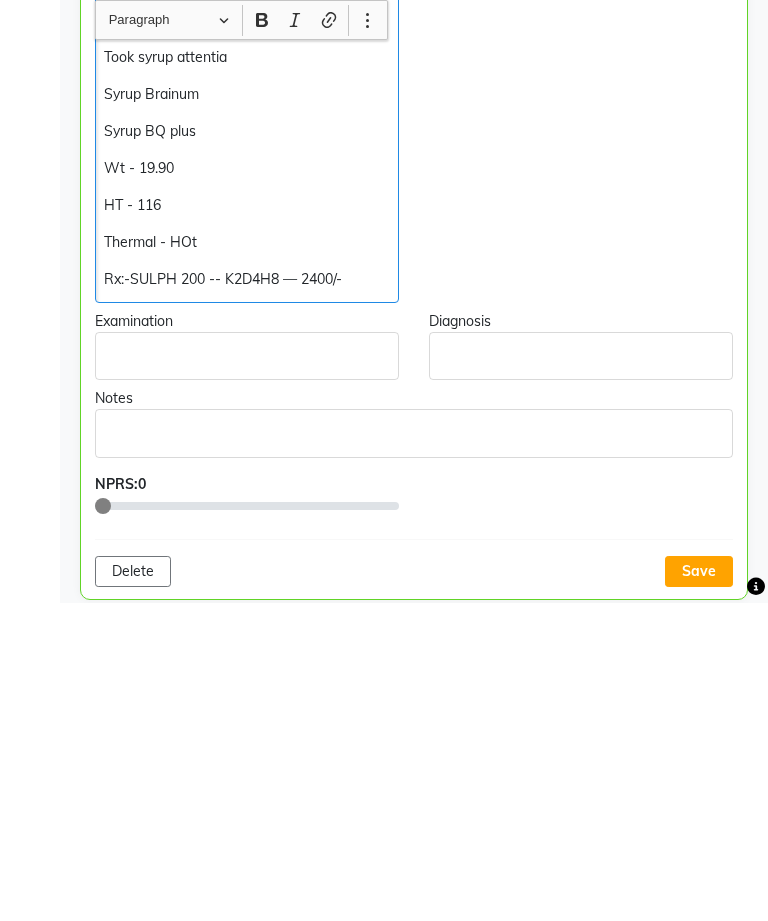 click on "Save" 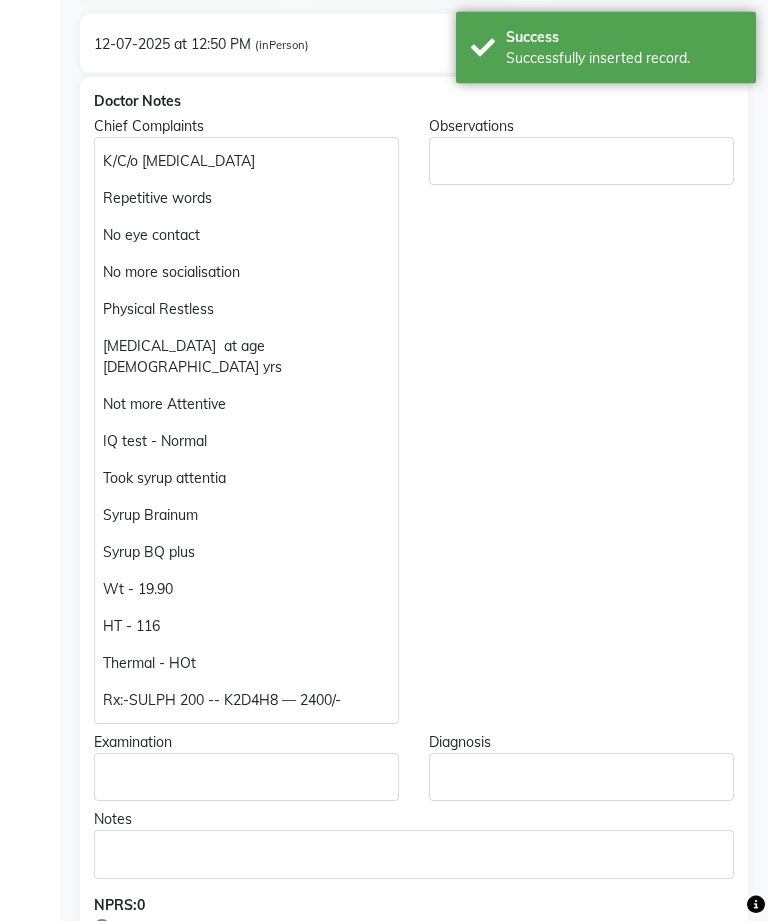 scroll, scrollTop: 0, scrollLeft: 0, axis: both 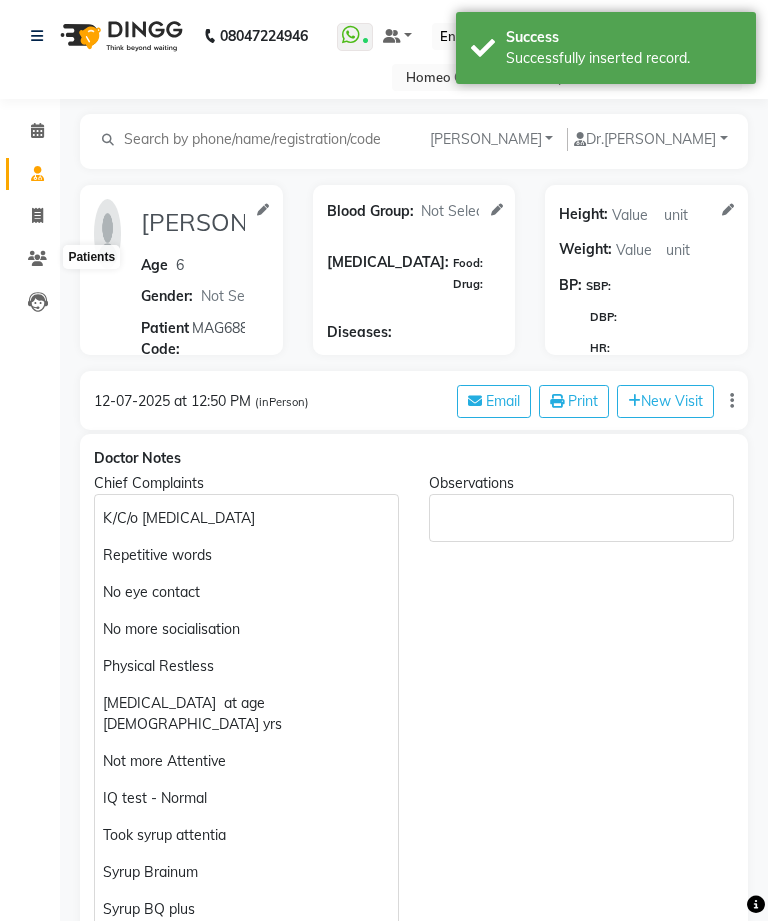 click 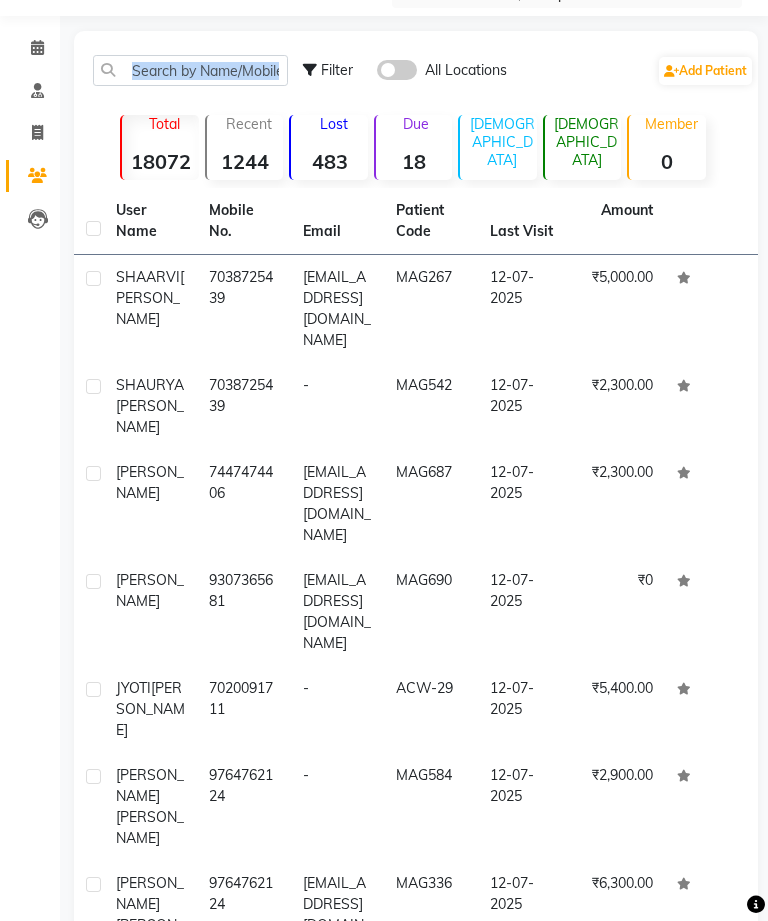 scroll, scrollTop: 81, scrollLeft: 0, axis: vertical 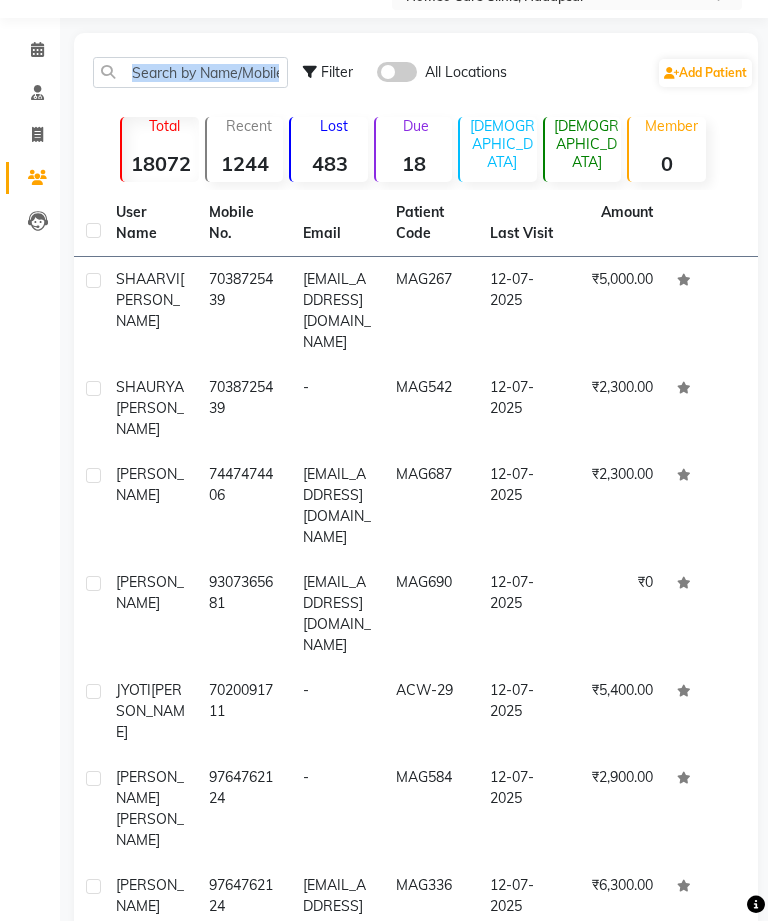 click on "[PERSON_NAME]" 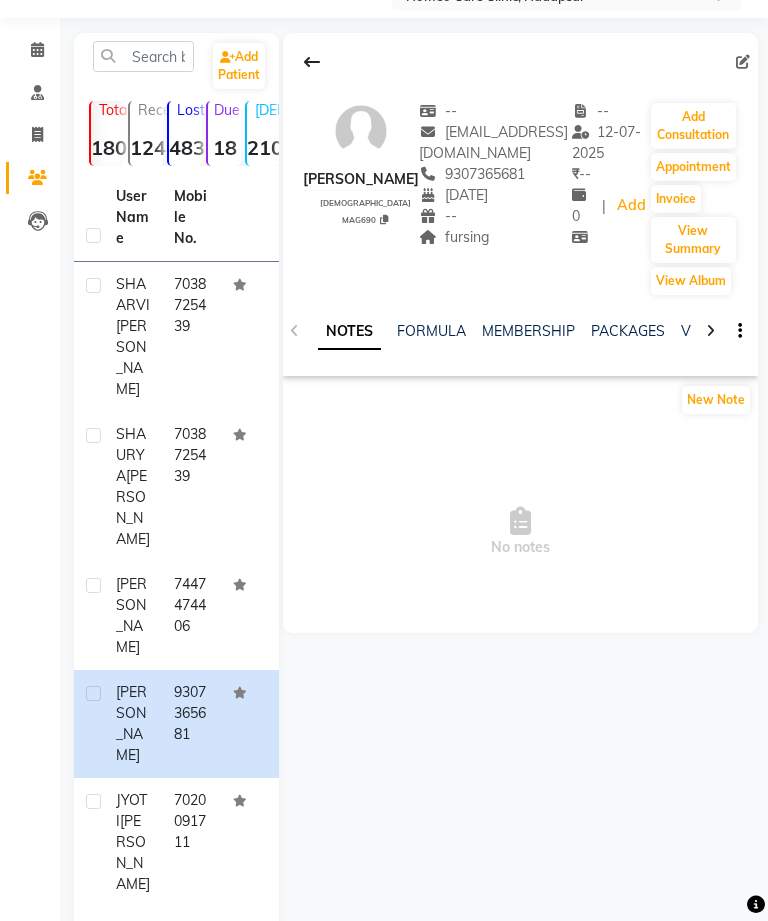 click on "Add Consultation" 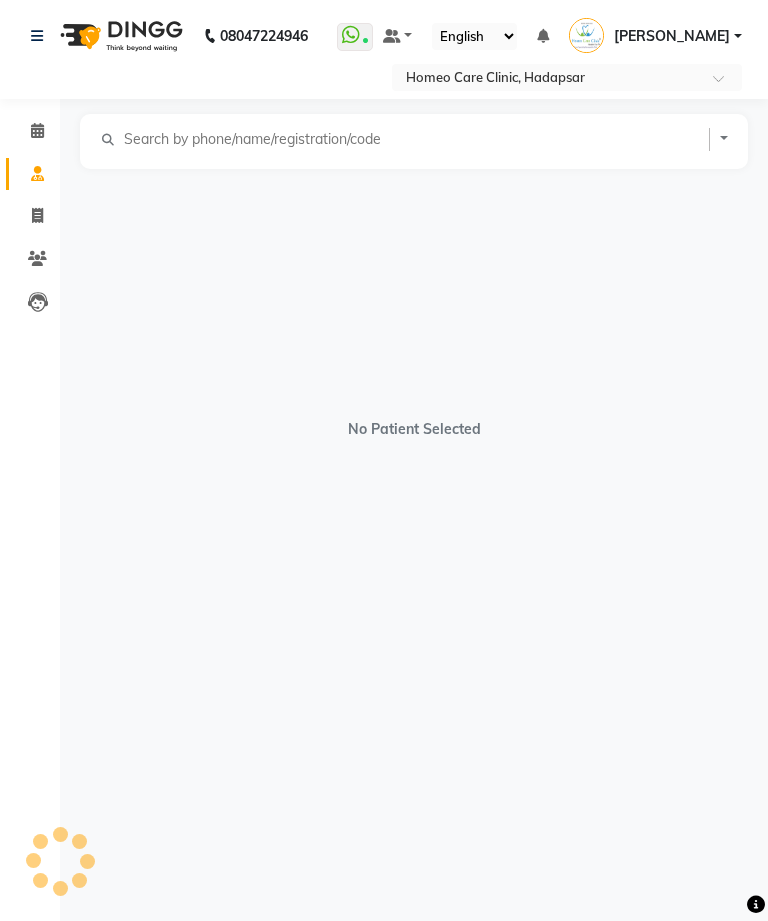 scroll, scrollTop: 0, scrollLeft: 0, axis: both 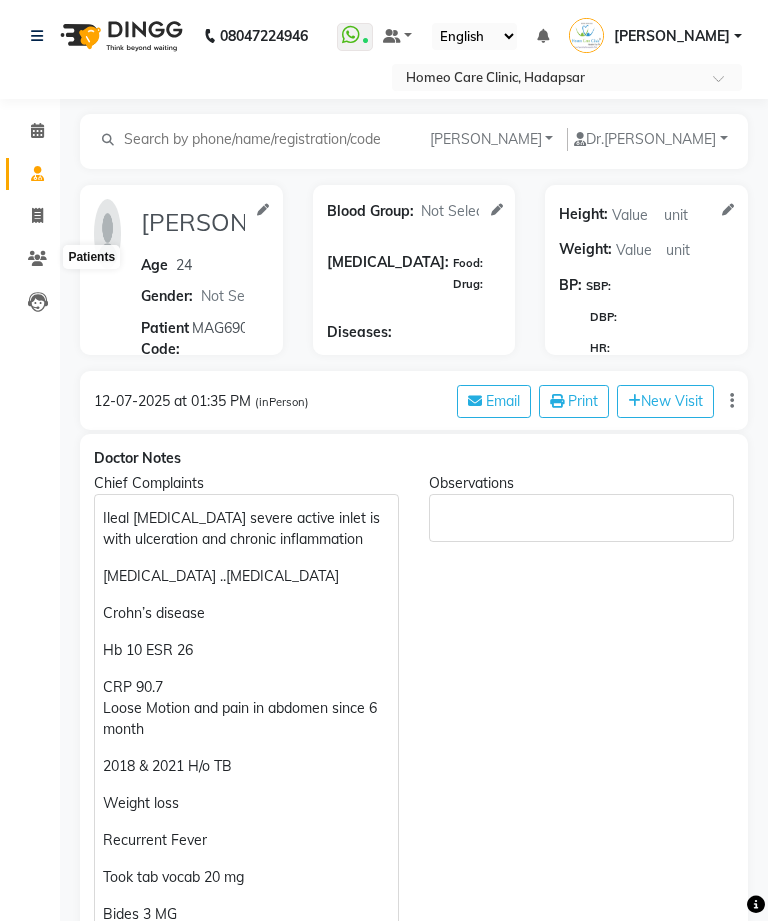 click 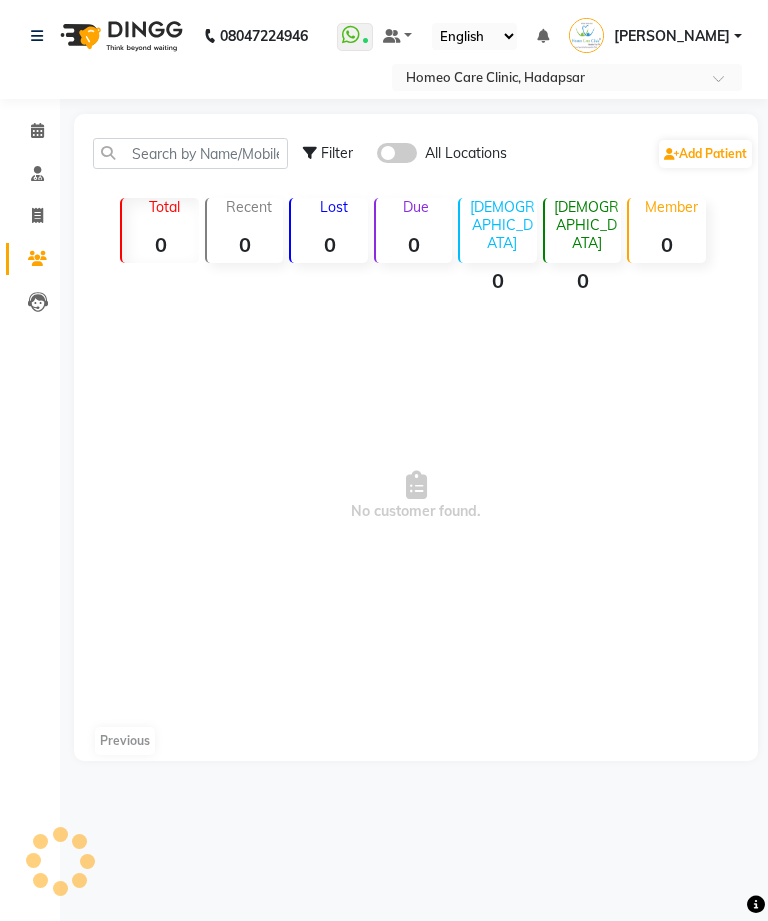 click 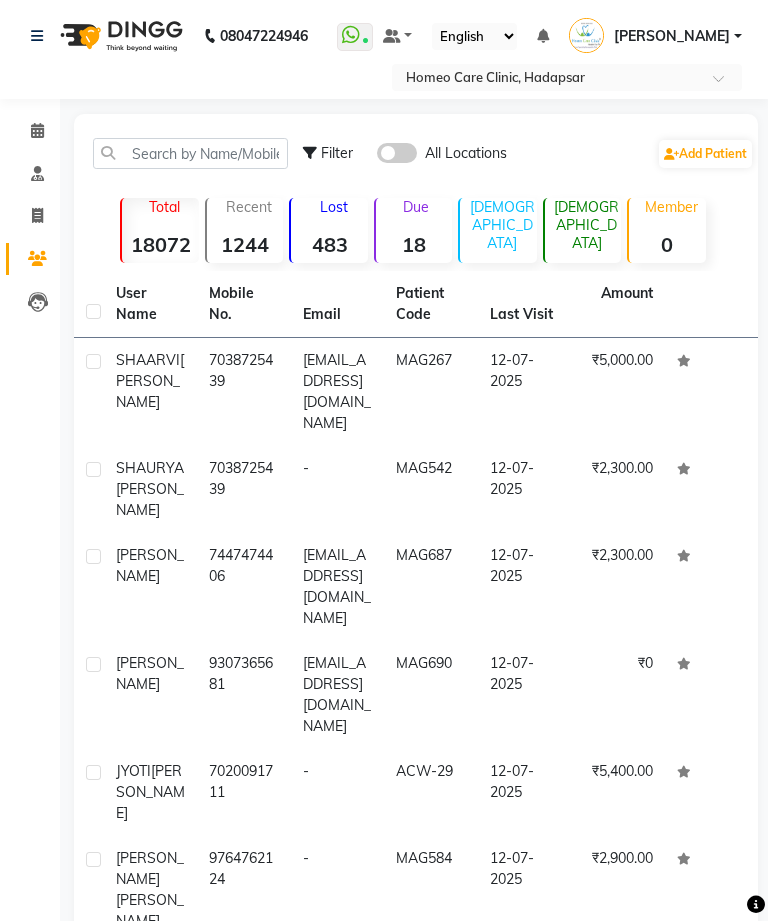 click on "08047224946 Select Location × Homeo Care Clinic, Hadapsar   WhatsApp Status  ✕ Status:  Connected Most Recent Message: [DATE]     12:40 PM Recent Service Activity: [DATE]     12:51 PM Default Panel My Panel English ENGLISH Español العربية मराठी हिंदी ગુજરાતી தமிழ் 中文 Notifications nothing to show [PERSON_NAME] Manage Profile Change Password Sign out  Version:3.15.4" 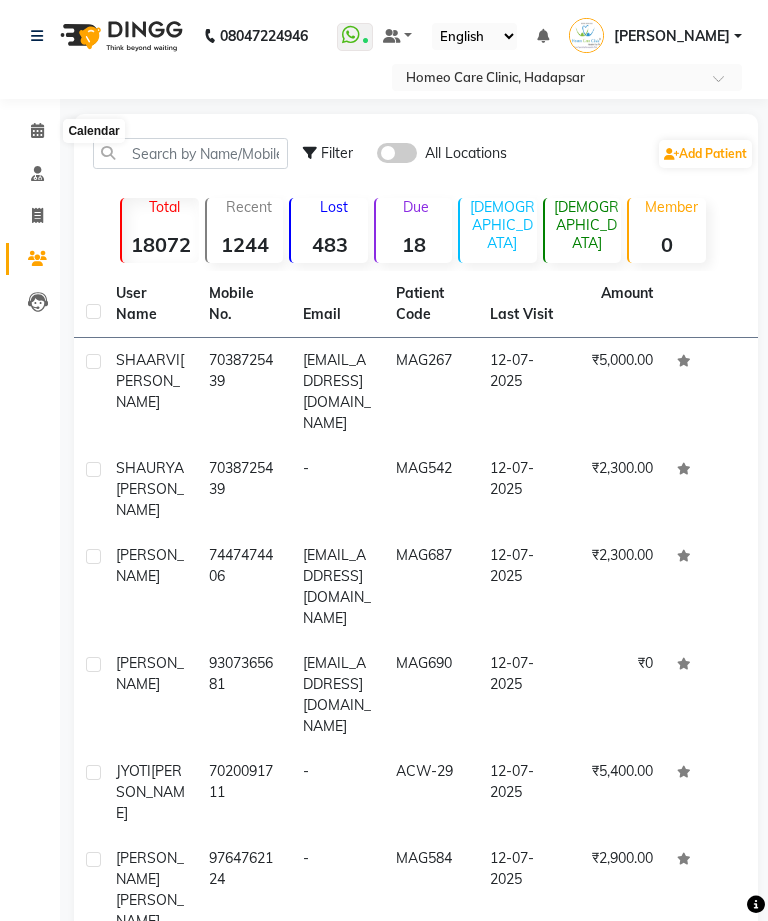 click 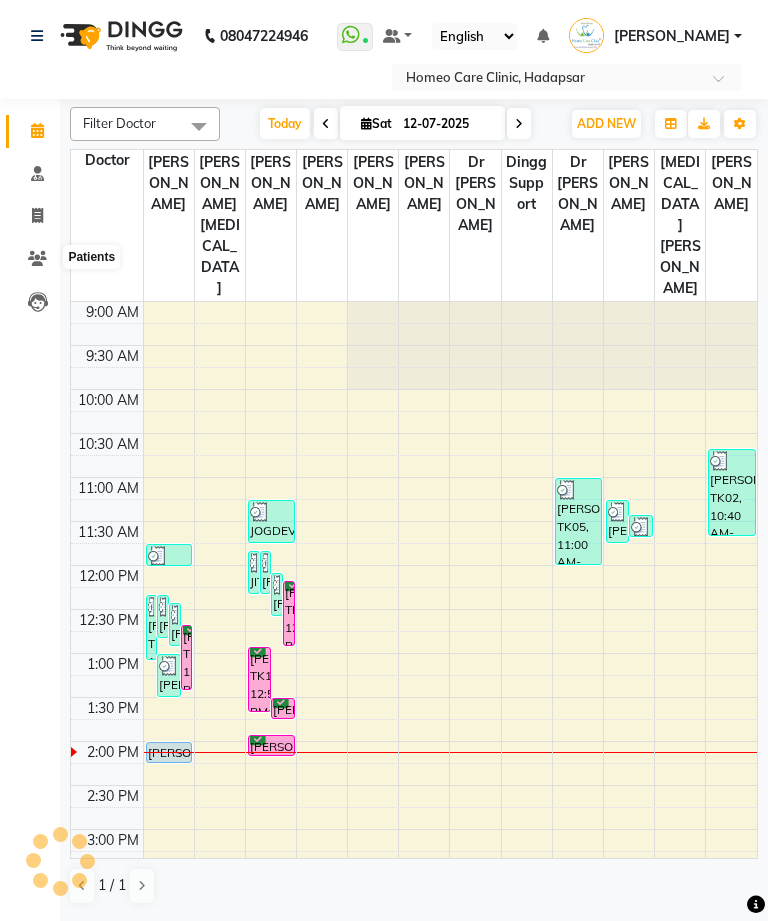 scroll, scrollTop: 0, scrollLeft: 0, axis: both 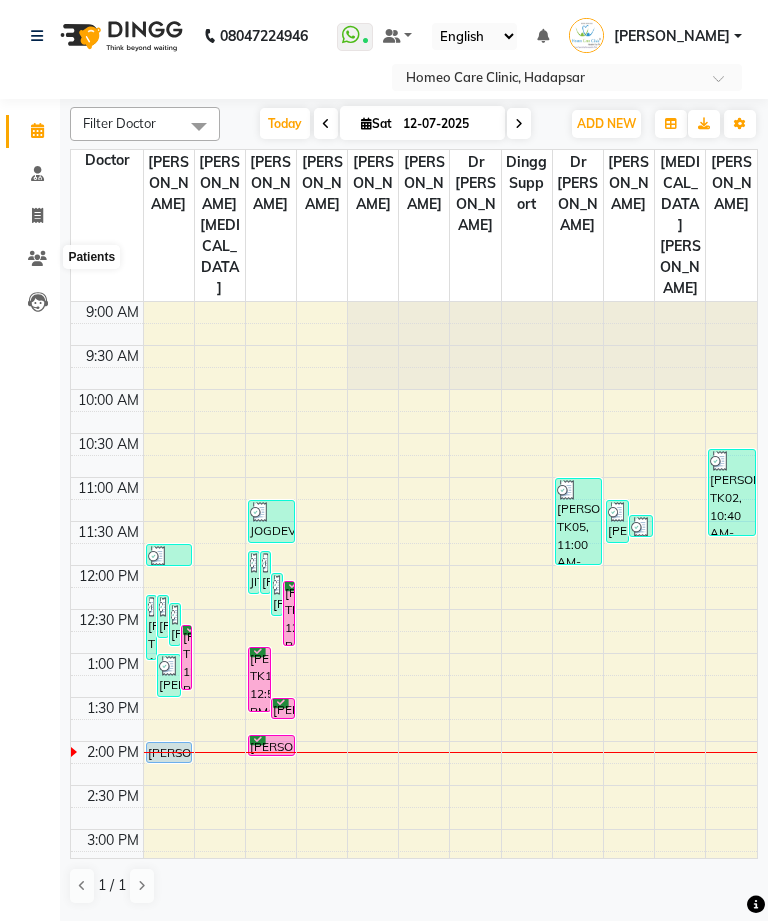 click 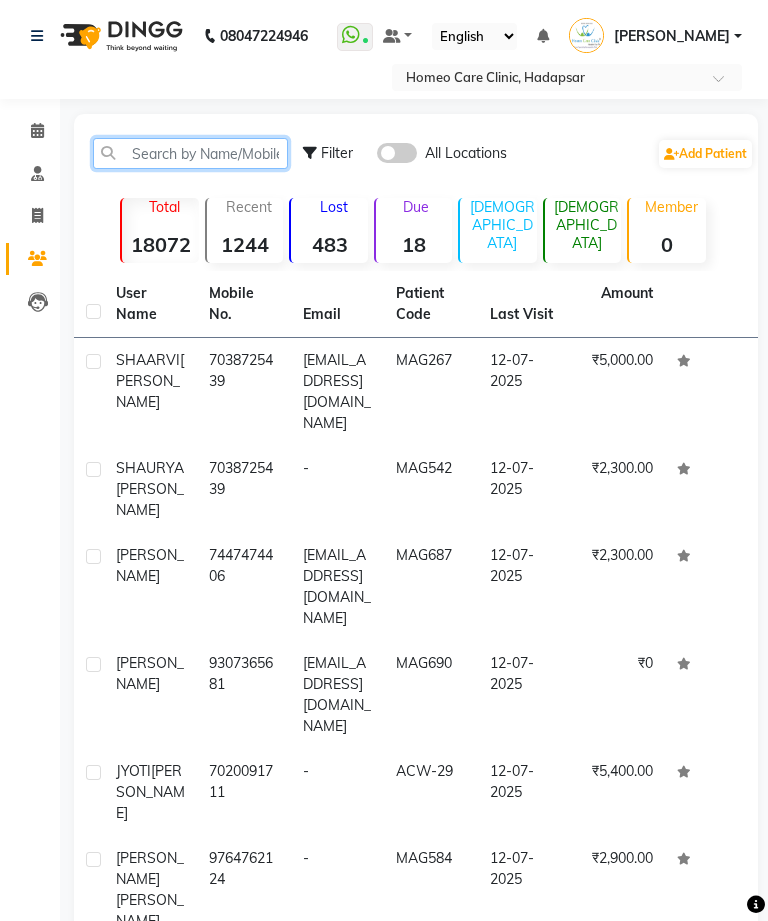 click 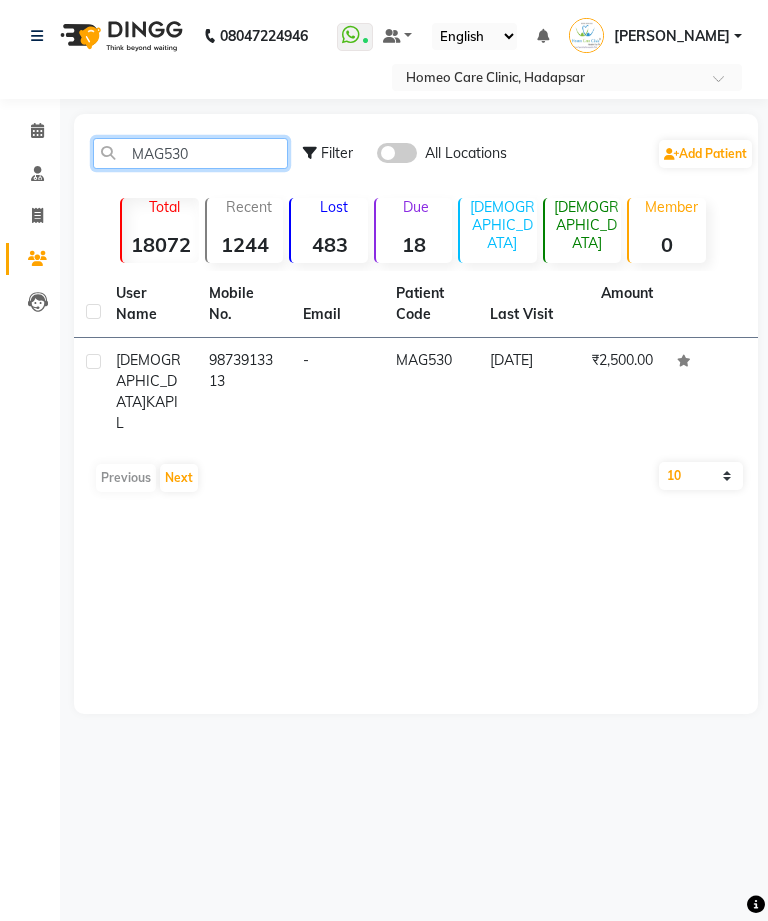 type on "MAG530" 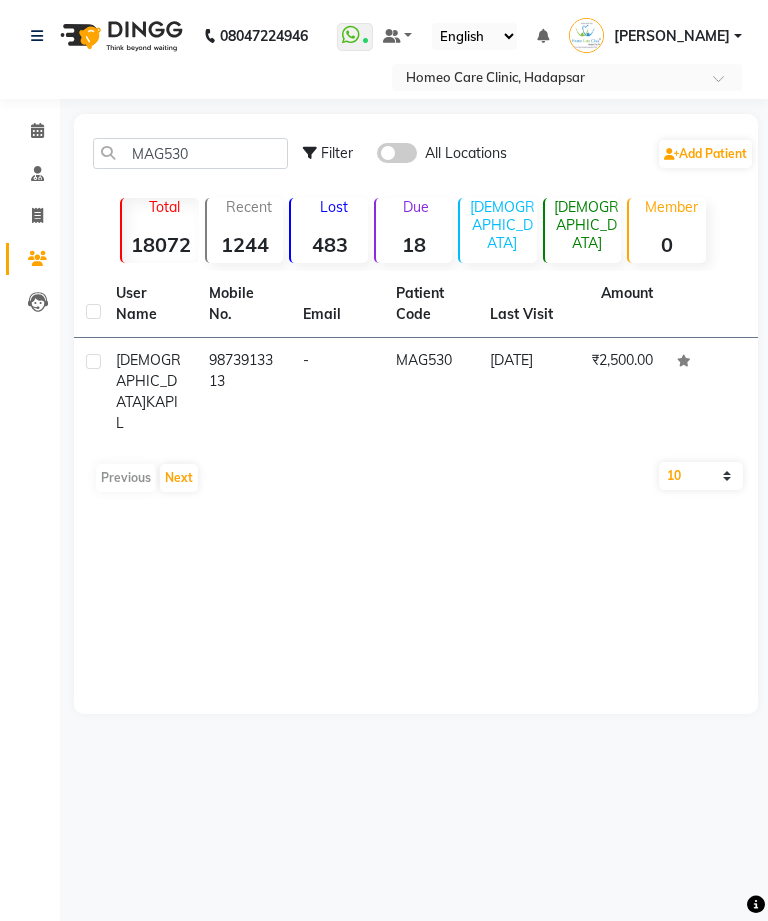 click on "[DATE]" 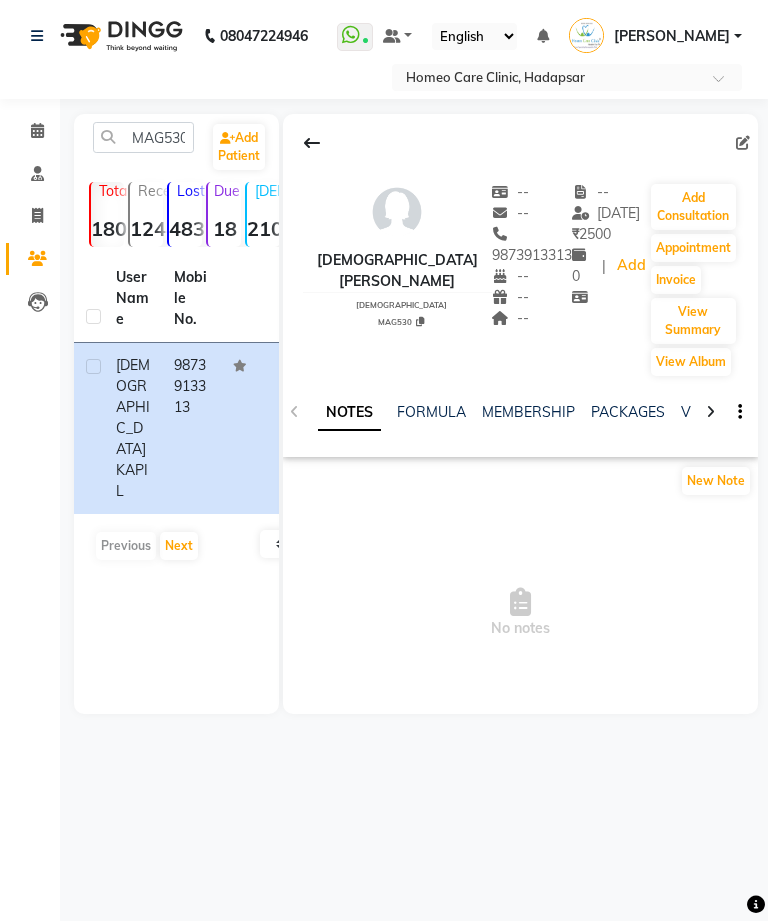 click on "Add Consultation" 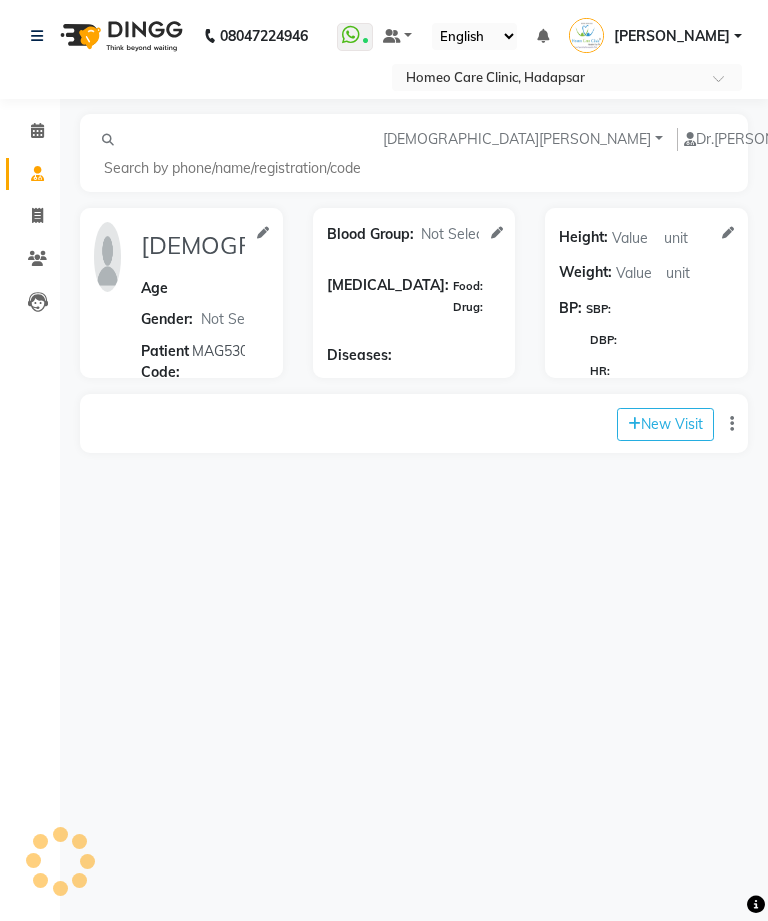 select on "1" 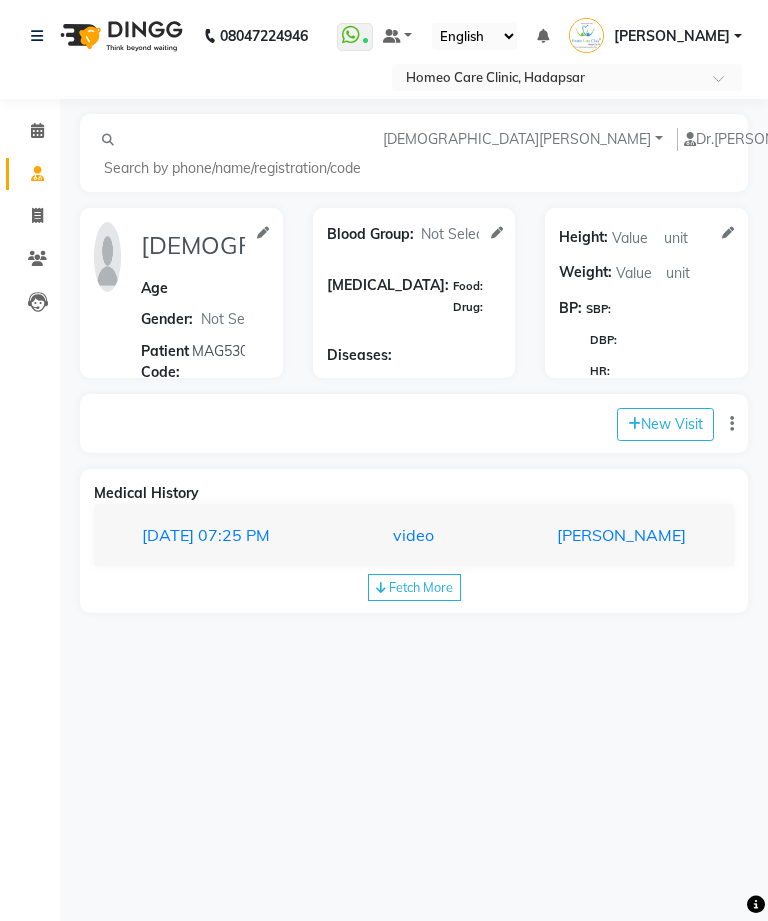 click on "[PERSON_NAME]" at bounding box center (605, 535) 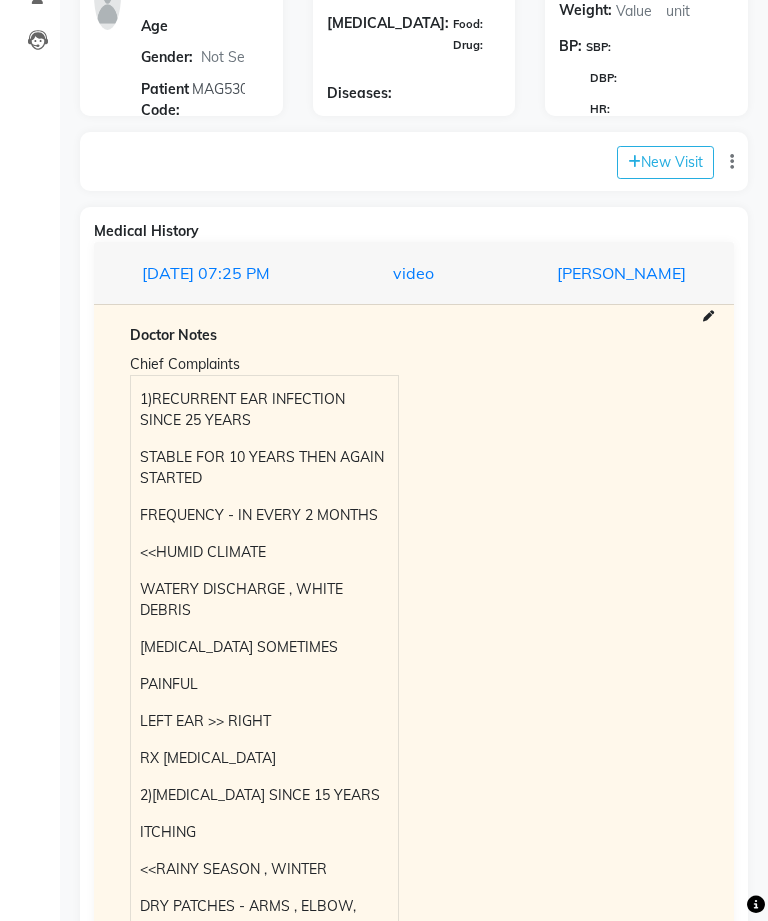 scroll, scrollTop: 261, scrollLeft: 0, axis: vertical 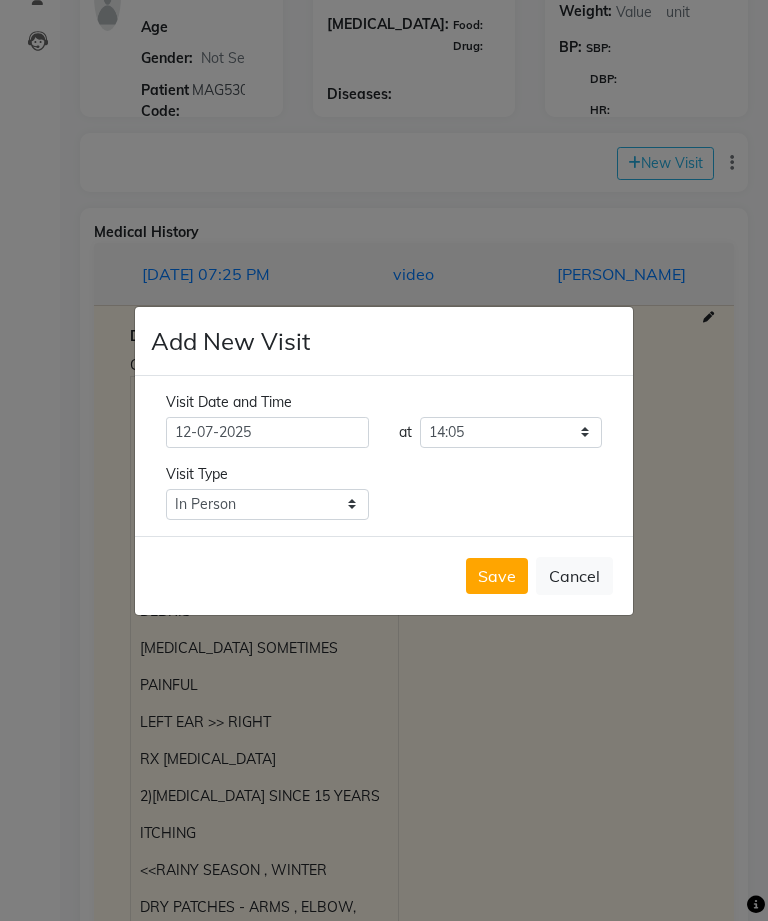 click on "Save" 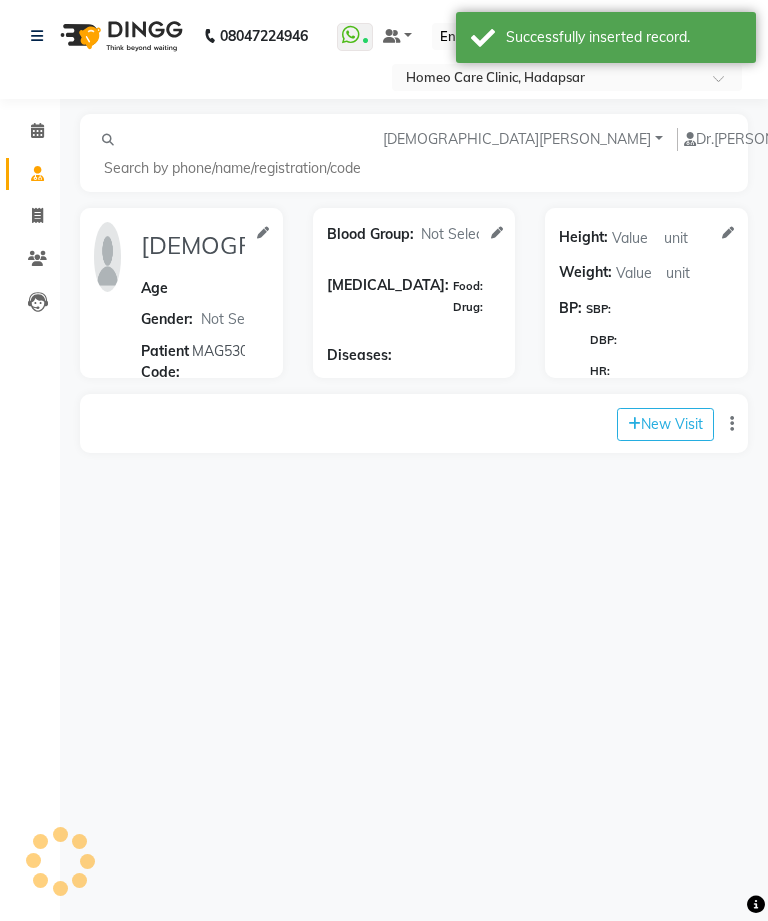 scroll, scrollTop: 0, scrollLeft: 0, axis: both 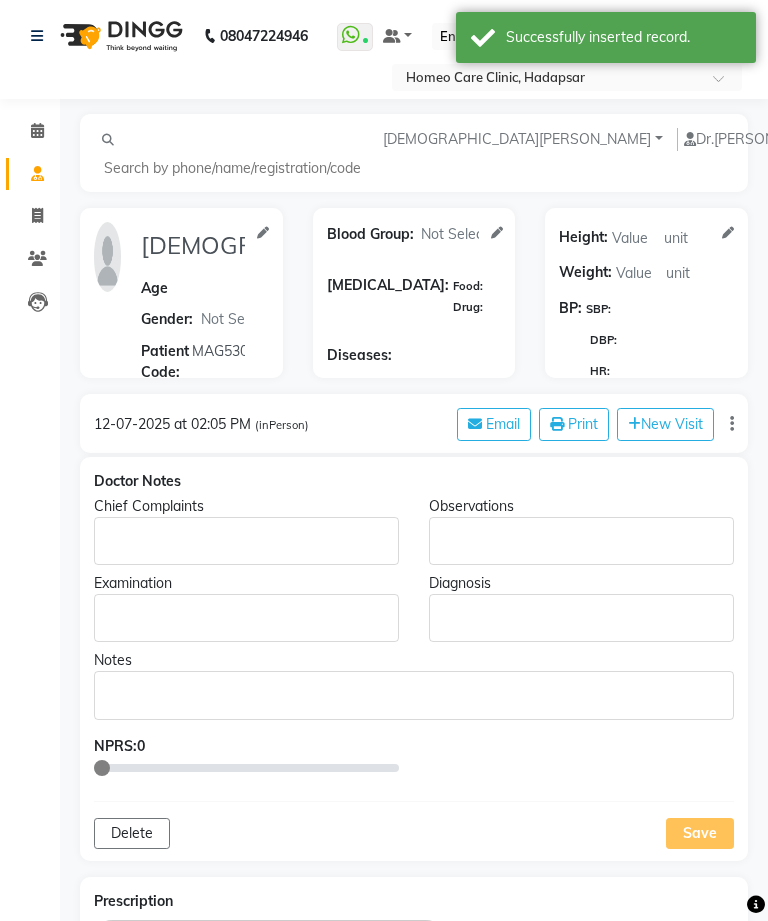 type on "[DEMOGRAPHIC_DATA][PERSON_NAME]" 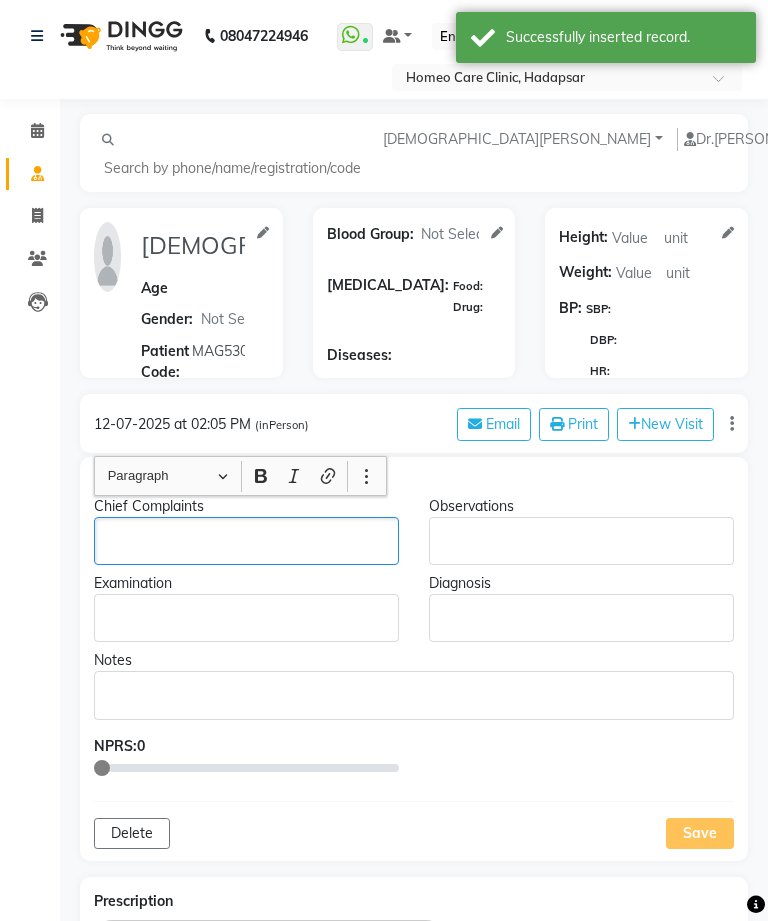 type 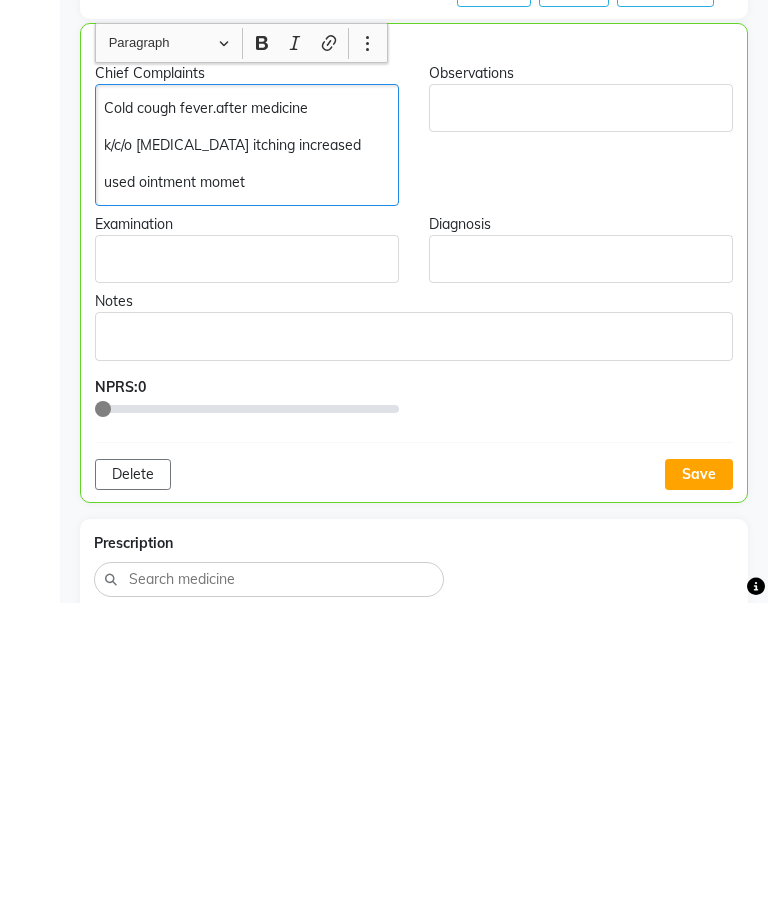 click on "Save" 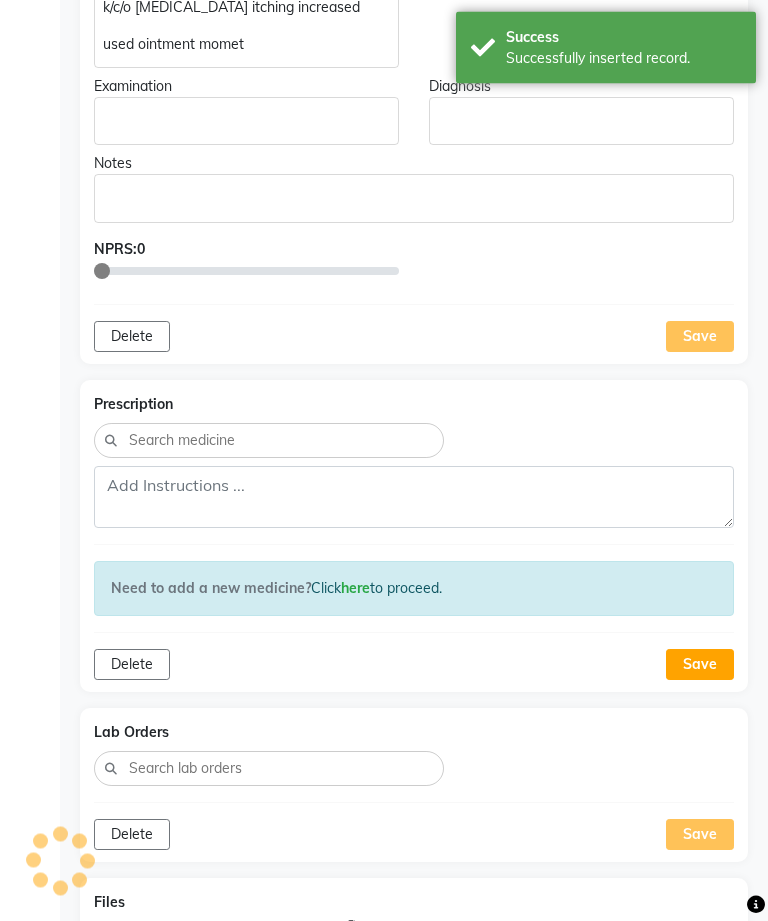 scroll, scrollTop: 912, scrollLeft: 0, axis: vertical 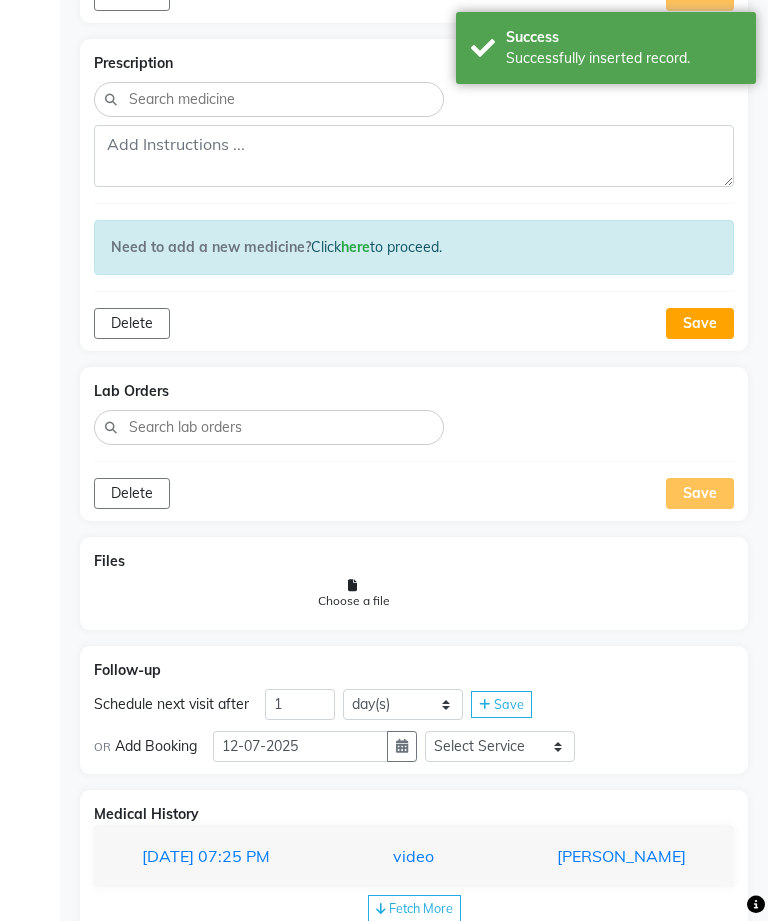 click on "[PERSON_NAME]" at bounding box center (605, 856) 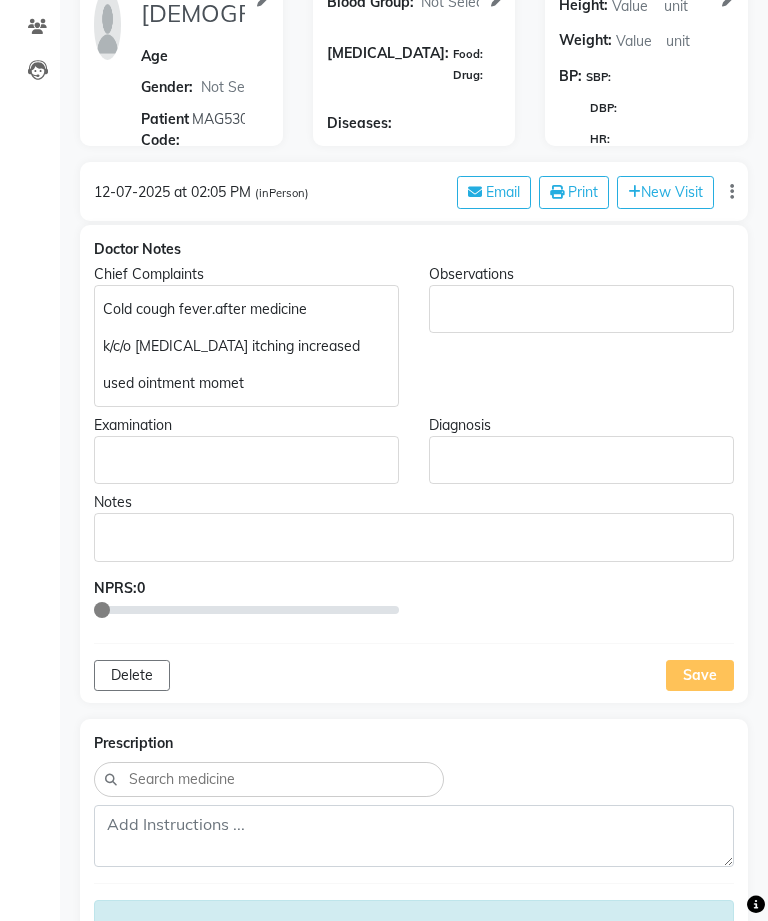 scroll, scrollTop: 231, scrollLeft: 0, axis: vertical 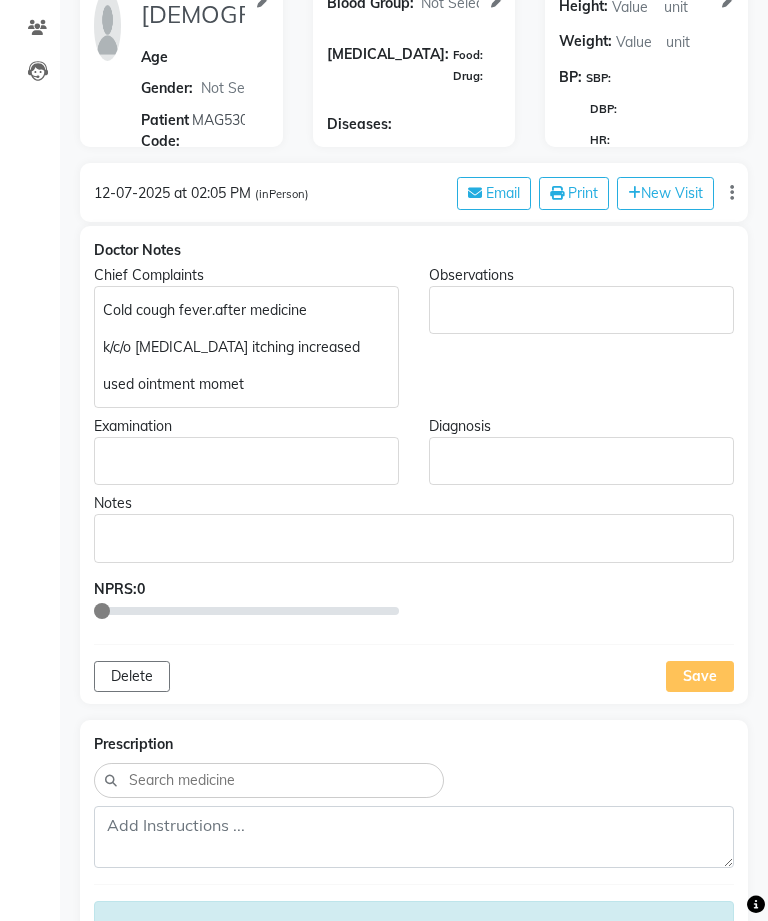 click on "used ointment momet" 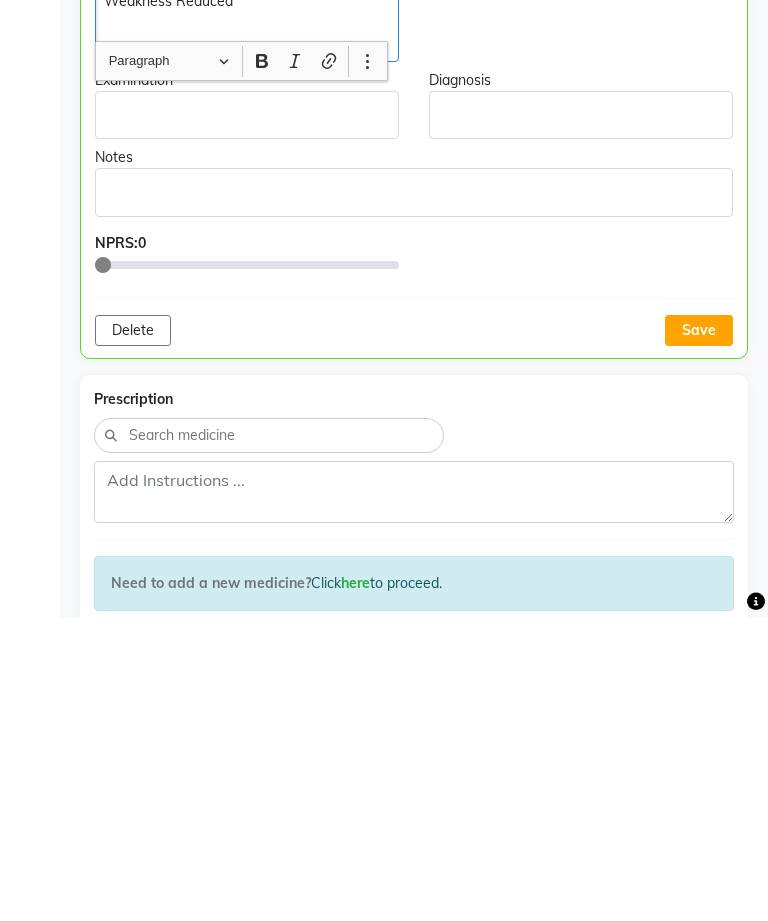 click on "Save" 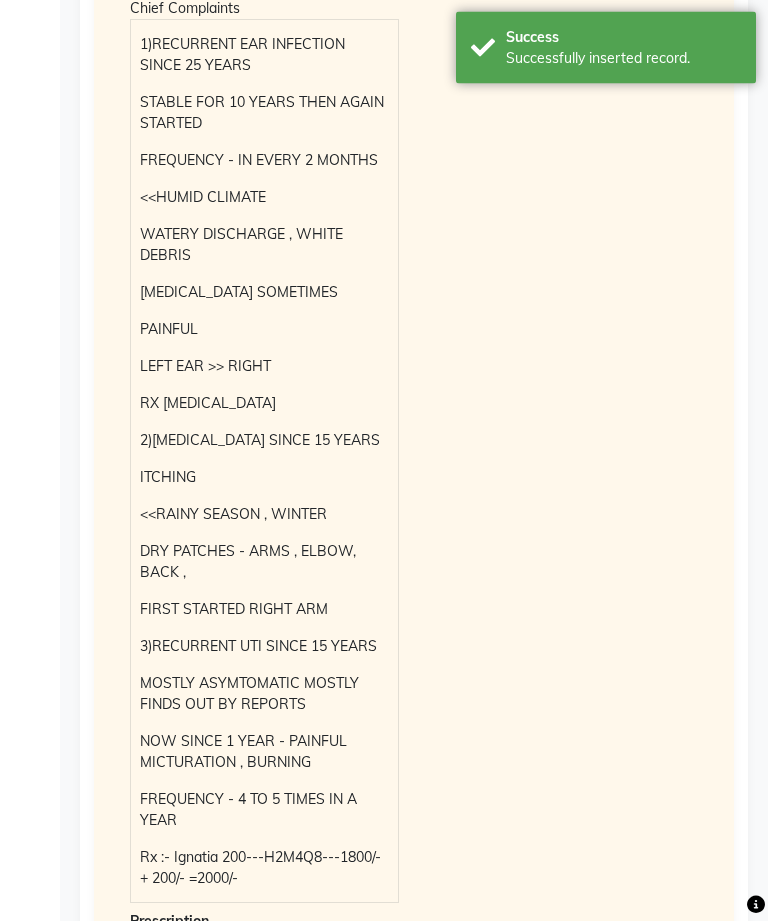 scroll, scrollTop: 1960, scrollLeft: 0, axis: vertical 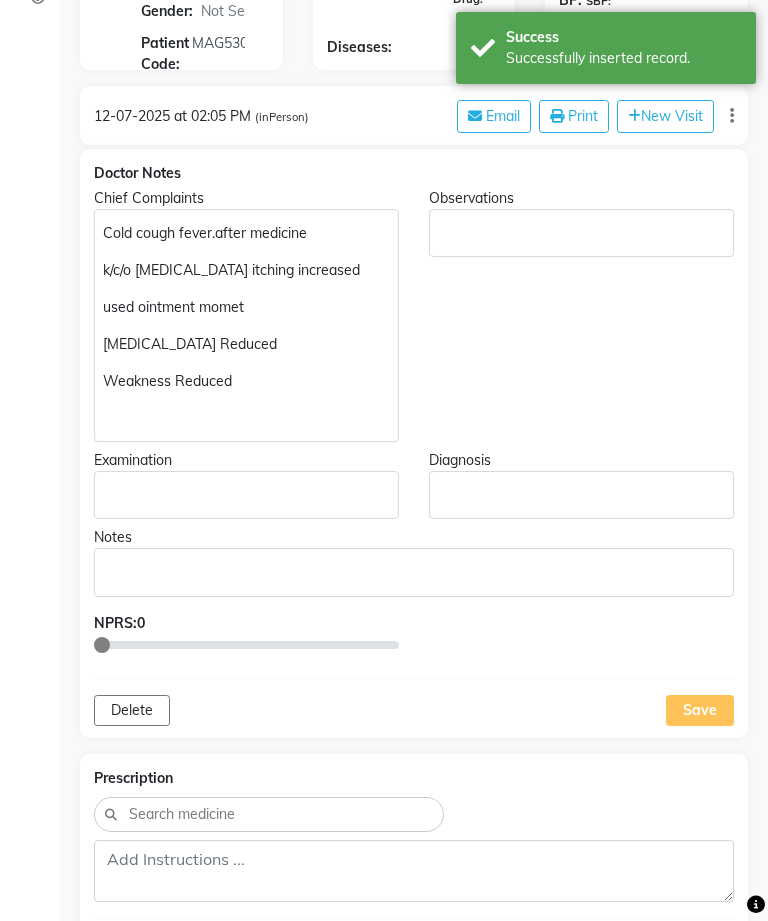 click 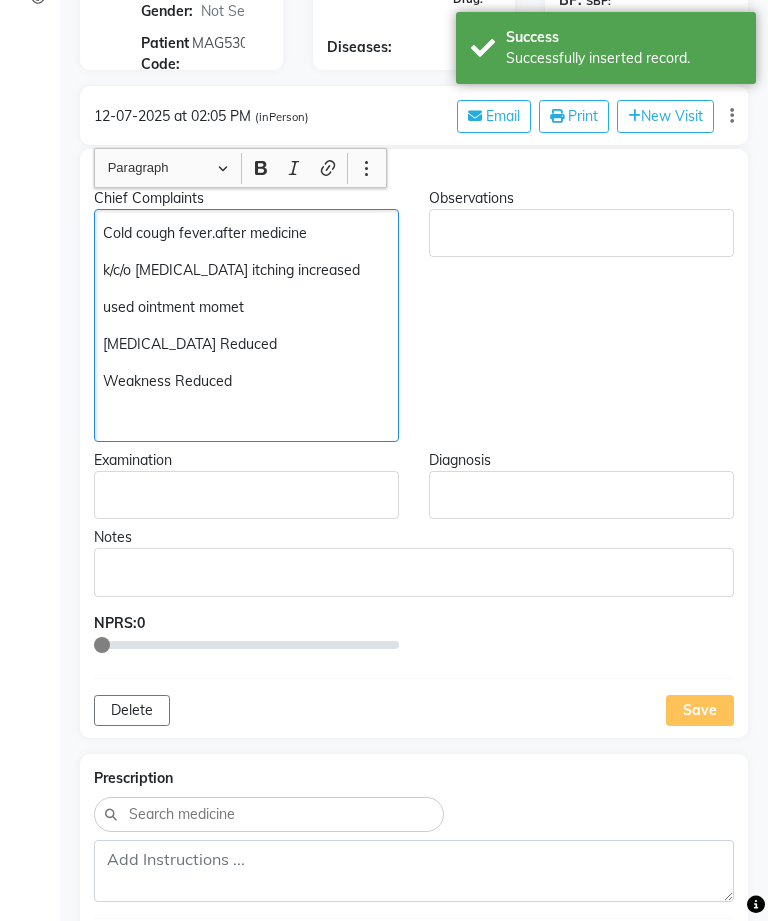 scroll, scrollTop: 307, scrollLeft: 0, axis: vertical 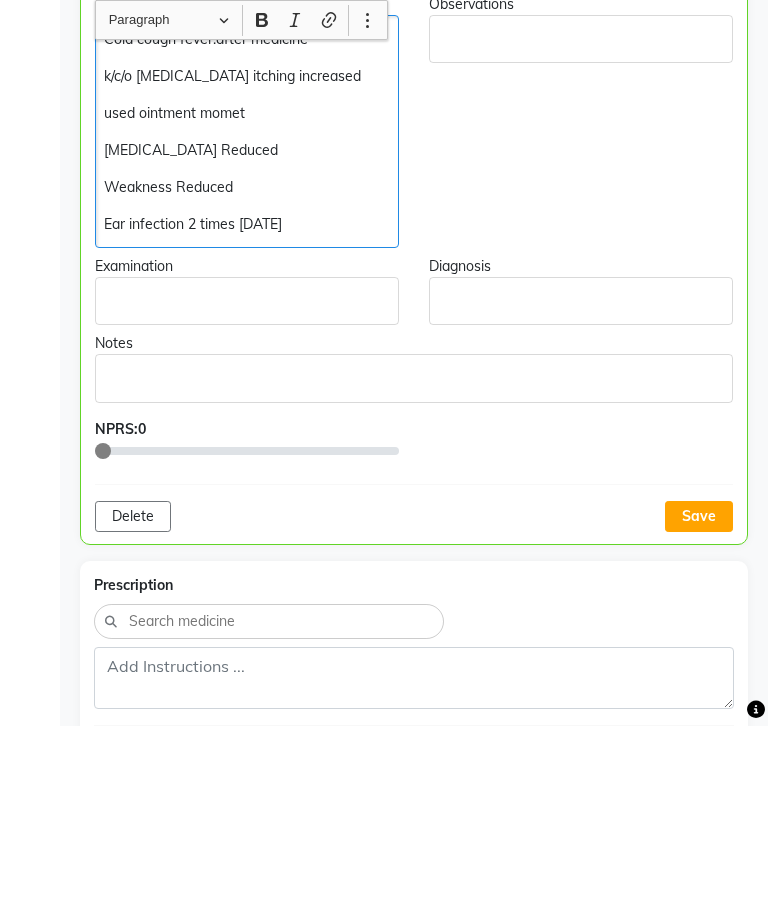 click on "Save" 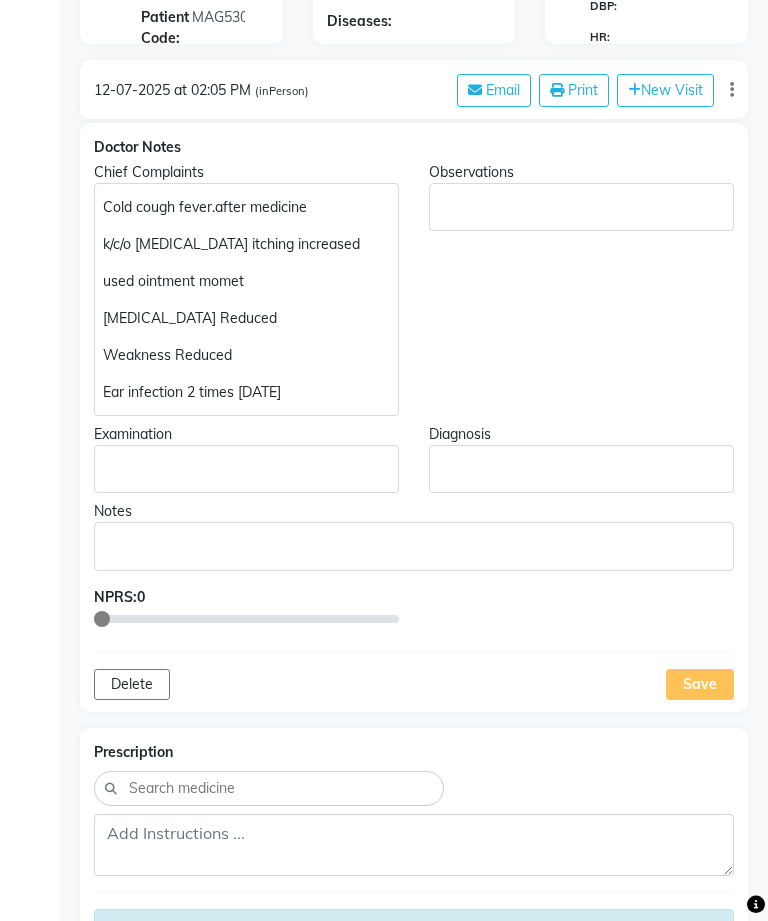 scroll, scrollTop: 330, scrollLeft: 0, axis: vertical 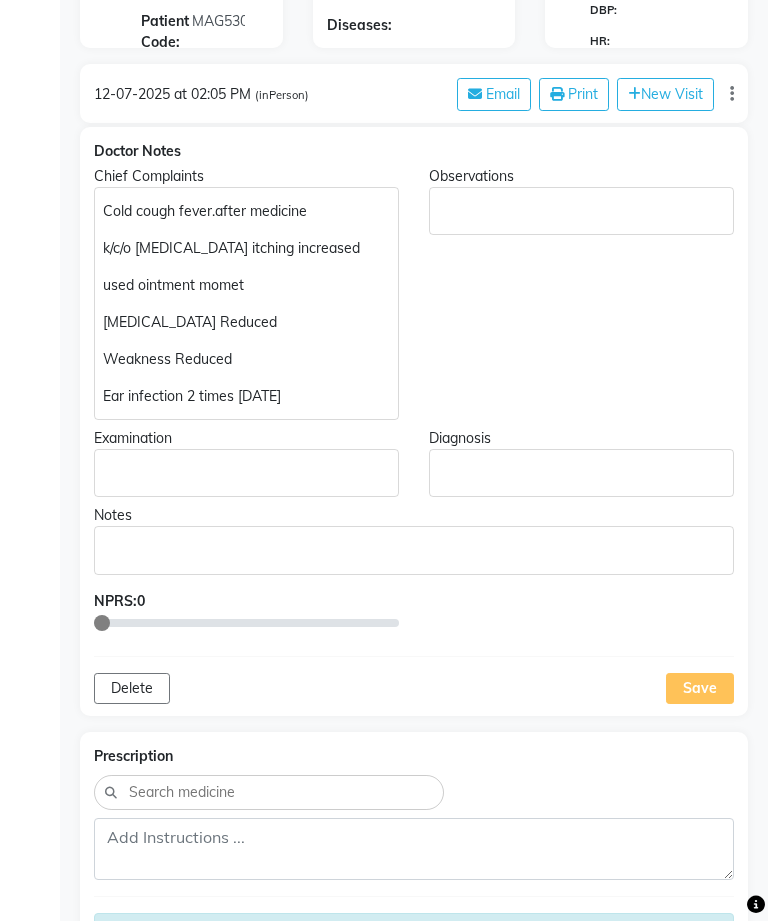 click on "Ear infection 2 times [DATE]" 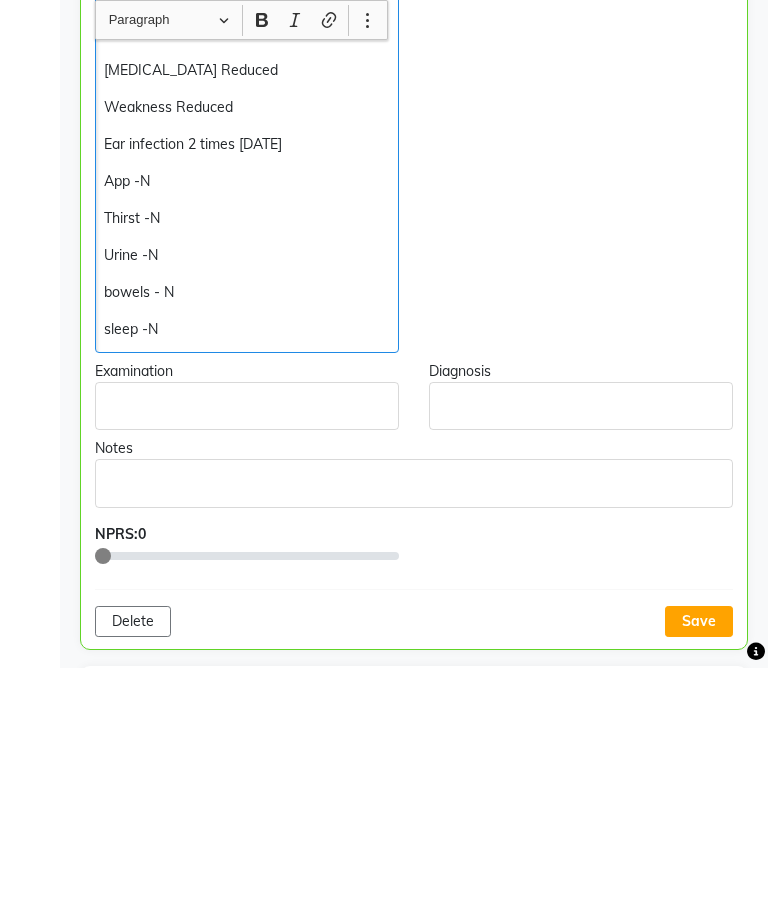 click on "Save" 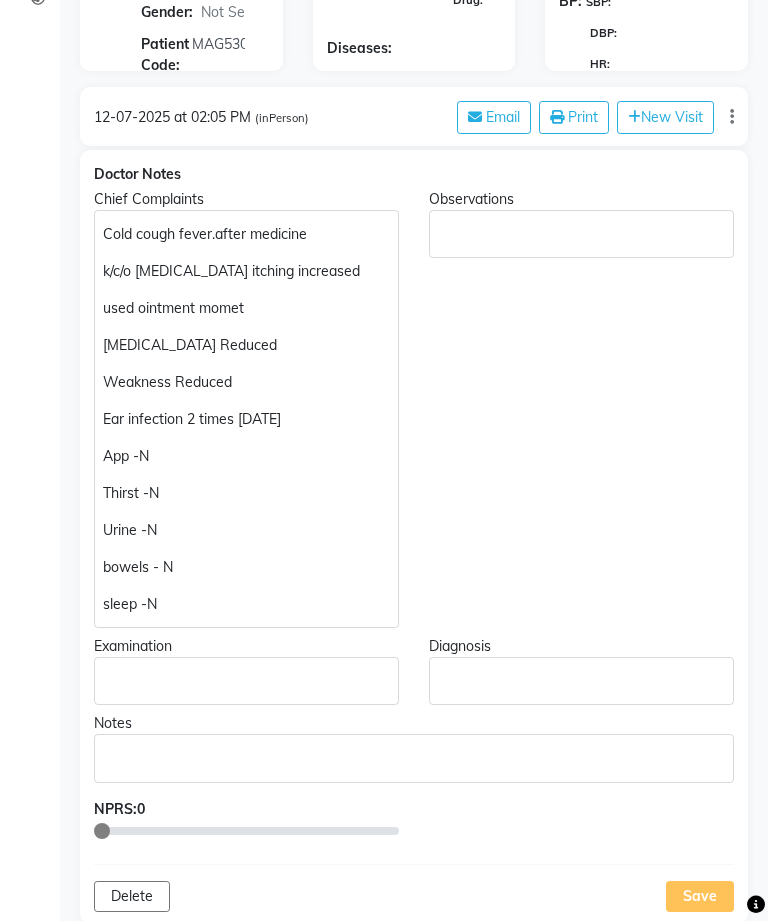 scroll, scrollTop: 306, scrollLeft: 0, axis: vertical 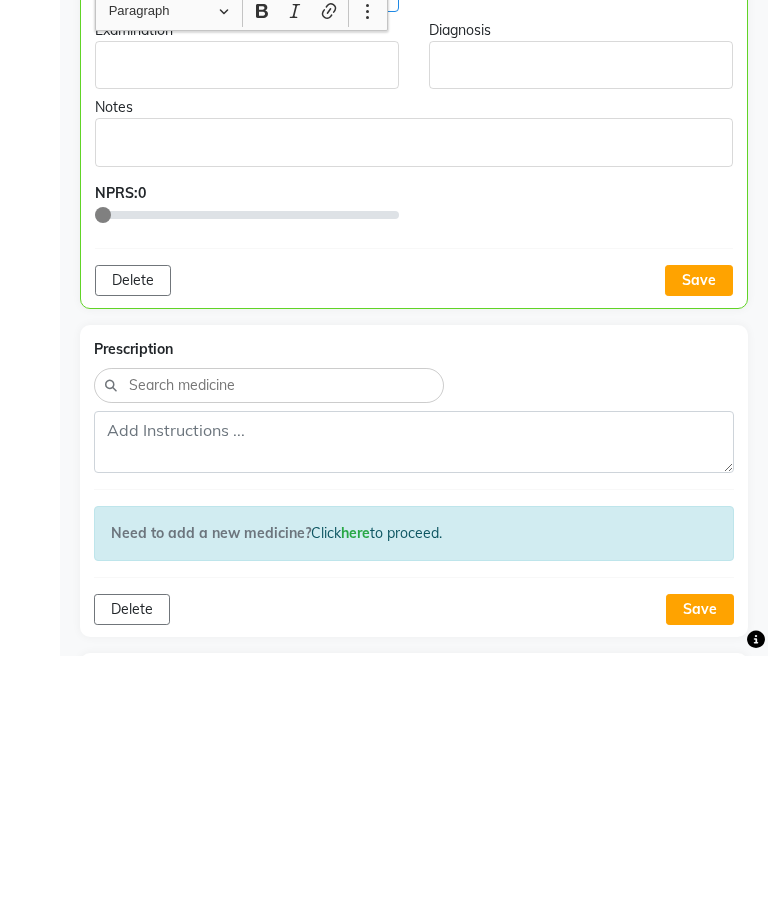 click on "Save" 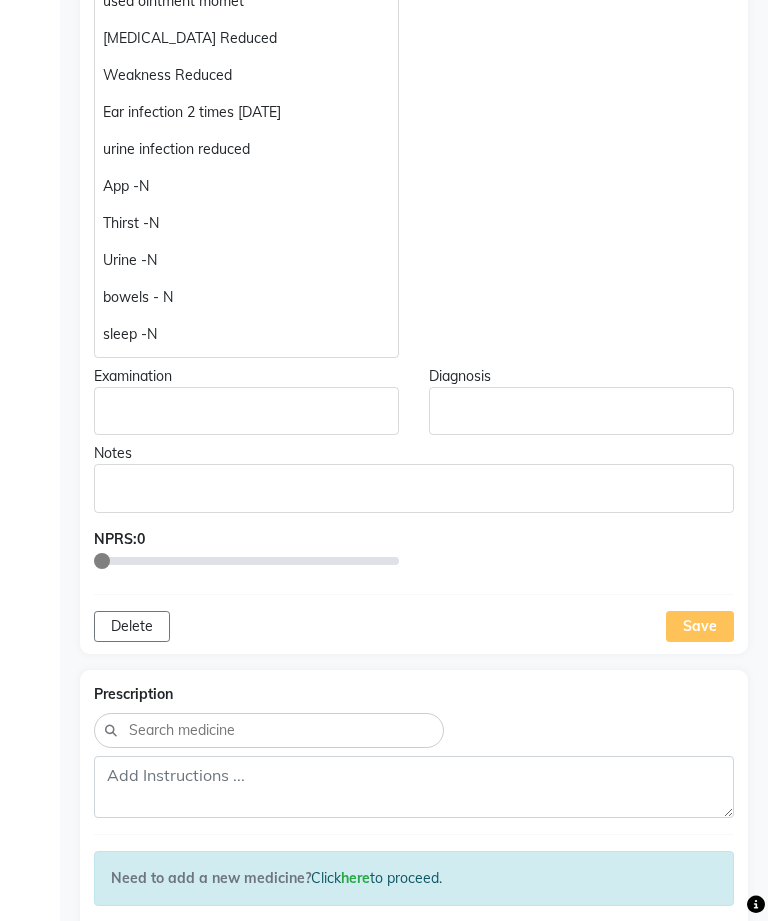 scroll, scrollTop: 562, scrollLeft: 0, axis: vertical 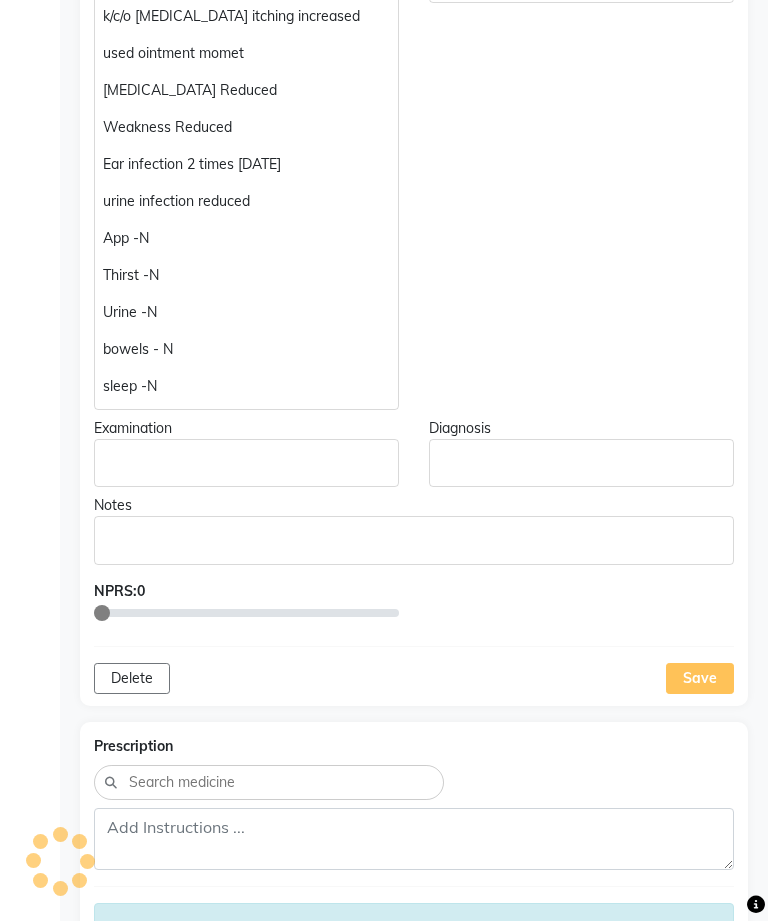 click on "sleep -N" 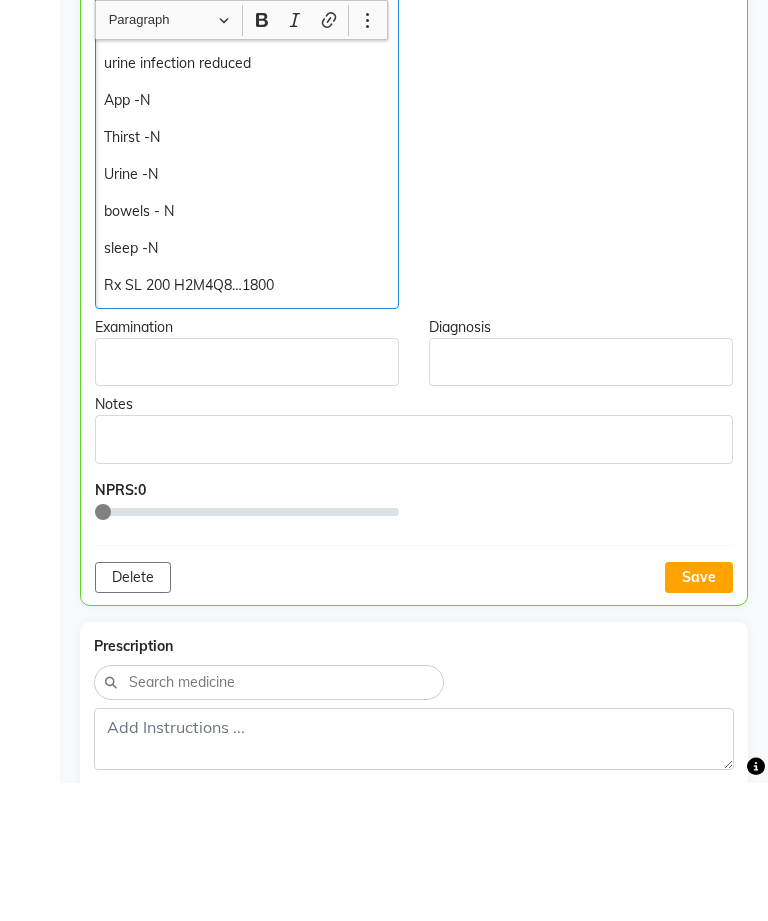 click on "Save" 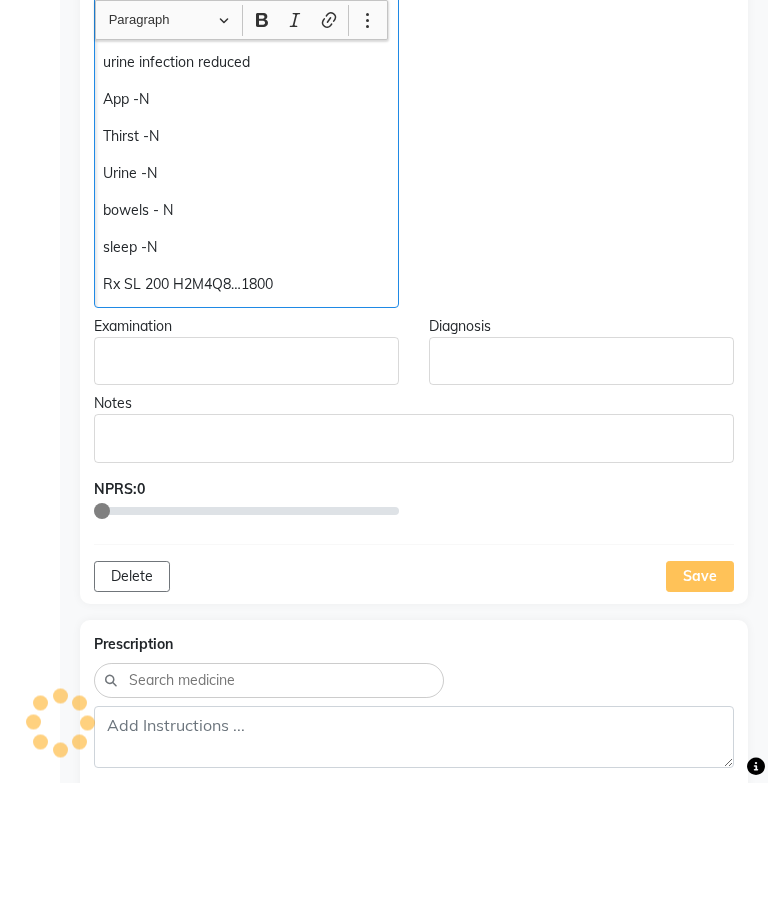 scroll, scrollTop: 701, scrollLeft: 0, axis: vertical 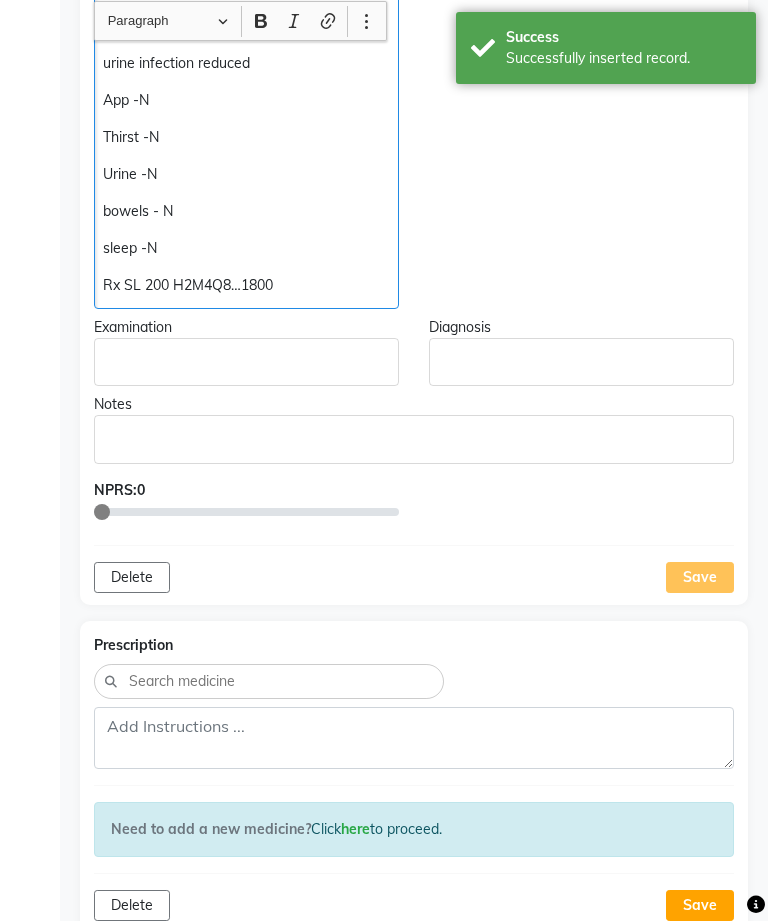 click on "Observations" 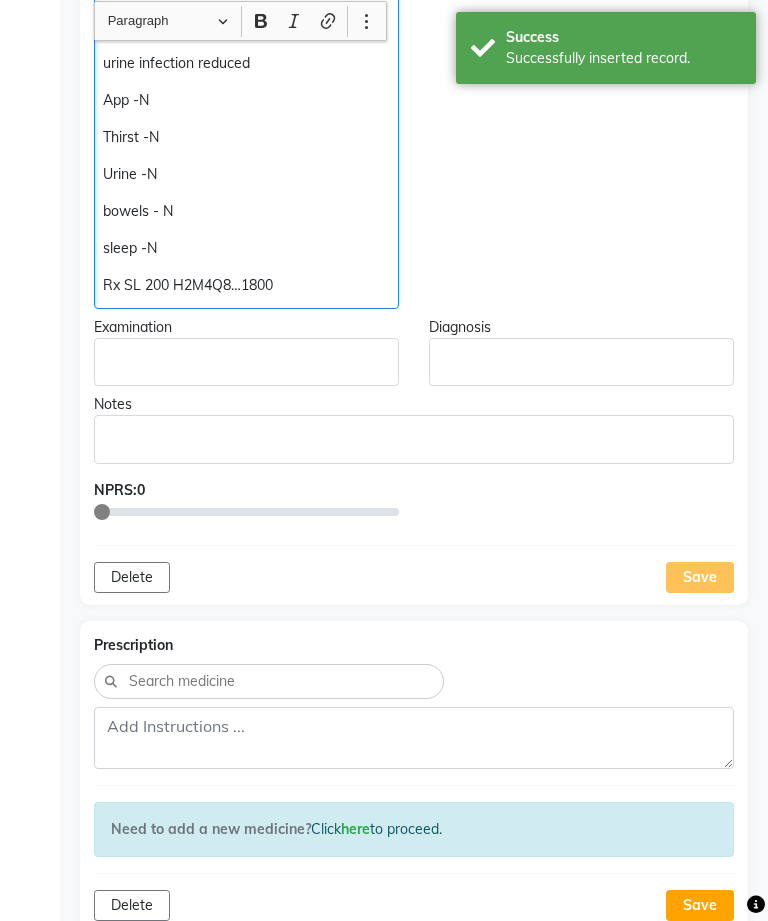 scroll, scrollTop: 701, scrollLeft: 0, axis: vertical 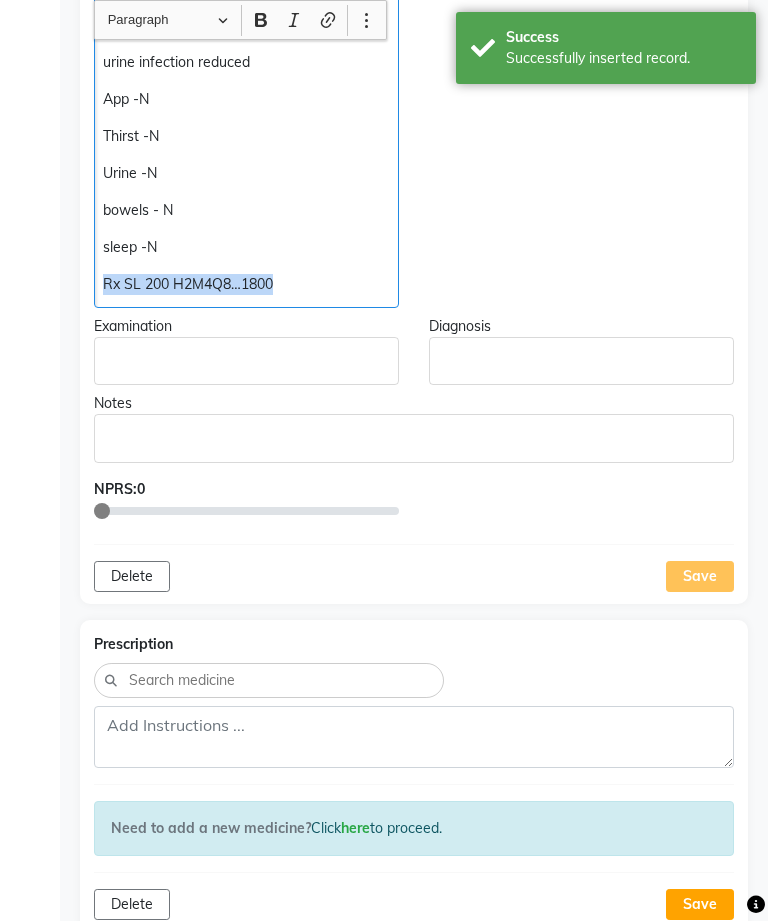 copy on "Rx SL 200 H2M4Q8…1800" 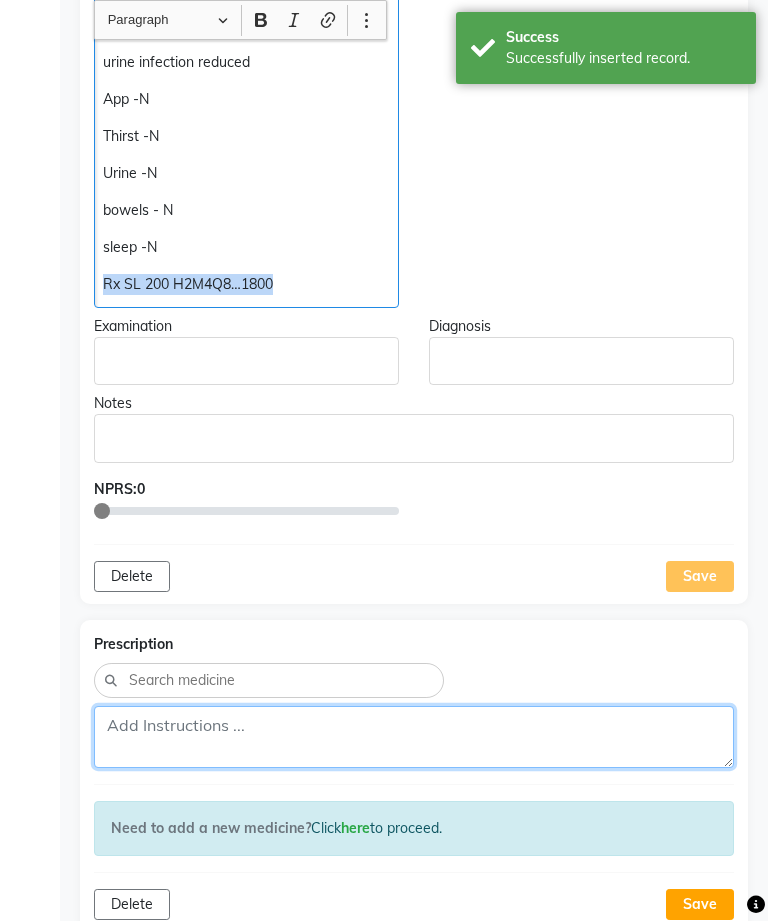 click 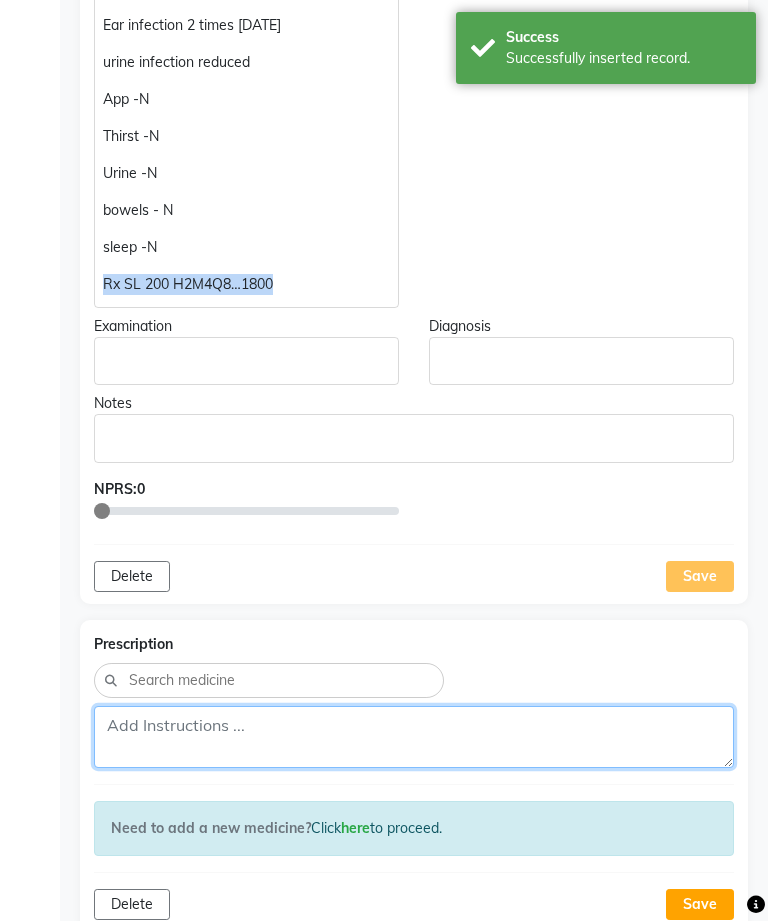 scroll, scrollTop: 768, scrollLeft: 0, axis: vertical 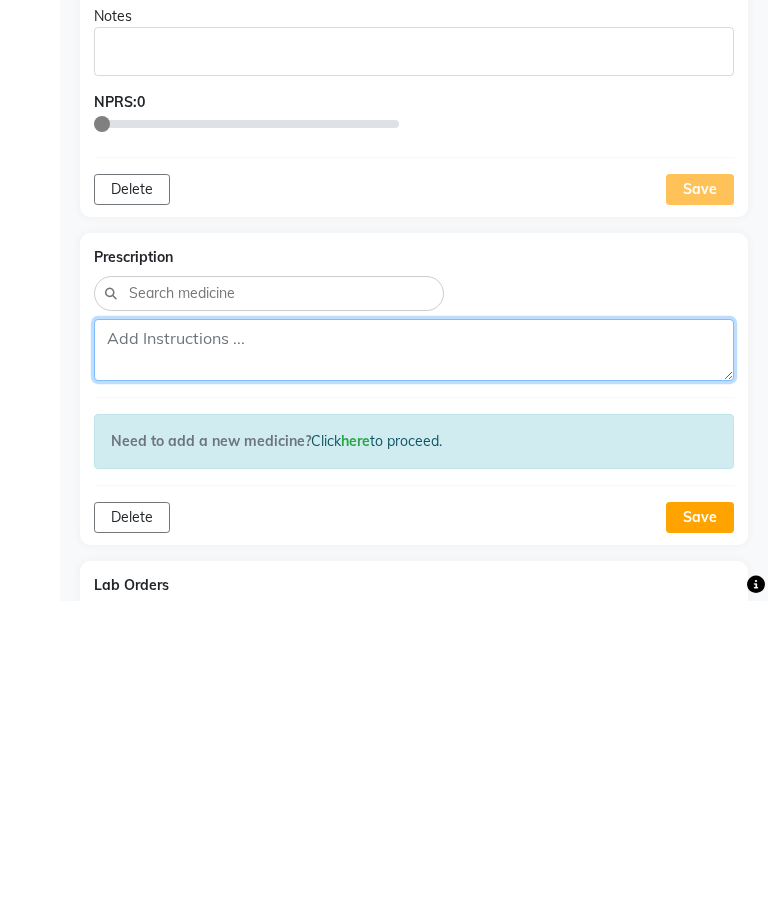 paste on "Rx SL 200 H2M4Q8…1800" 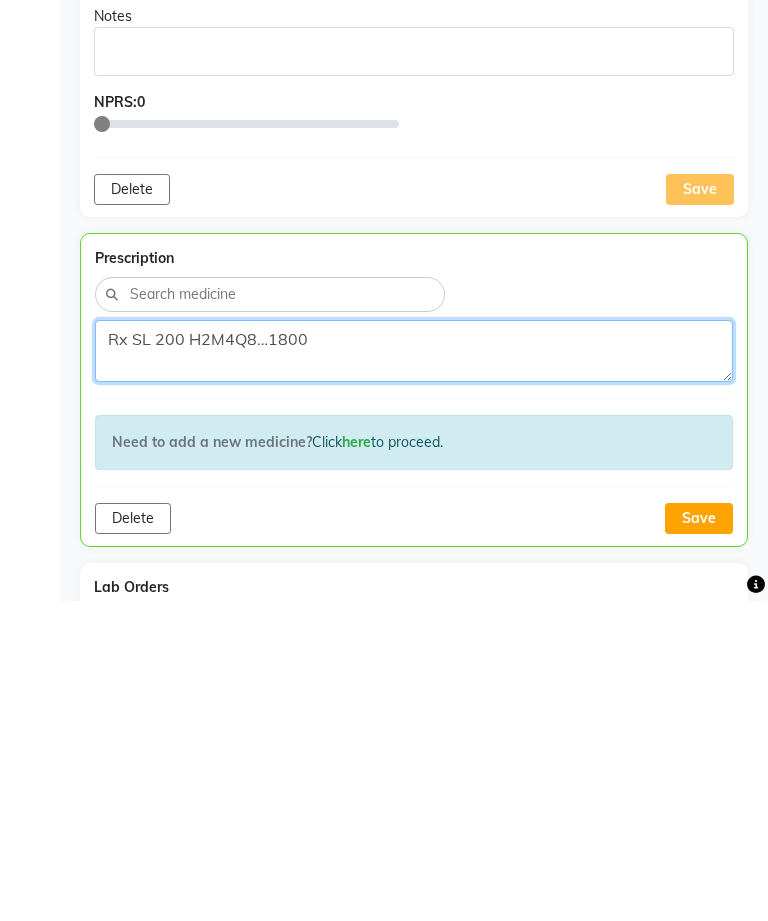 type on "Rx SL 200 H2M4Q8…1800" 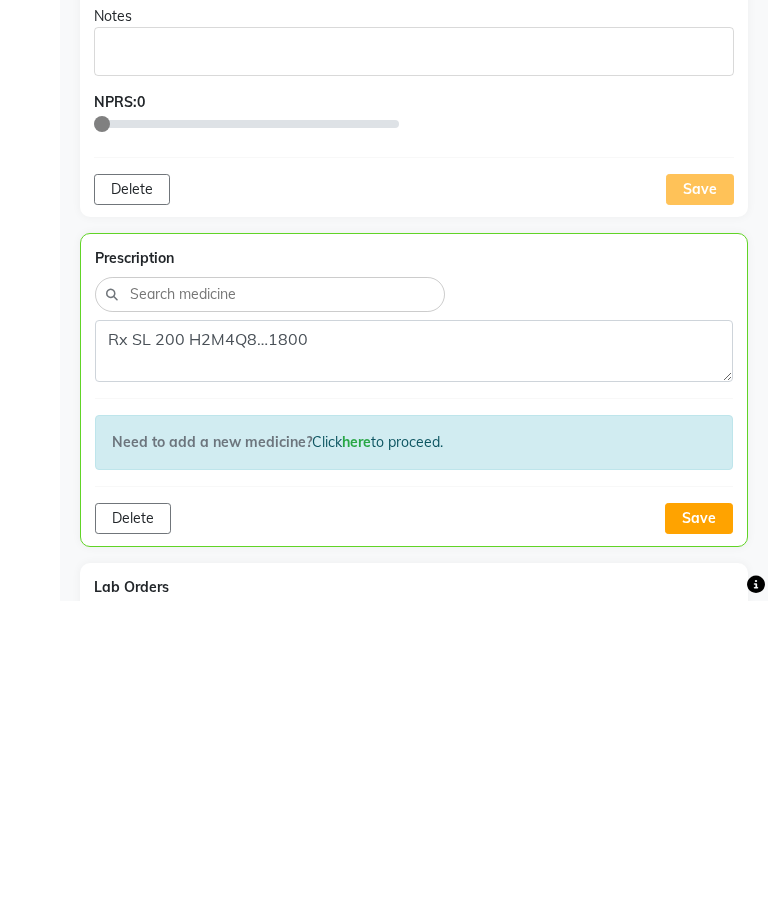 click on "Save" 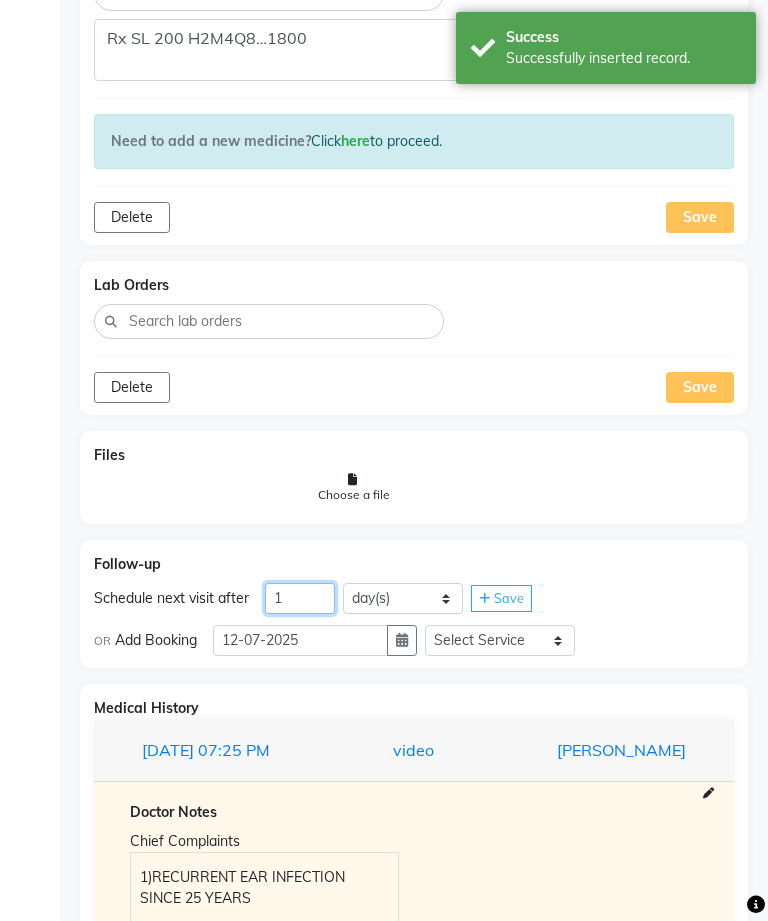 click on "1" 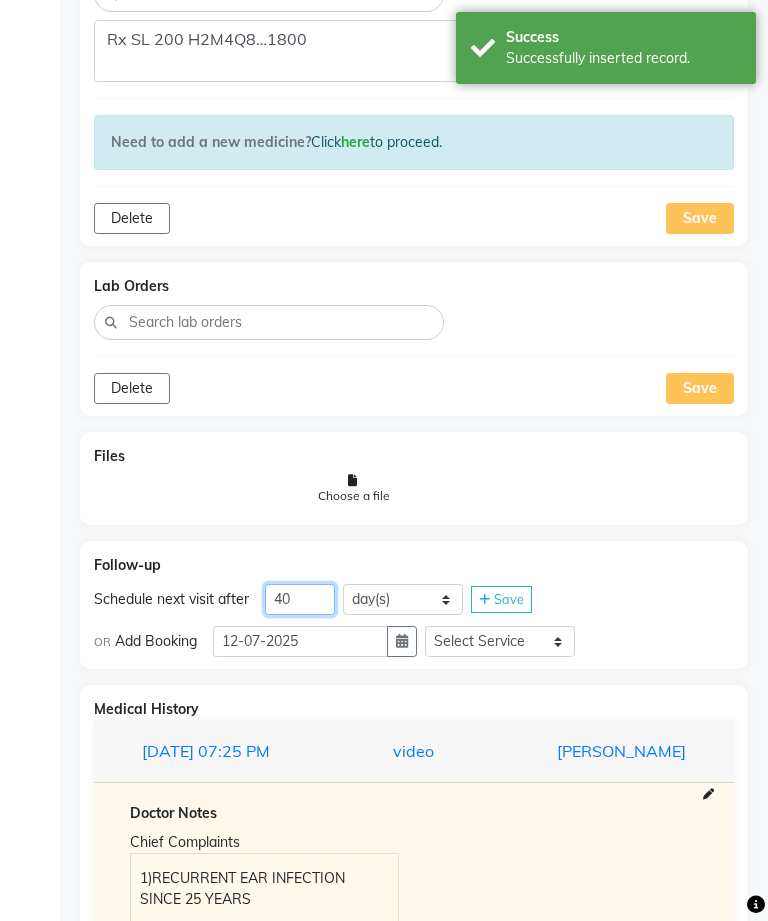 type on "40" 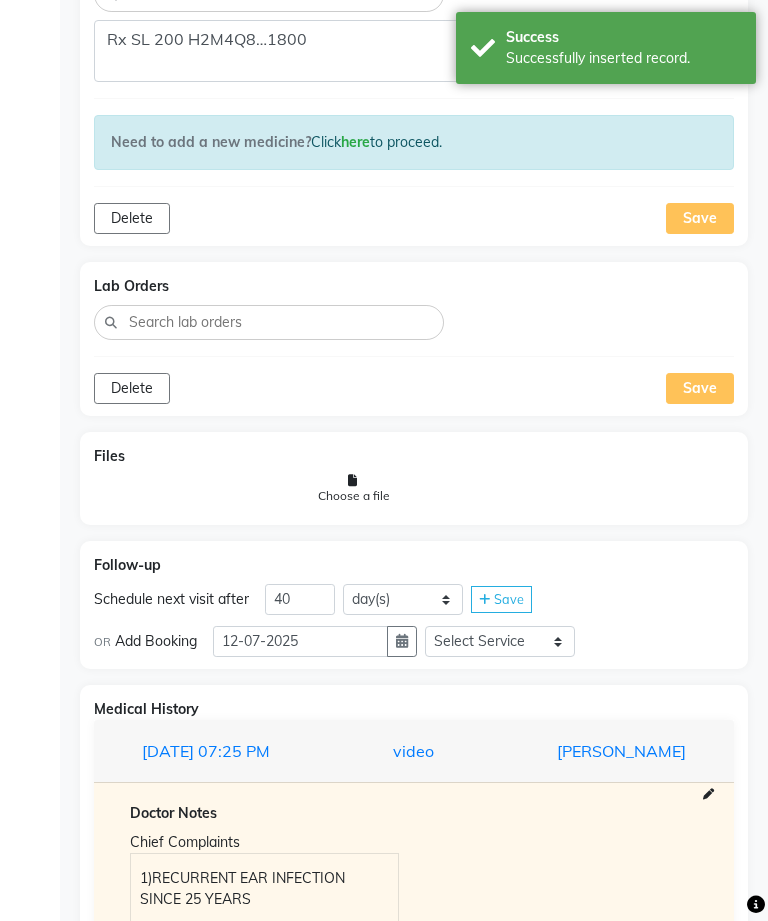 click on "Save" 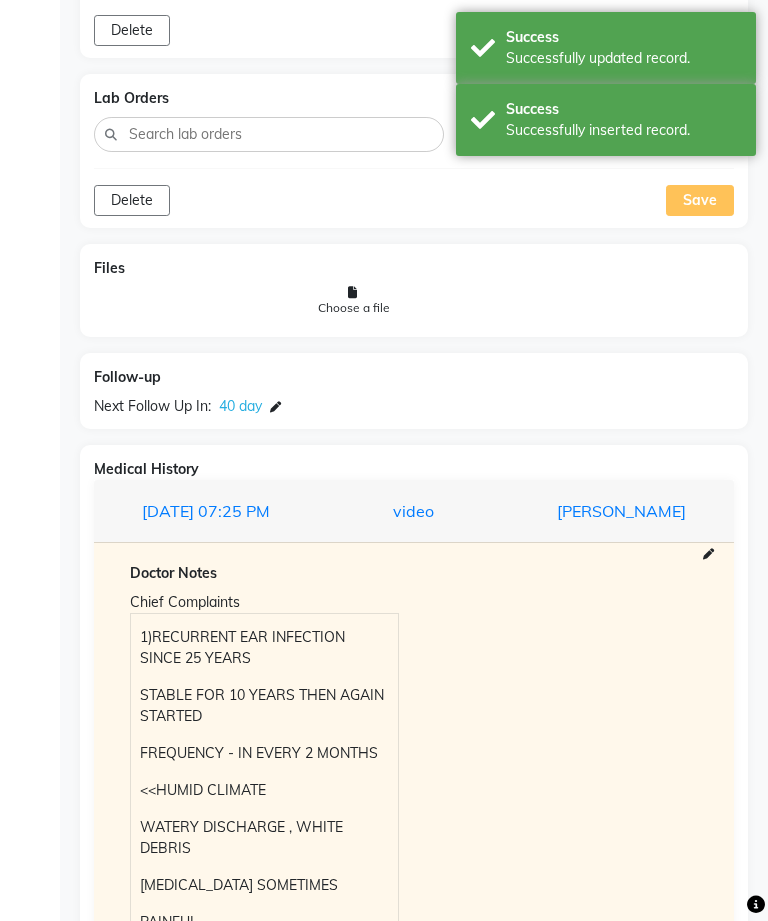 scroll, scrollTop: 1513, scrollLeft: 0, axis: vertical 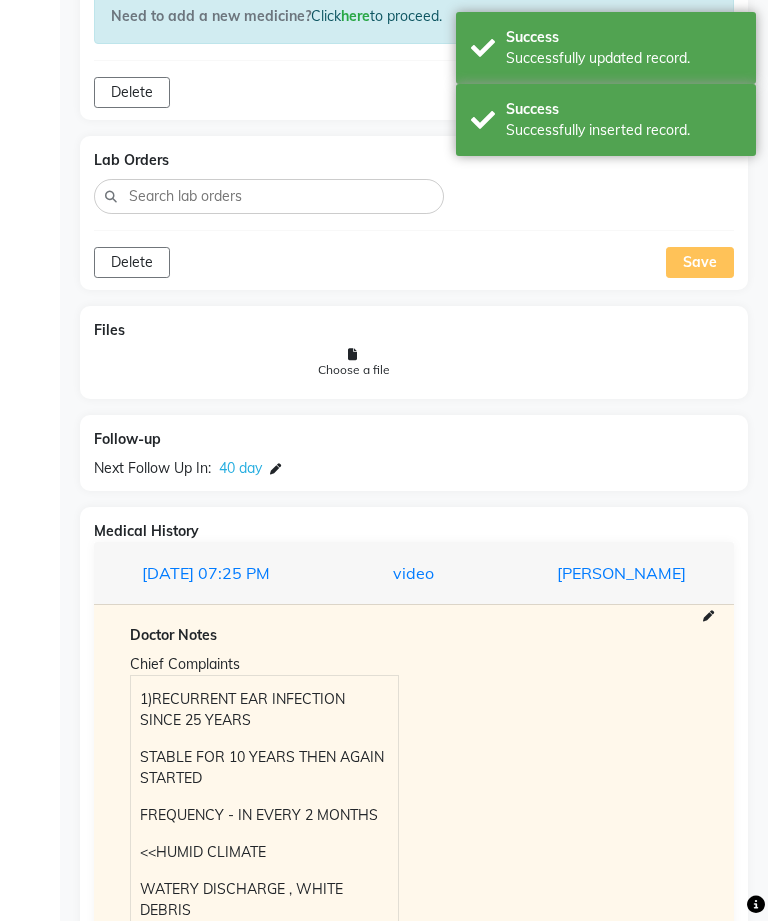 click 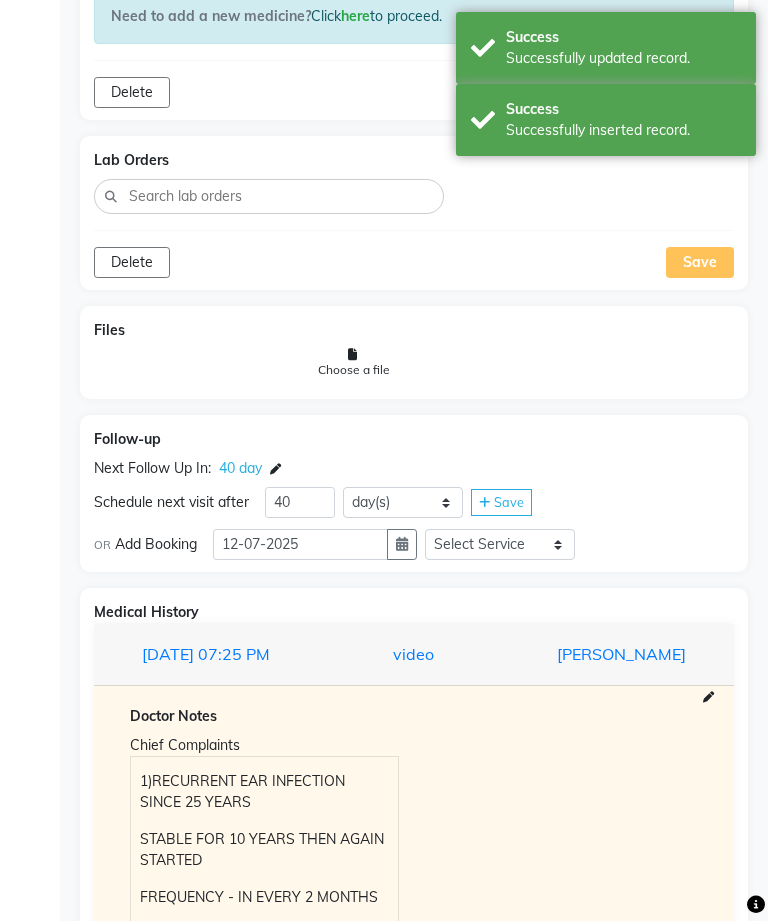 click 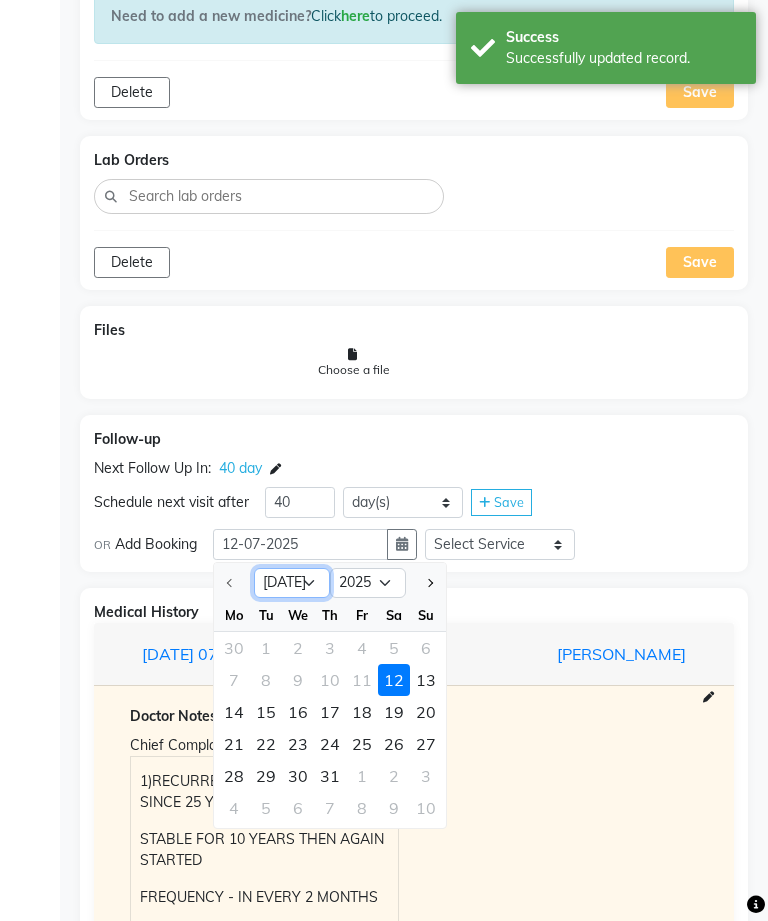 click on "[DATE] Aug Sep Oct Nov Dec" 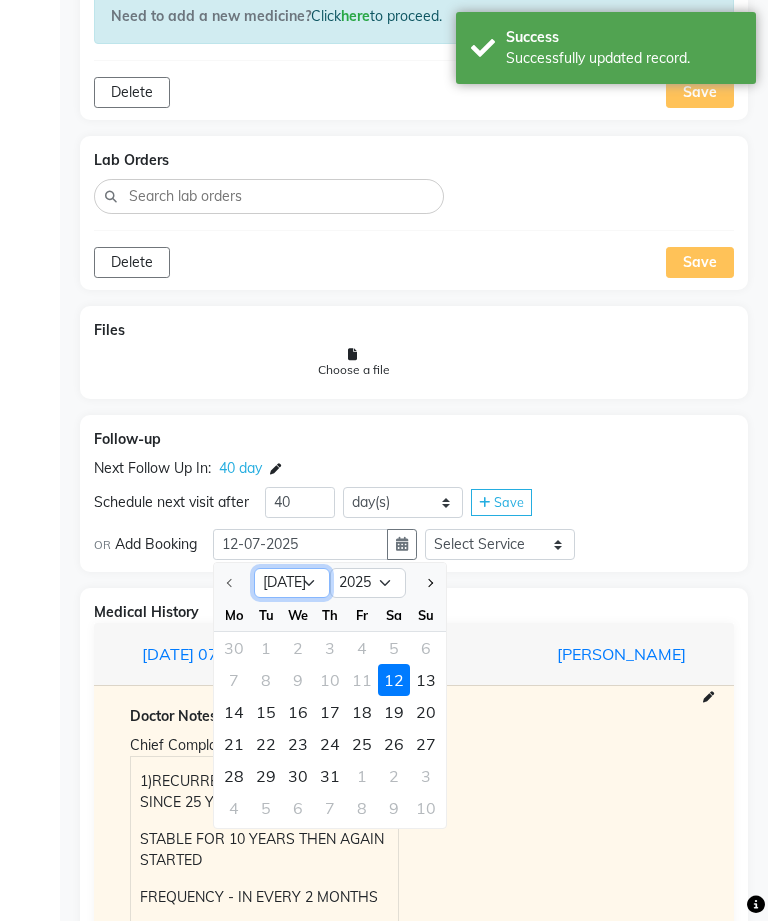 select on "8" 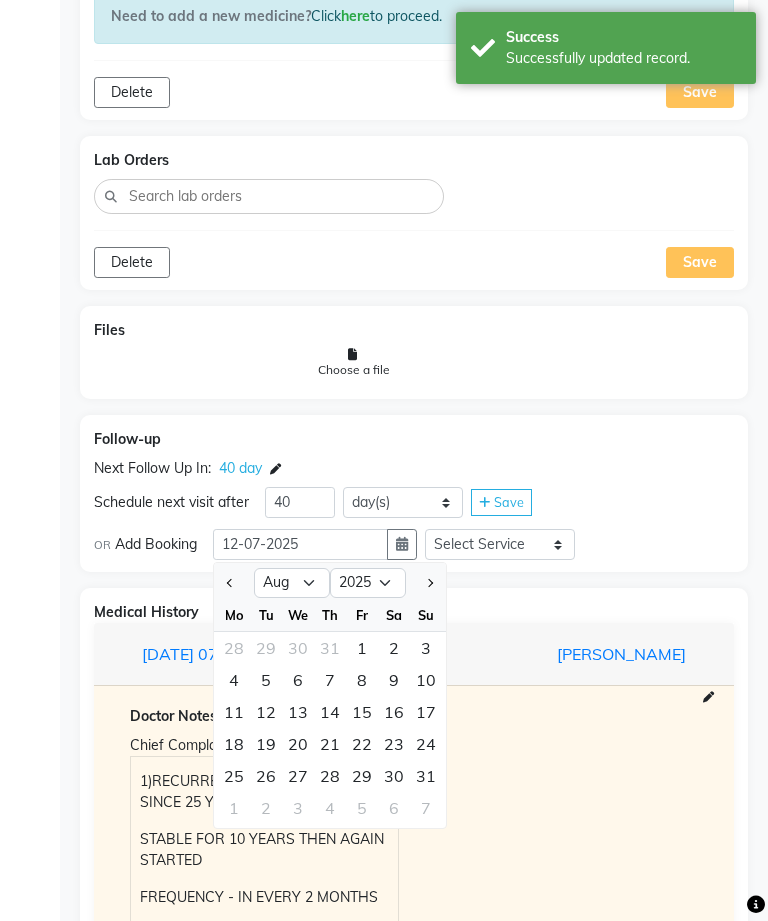 click on "19" 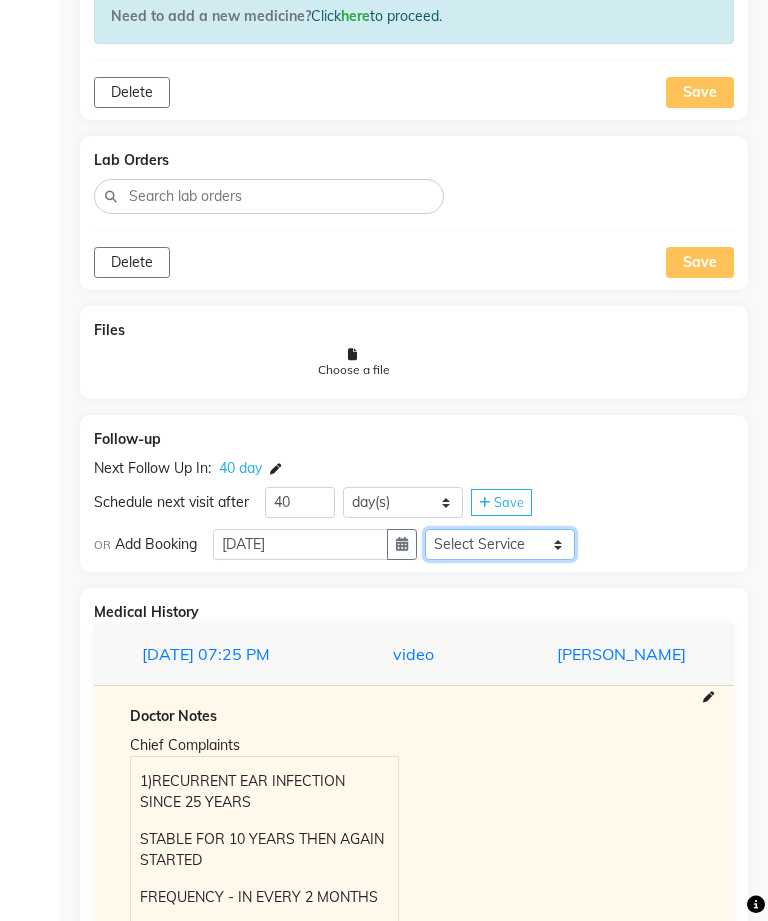 click on "Select Service  In Person - Consultation  Medicine  Medicine 1  Hydra Facial  Medi Facial  Vampire Facial With Plasma  Oxygeno Facial  Anti Aging Facial  Korean Glass GLow Facial  Full Face  Upper Lip  Chin  Underarms  Full Legs & arms  Back-side  Chest  Abdomen  Yellow Peel  Black Peel  Party Peel  Glow Peel  Argi Peel  Under-arm Peel  Depigmento Peel  Anti Aging Peel  Lip Peel  Hair PRP  GFC PRP  [MEDICAL_DATA] / Dermaroller  Under Eye PRP  Face PRP  Dermapen / Mesotherapt for Full Face  Dermapen / Mesotherapt for Scars  Carbon Peel  LASER BLEECH Laser Bleech  BB Glow  Indian Glass Glow  Courier Charges in City  Courier Charges out of City  In Person - Follow Up  Hair Treatment   Skin Treatment   Online - Consultation  Online - Follow Up" 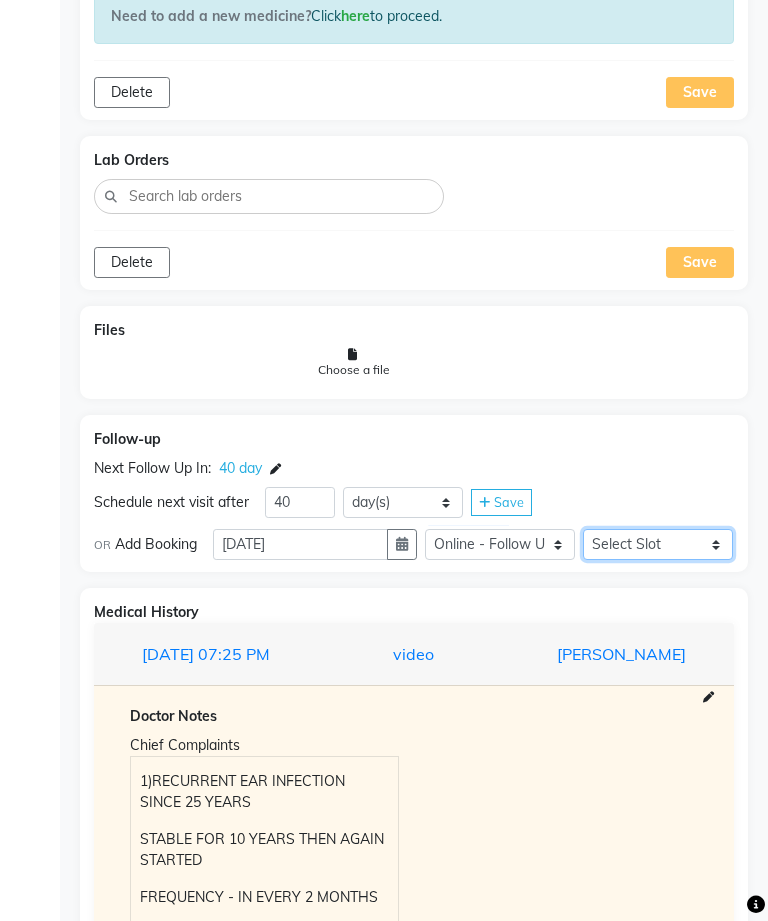 click on "Select Slot 10:15 10:30 10:45 11:00 11:15 11:30 11:45 12:00 12:15 12:30 12:45 13:15 14:15 14:30 14:45 15:00 15:15 15:30 15:45 16:00 16:15 16:30 16:45 17:00 17:15 17:30 17:45 18:00 18:15 18:30 18:45 19:00 19:15 19:30 19:45 20:00 20:30 20:45 21:00 21:15 21:30 21:45" 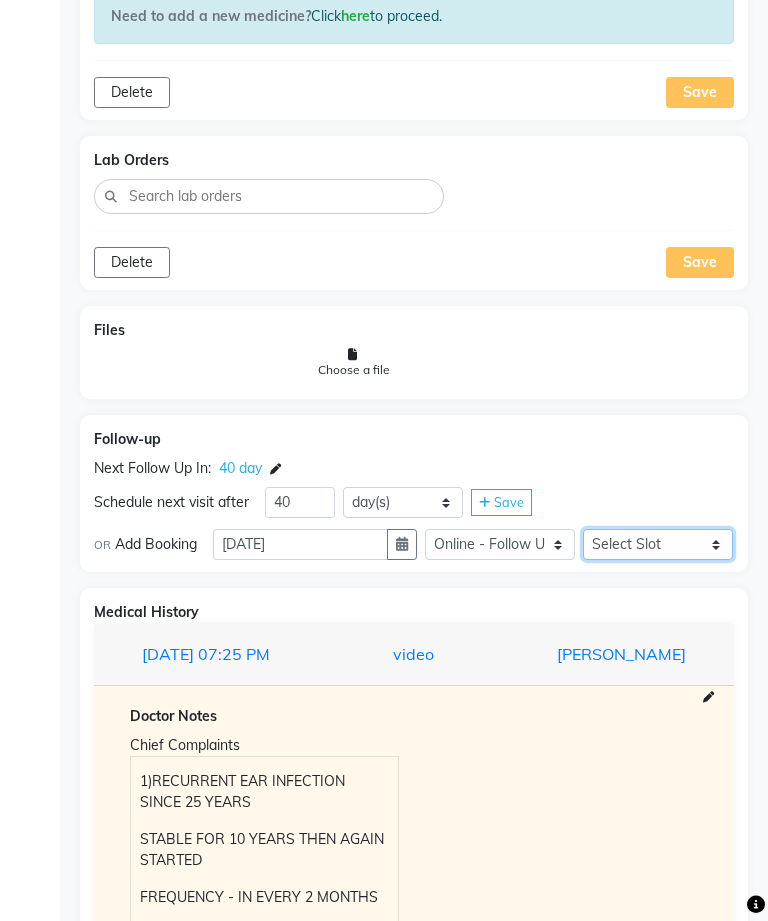 select on "855" 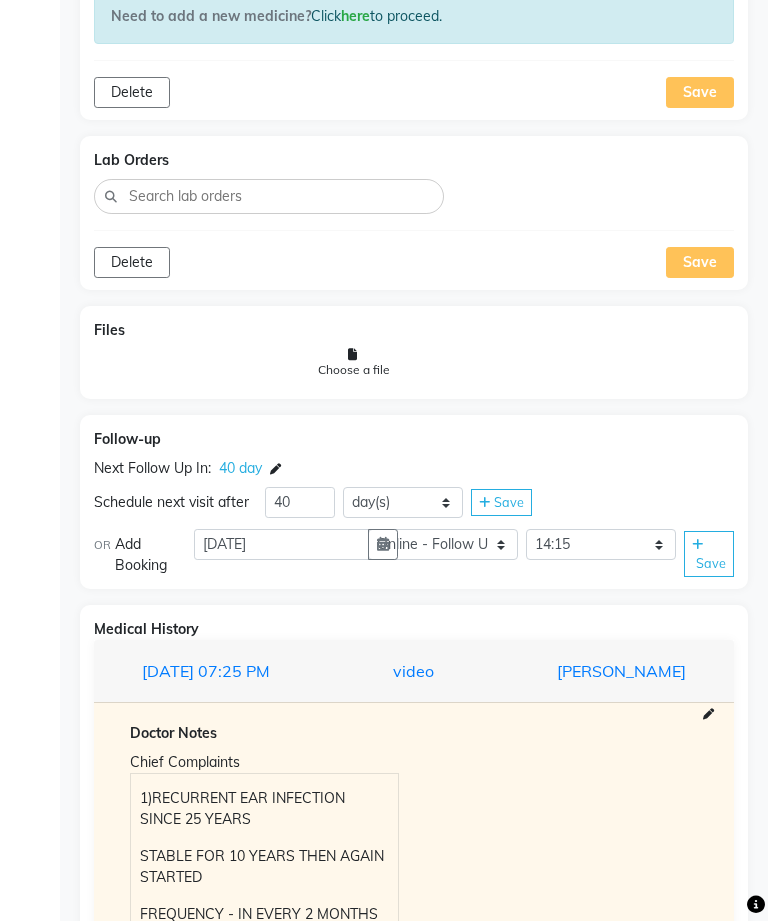click 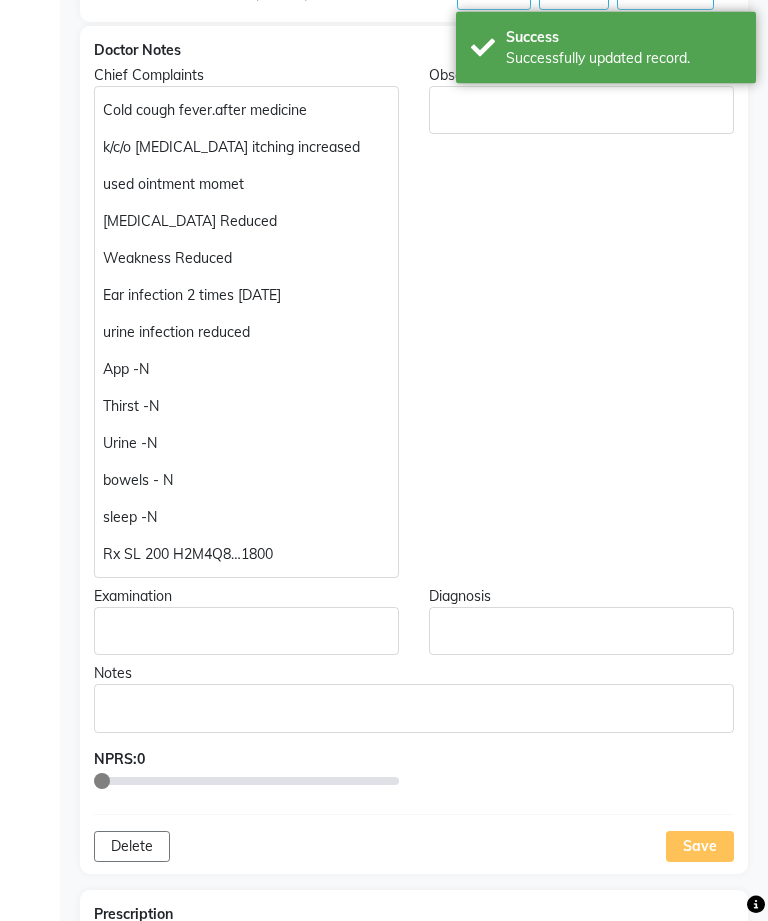 scroll, scrollTop: 0, scrollLeft: 0, axis: both 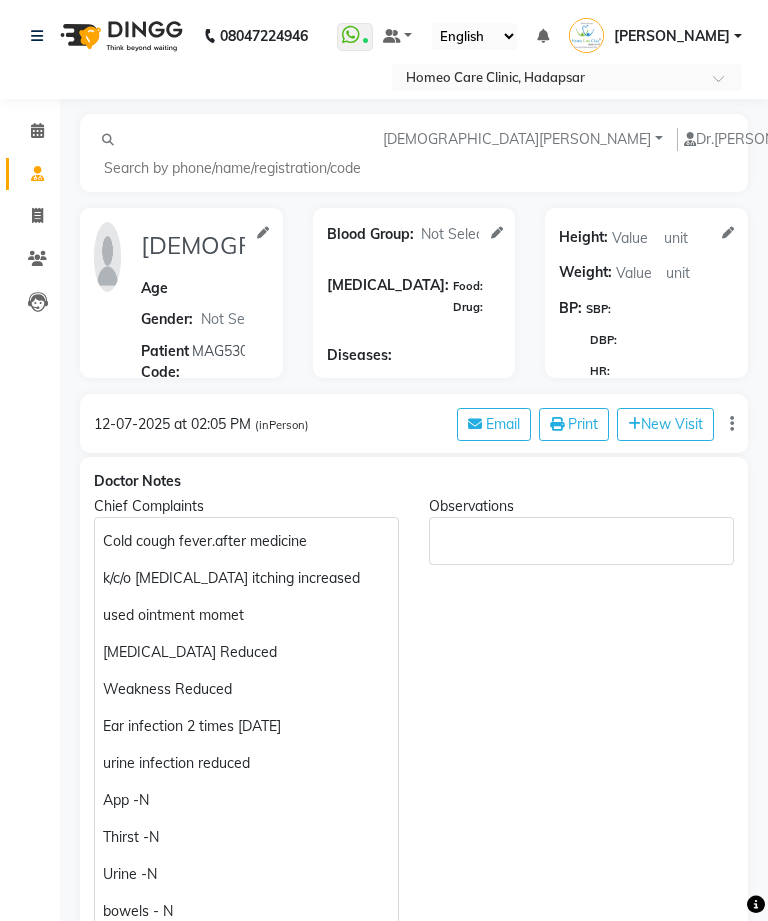 click on "Patients" 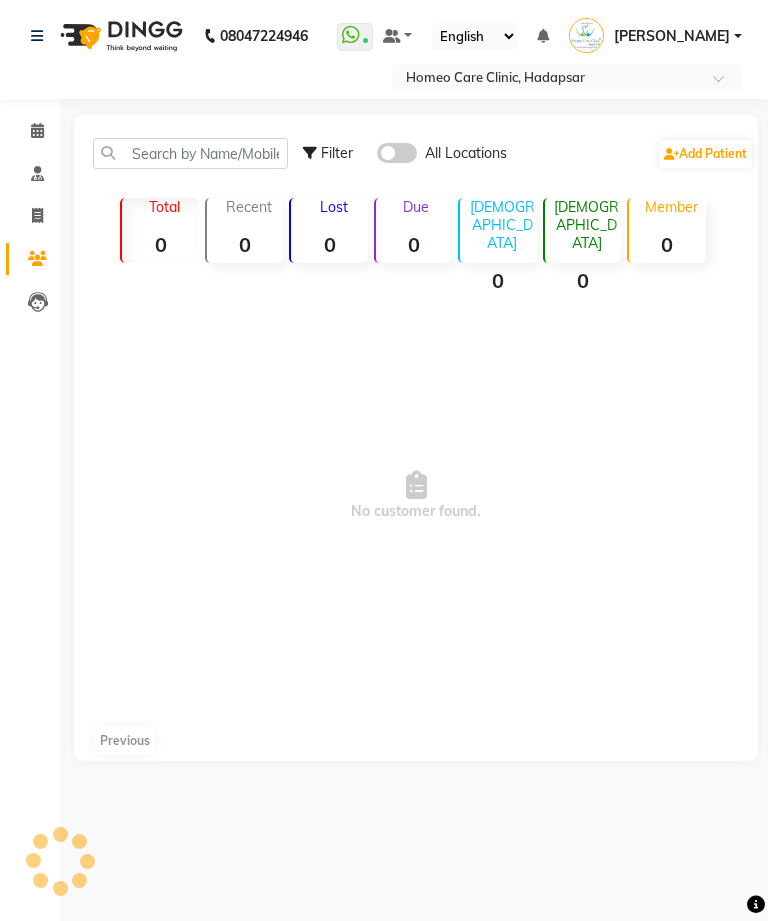 click on "Invoice" 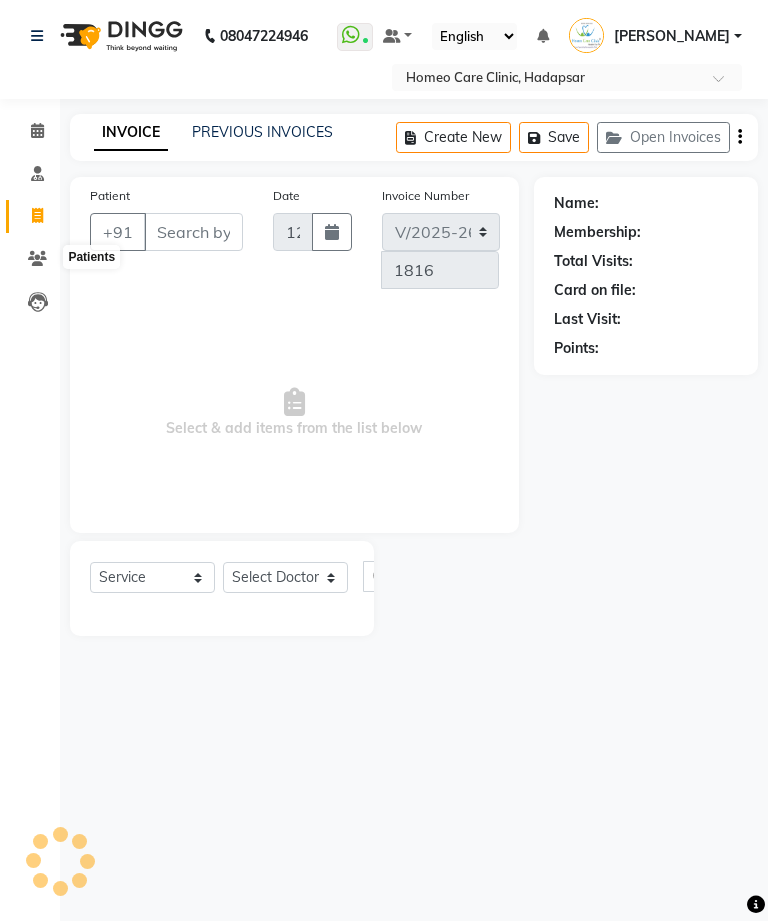 click 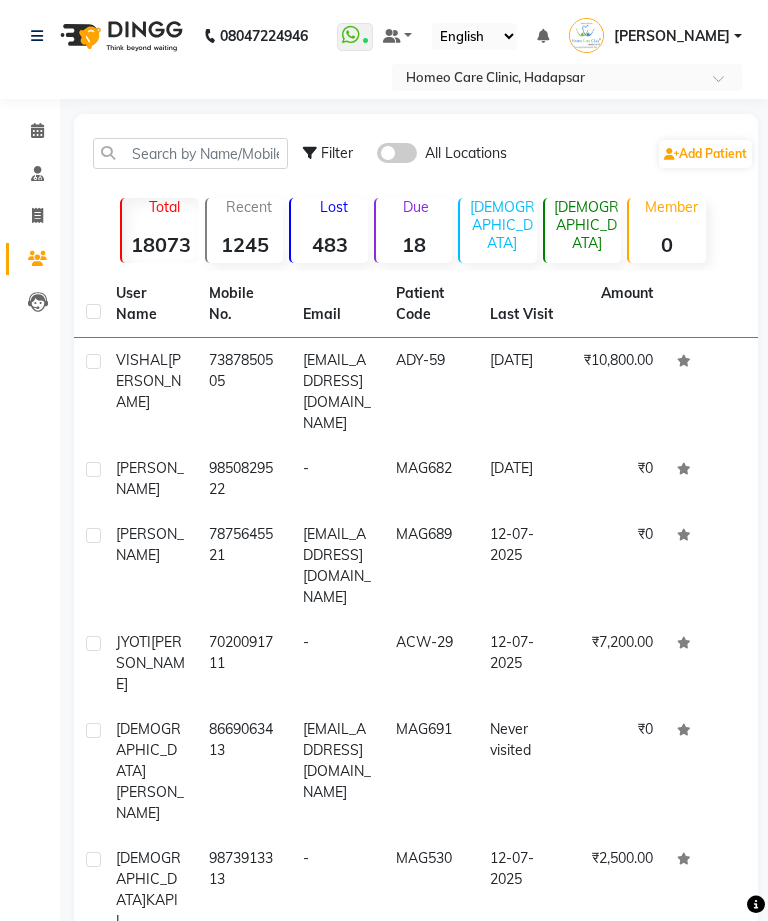 click on "9850829522" 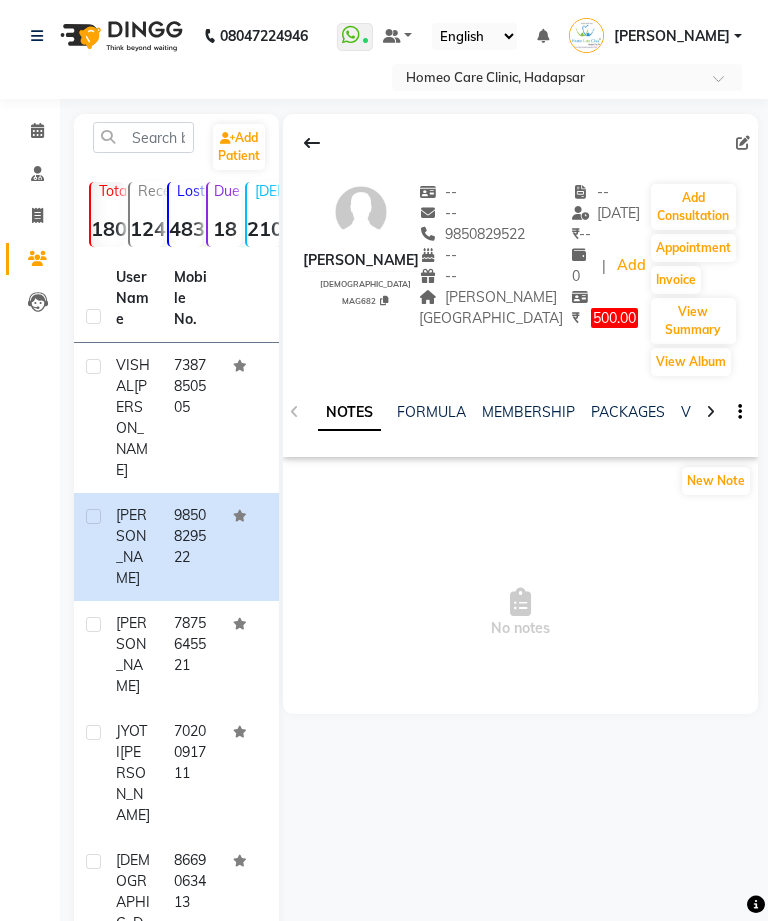 click on "Add Consultation" 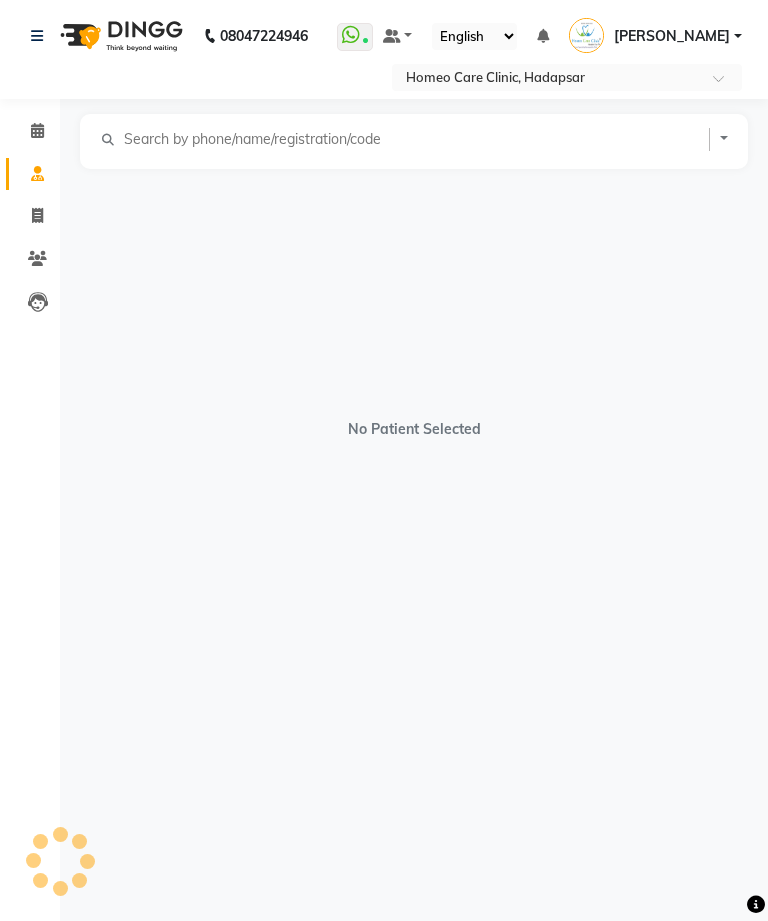 select on "[DEMOGRAPHIC_DATA]" 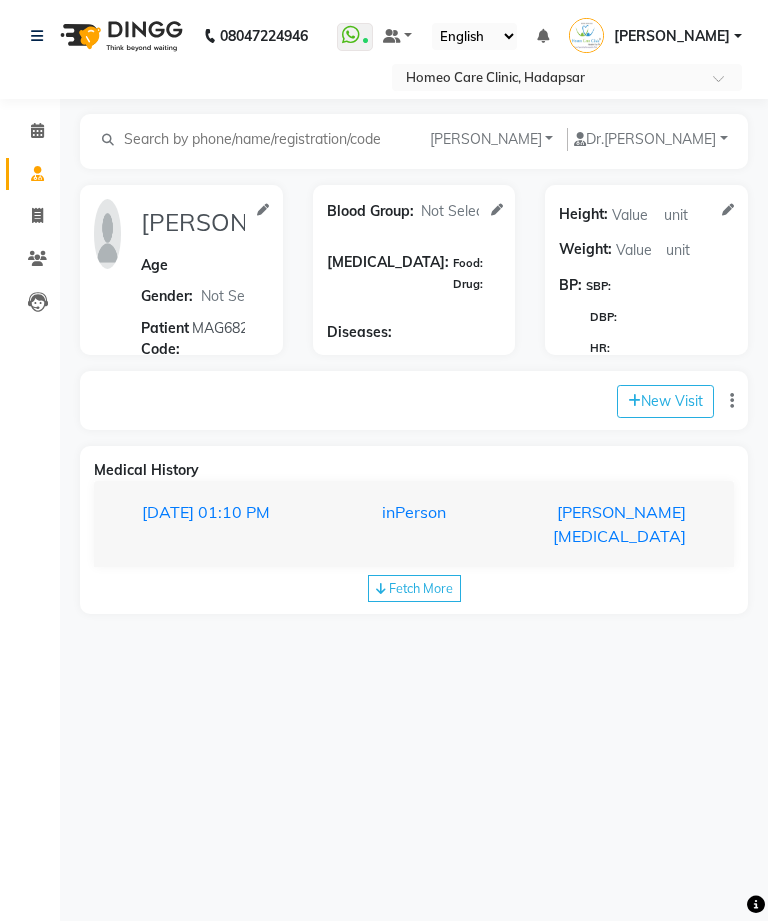 click on "[PERSON_NAME][MEDICAL_DATA]" at bounding box center (605, 524) 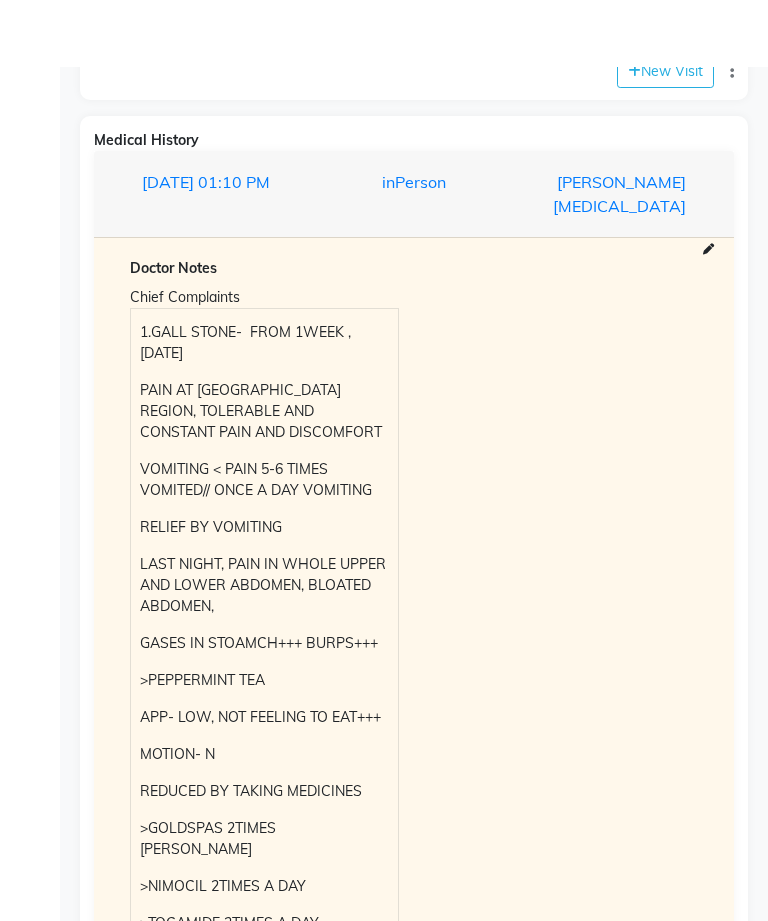 scroll, scrollTop: 0, scrollLeft: 0, axis: both 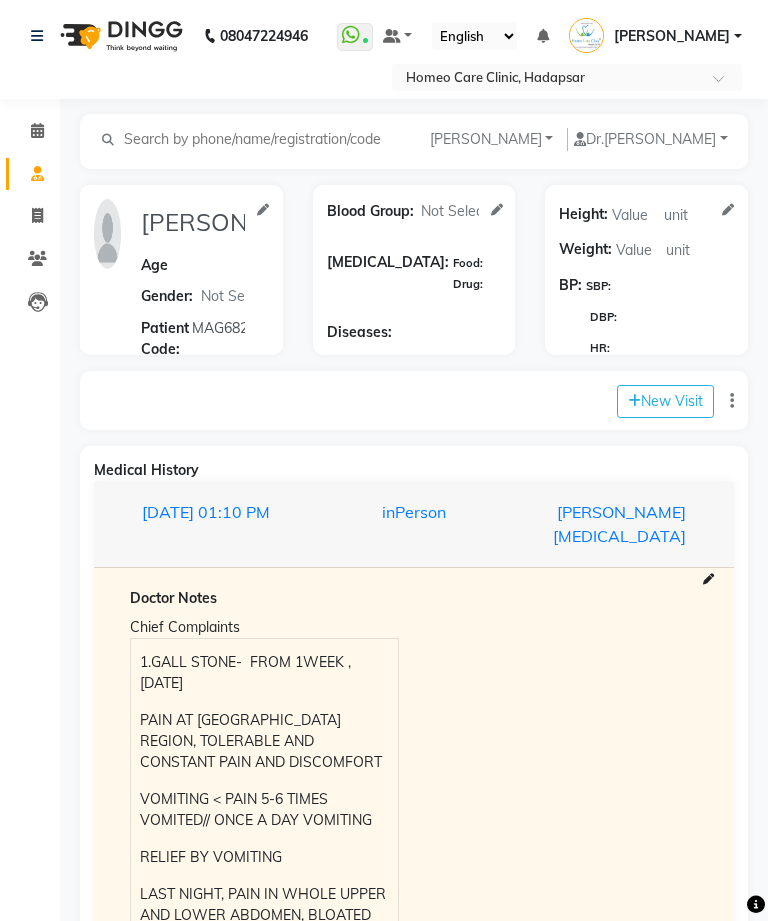 click on "New Visit" 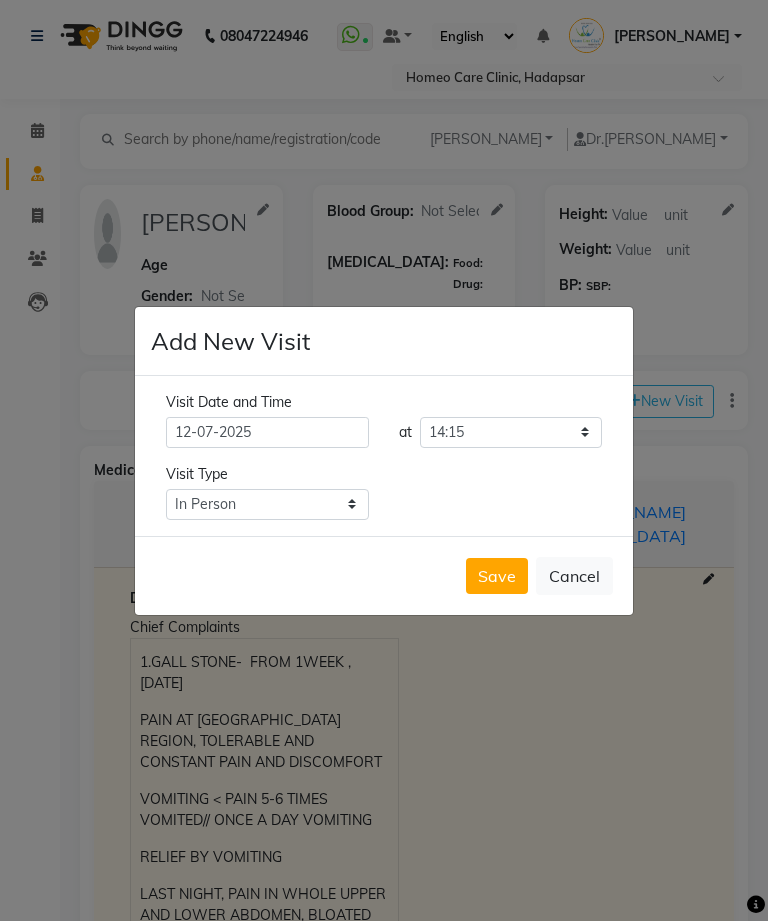 scroll, scrollTop: 64, scrollLeft: 0, axis: vertical 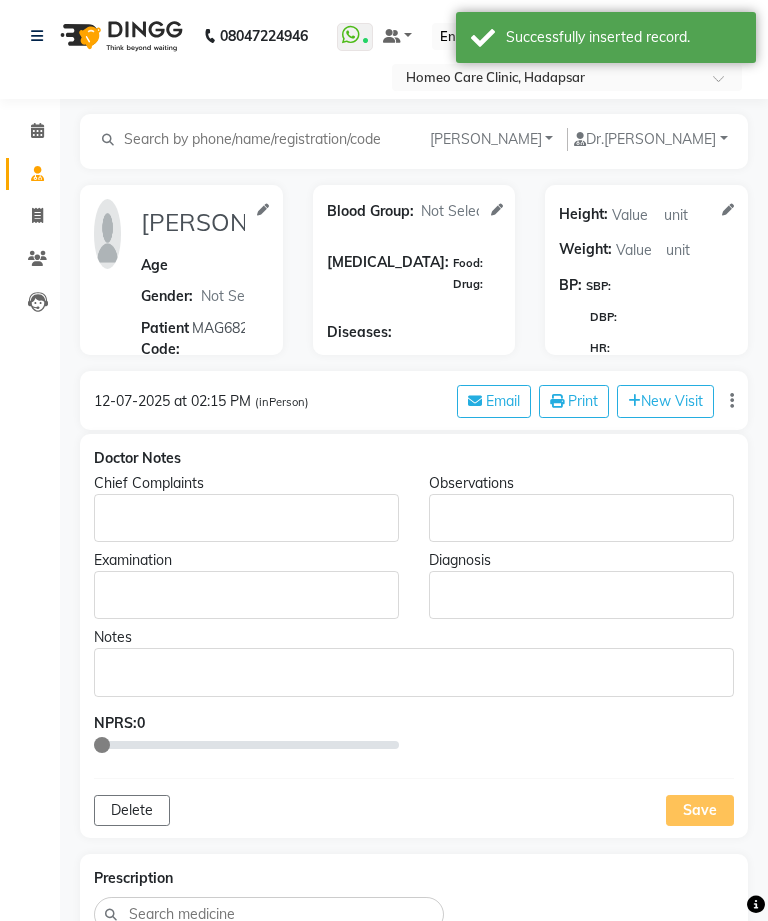 type on "[PERSON_NAME]" 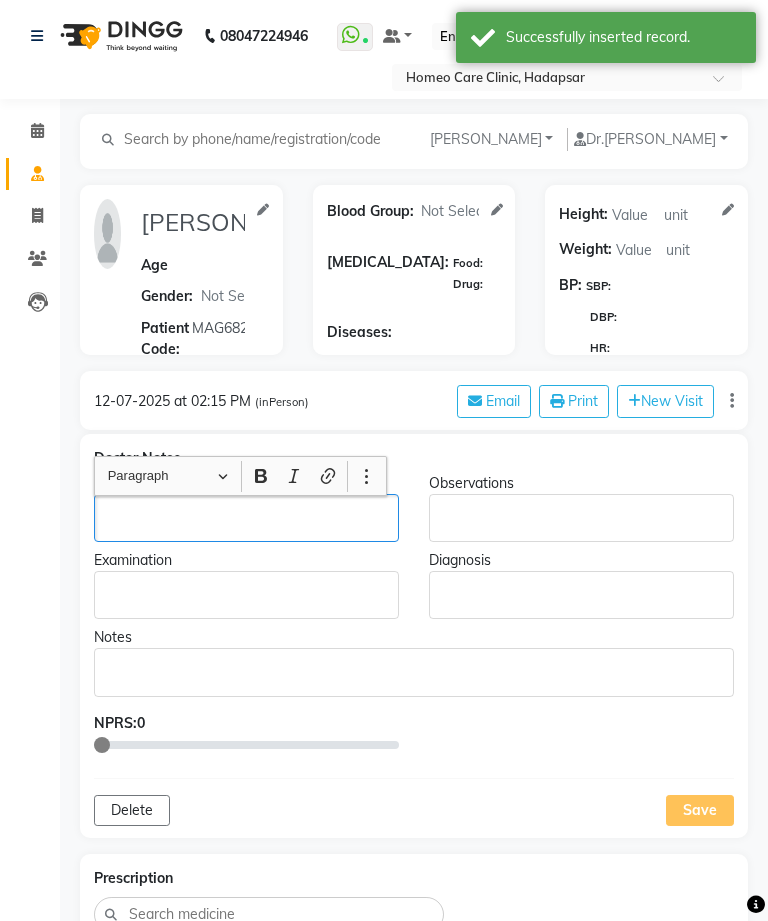 type 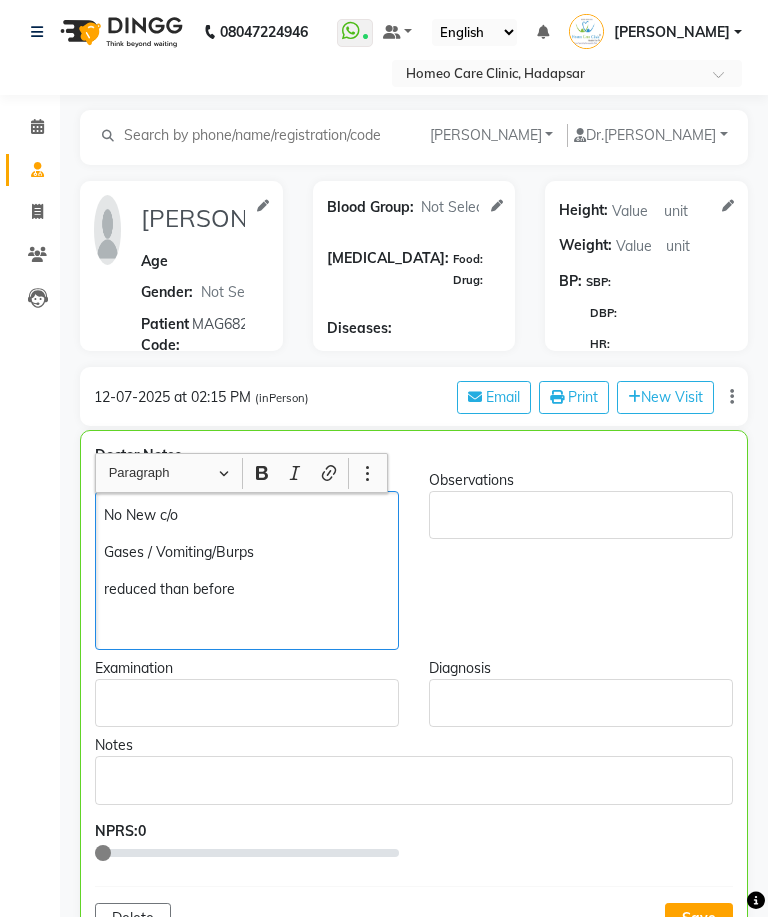scroll, scrollTop: 12, scrollLeft: 0, axis: vertical 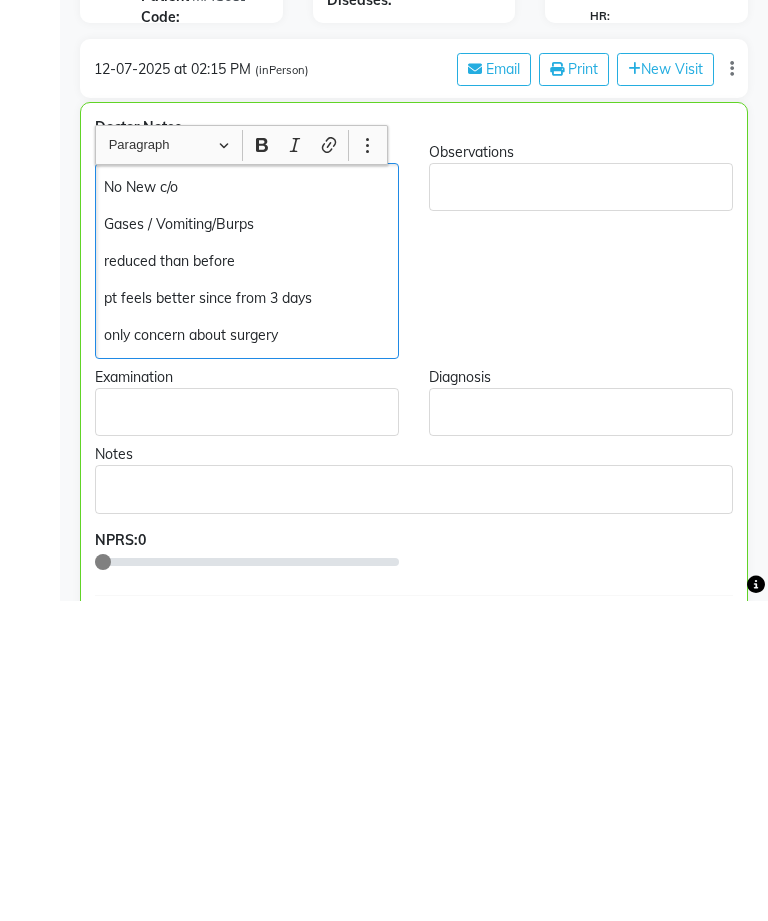 click on "only concern about surgery" 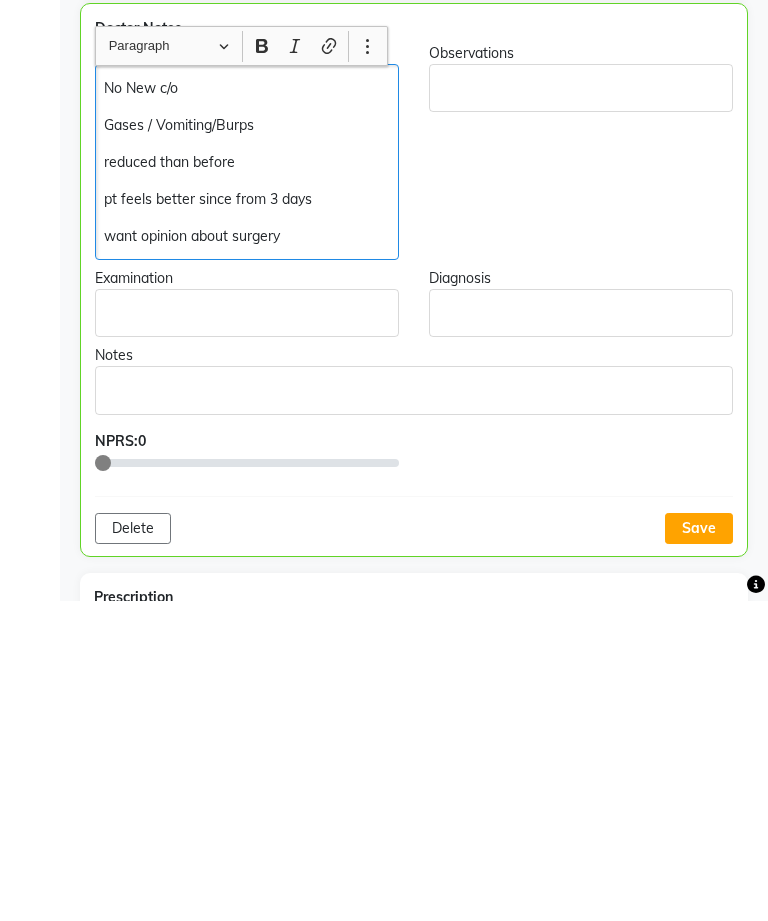 click on "Save" 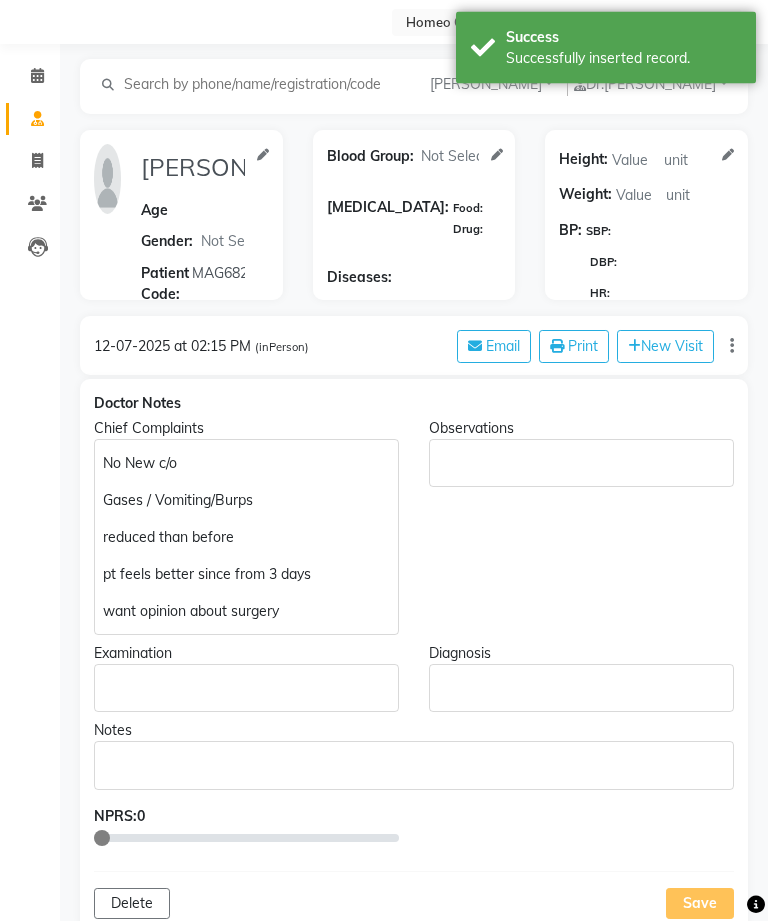 scroll, scrollTop: 56, scrollLeft: 0, axis: vertical 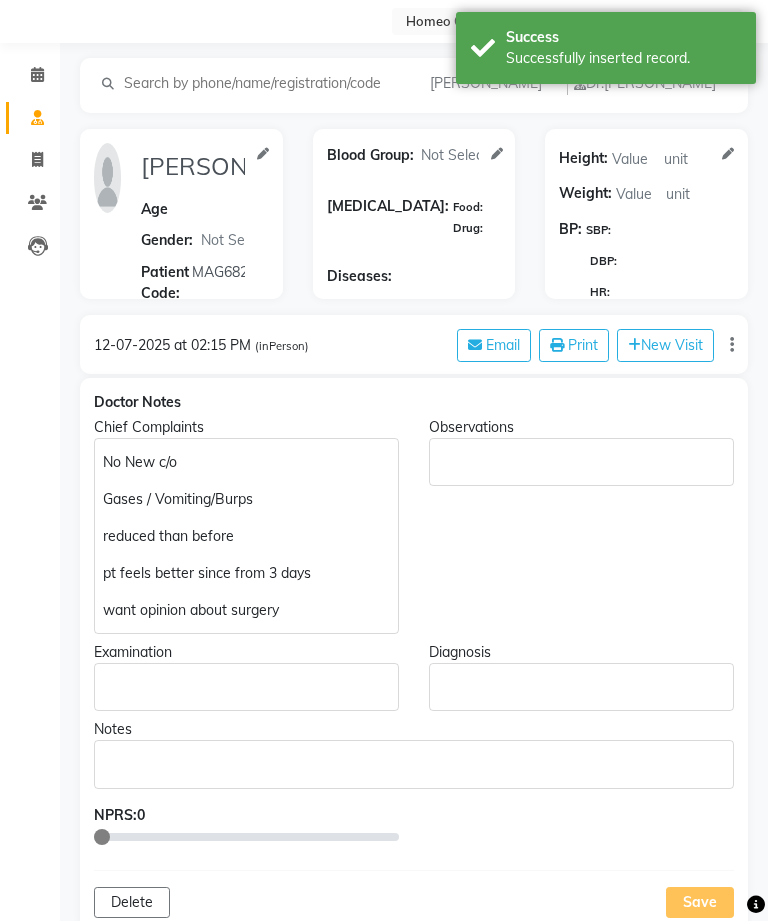 click 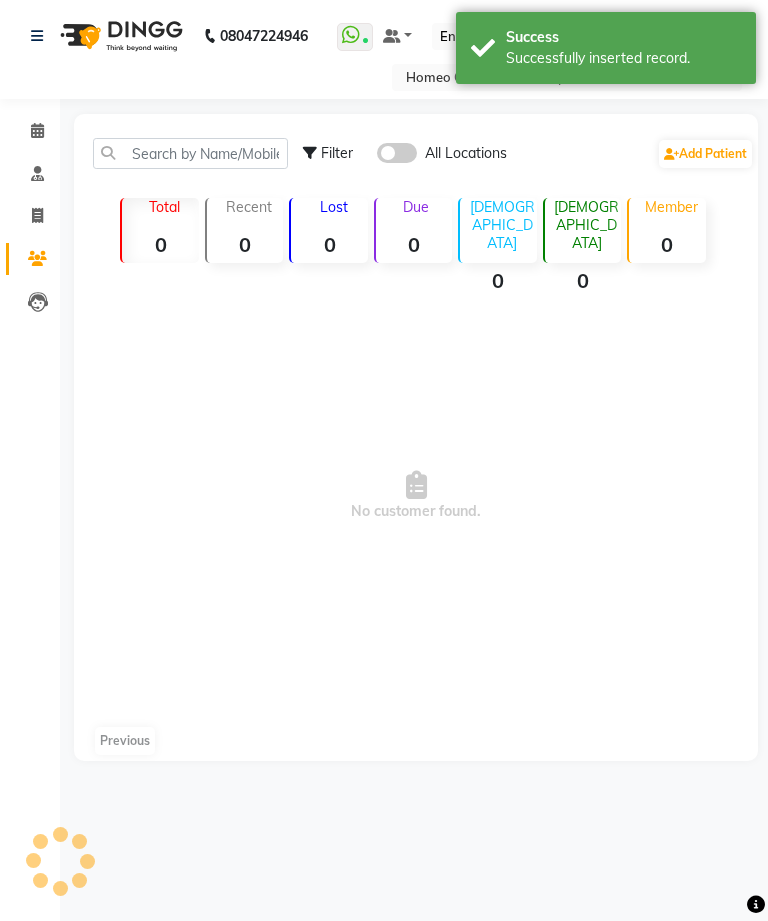 scroll, scrollTop: 0, scrollLeft: 0, axis: both 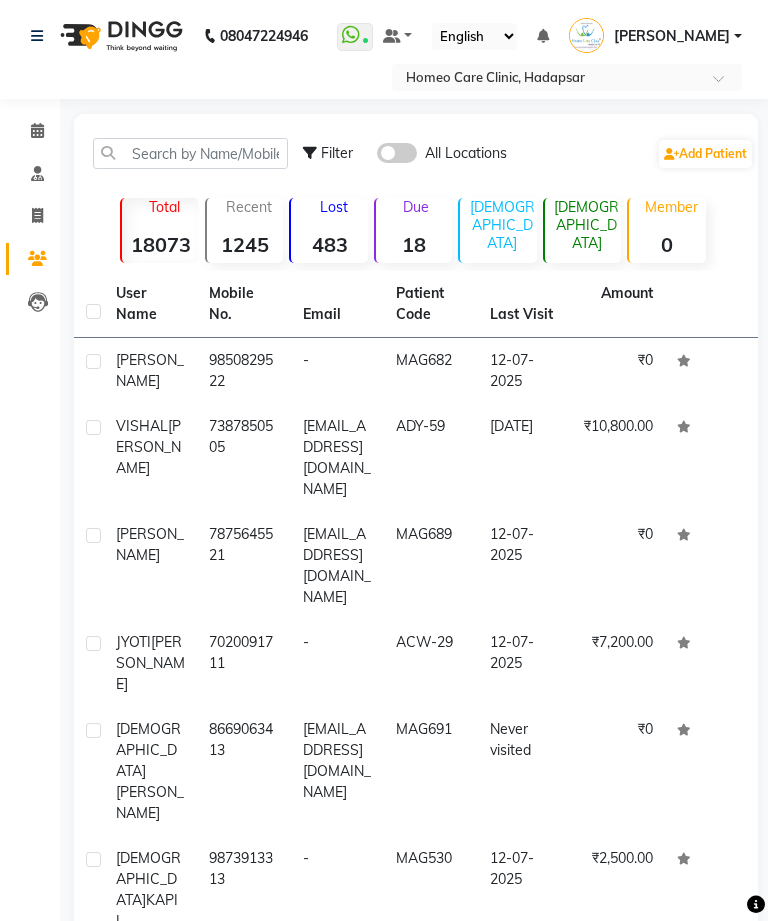 click on "7387850505" 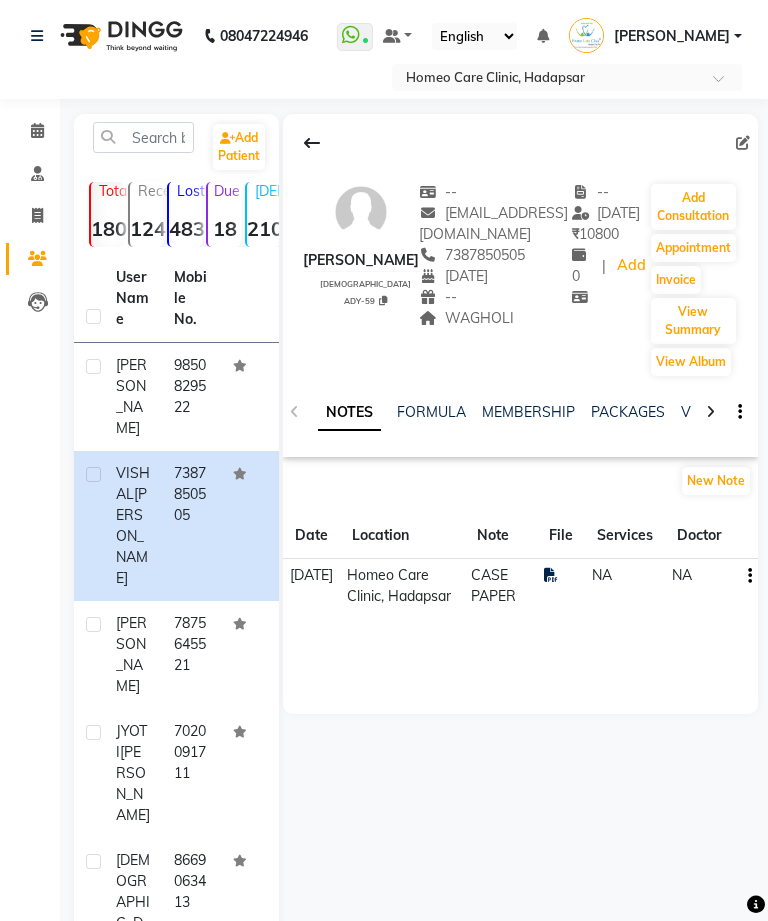 click on "Add Consultation" 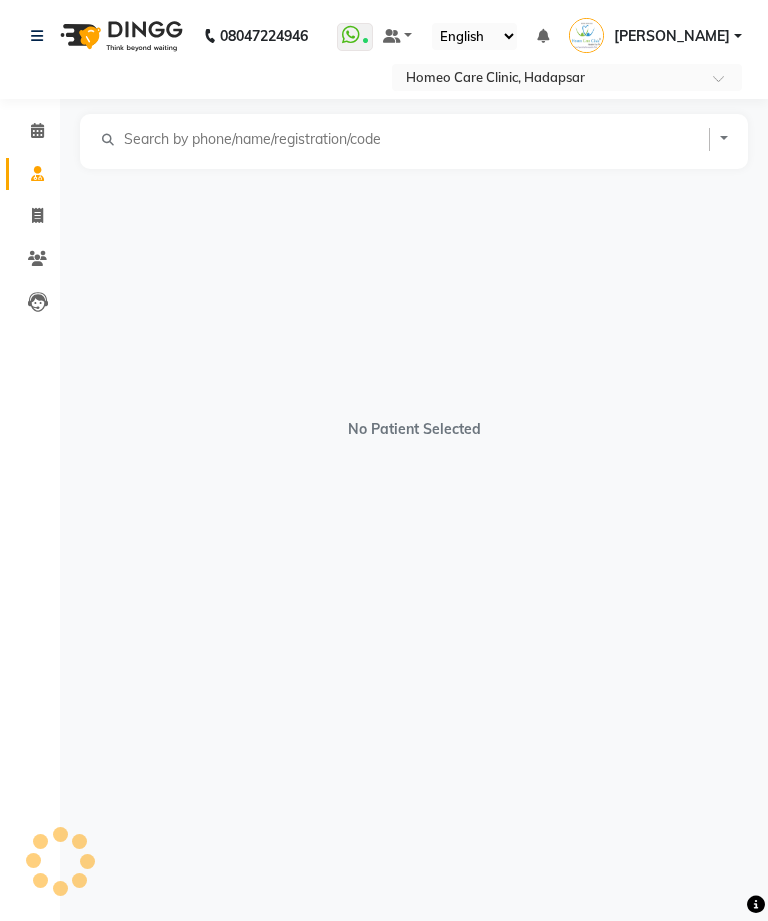 select on "[DEMOGRAPHIC_DATA]" 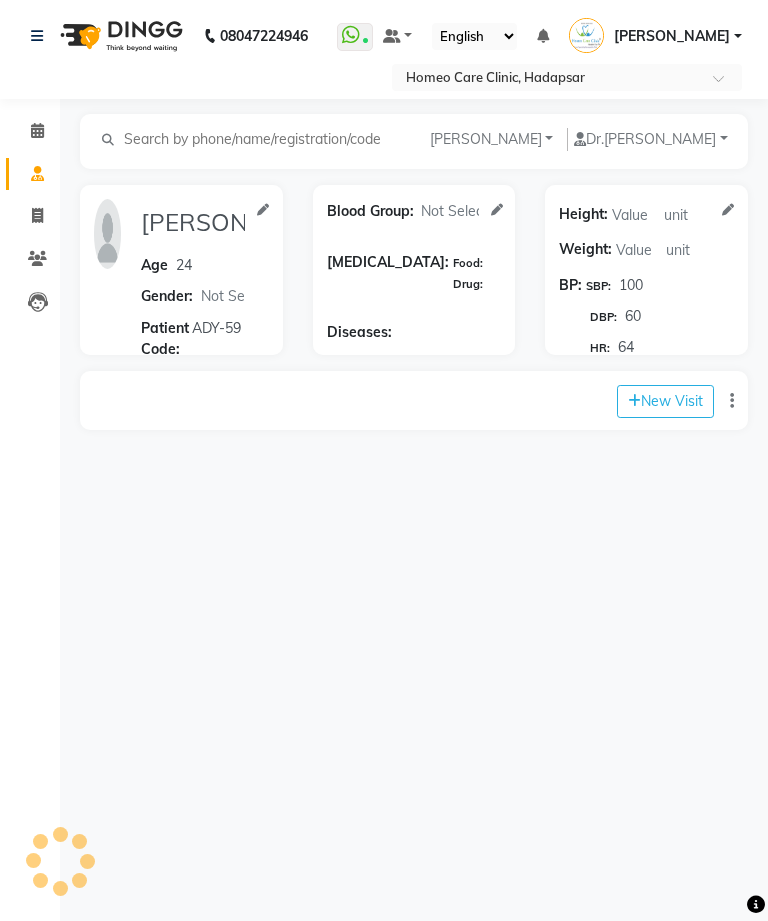 click on "08047224946 Select Location × Homeo Care Clinic, Hadapsar   WhatsApp Status  ✕ Status:  Connected Most Recent Message: [DATE]     12:40 PM Recent Service Activity: [DATE]     12:51 PM Default Panel My Panel English ENGLISH Español العربية मराठी हिंदी ગુજરાતી தமிழ் 中文 Notifications nothing to show [PERSON_NAME] Manage Profile Change Password Sign out  Version:3.15.4  ☀ Homeo Care Clinic, Hadapsar   Calendar  Consultation  Invoice  Patients  Leads  Completed InProgress Upcoming Dropped Tentative Check-In Confirm Bookings Segments Page Builder [PERSON_NAME] Add Family Member  Dr.   [PERSON_NAME] Support [PERSON_NAME] [PERSON_NAME]  [PERSON_NAME] [PERSON_NAME] [PERSON_NAME][MEDICAL_DATA] [PERSON_NAME] Dr [PERSON_NAME] Dr [PERSON_NAME] [PERSON_NAME] [PERSON_NAME] [MEDICAL_DATA][PERSON_NAME] [PERSON_NAME] [PERSON_NAME] Age [DEMOGRAPHIC_DATA] Gender:  Not Selected [DEMOGRAPHIC_DATA] [DEMOGRAPHIC_DATA] Patient Code:  ADY-59 Blood Group:  Not Selected [MEDICAL_DATA]:  Food: Drug:" at bounding box center [384, 460] 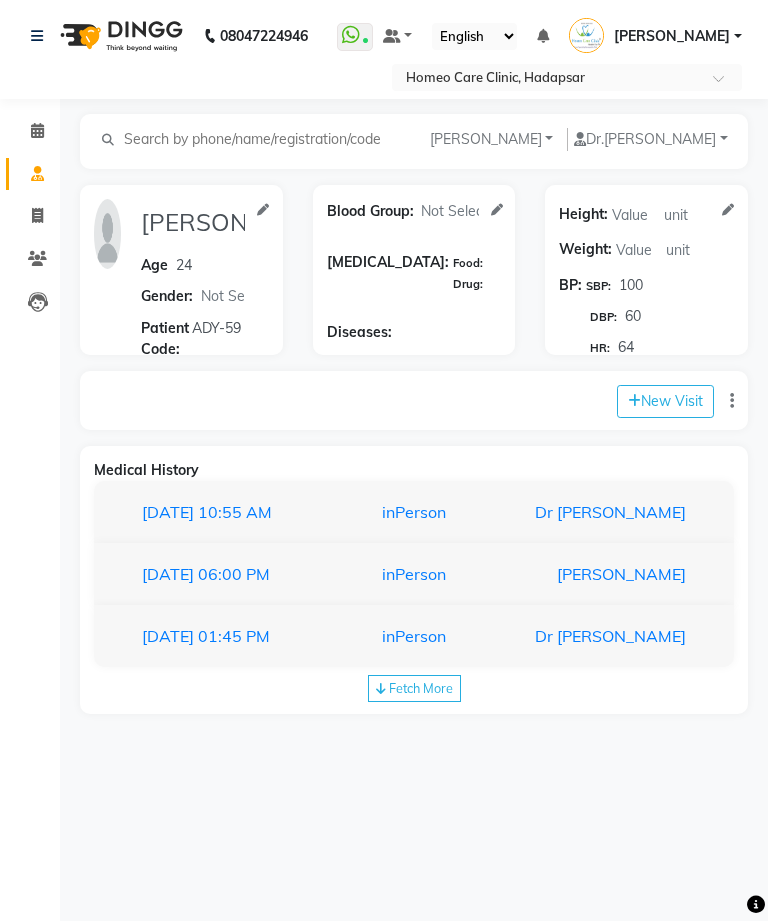 click on "[DATE] 10:55 AM inPerson Dr [PERSON_NAME]" at bounding box center (414, 512) 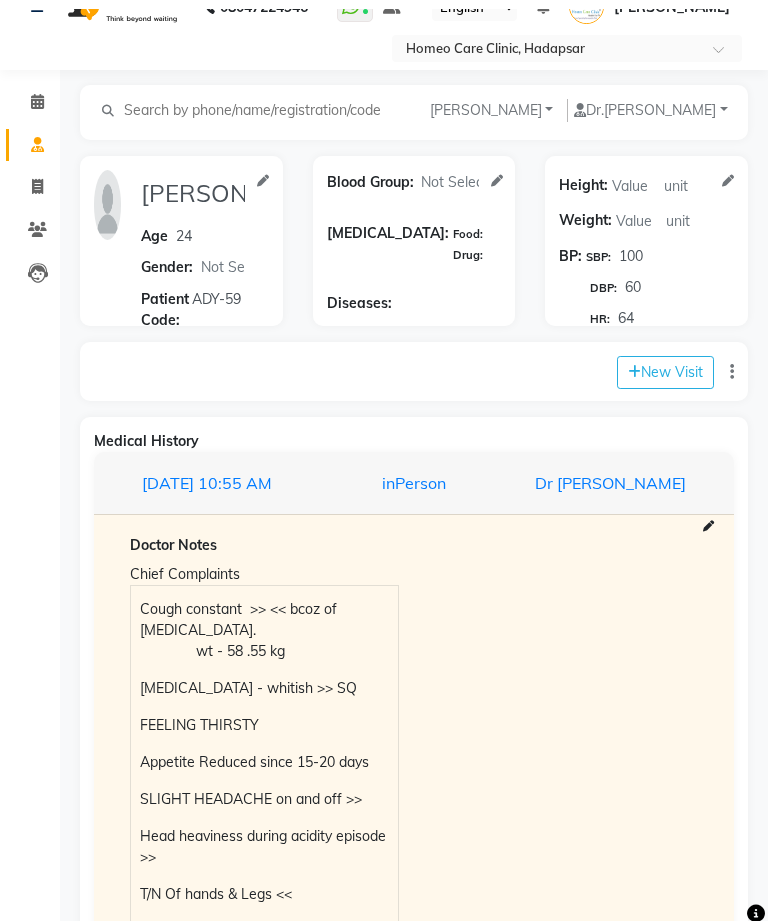 scroll, scrollTop: 28, scrollLeft: 0, axis: vertical 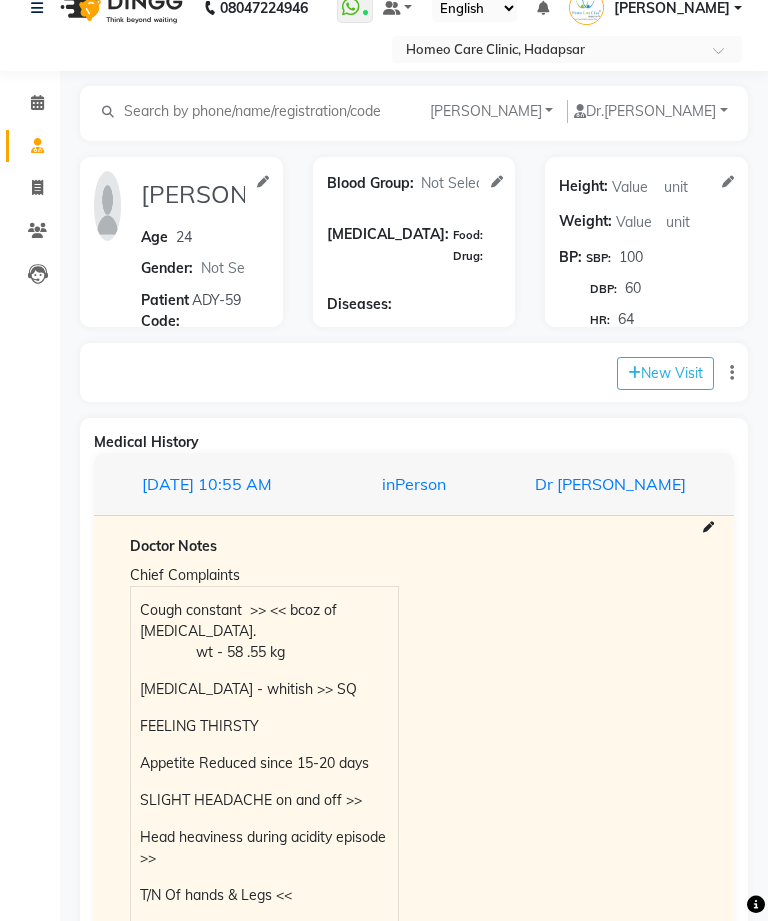 click on "New Visit" 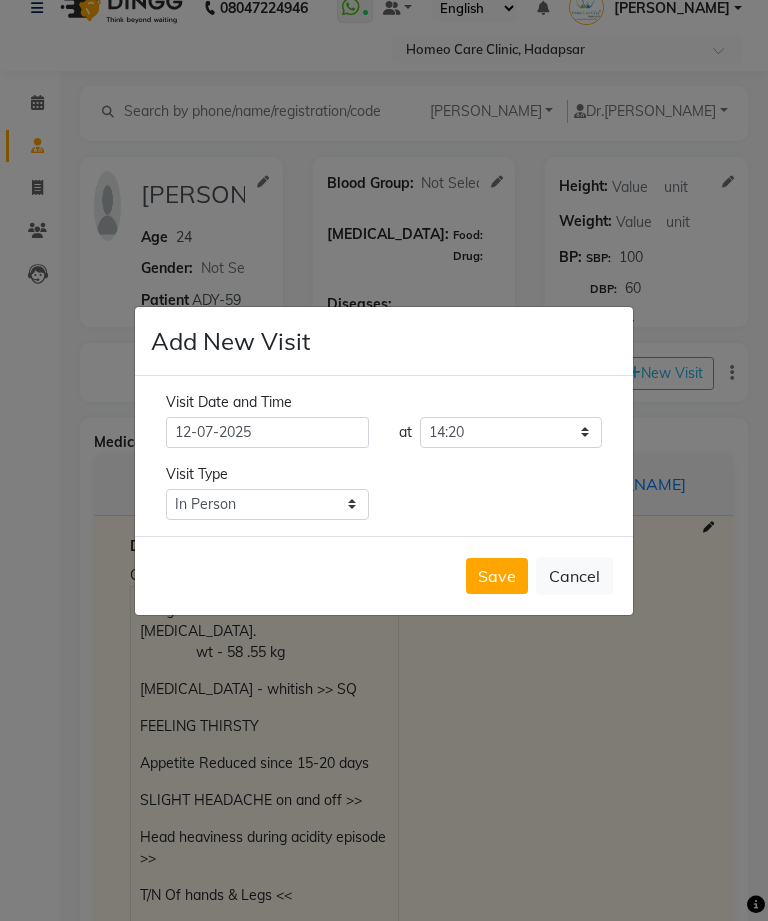 scroll, scrollTop: 27, scrollLeft: 0, axis: vertical 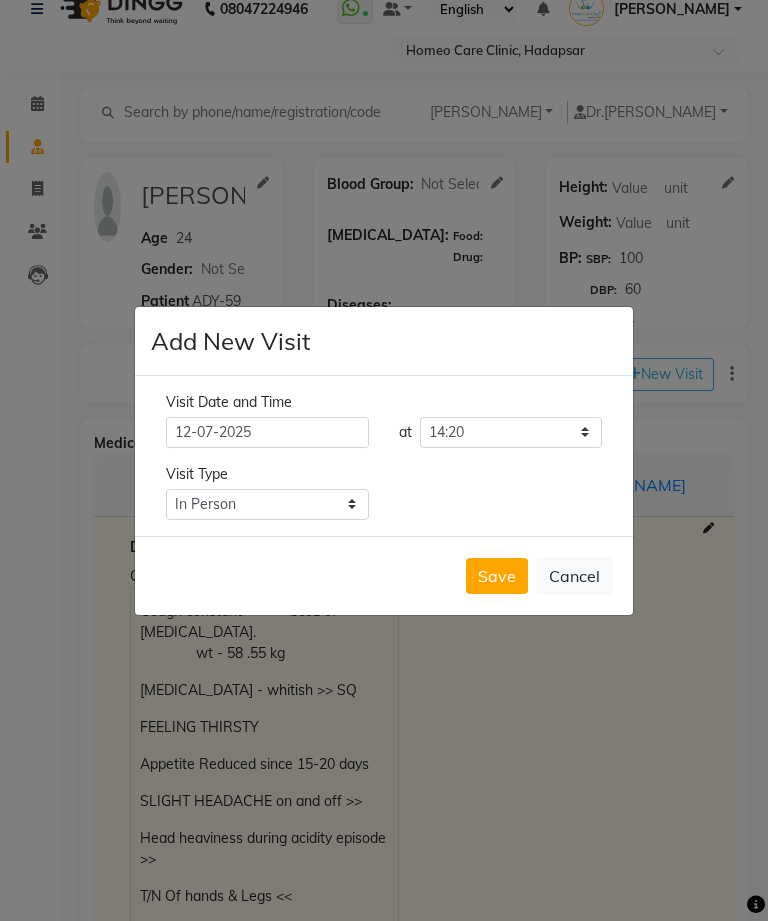 click on "Save" 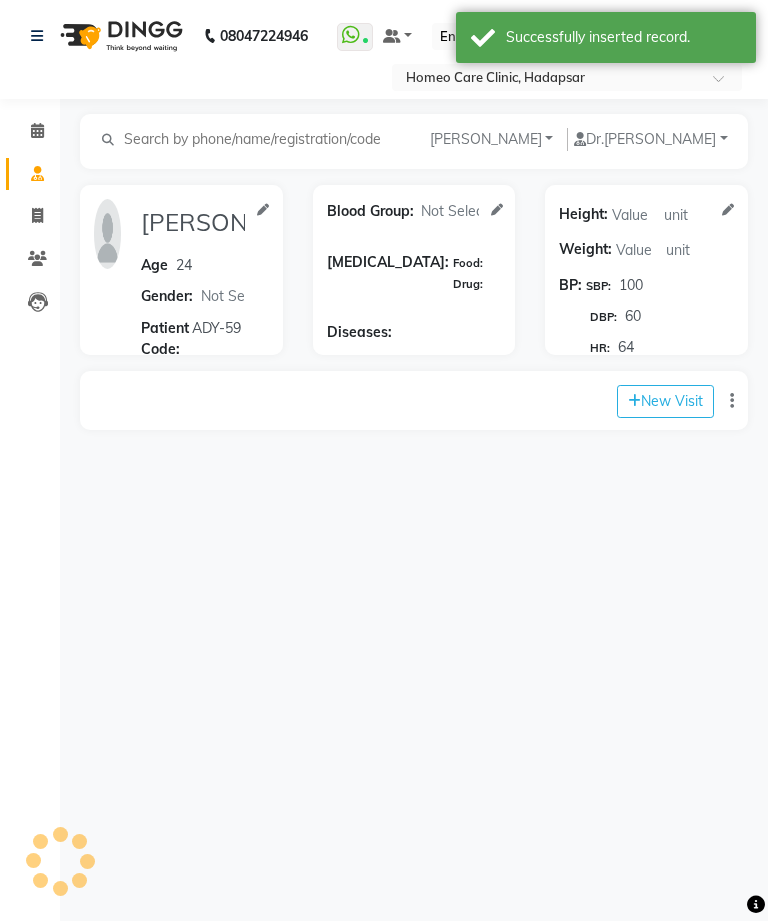 scroll, scrollTop: 0, scrollLeft: 0, axis: both 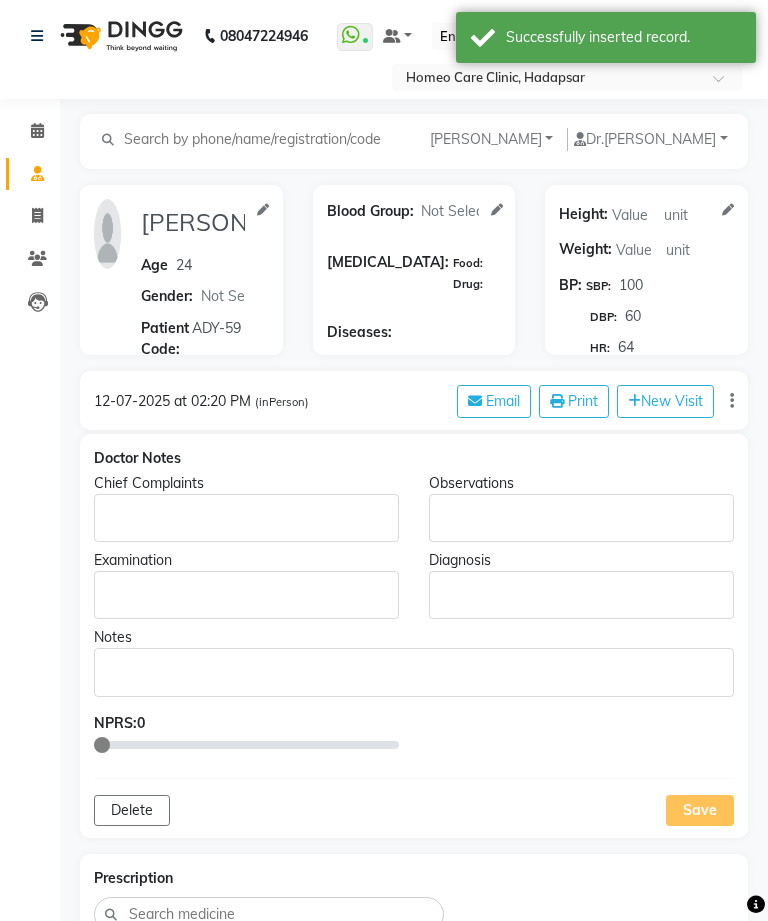 type on "[PERSON_NAME]" 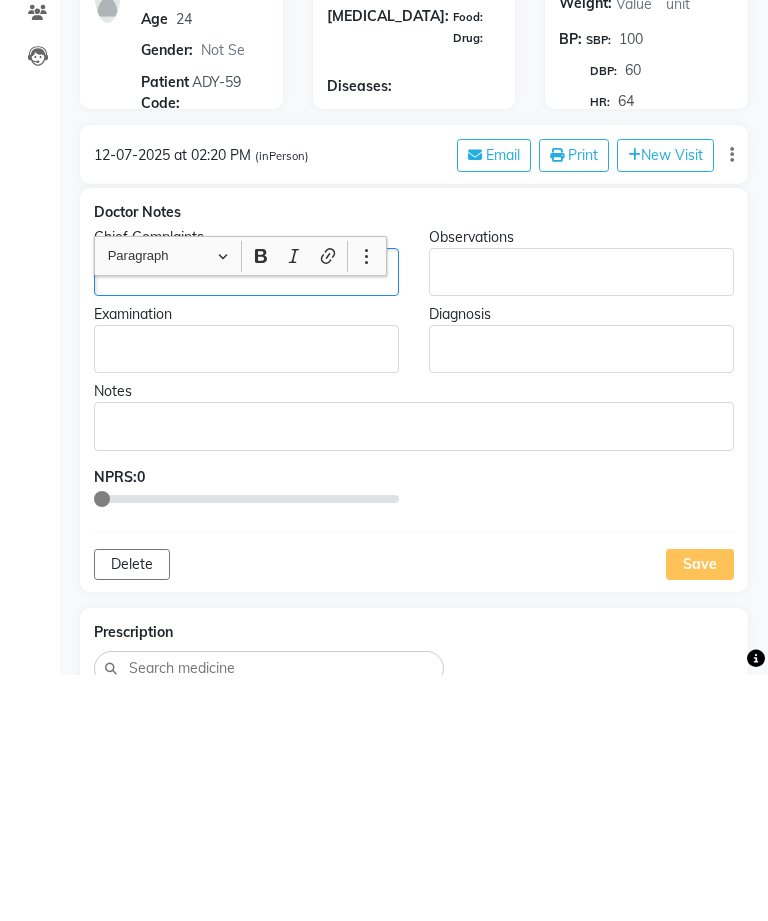 type 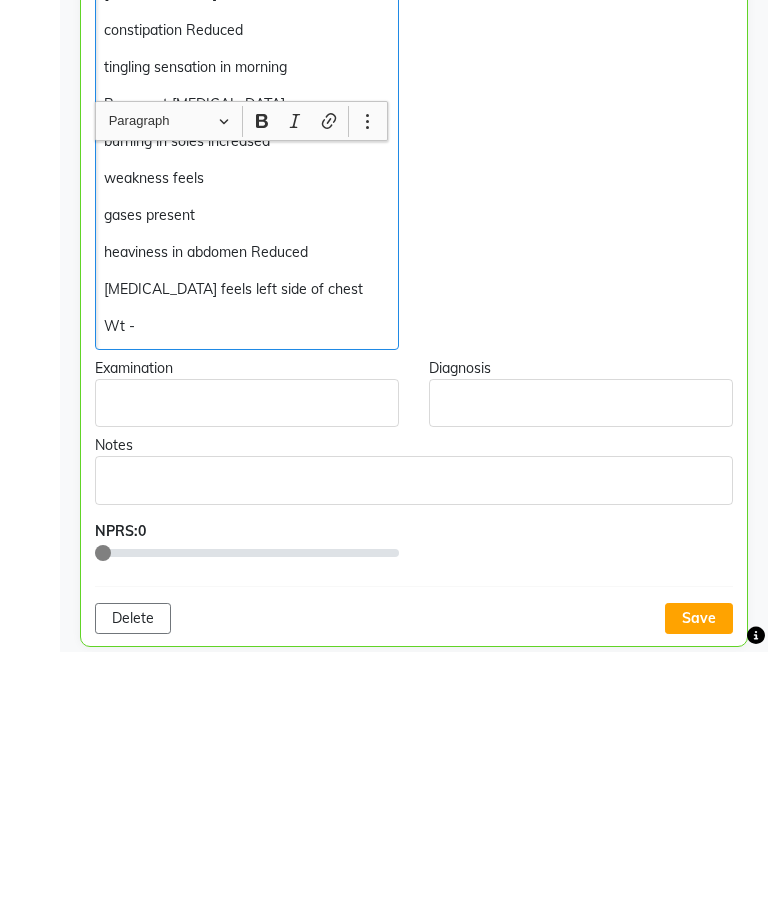 scroll, scrollTop: 347, scrollLeft: 0, axis: vertical 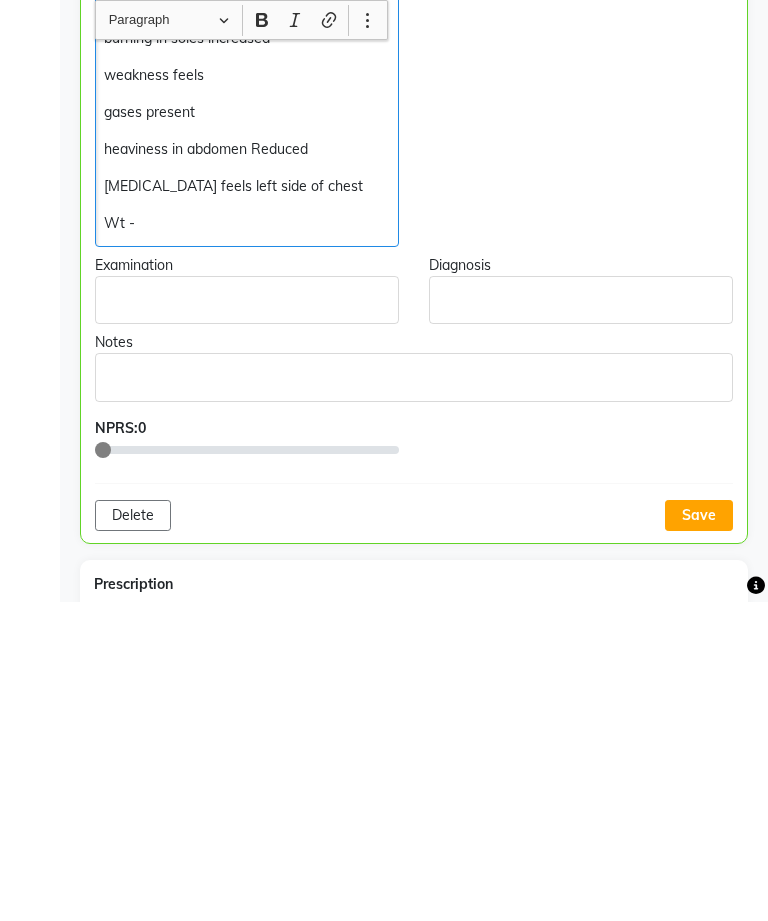 click on "Save" 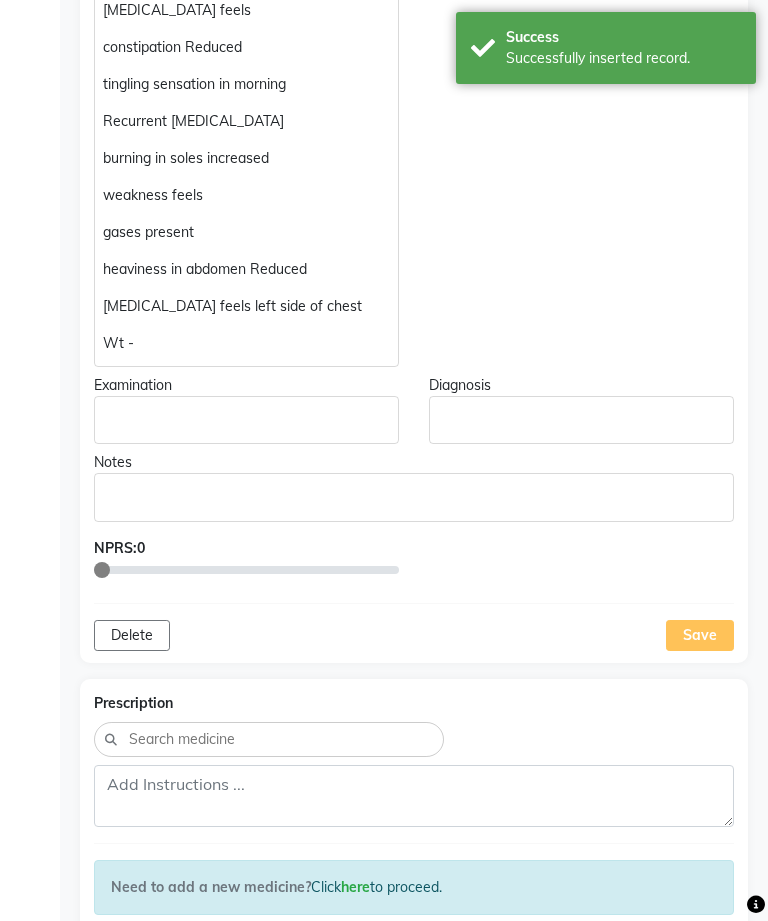 scroll, scrollTop: 546, scrollLeft: 0, axis: vertical 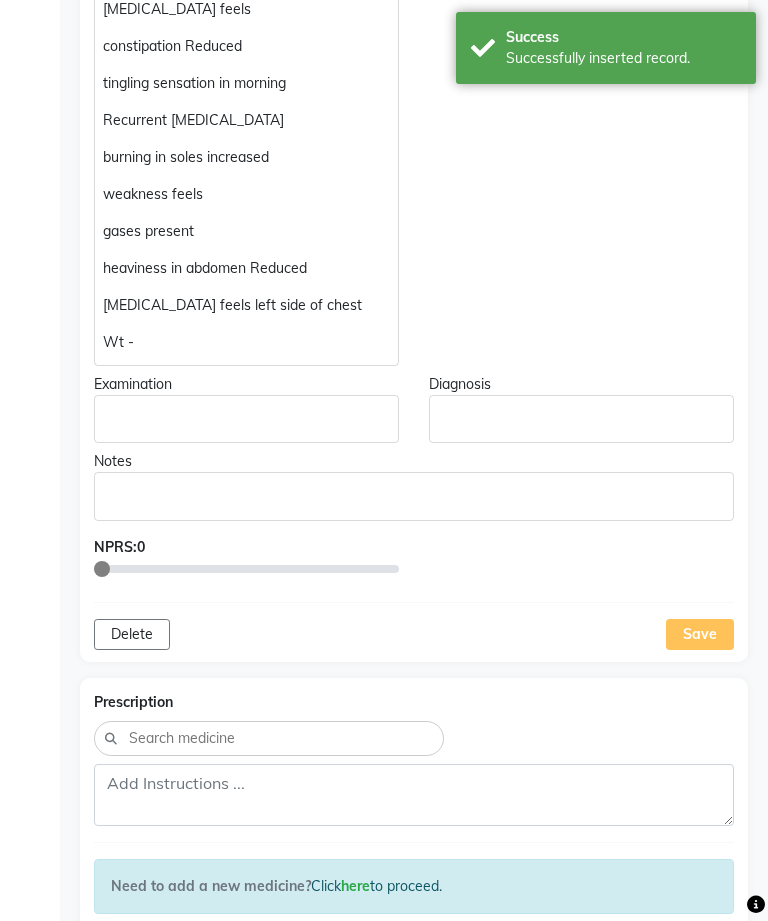 click on "Wt -" 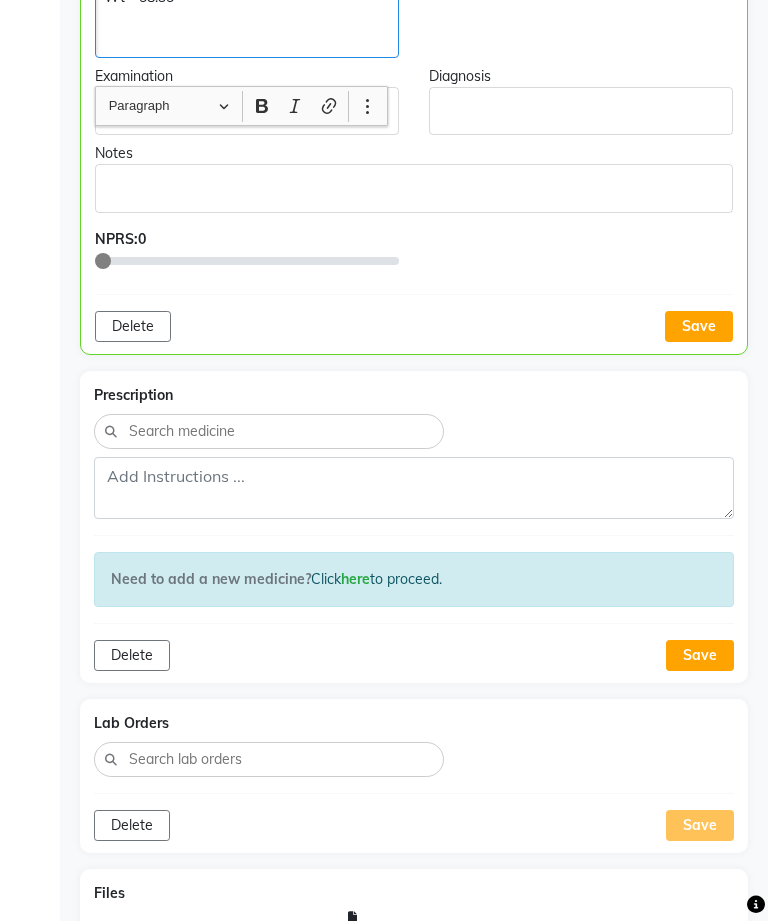click on "Save" 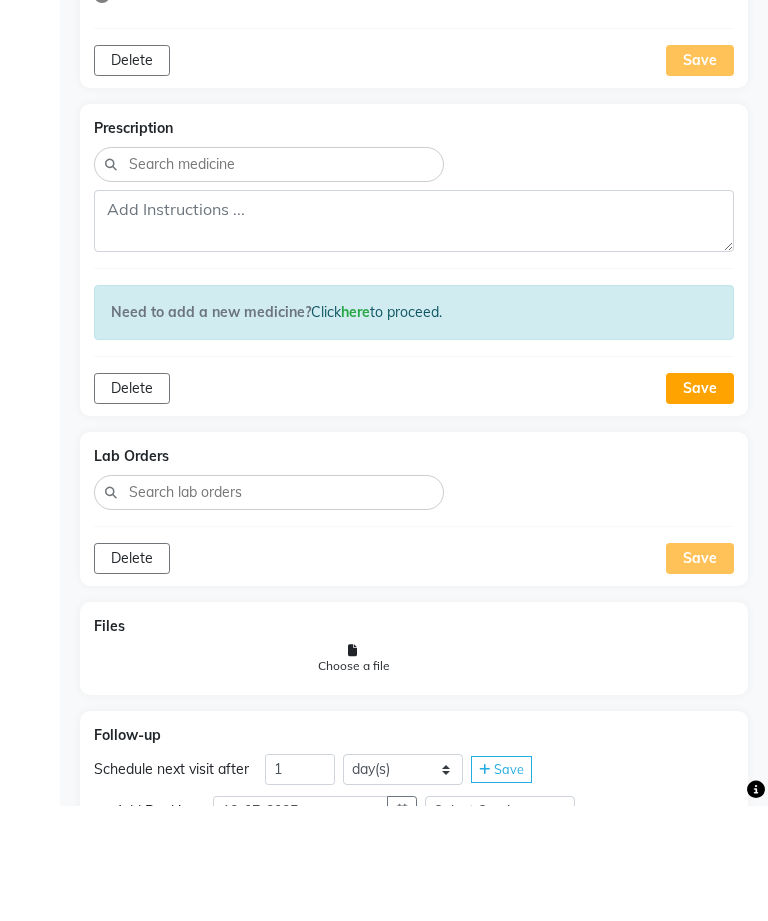scroll, scrollTop: 1357, scrollLeft: 0, axis: vertical 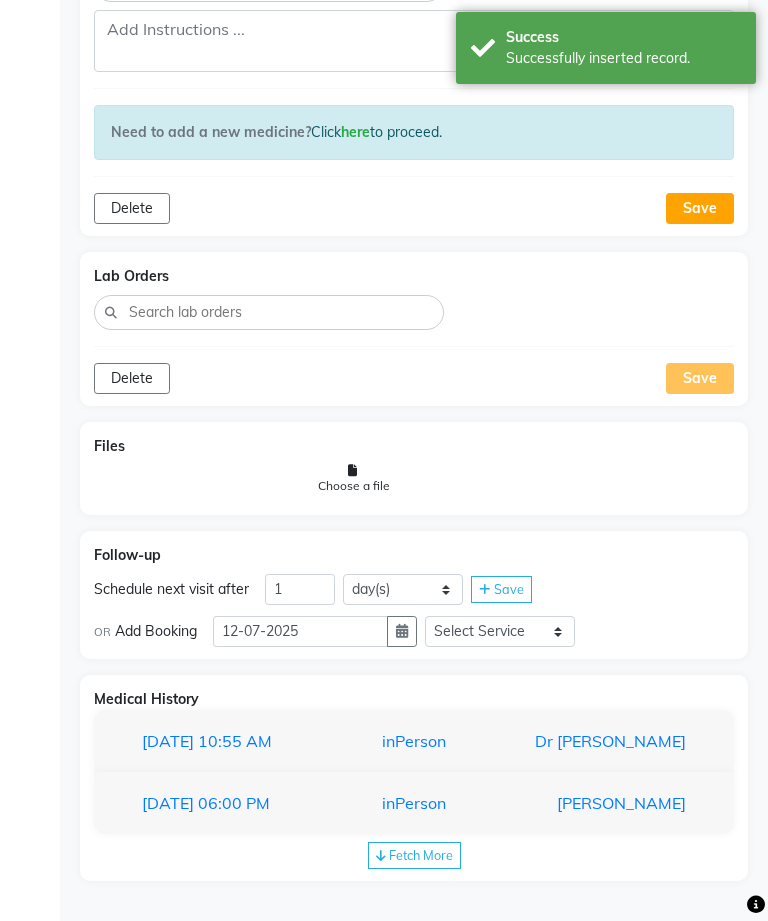 click on "Dr [PERSON_NAME]" at bounding box center (605, 741) 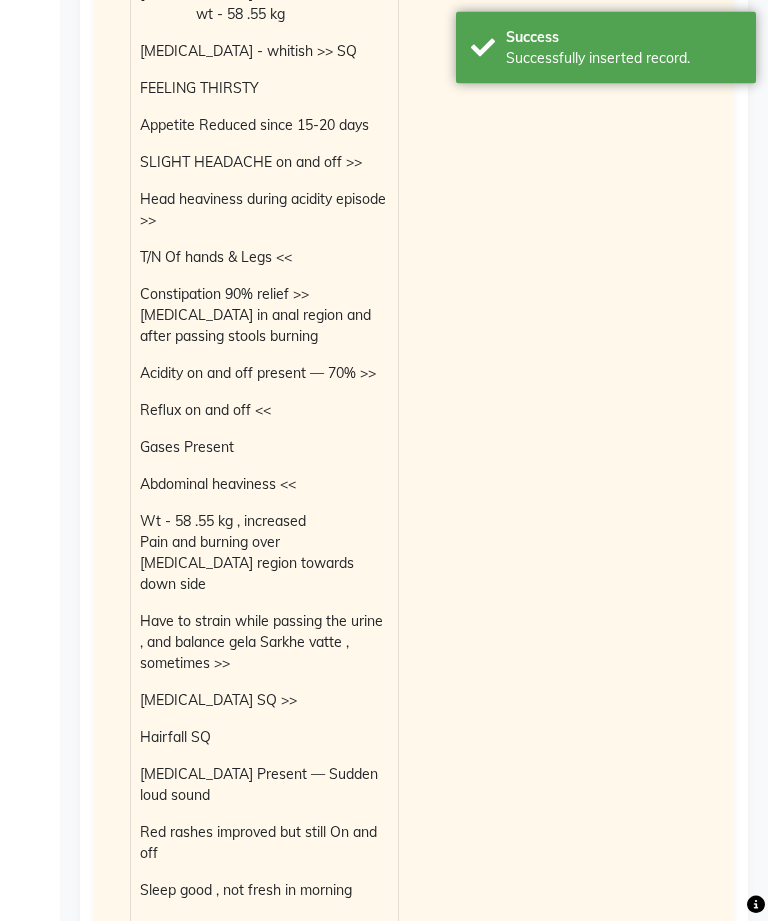 scroll, scrollTop: 2233, scrollLeft: 0, axis: vertical 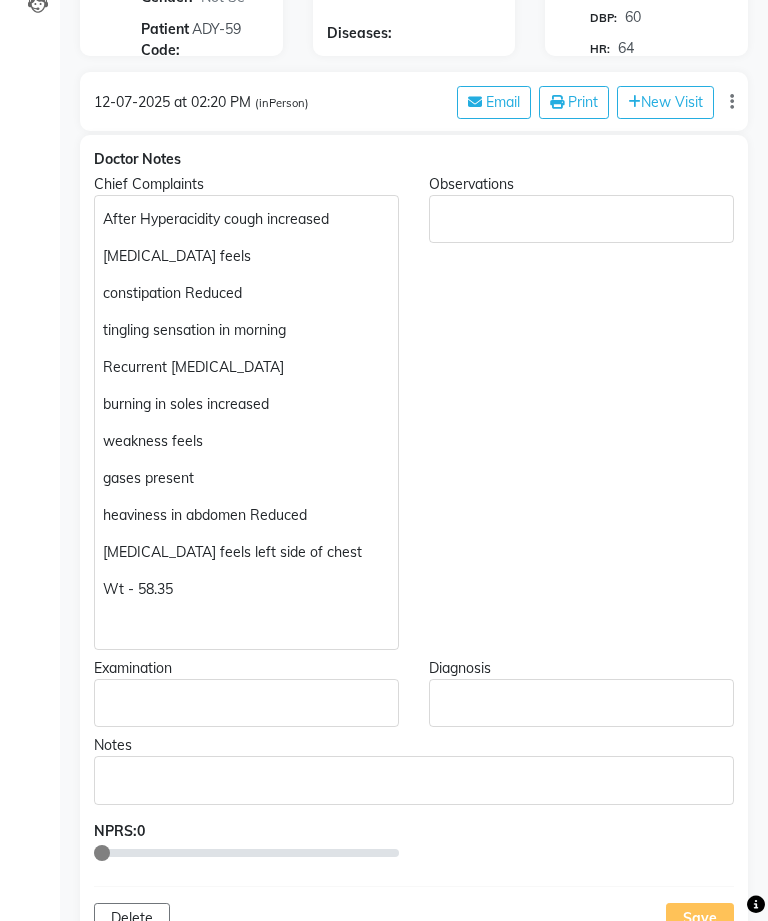 click 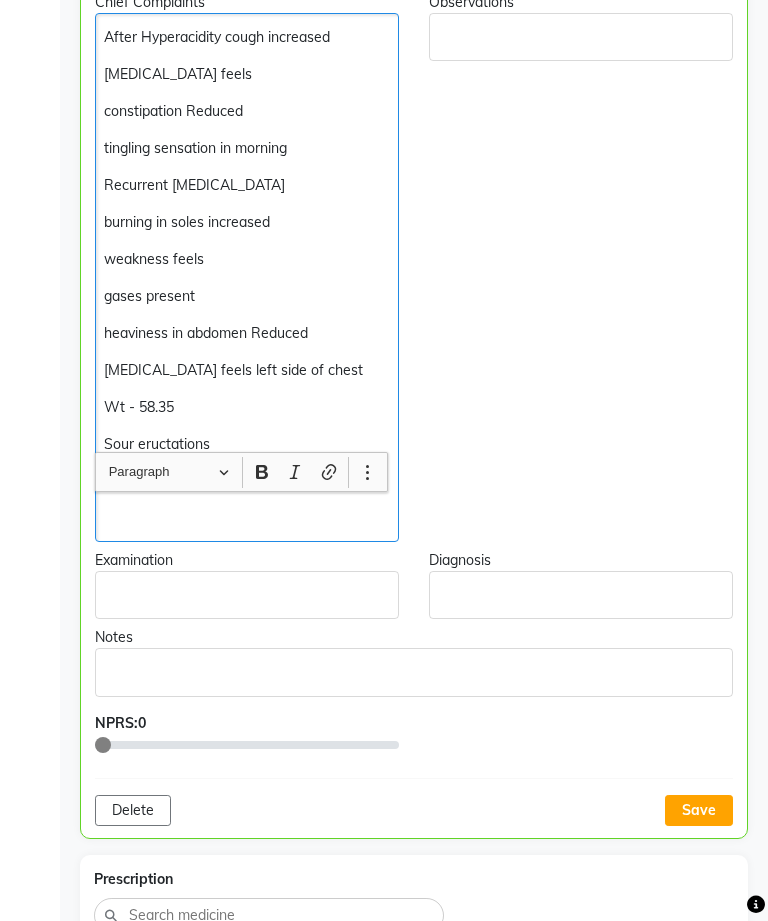 scroll, scrollTop: 933, scrollLeft: 0, axis: vertical 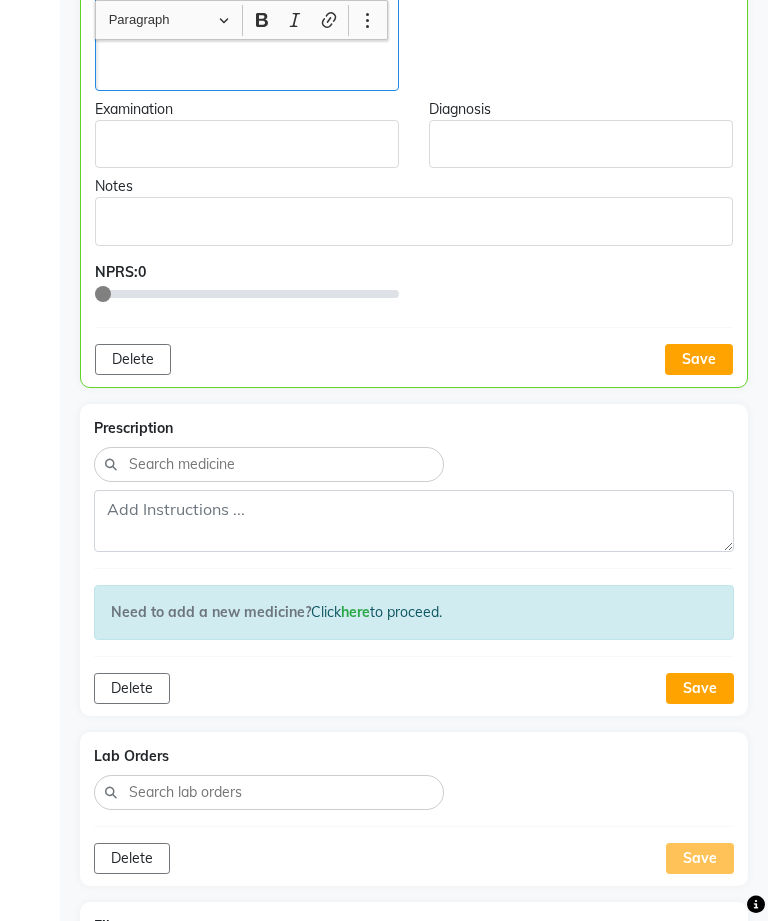 click on "Save" 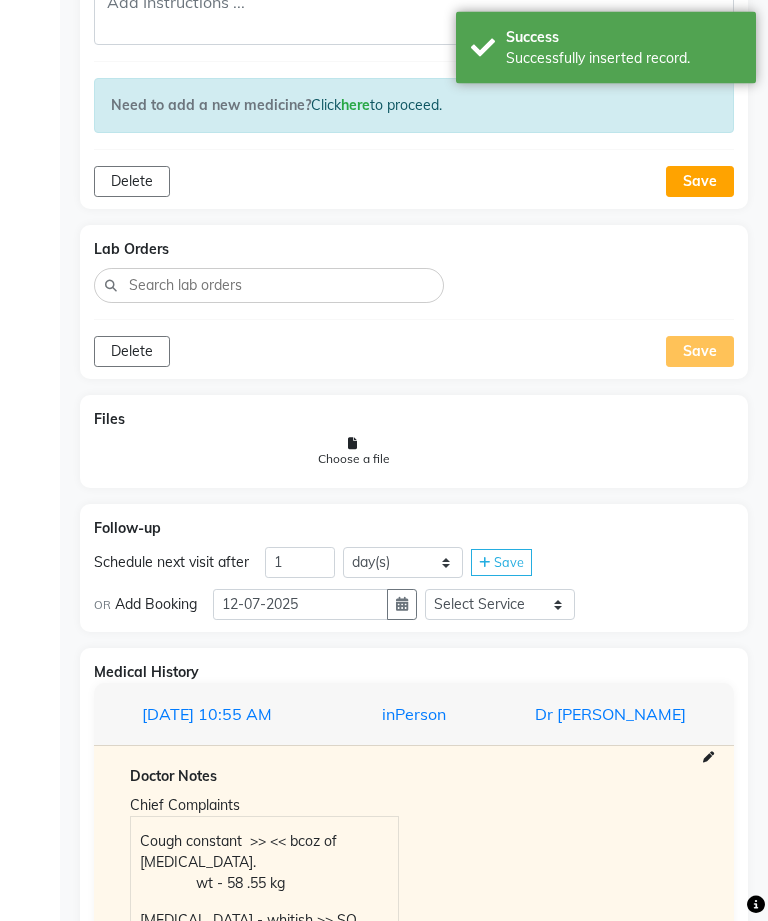 scroll, scrollTop: 1437, scrollLeft: 0, axis: vertical 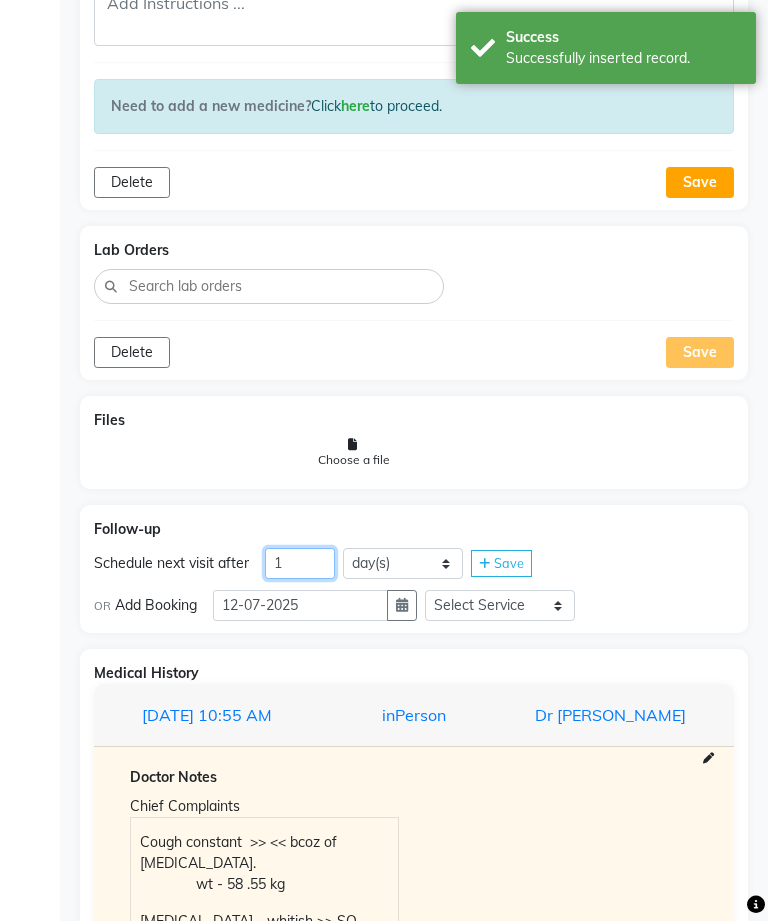 click on "1" 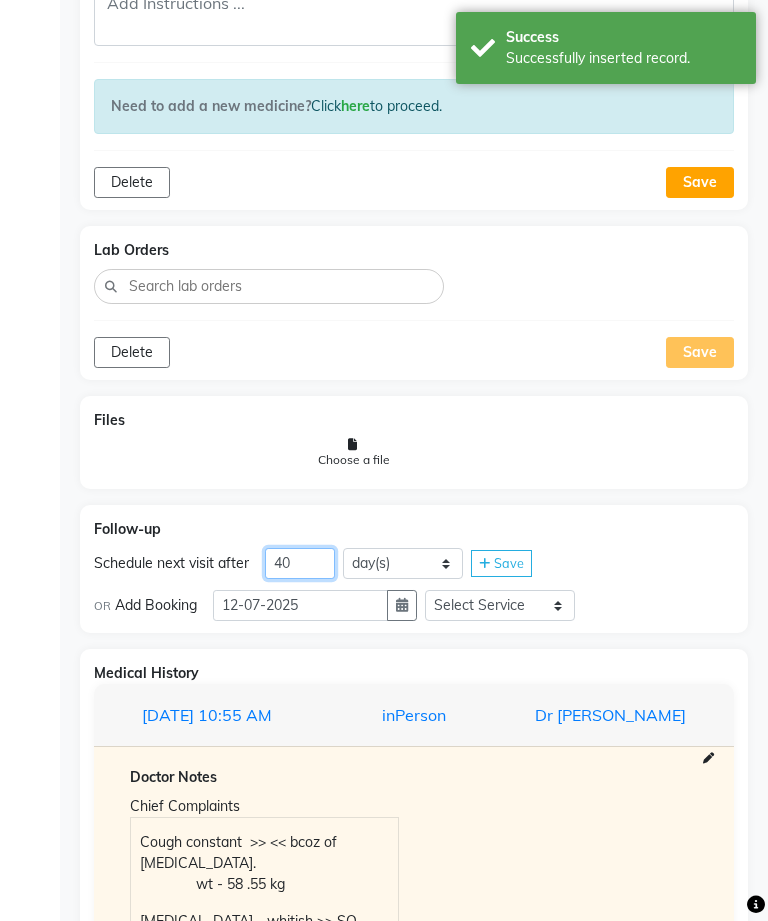 type on "40" 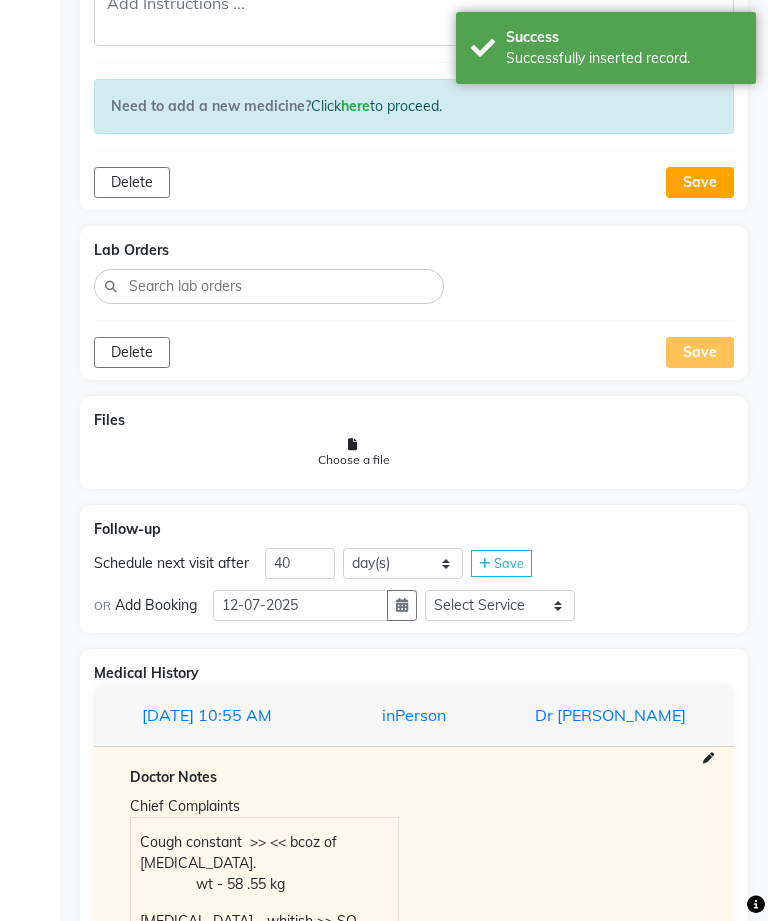 click on "Save" 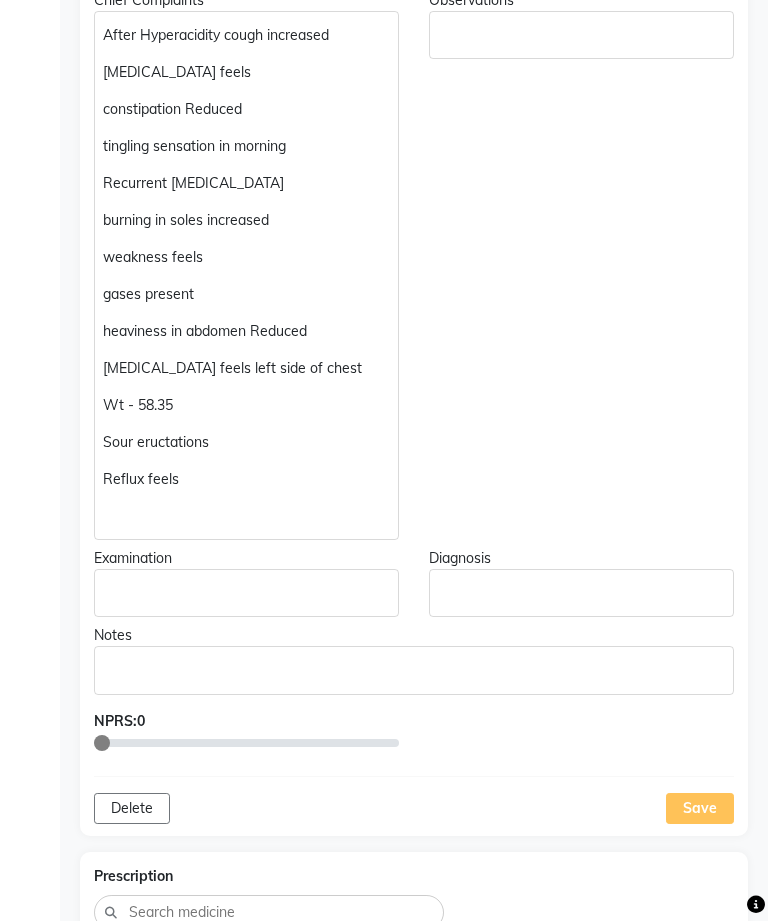 scroll, scrollTop: 482, scrollLeft: 0, axis: vertical 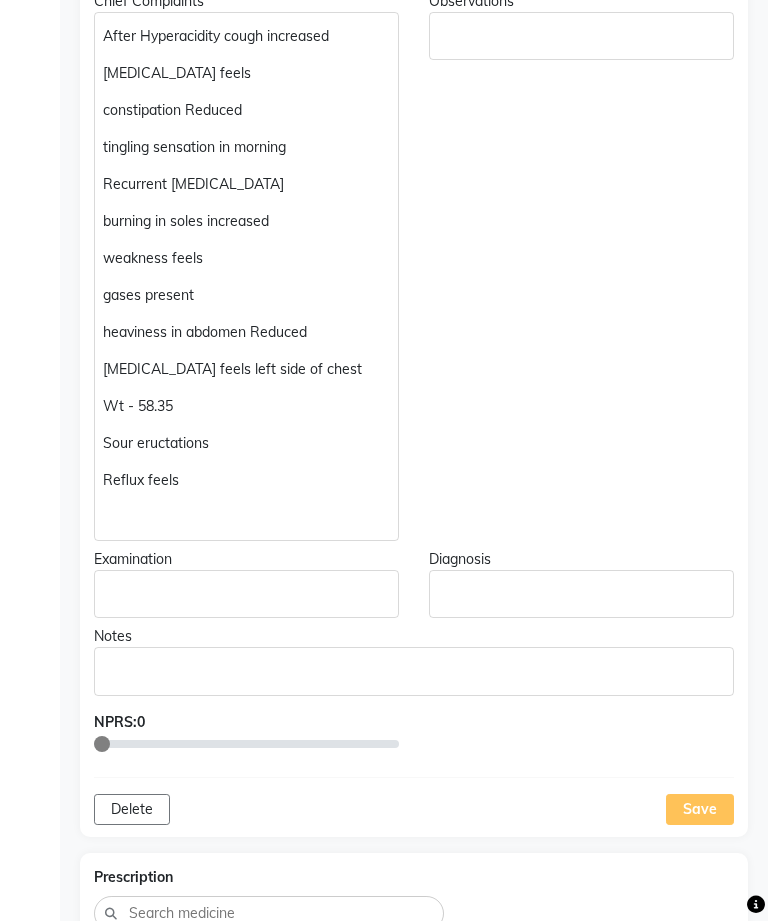 click 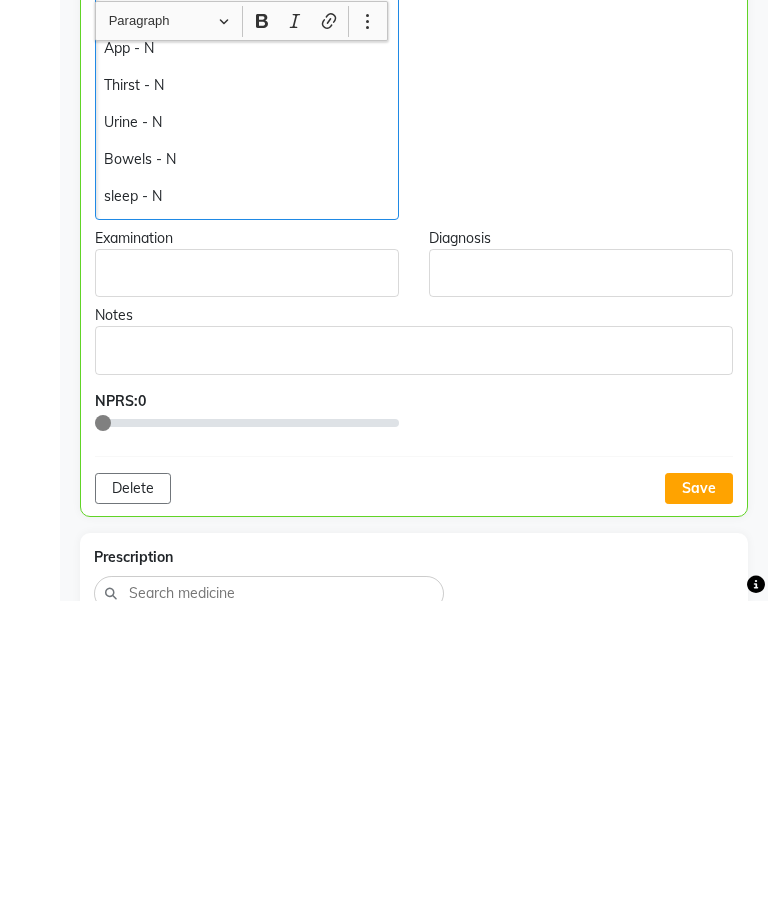 click on "Save" 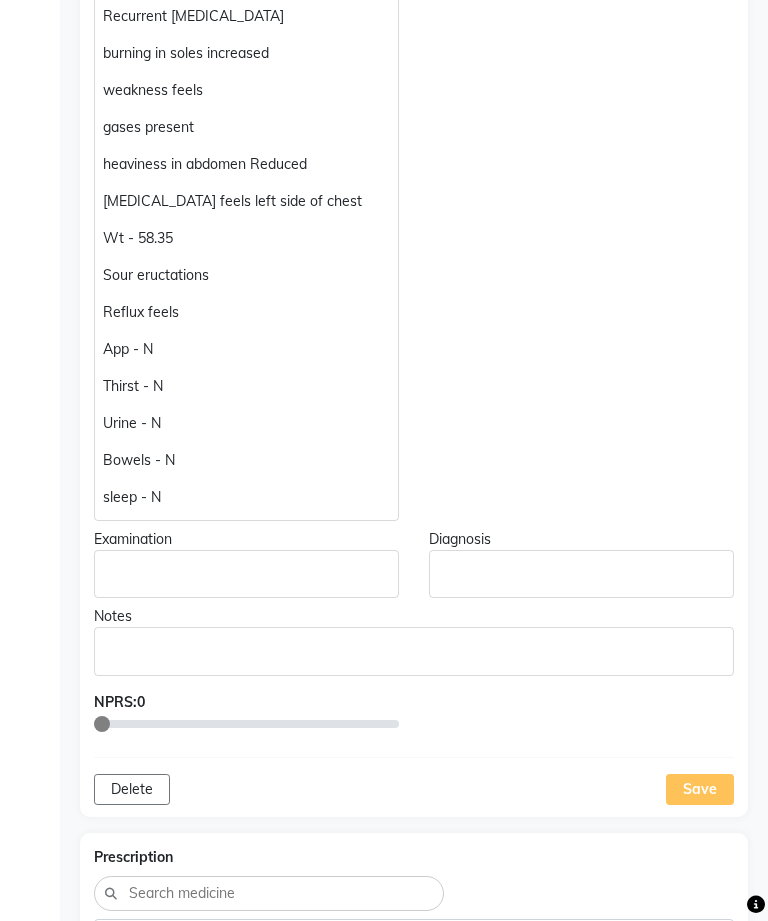 scroll, scrollTop: 647, scrollLeft: 0, axis: vertical 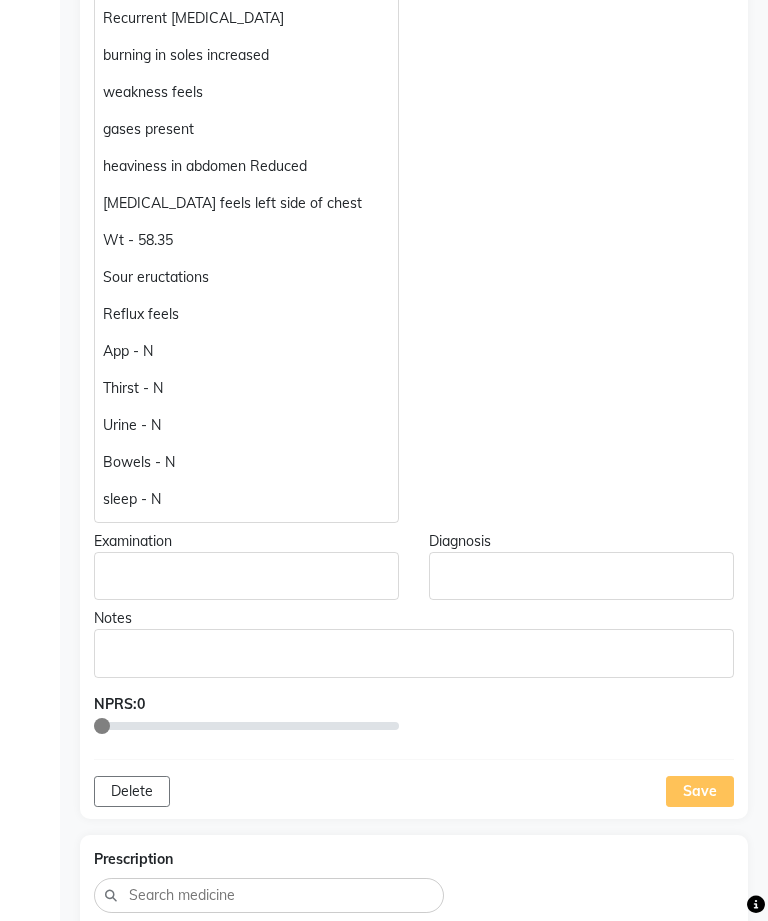 click on "sleep - N" 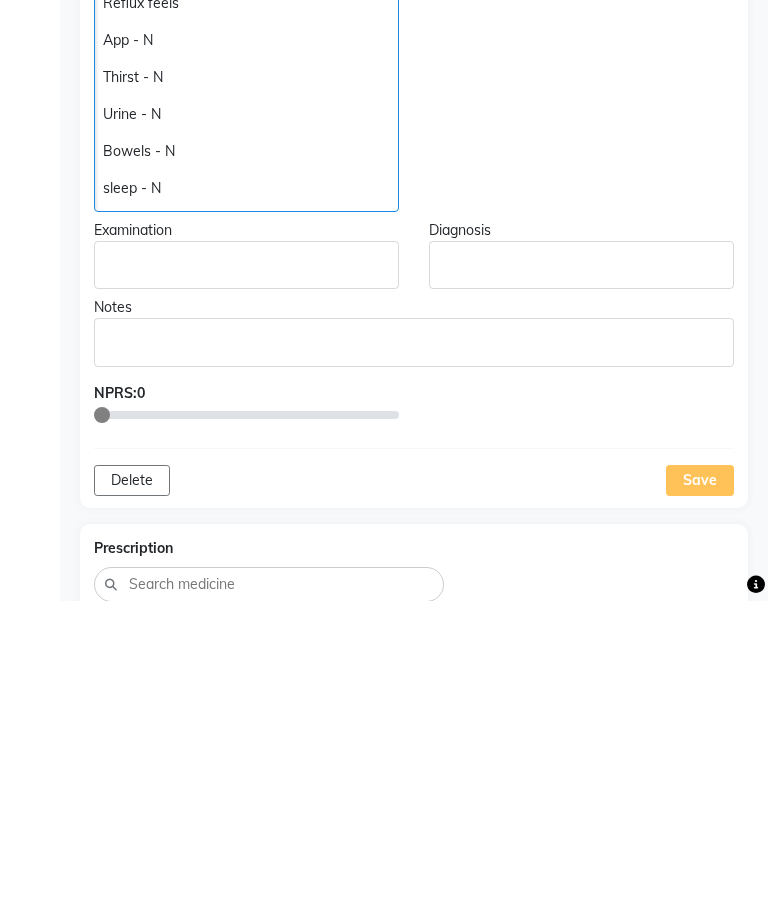 scroll, scrollTop: 608, scrollLeft: 0, axis: vertical 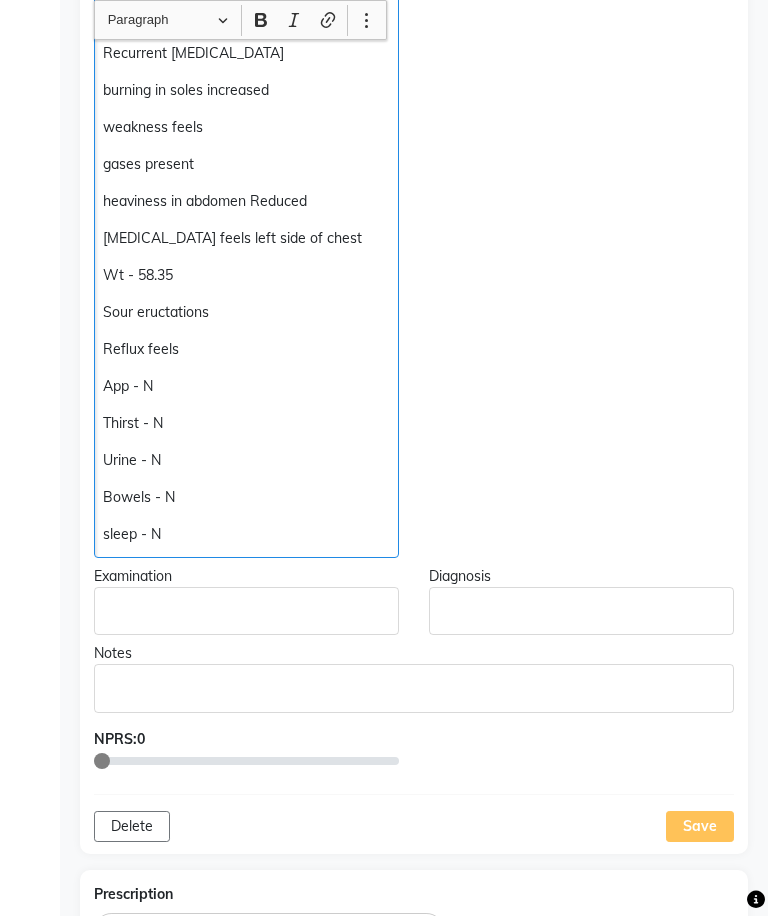 click on "Sour eructations" 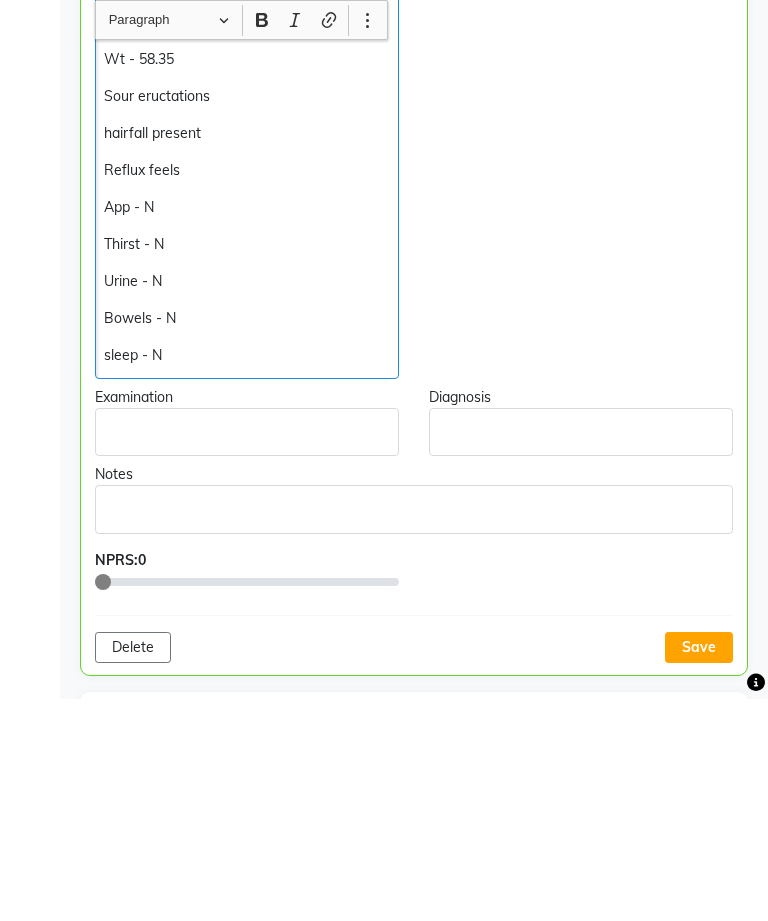 click on "sleep - N" 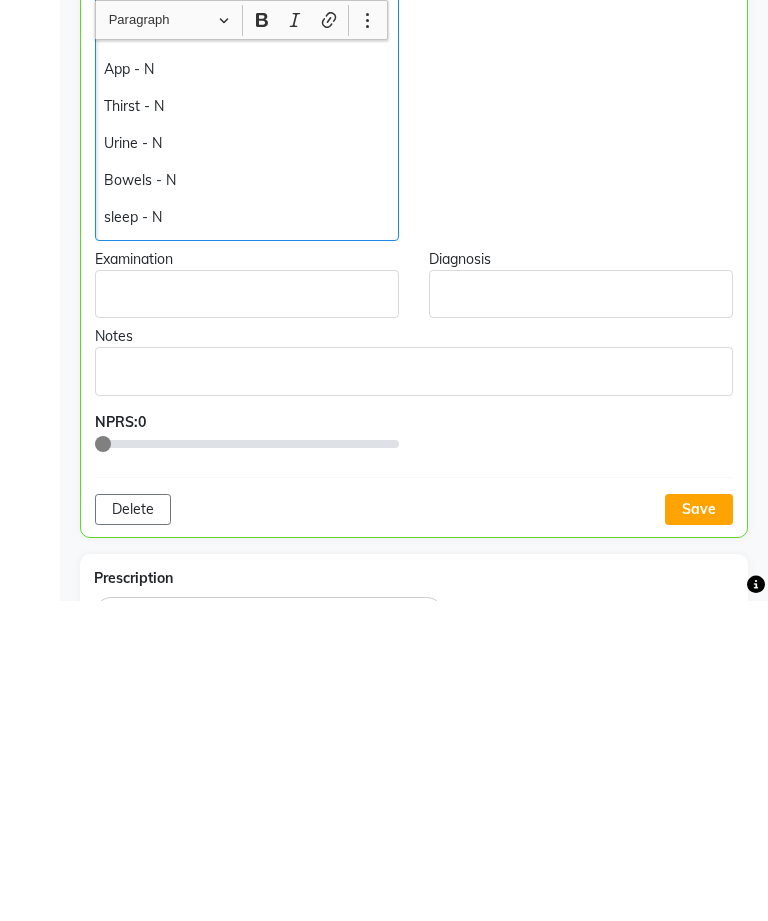 click on "Save" 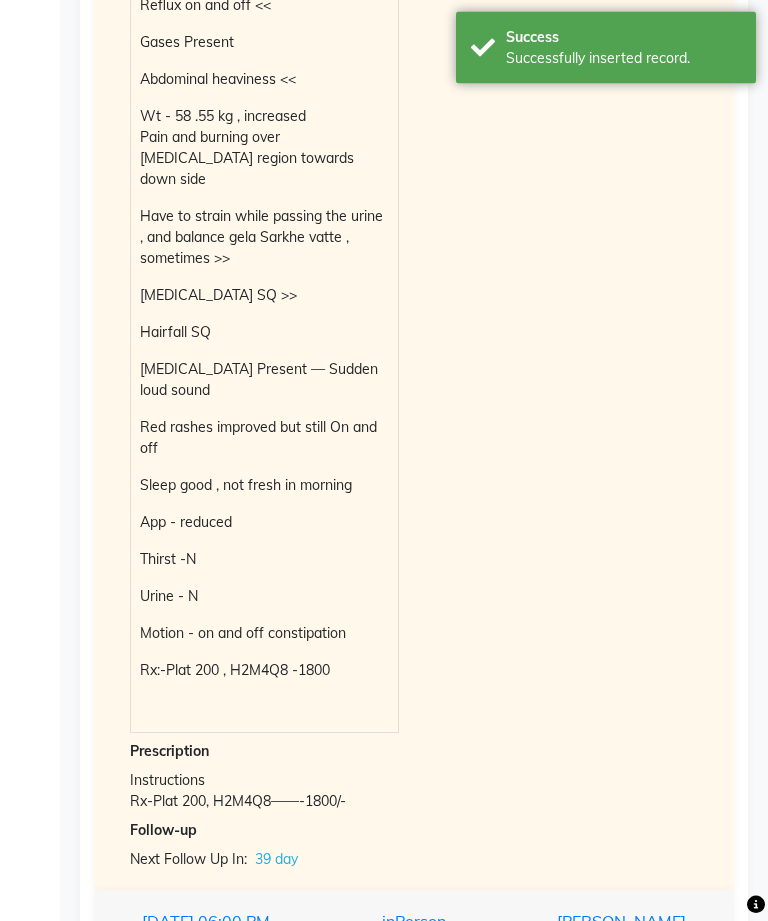 scroll, scrollTop: 2842, scrollLeft: 0, axis: vertical 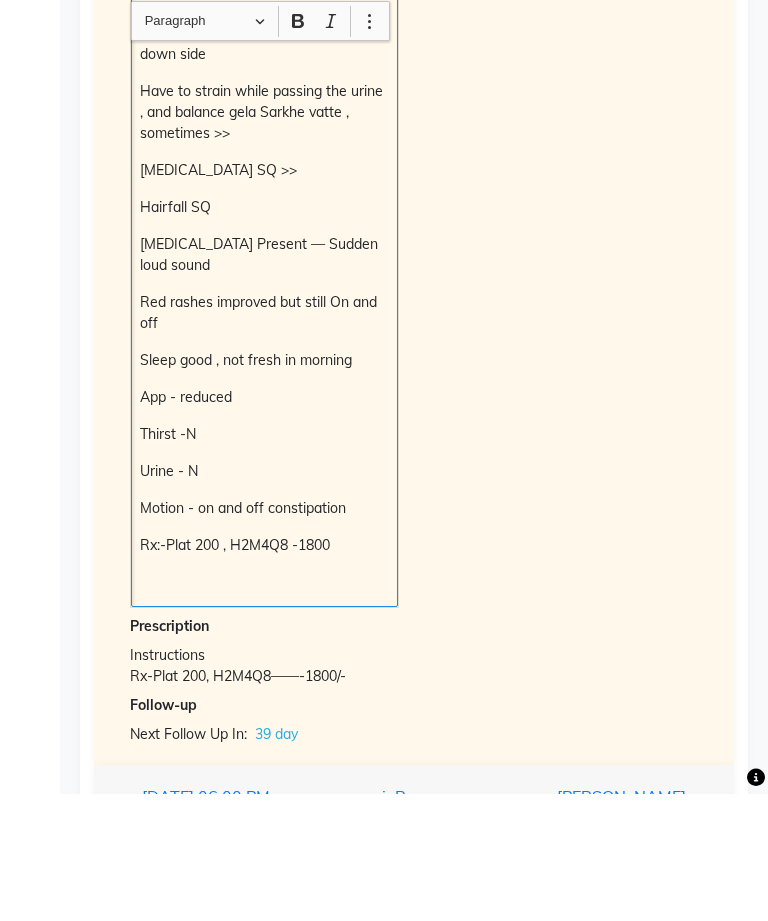click on "Chief Complaints Cough constant  >> << bcoz of [MEDICAL_DATA].                                               wt - 58 .55 kg [MEDICAL_DATA] - whitish >> SQ FEELING THIRSTY  Appetite Reduced since 15-20 days SLIGHT HEADACHE on and off >>  Head heaviness during acidity episode >>  T/N Of hands & Legs << Constipation 90% relief >> [MEDICAL_DATA] in anal region and after passing stools burning  Acidity on and off present — 70% >>  Reflux on and off <<  Gases Present Abdominal heaviness << Wt - 58 .55 kg , increased  Pain and burning over [MEDICAL_DATA] region towards down side  Have to strain while passing the urine , and balance gela Sarkhe vatte , sometimes >> [MEDICAL_DATA] SQ >> Hairfall SQ [MEDICAL_DATA] Present — Sudden loud sound Red rashes improved but still On and off Sleep good , not fresh in morning   App - reduced  Thirst -N Urine - N Motion - on and off constipation  Rx:-Plat 200 , H2M4Q8 -1800" at bounding box center (414, 127) 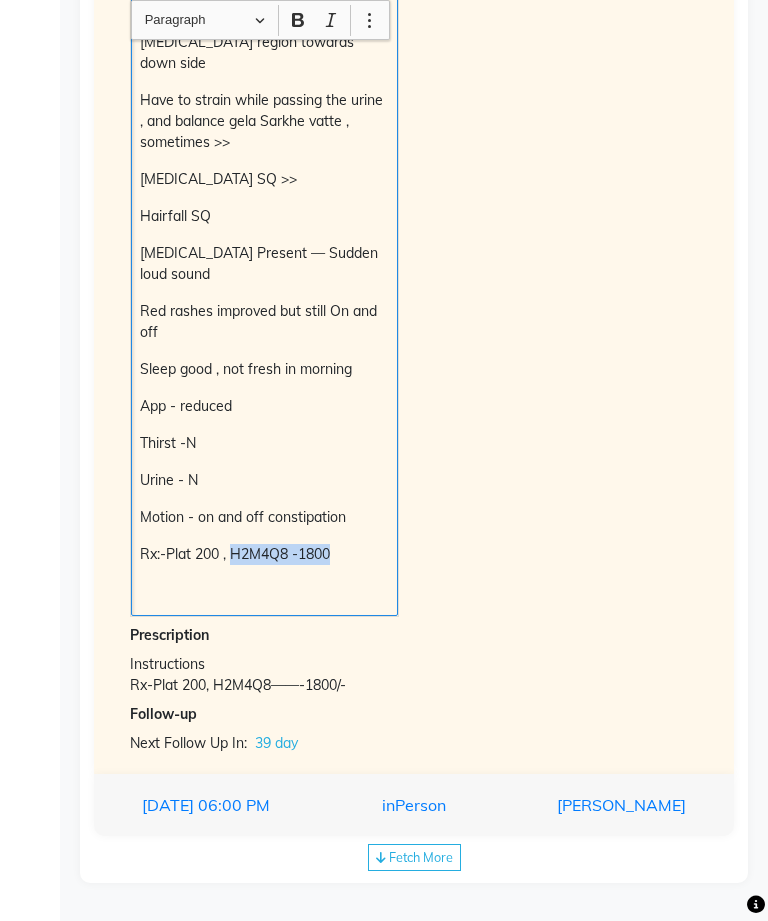 copy on "H2M4Q8 -1800" 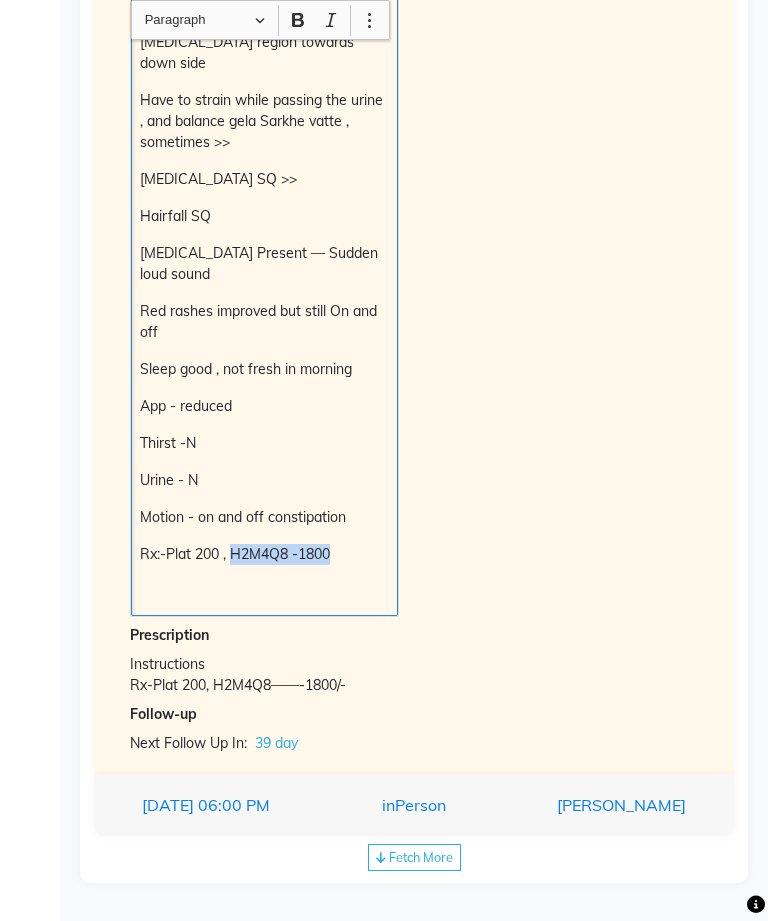 click on "Chief Complaints Cough constant  >> << bcoz of [MEDICAL_DATA].                                               wt - 58 .55 kg [MEDICAL_DATA] - whitish >> SQ FEELING THIRSTY  Appetite Reduced since 15-20 days SLIGHT HEADACHE on and off >>  Head heaviness during acidity episode >>  T/N Of hands & Legs << Constipation 90% relief >> [MEDICAL_DATA] in anal region and after passing stools burning  Acidity on and off present — 70% >>  Reflux on and off <<  Gases Present Abdominal heaviness << Wt - 58 .55 kg , increased  Pain and burning over [MEDICAL_DATA] region towards down side  Have to strain while passing the urine , and balance gela Sarkhe vatte , sometimes >> [MEDICAL_DATA] SQ >> Hairfall SQ [MEDICAL_DATA] Present — Sudden loud sound Red rashes improved but still On and off Sleep good , not fresh in morning   App - reduced  Thirst -N Urine - N Motion - on and off constipation  Rx:-Plat 200 , H2M4Q8 -1800" at bounding box center [414, 9] 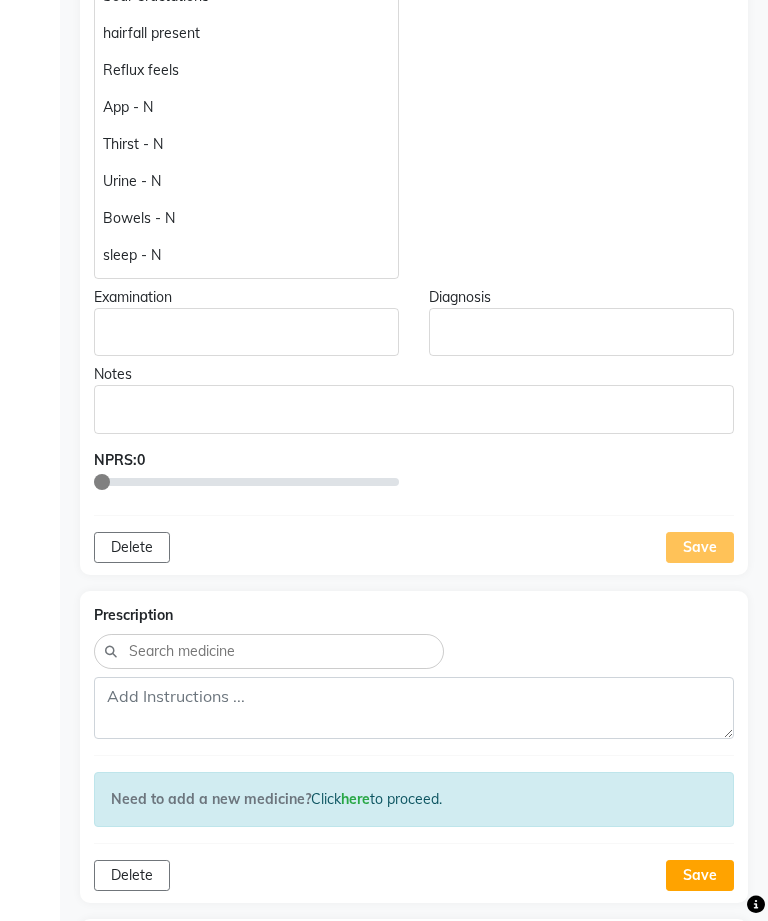scroll, scrollTop: 904, scrollLeft: 0, axis: vertical 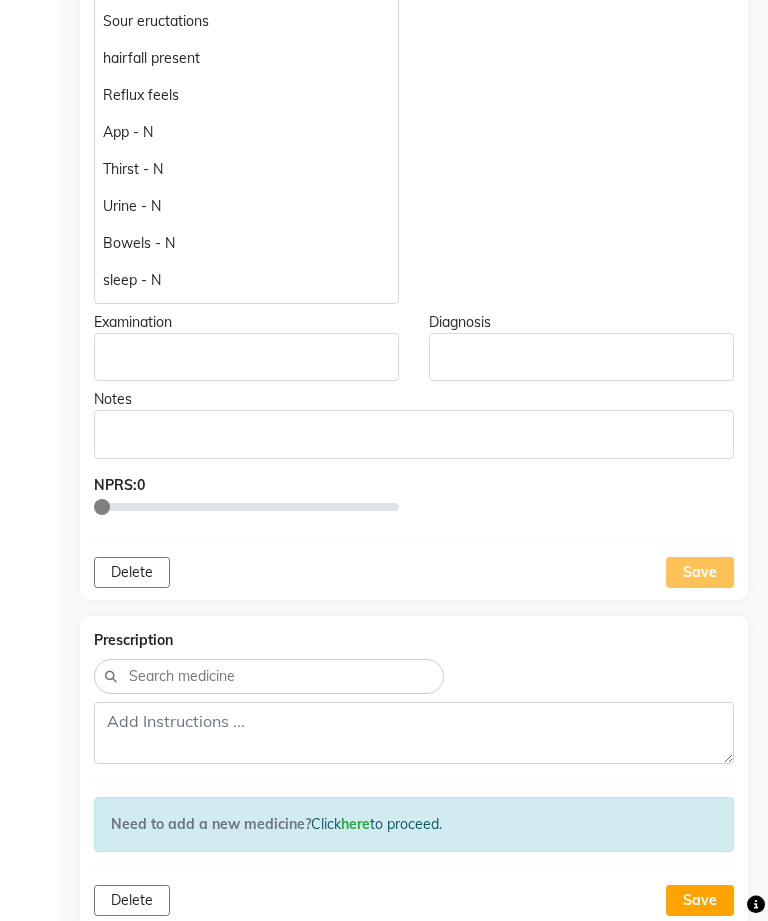 click on "sleep - N" 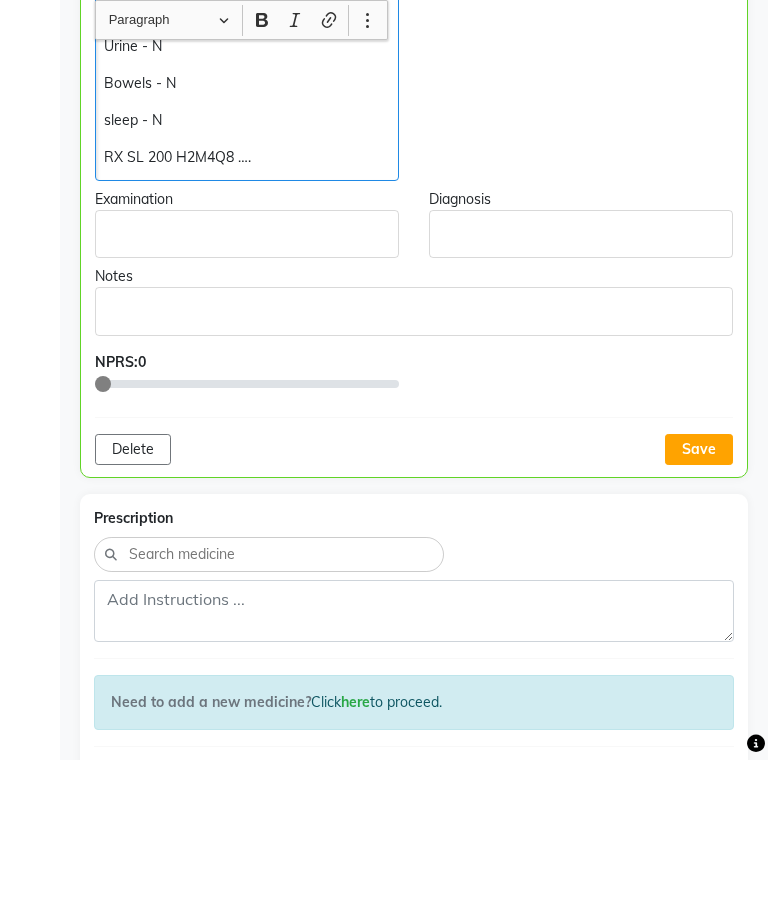 click on "Save" 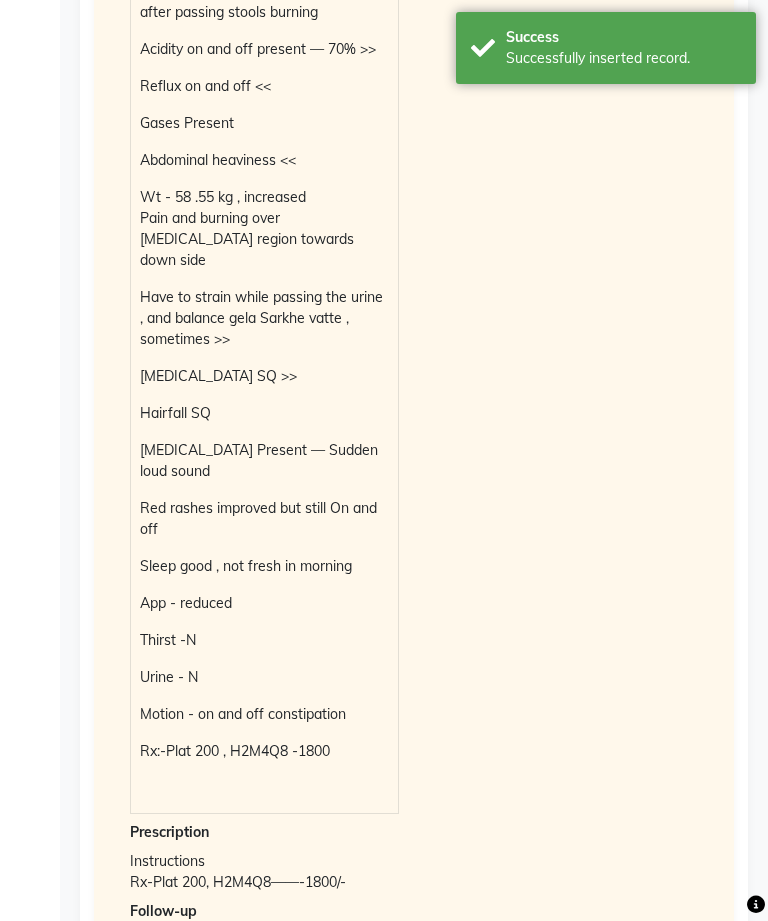 scroll, scrollTop: 2997, scrollLeft: 0, axis: vertical 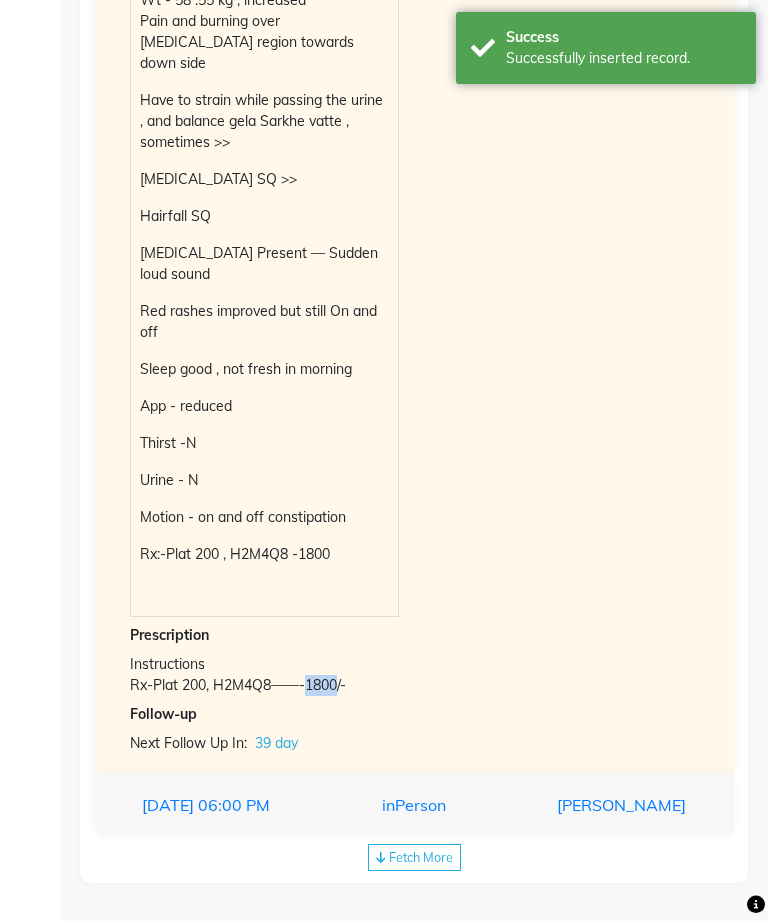 copy on "1800" 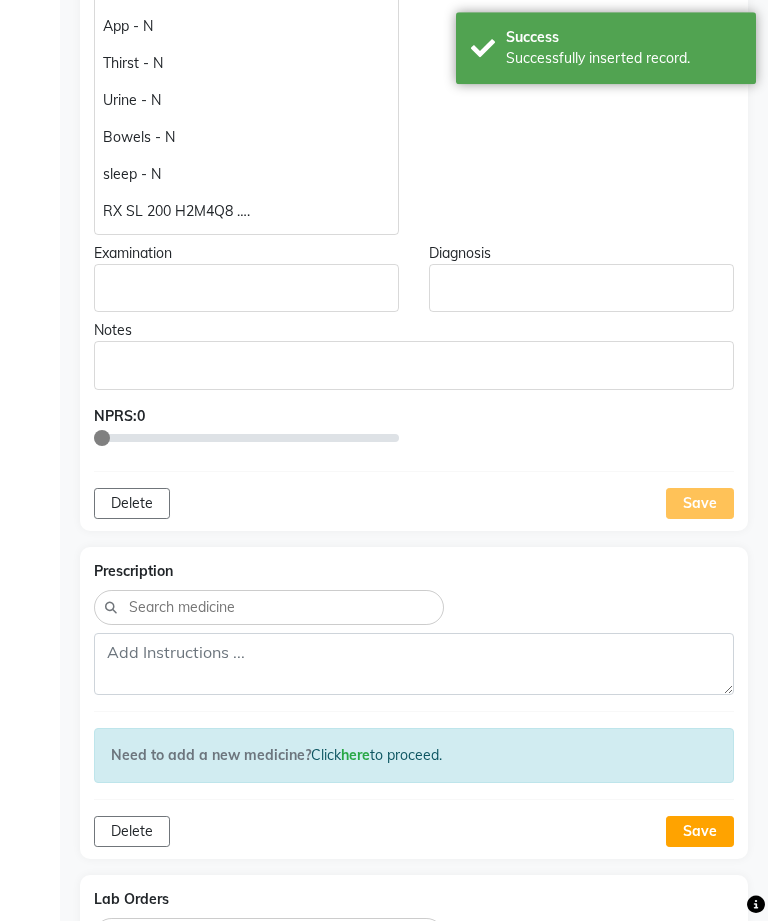 scroll, scrollTop: 985, scrollLeft: 0, axis: vertical 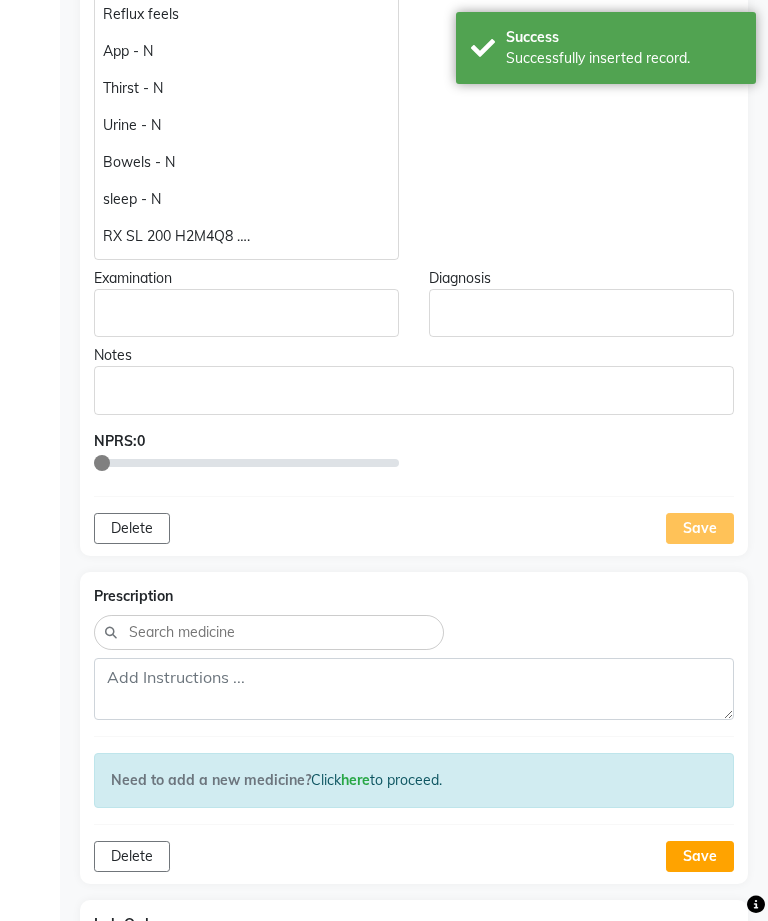 click on "RX SL 200 H2M4Q8 …." 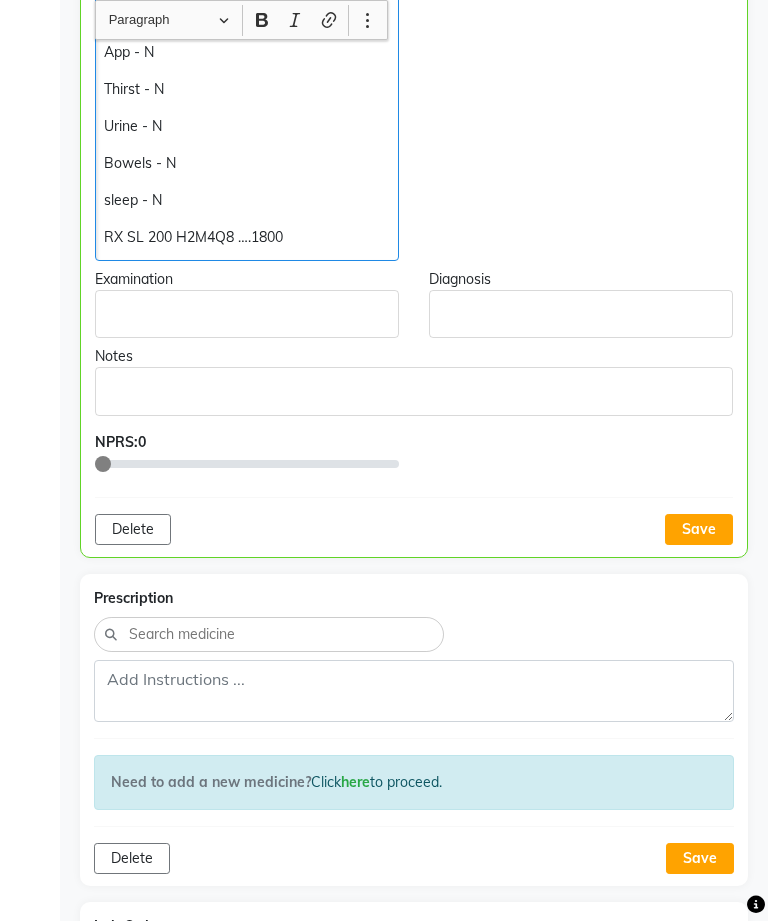 click on "Save" 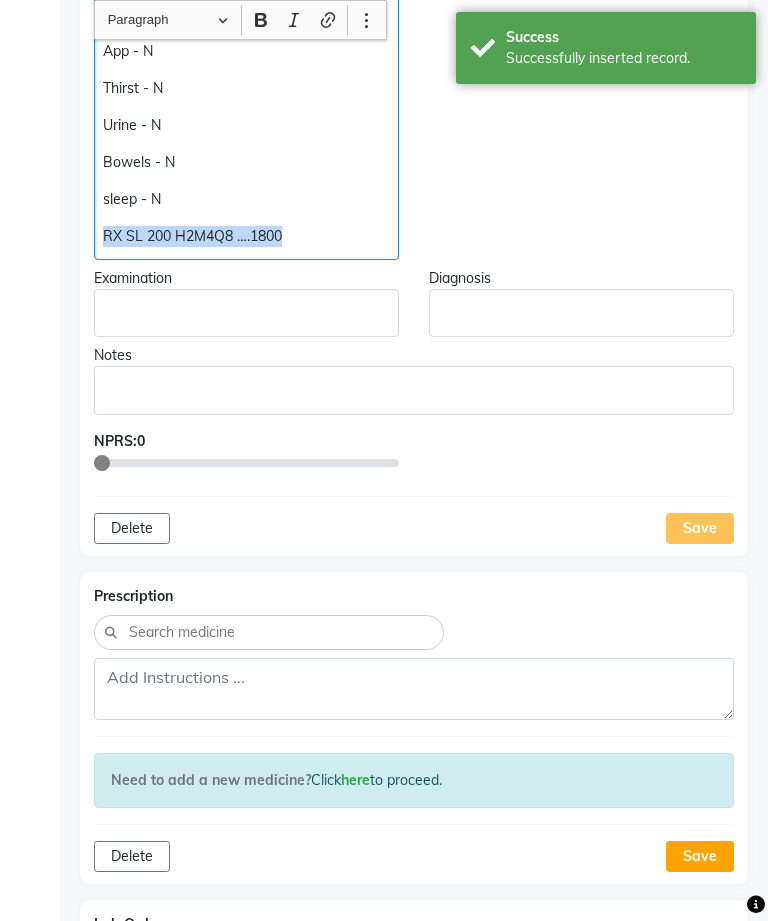 copy on "RX SL 200 H2M4Q8 ….1800" 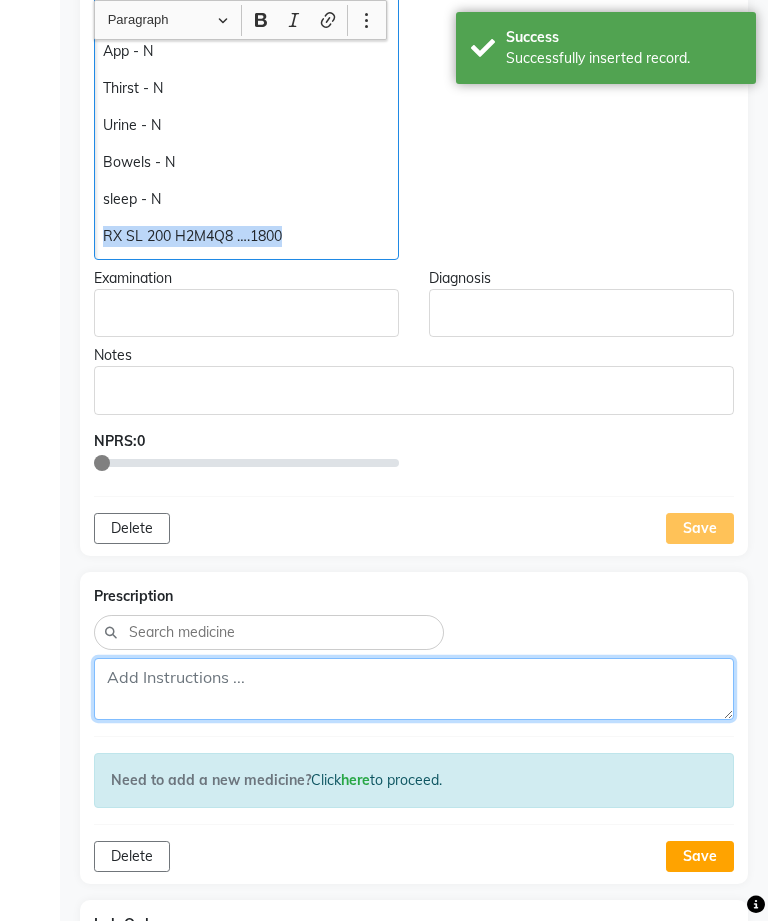 click 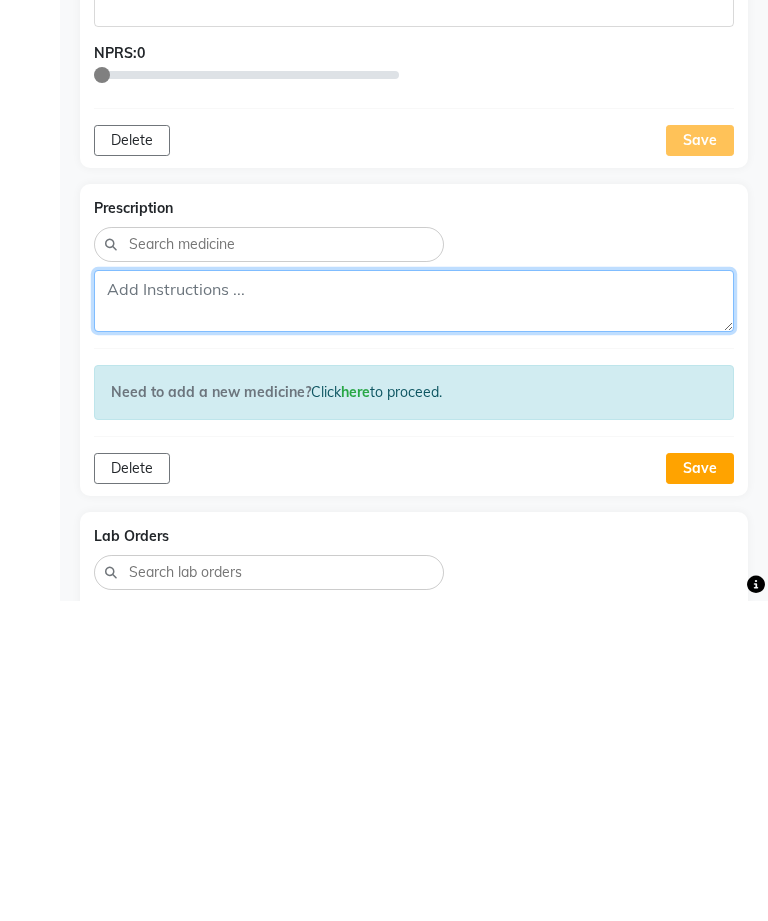 paste on "RX SL 200 H2M4Q8 ….1800" 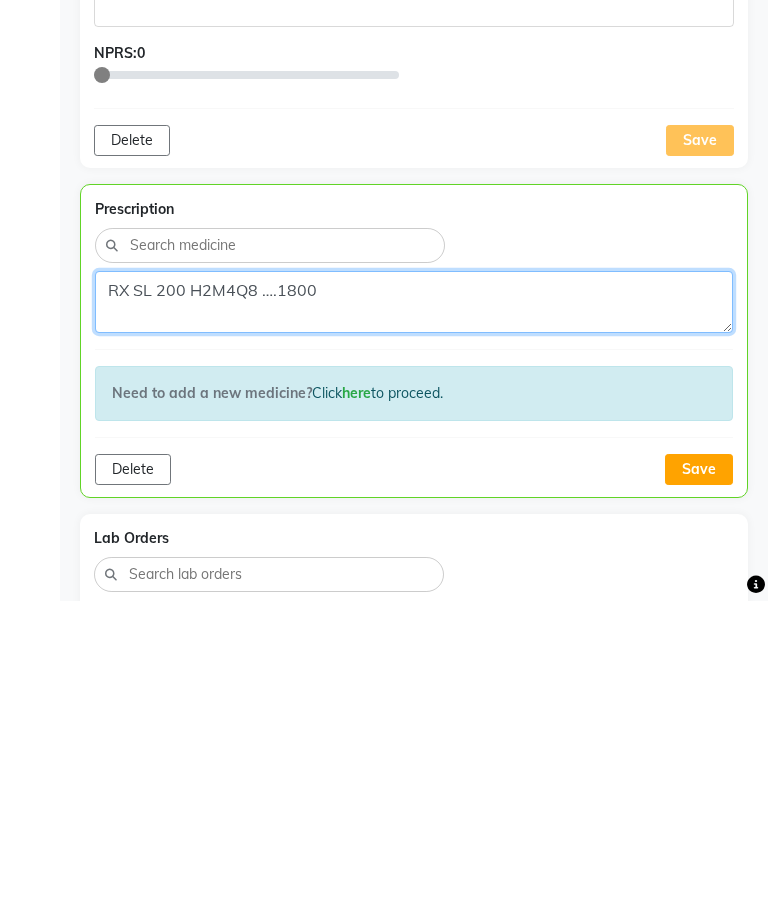 type on "RX SL 200 H2M4Q8 ….1800" 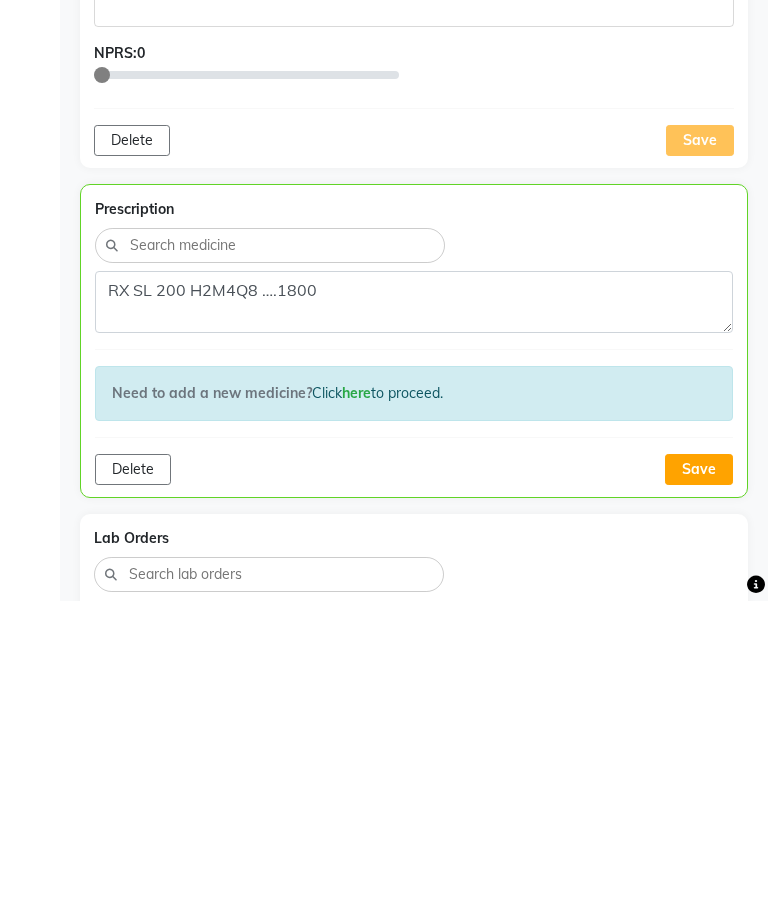 click on "Save" 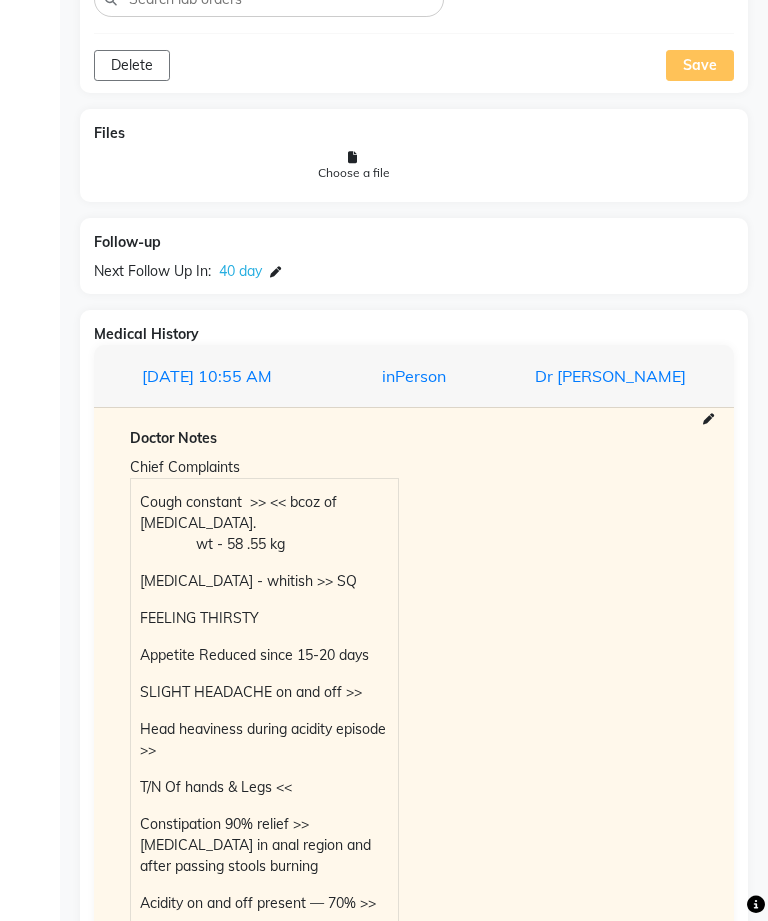 scroll, scrollTop: 1926, scrollLeft: 0, axis: vertical 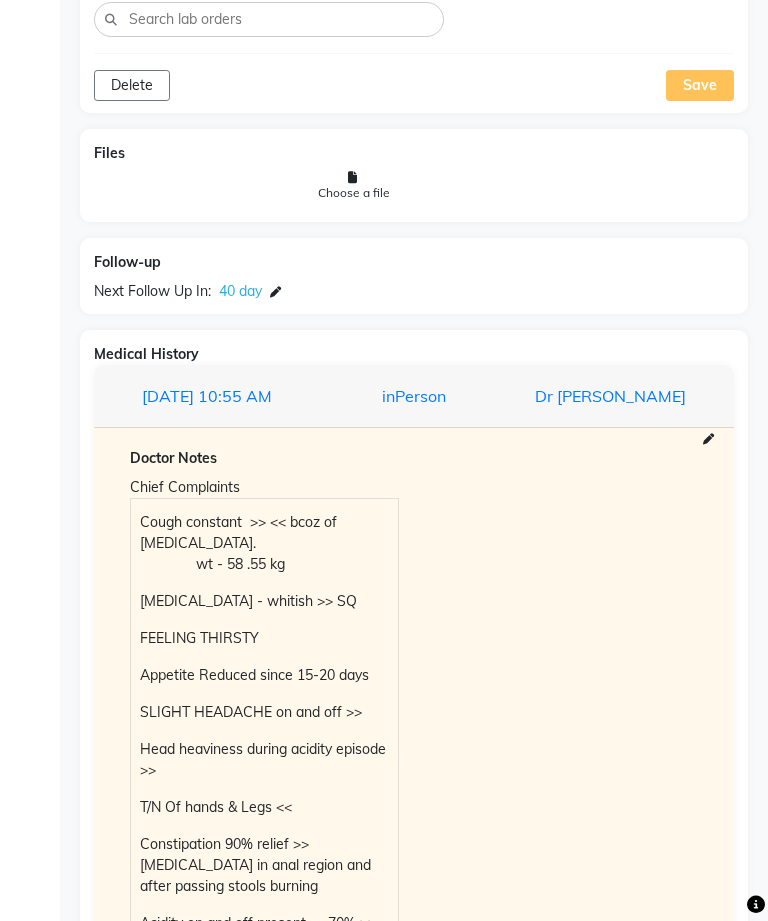 click on "Next Follow Up In:  40 day" 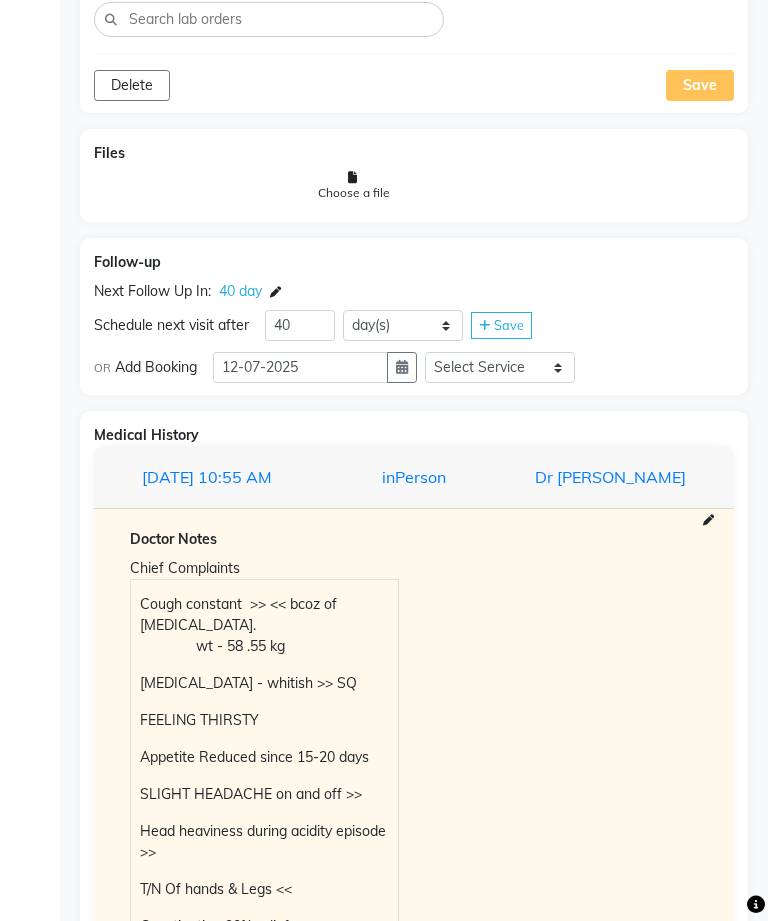 click 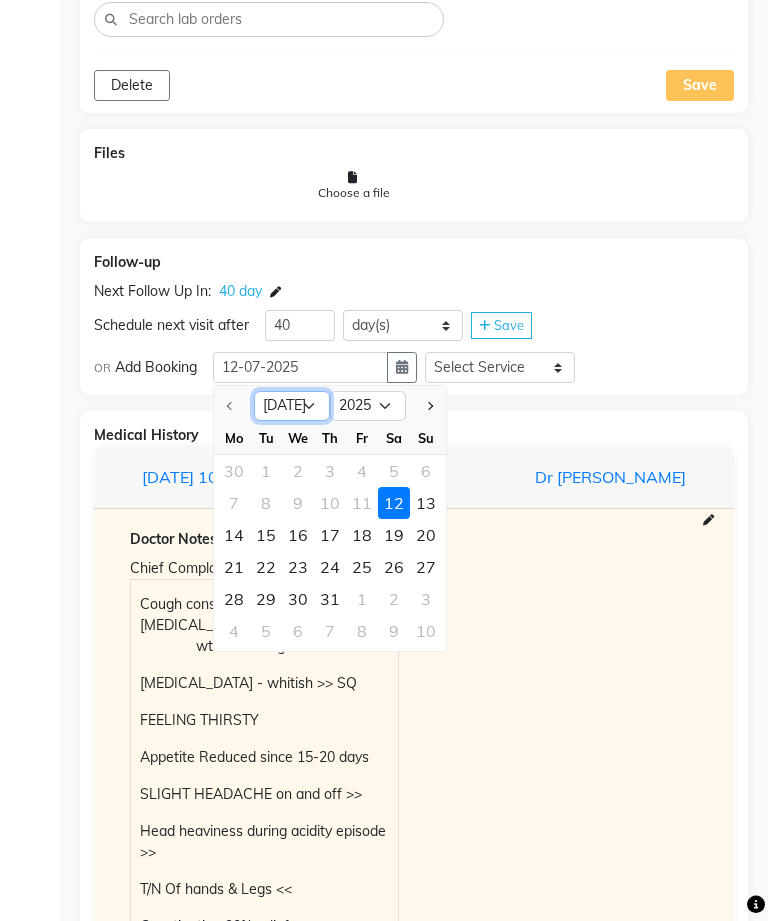 click on "[DATE] Aug Sep Oct Nov Dec" 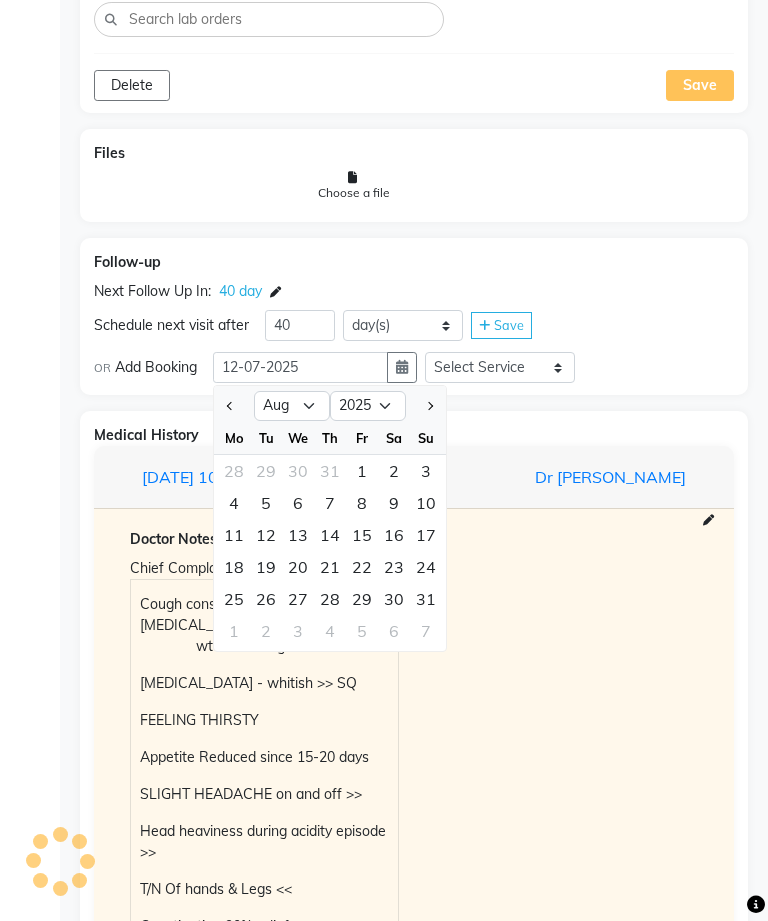 click on "19" 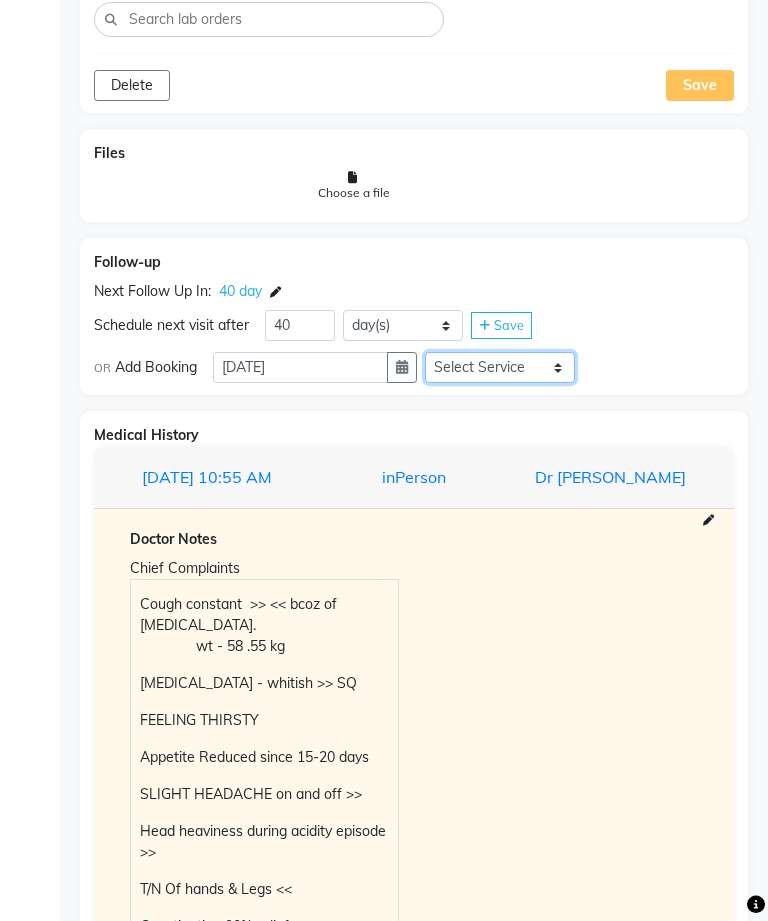 click on "Select Service  In Person - Consultation  Medicine  Medicine 1  Hydra Facial  Medi Facial  Vampire Facial With Plasma  Oxygeno Facial  Anti Aging Facial  Korean Glass GLow Facial  Full Face  Upper Lip  Chin  Underarms  Full Legs & arms  Back-side  Chest  Abdomen  Yellow Peel  Black Peel  Party Peel  Glow Peel  Argi Peel  Under-arm Peel  Depigmento Peel  Anti Aging Peel  Lip Peel  Hair PRP  GFC PRP  [MEDICAL_DATA] / Dermaroller  Under Eye PRP  Face PRP  Dermapen / Mesotherapt for Full Face  Dermapen / Mesotherapt for Scars  Carbon Peel  LASER BLEECH Laser Bleech  BB Glow  Indian Glass Glow  Courier Charges in City  Courier Charges out of City  In Person - Follow Up  Hair Treatment   Skin Treatment   Online - Consultation  Online - Follow Up" 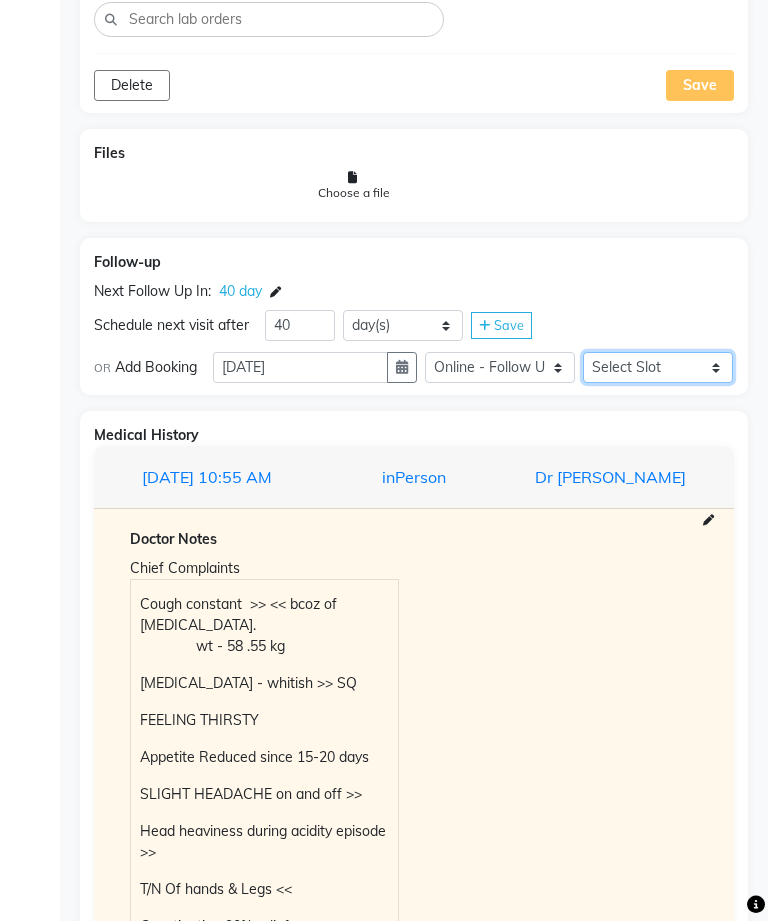 click on "Select Slot 10:15 10:30 10:45 11:00 11:15 11:30 11:45 12:00 12:15 12:30 12:45 13:15 14:30 14:45 15:00 15:15 15:30 15:45 16:00 16:15 16:30 16:45 17:00 17:15 17:30 17:45 18:00 18:15 18:30 18:45 19:00 19:15 19:30 19:45 20:00 20:30 20:45 21:00 21:15 21:30 21:45" 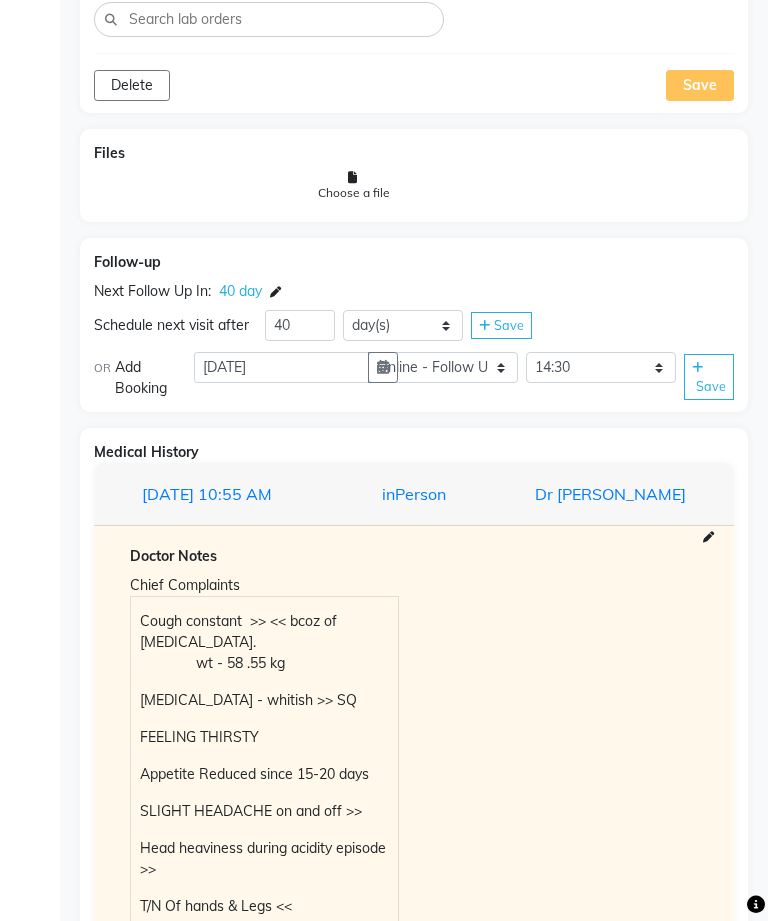 click on "Save" 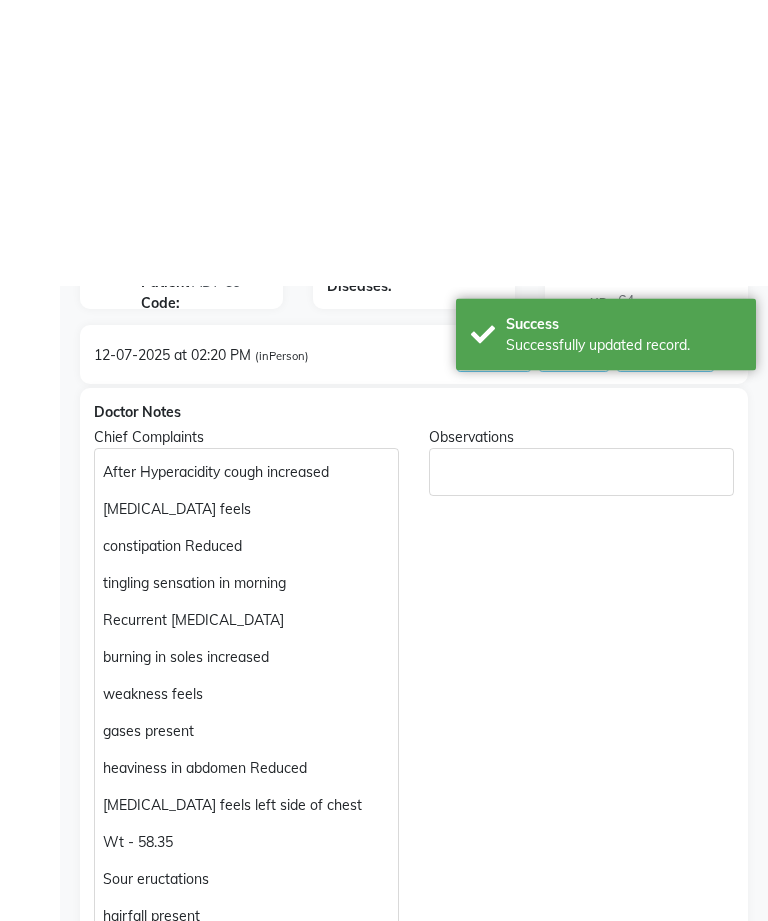 scroll, scrollTop: 0, scrollLeft: 0, axis: both 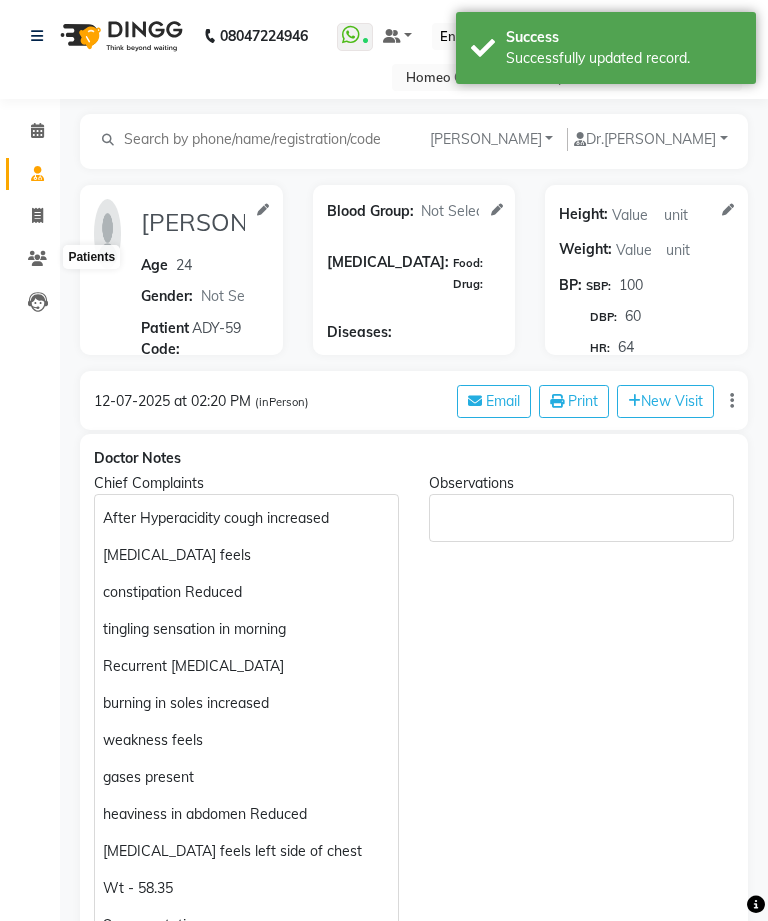click 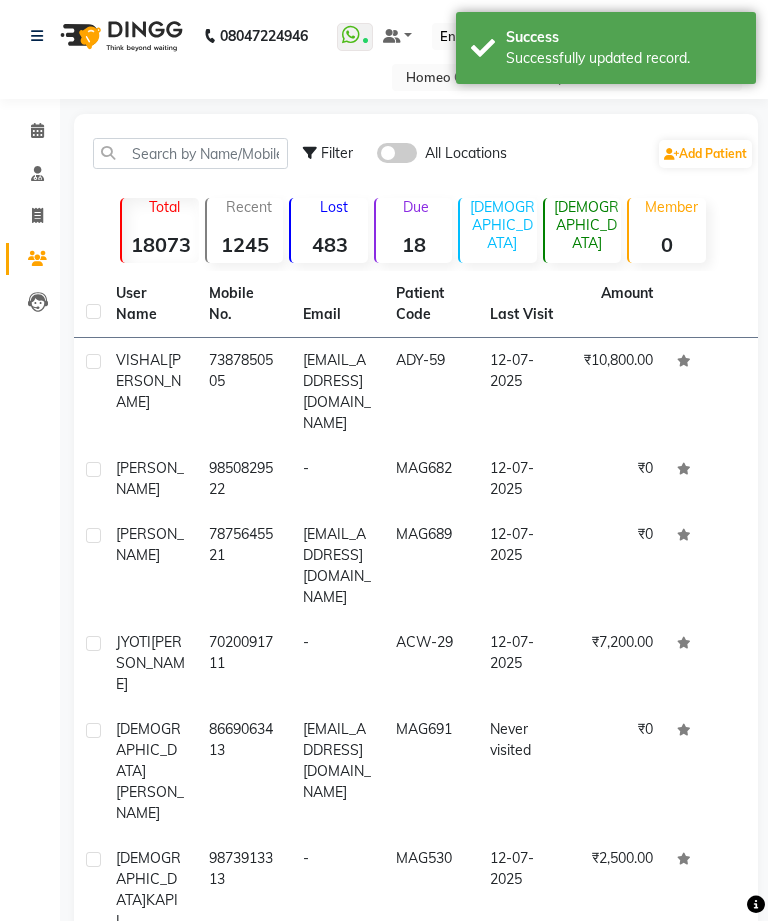 click on "Invoice" 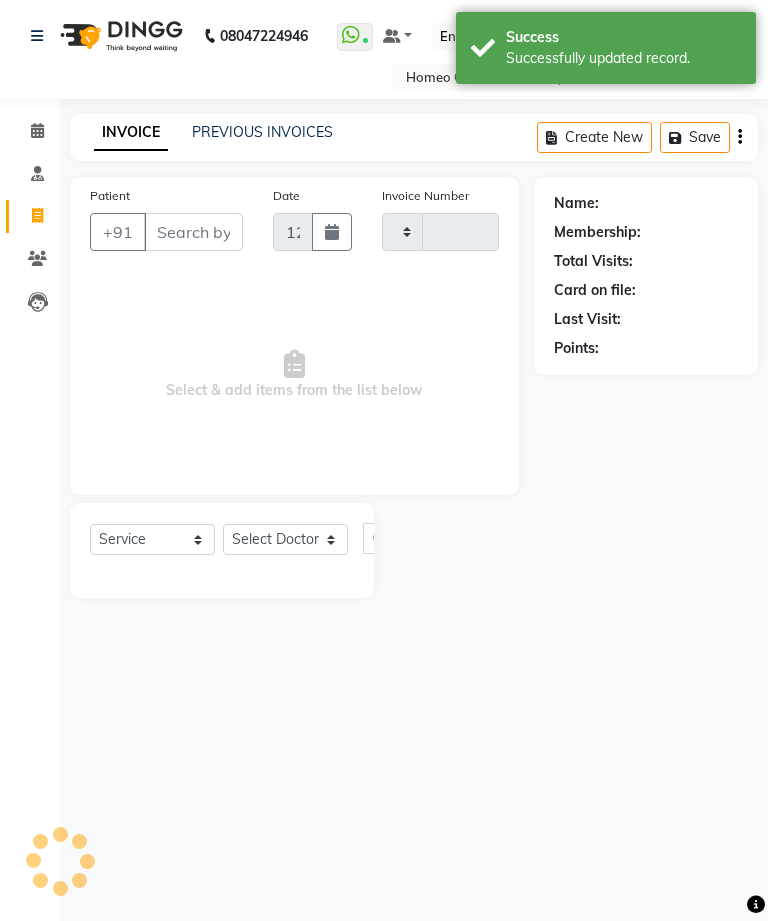 scroll, scrollTop: 320, scrollLeft: 0, axis: vertical 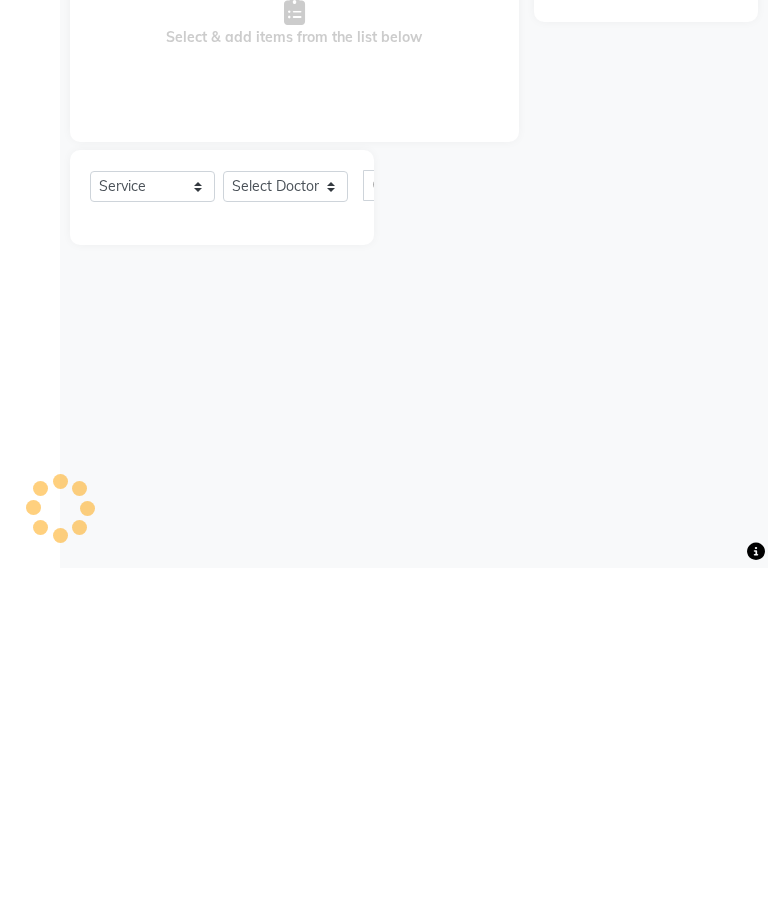 click on "08047224946 Select Location × Homeo Care Clinic, Hadapsar   WhatsApp Status  ✕ Status:  Connected Most Recent Message: [DATE]     12:40 PM Recent Service Activity: [DATE]     12:51 PM Default Panel My Panel English ENGLISH Español العربية मराठी हिंदी ગુજરાતી தமிழ் 中文 Notifications nothing to show [PERSON_NAME] Manage Profile Change Password Sign out  Version:3.15.4  ☀ Homeo Care Clinic, Hadapsar   Calendar  Consultation  Invoice  Patients  Leads  Completed InProgress Upcoming Dropped Tentative Check-In Confirm Bookings Segments Page Builder INVOICE PREVIOUS INVOICES Create New   Save  Patient +91 Date [DATE] Invoice Number  Select & add items from the list below  Select  Service  Product  Membership  Package Voucher Prepaid Gift Card  Select Doctor Name: Membership: Total Visits: Card on file: Last Visit:  Points:
Help" at bounding box center [384, 460] 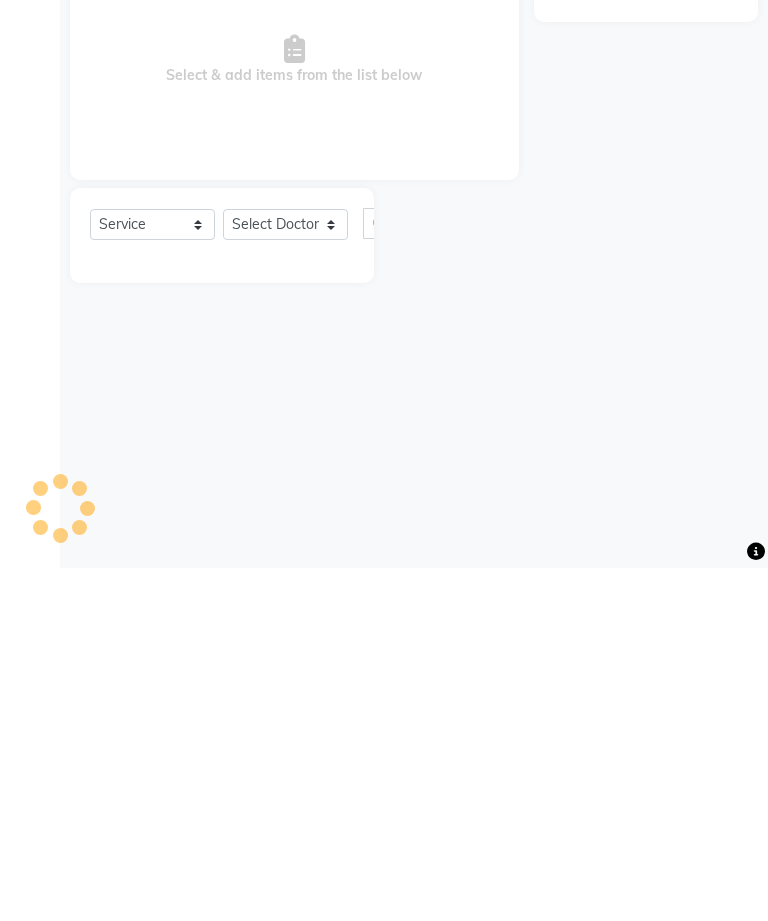 scroll, scrollTop: 0, scrollLeft: 0, axis: both 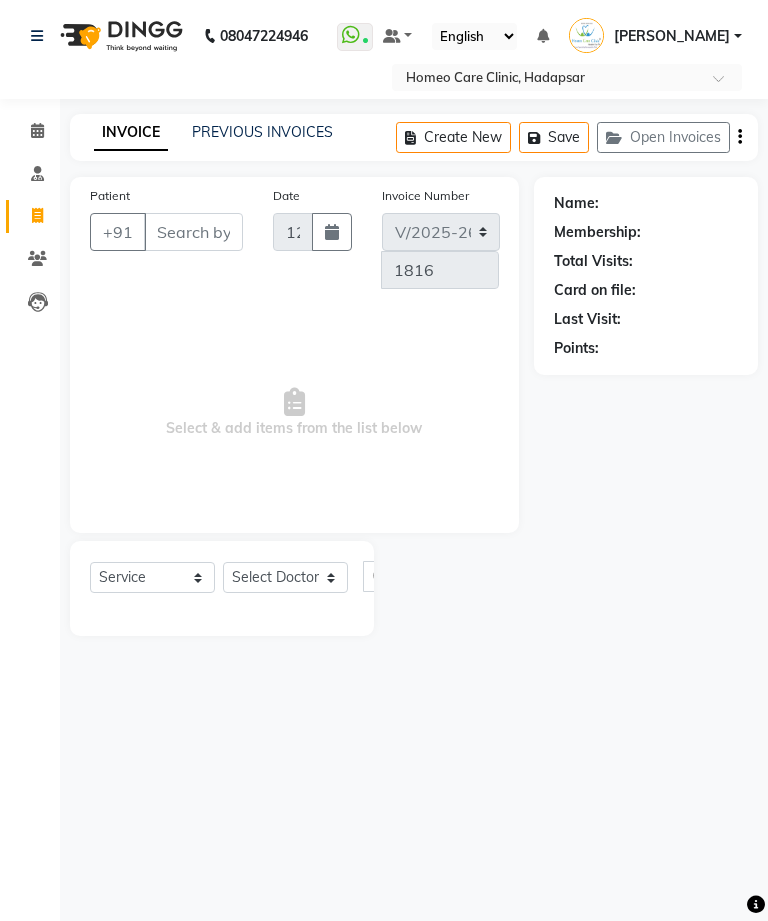 click on "08047224946 Select Location × Homeo Care Clinic, Hadapsar   WhatsApp Status  ✕ Status:  Connected Most Recent Message: [DATE]     12:40 PM Recent Service Activity: [DATE]     12:51 PM Default Panel My Panel English ENGLISH Español العربية मराठी हिंदी ગુજરાતી தமிழ் 中文 Notifications nothing to show [PERSON_NAME] Manage Profile Change Password Sign out  Version:3.15.4" 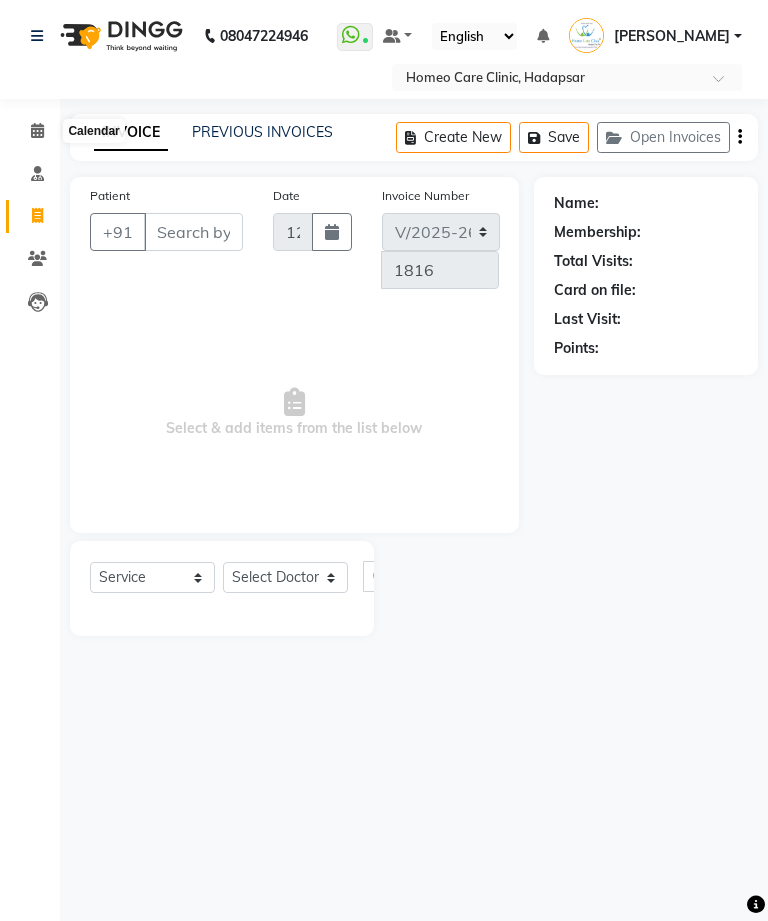 click 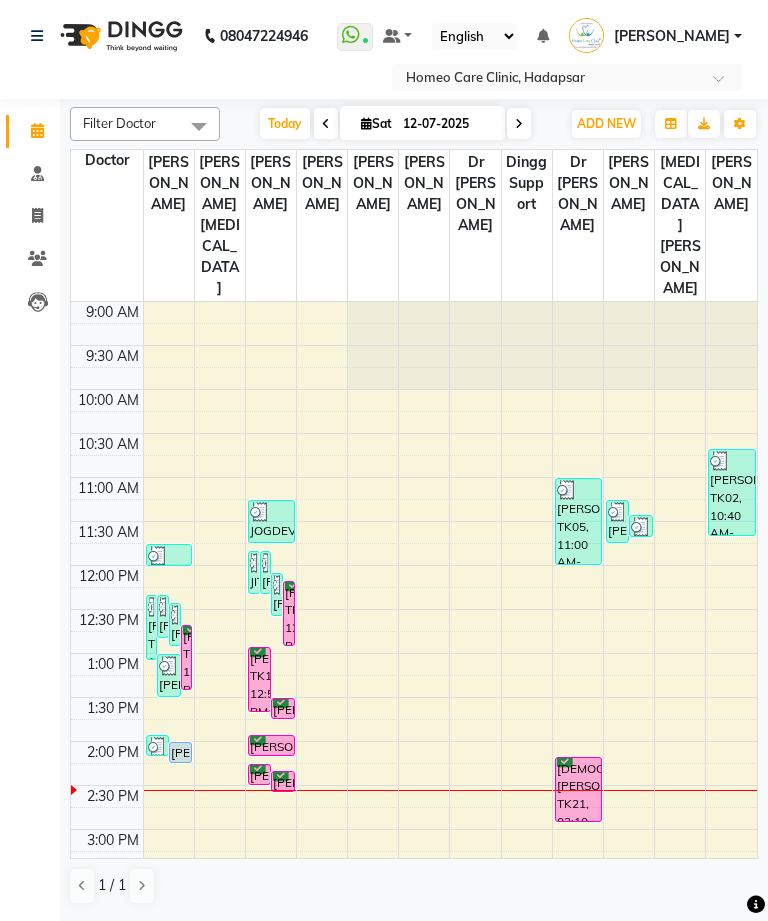 click on "Patients" 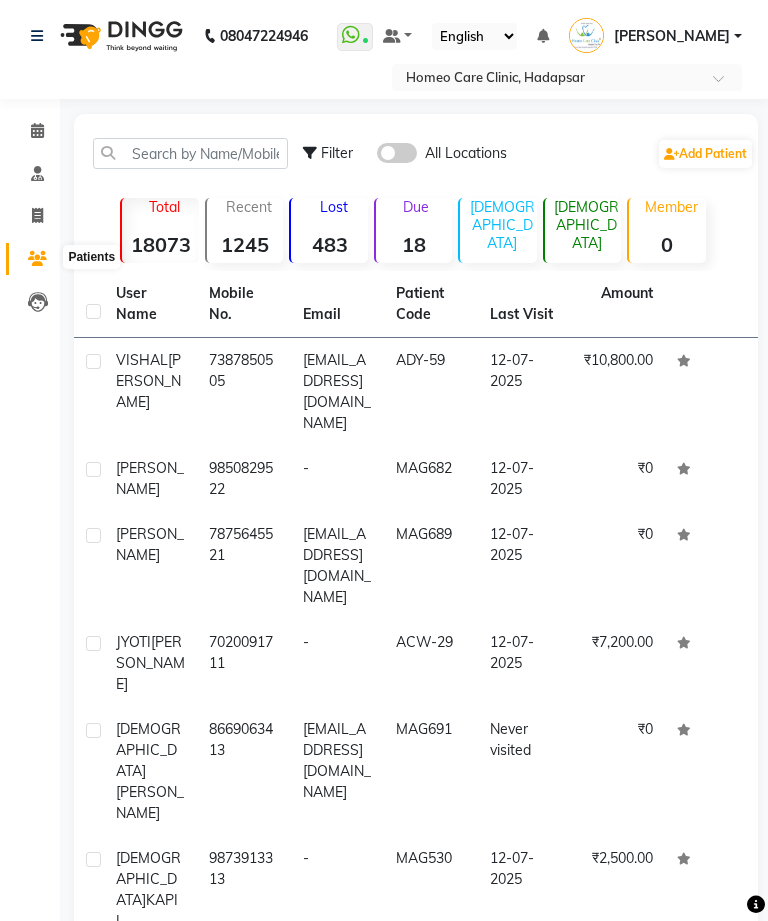 click 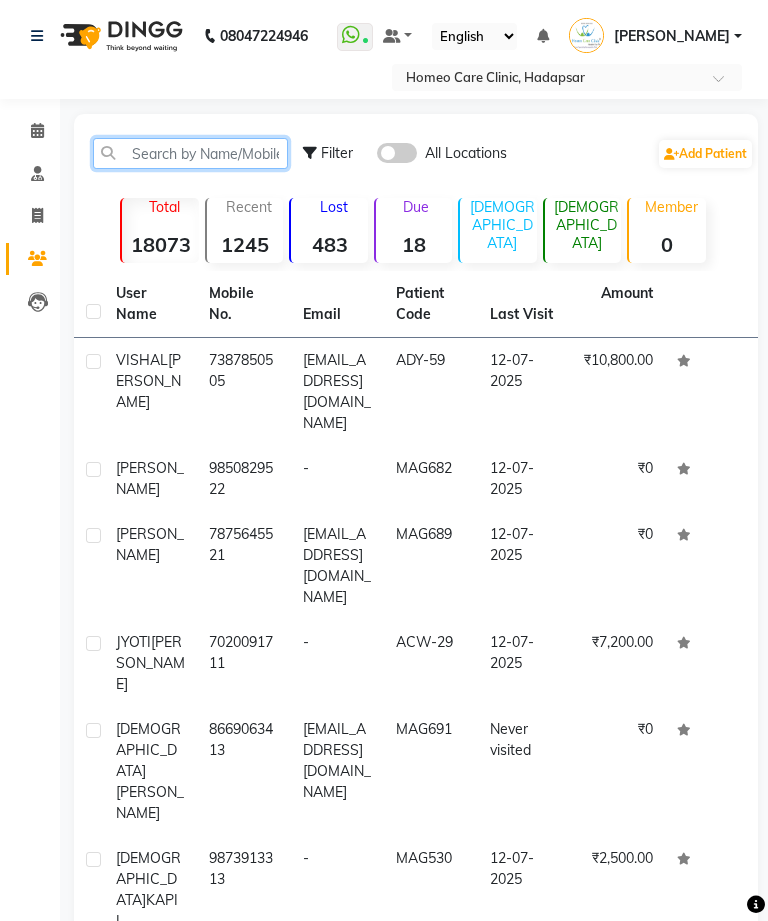 click 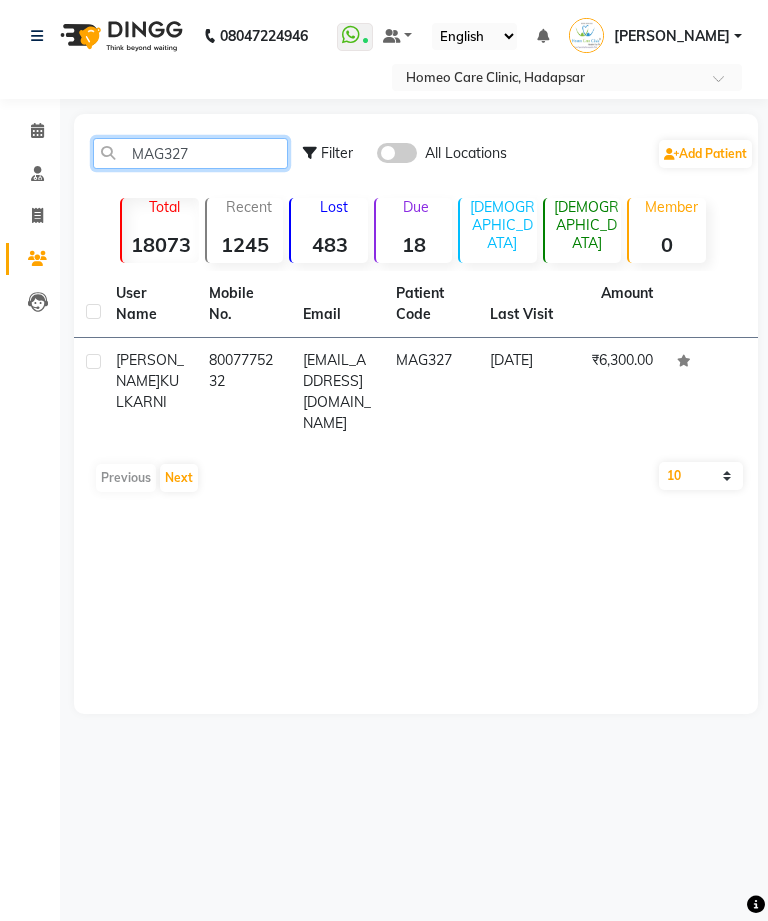 type on "MAG327" 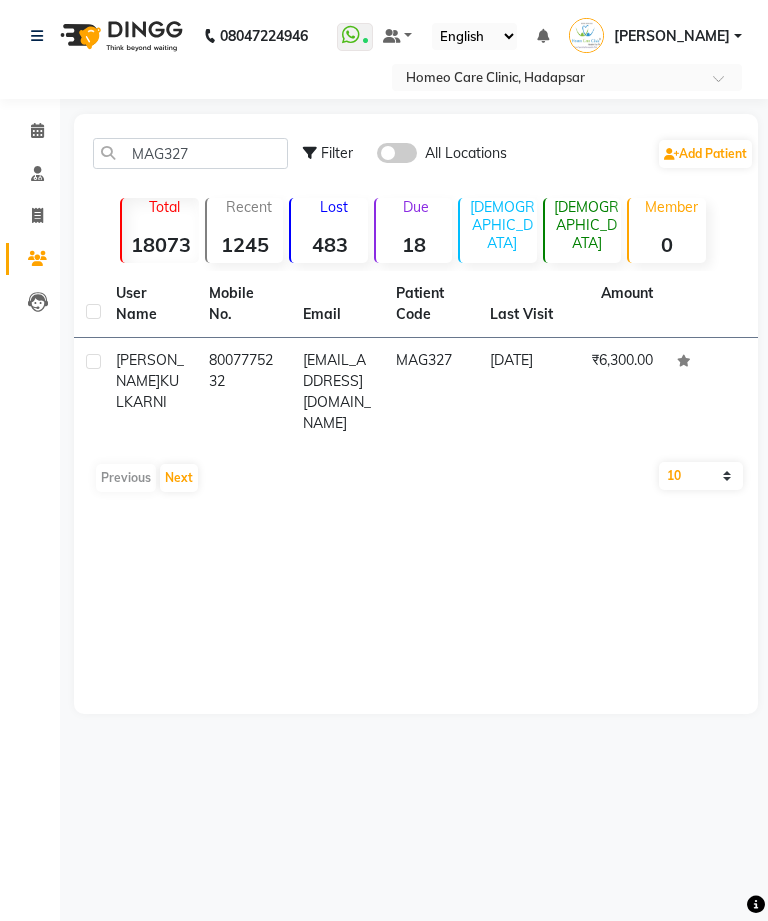 click on "MAG327" 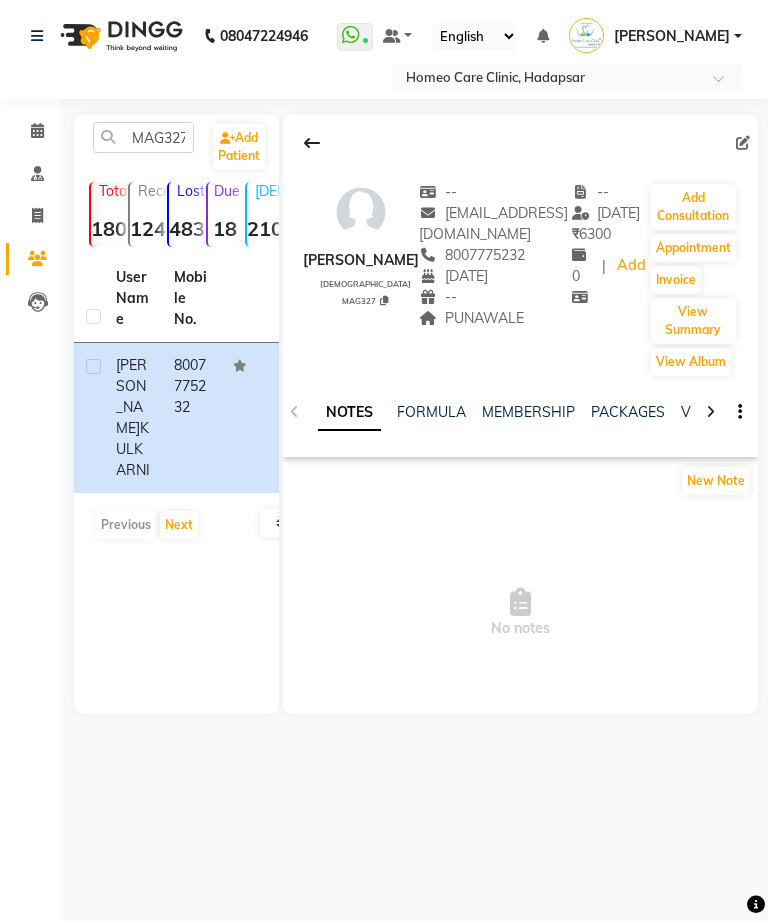 click on "Add Consultation" 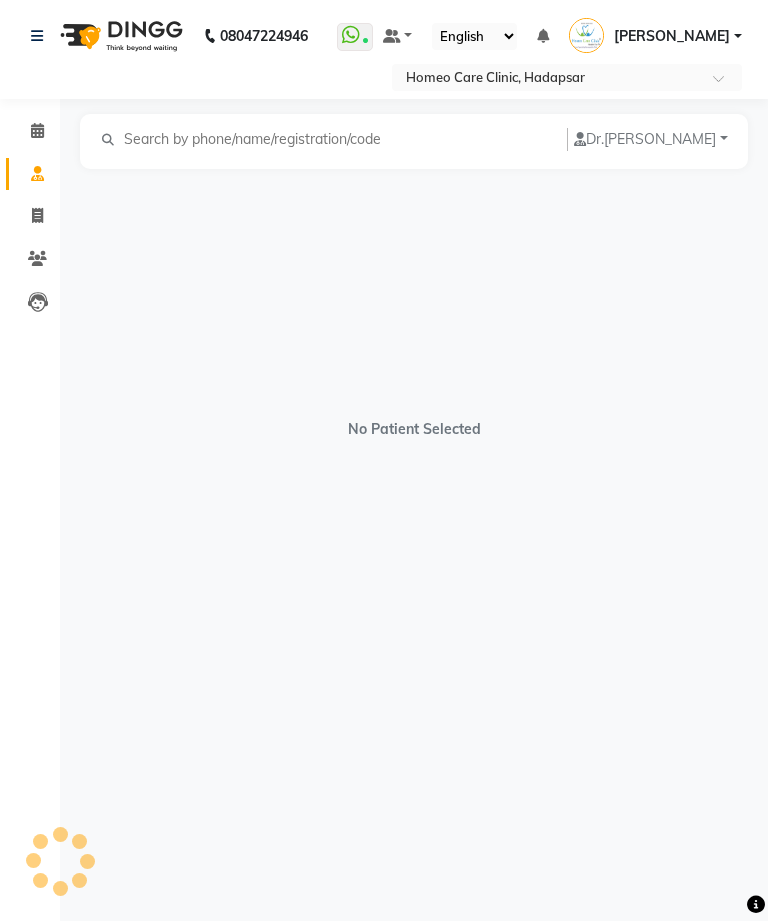 select on "[DEMOGRAPHIC_DATA]" 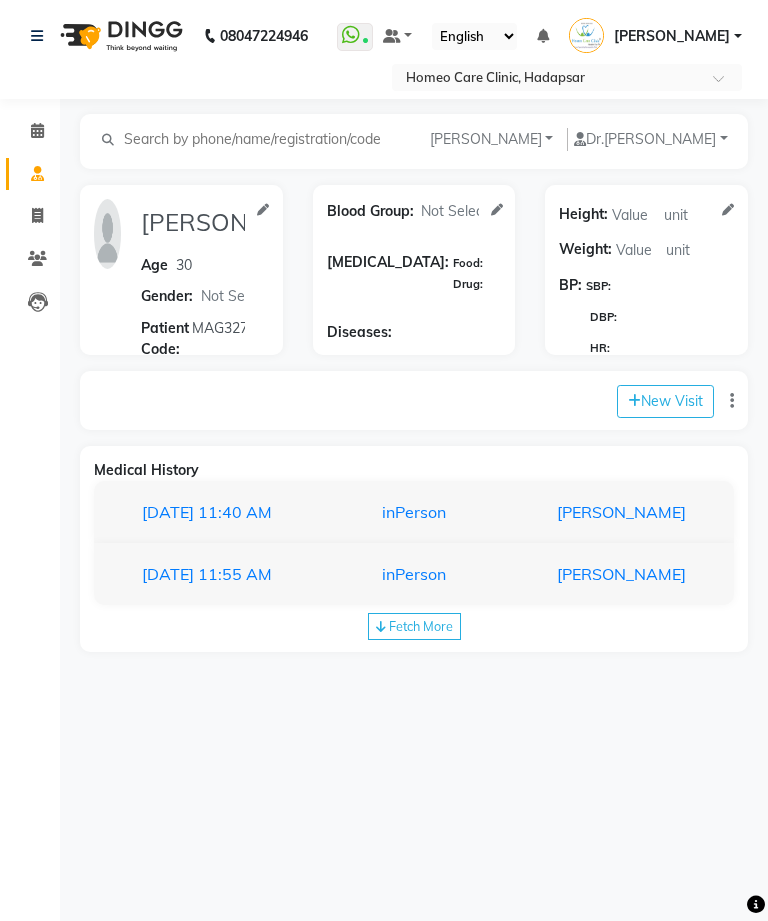 click on "[PERSON_NAME]" at bounding box center (605, 512) 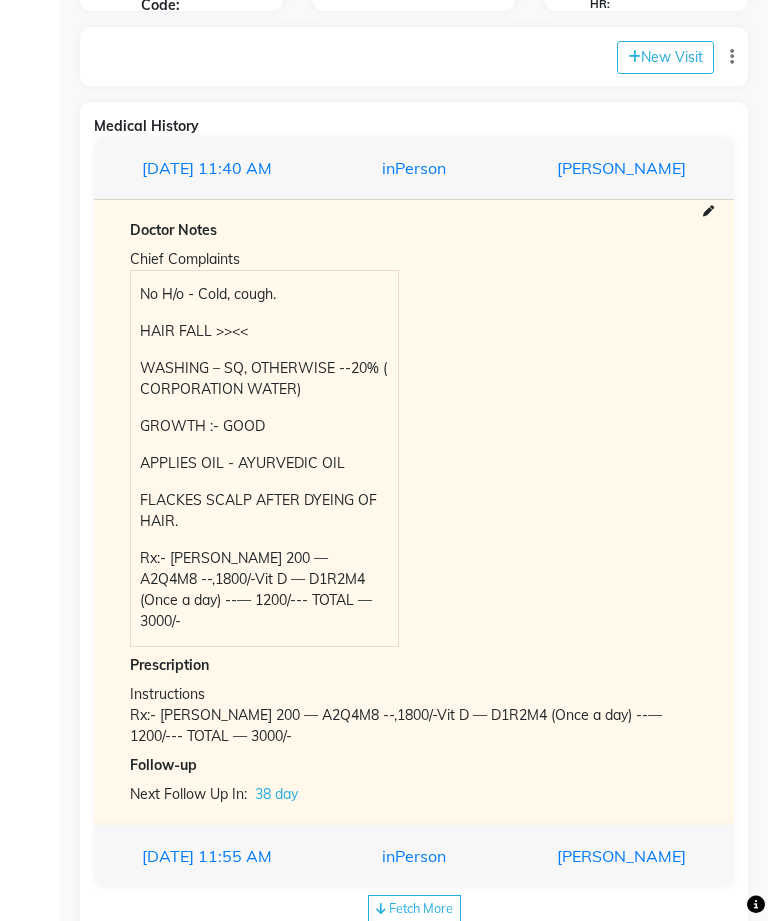scroll, scrollTop: 367, scrollLeft: 0, axis: vertical 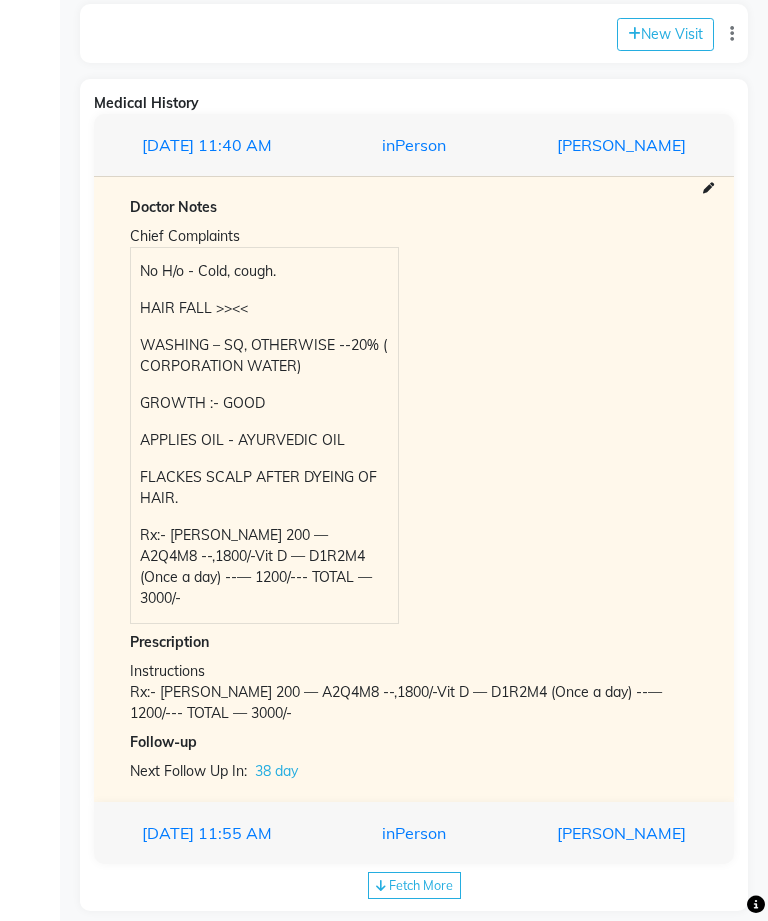 click on "[DATE] 11:55 AM" at bounding box center [222, 833] 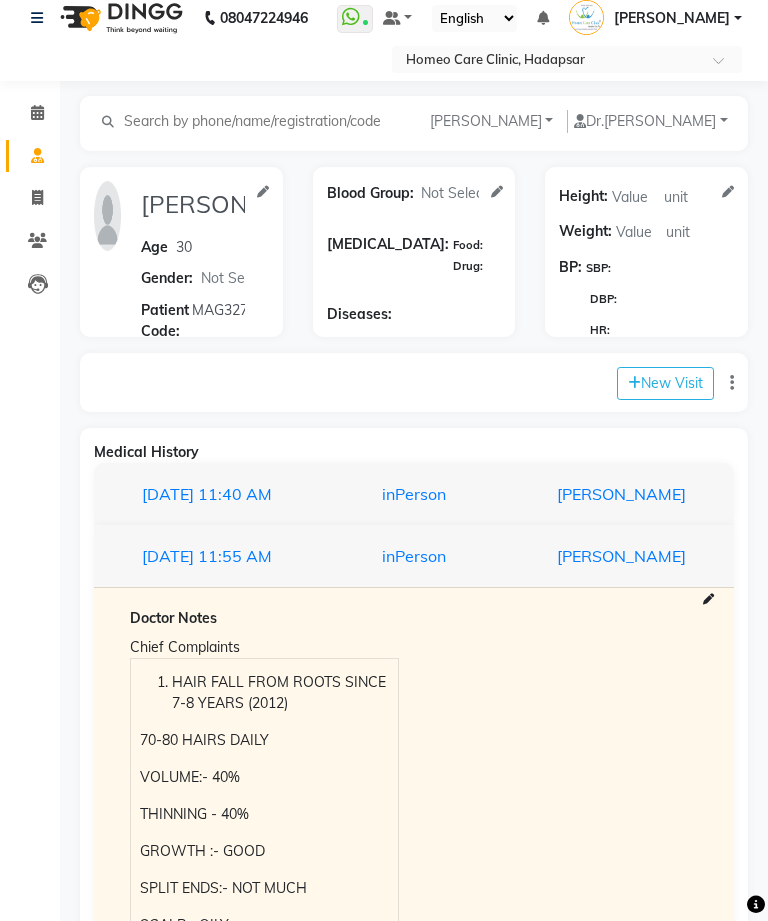 scroll, scrollTop: 31, scrollLeft: 0, axis: vertical 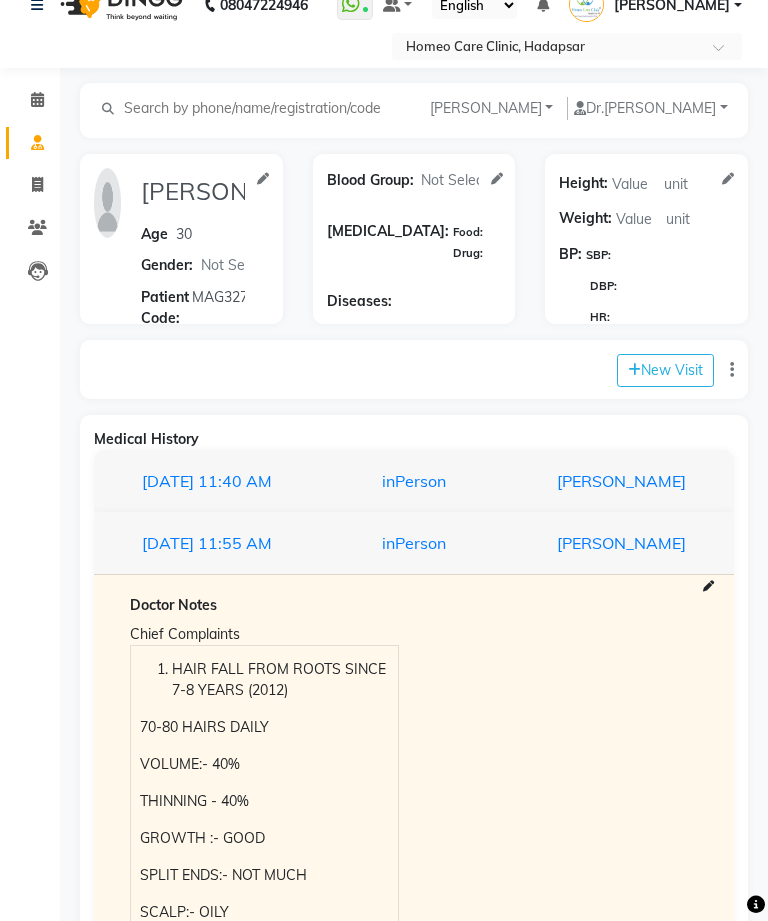click on "inPerson" at bounding box center (413, 481) 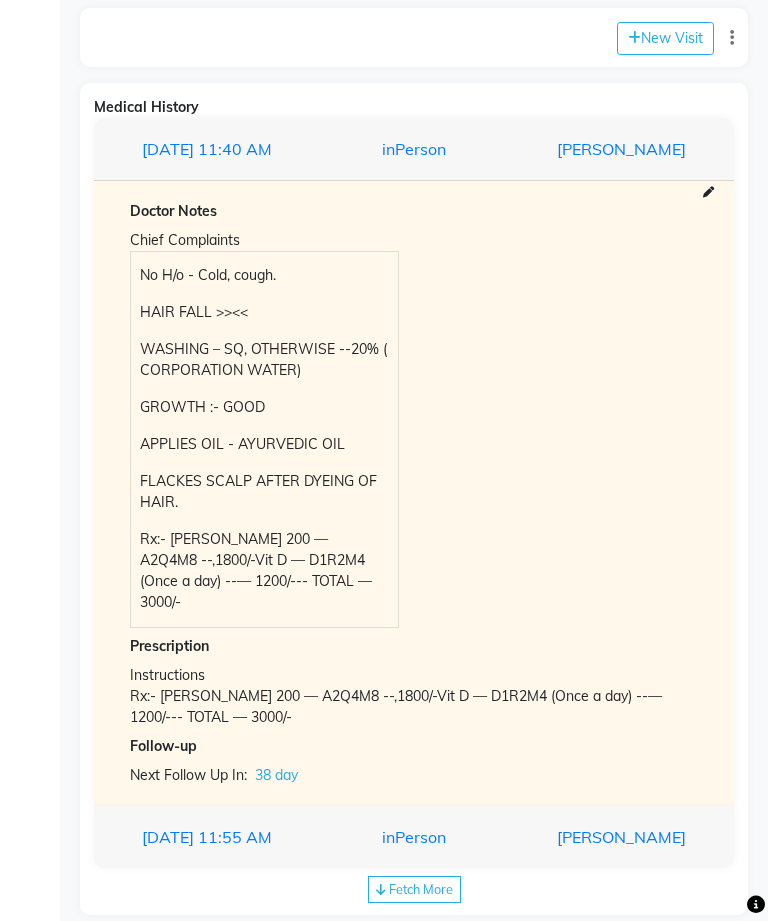 scroll, scrollTop: 386, scrollLeft: 0, axis: vertical 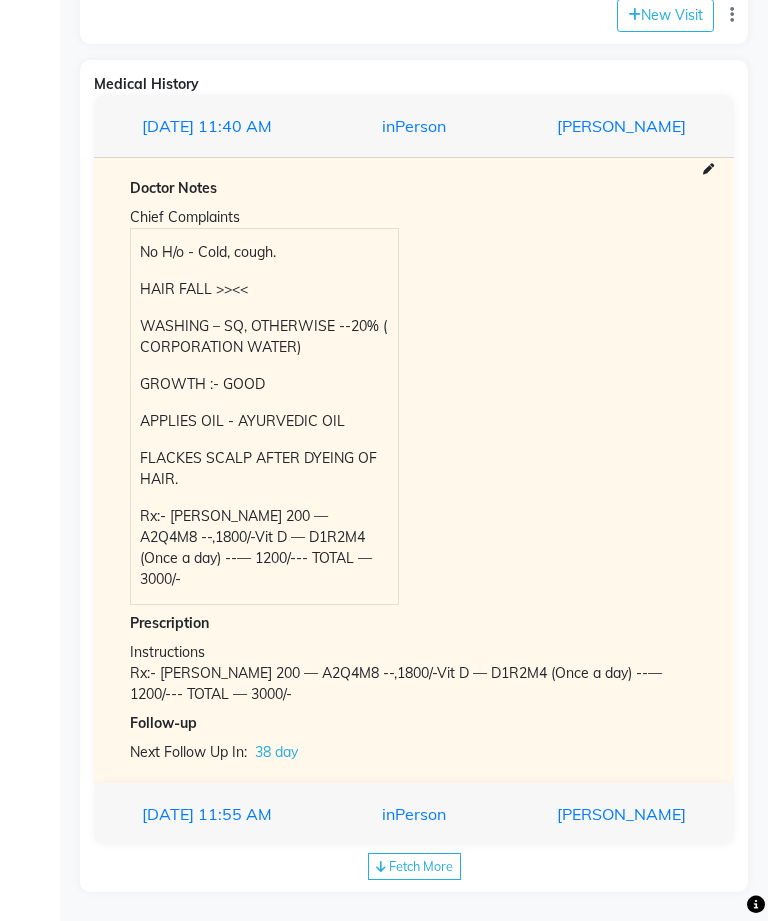 click on "inPerson" at bounding box center [413, 814] 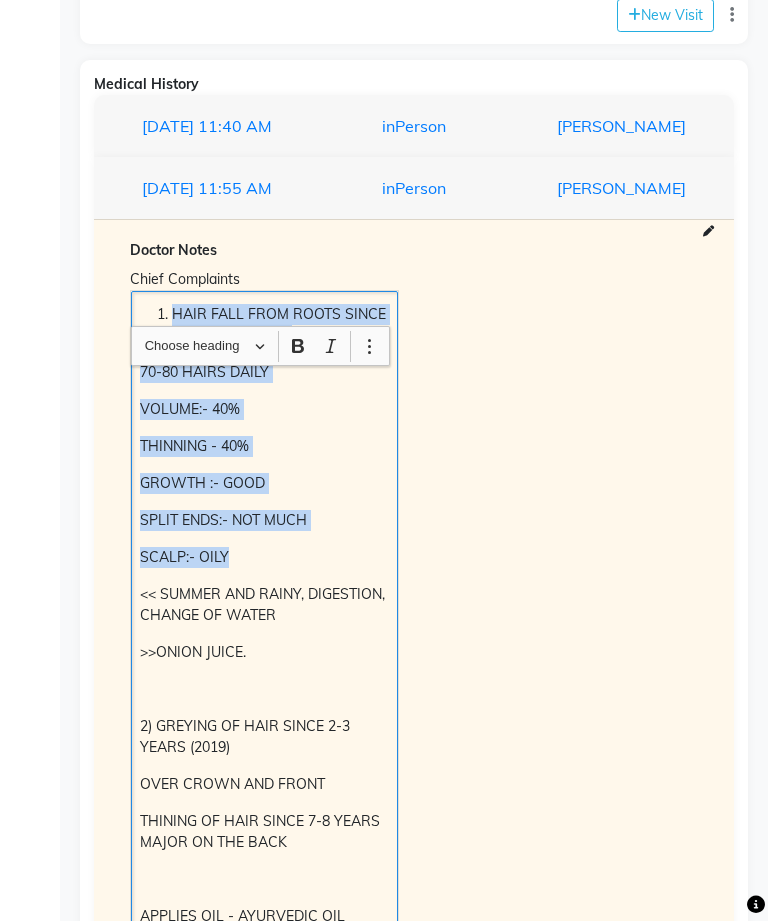 click on "Chief Complaints HAIR FALL FROM ROOTS SINCE 7-8 YEARS (2012) 70-80 HAIRS DAILY VOLUME:- 40% THINNING - 40% GROWTH :- GOOD SPLIT ENDS:- NOT MUCH SCALP:- OILY << SUMMER AND RAINY, DIGESTION, CHANGE OF WATER >>ONION JUICE. 2) GREYING OF HAIR SINCE 2-3 YEARS (2019) OVER CROWN AND FRONT THINING OF HAIR SINCE 7-8 YEARS MAJOR ON THE BACK APPLIES OIL - AYURVEDIC OIL SHAMPOO- LOREAL  WASHES HAIR ONCE A WEEK FLACKY SCALP AFTER DYEING OF HAIR. Rx:- AYURVEDIC – 1 YEAR VITA D HOMEOPATHY NO MEDICINE FOR LAST 2 MONTHS  Rx:- [PERSON_NAME] 200 — A2Q4M8 -- HAIRFALL CONTROL OIL + HAIR FALL CONTROL SHAMPOO  500+1800+600+400= 3300/-" at bounding box center [414, 812] 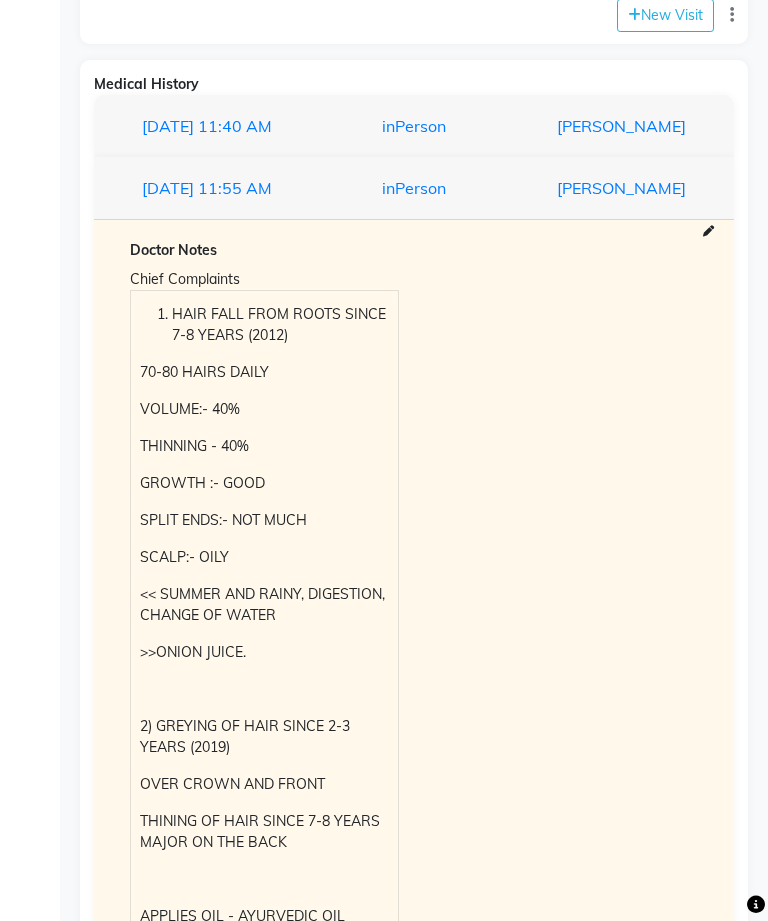 click on "New Visit" 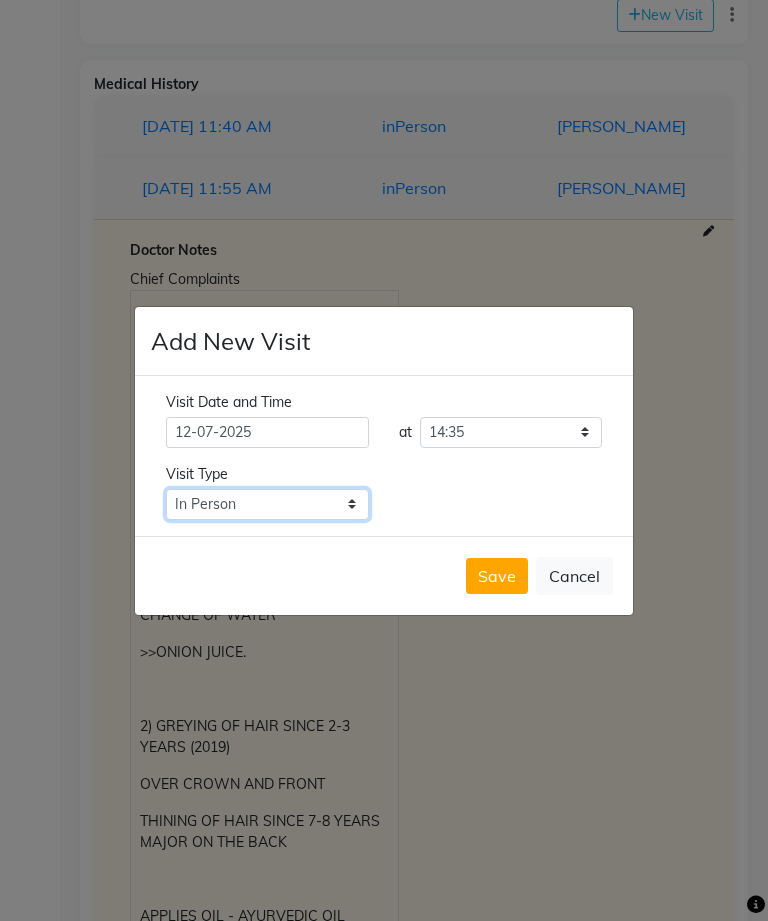 click on "Select Type In Person Video Phone Chat" 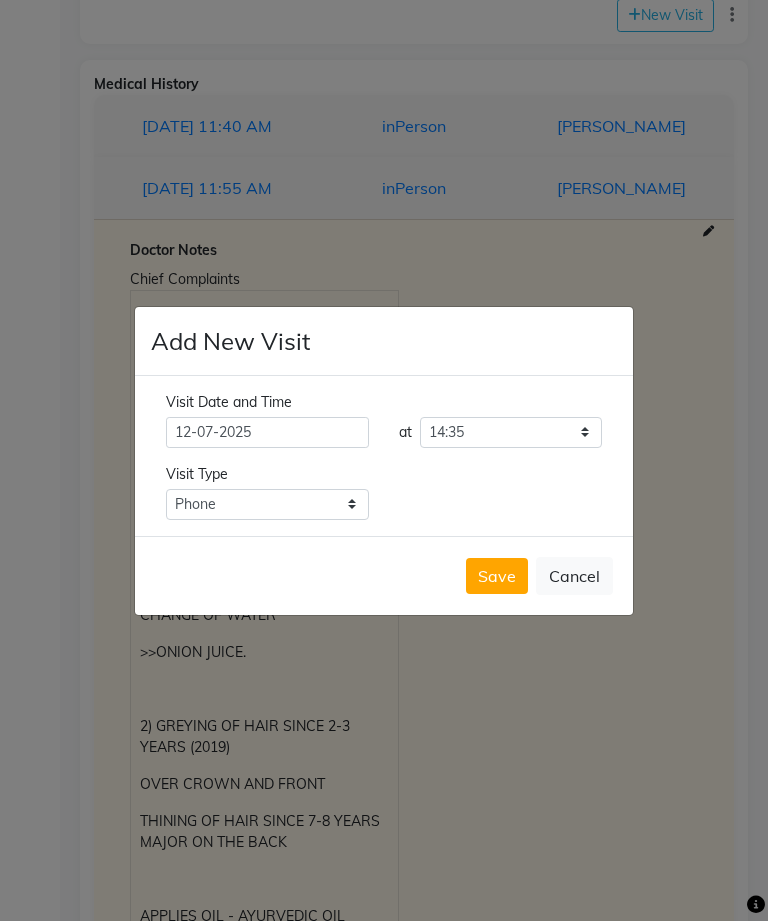 click on "Save" 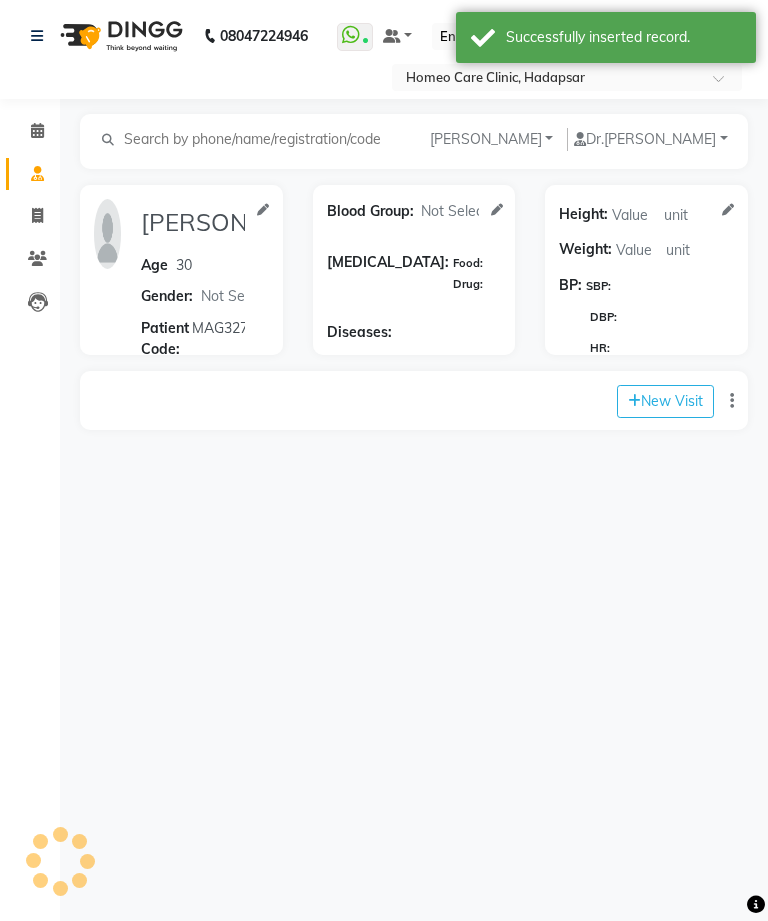 scroll, scrollTop: 0, scrollLeft: 0, axis: both 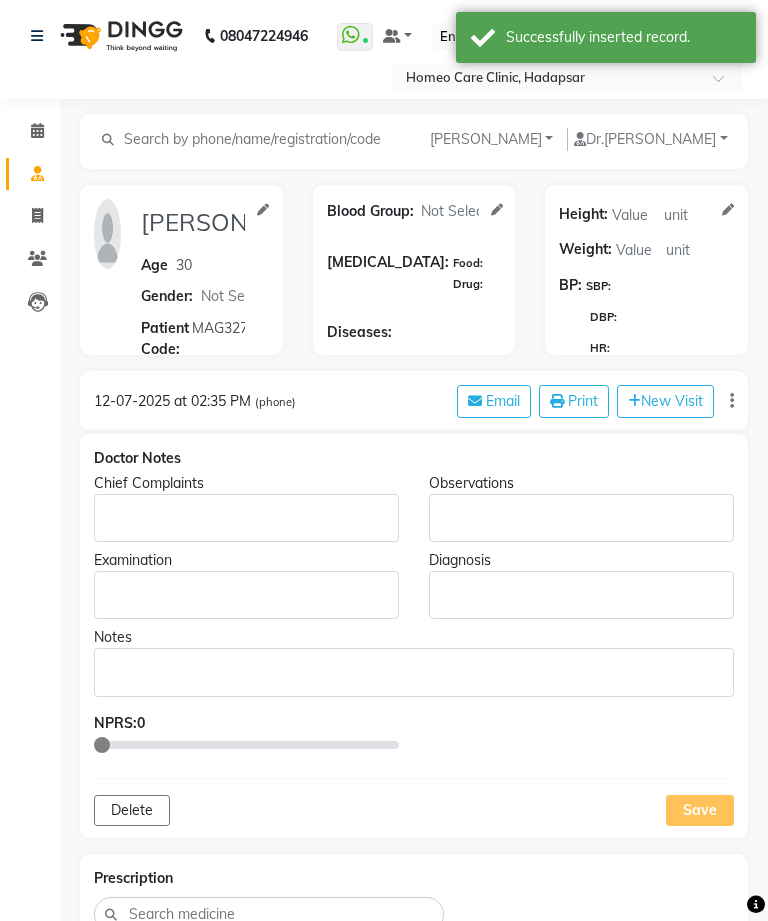 type on "[PERSON_NAME]" 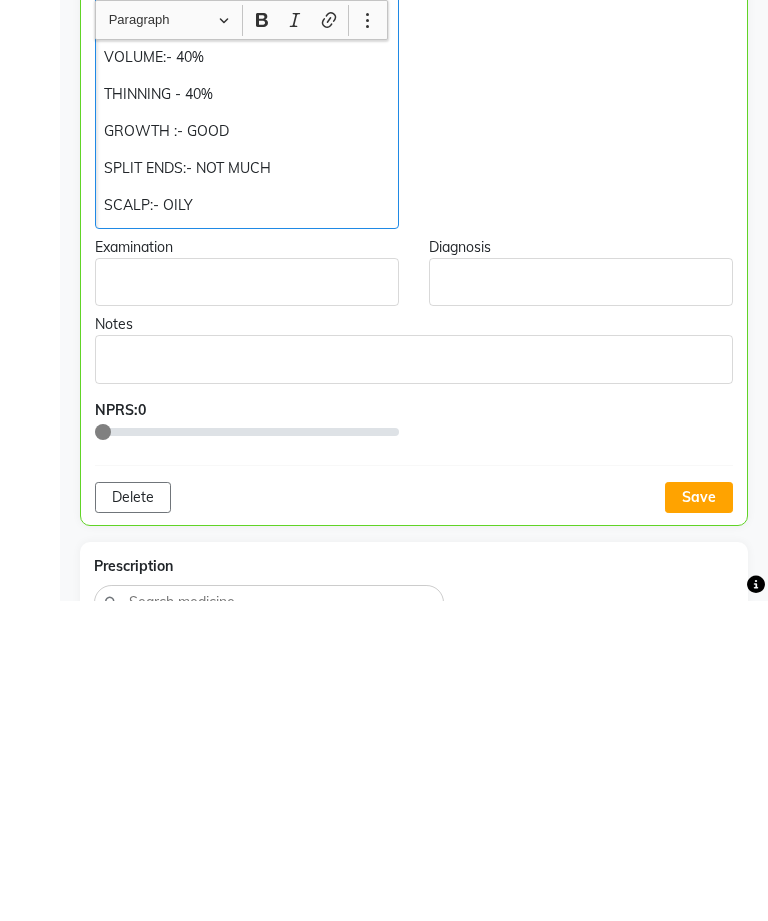 click on "Save" 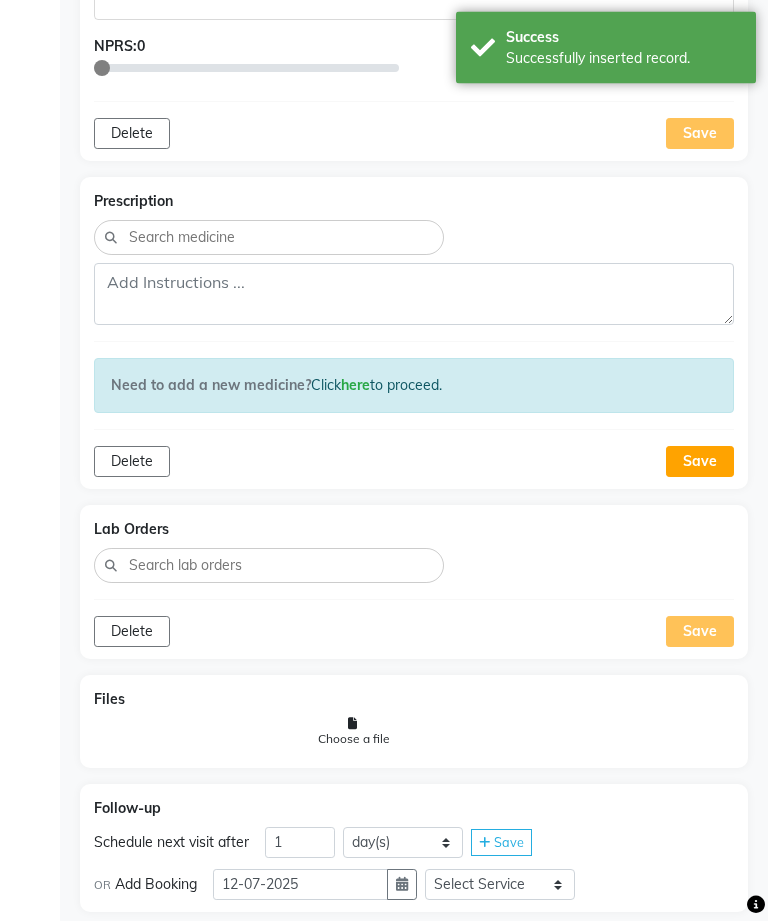scroll, scrollTop: 1193, scrollLeft: 0, axis: vertical 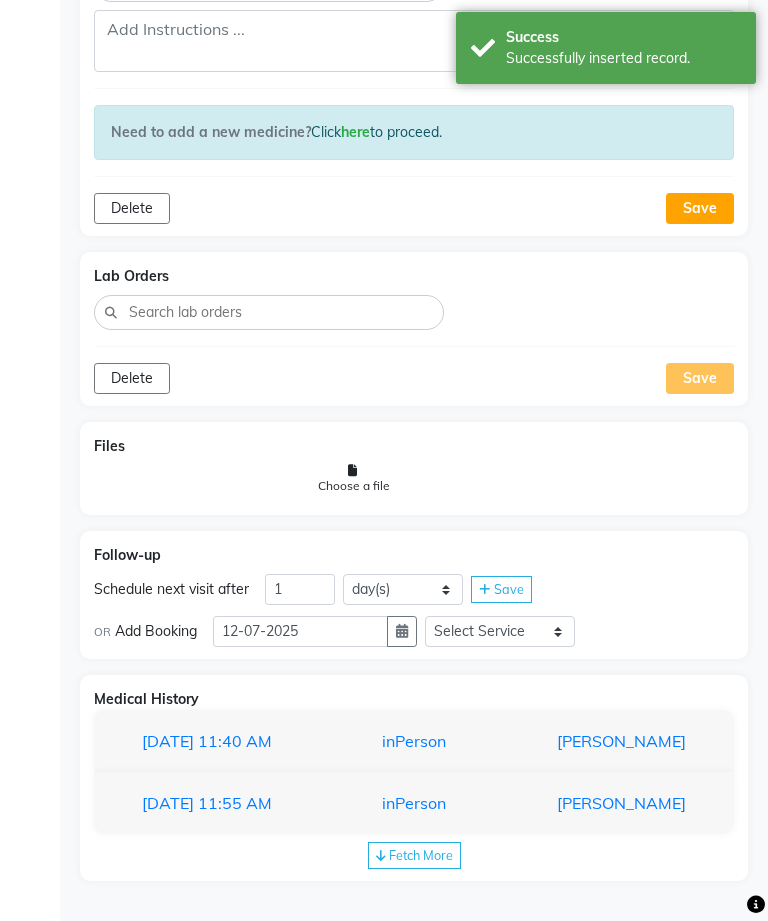 click on "[PERSON_NAME]" at bounding box center [605, 741] 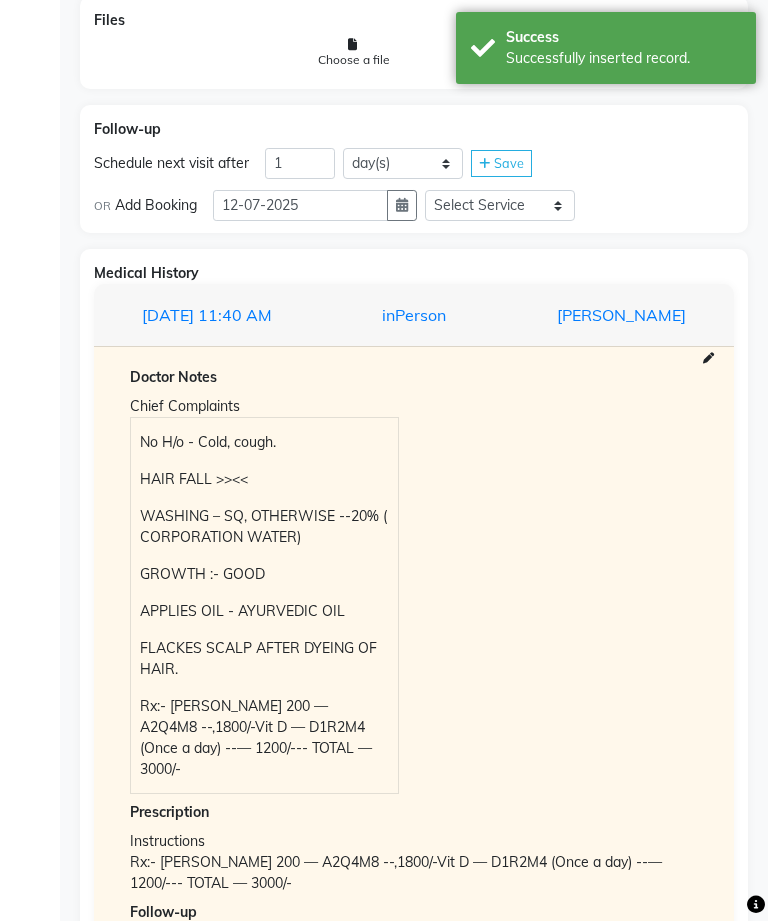 scroll, scrollTop: 1797, scrollLeft: 0, axis: vertical 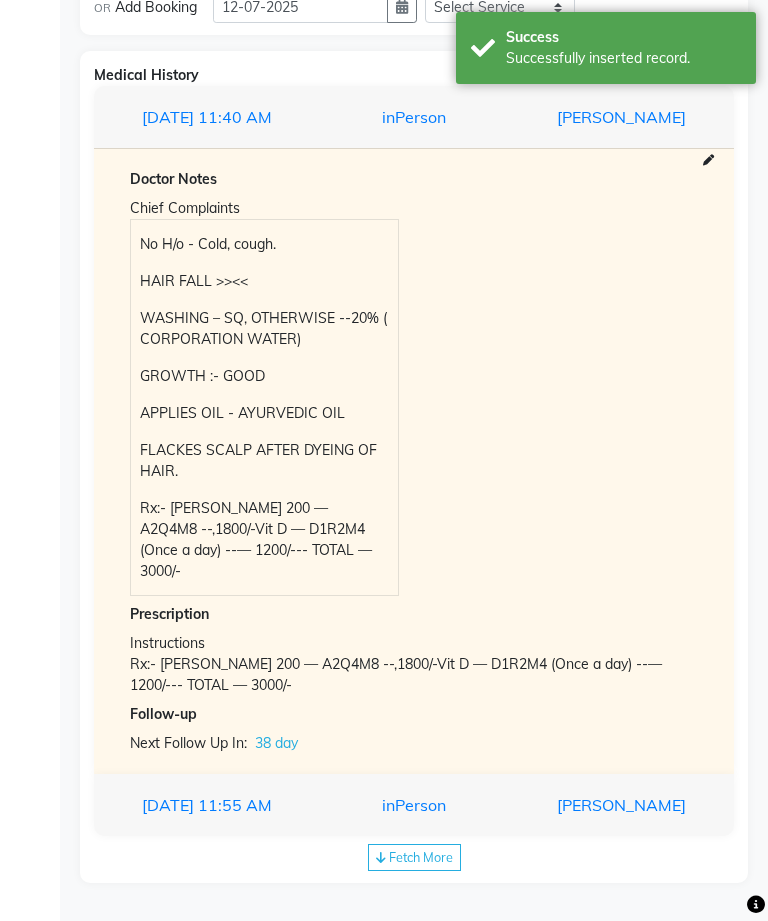 click on "[PERSON_NAME]" at bounding box center [605, 805] 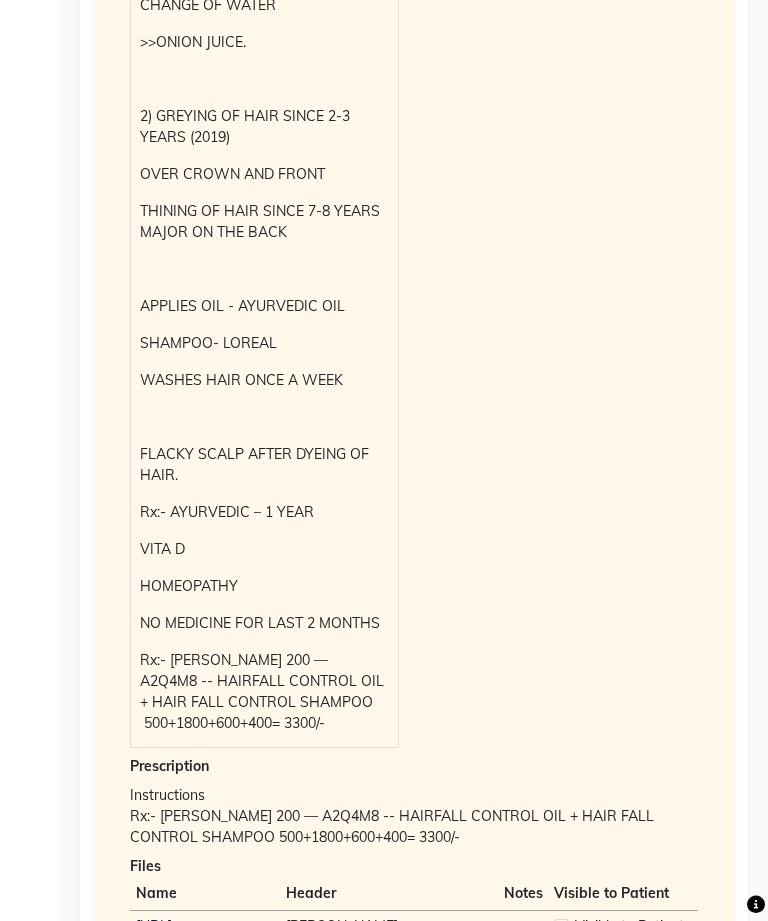 scroll, scrollTop: 2407, scrollLeft: 0, axis: vertical 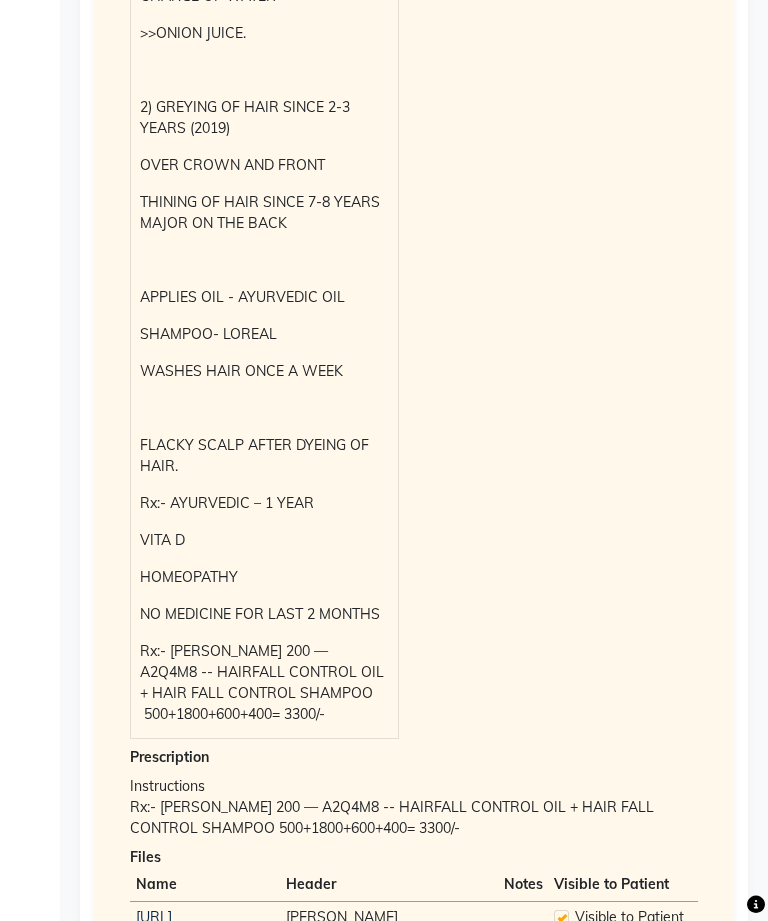 click on "HAIR FALL FROM ROOTS SINCE 7-8 YEARS (2012) 70-80 HAIRS DAILY VOLUME:- 40% THINNING - 40% GROWTH :- GOOD SPLIT ENDS:- NOT MUCH SCALP:- OILY << SUMMER AND RAINY, DIGESTION, CHANGE OF WATER >>ONION JUICE. 2) GREYING OF HAIR SINCE 2-3 YEARS (2019) OVER CROWN AND FRONT THINING OF HAIR SINCE 7-8 YEARS MAJOR ON THE BACK APPLIES OIL - AYURVEDIC OIL SHAMPOO- LOREAL  WASHES HAIR ONCE A WEEK FLACKY SCALP AFTER DYEING OF HAIR. Rx:- AYURVEDIC – 1 YEAR VITA D HOMEOPATHY NO MEDICINE FOR LAST 2 MONTHS  Rx:- [PERSON_NAME] 200 — A2Q4M8 -- HAIRFALL CONTROL OIL + HAIR FALL CONTROL SHAMPOO  500+1800+600+400= 3300/-" at bounding box center [264, 205] 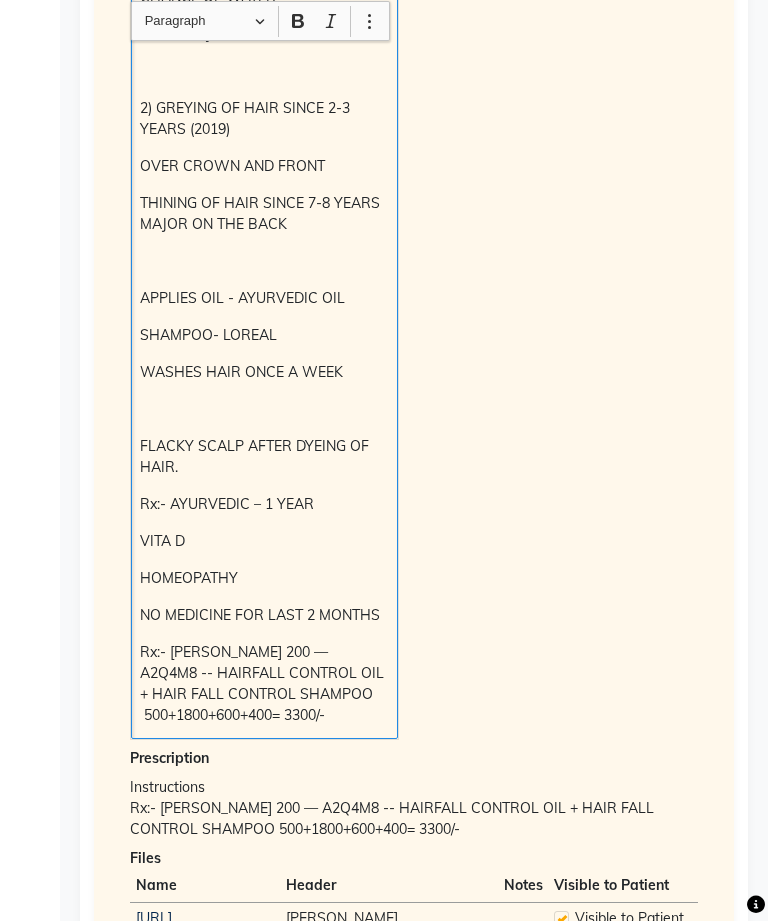 click on "Chief Complaints HAIR FALL FROM ROOTS SINCE 7-8 YEARS (2012) 70-80 HAIRS DAILY VOLUME:- 40% THINNING - 40% GROWTH :- GOOD SPLIT ENDS:- NOT MUCH SCALP:- OILY << SUMMER AND RAINY, DIGESTION, CHANGE OF WATER >>ONION JUICE. 2) GREYING OF HAIR SINCE 2-3 YEARS (2019) OVER CROWN AND FRONT THINING OF HAIR SINCE 7-8 YEARS MAJOR ON THE BACK APPLIES OIL - AYURVEDIC OIL SHAMPOO- LOREAL  WASHES HAIR ONCE A WEEK FLACKY SCALP AFTER DYEING OF HAIR. Rx:- AYURVEDIC – 1 YEAR VITA D HOMEOPATHY NO MEDICINE FOR LAST 2 MONTHS  Rx:- [PERSON_NAME] 200 — A2Q4M8 -- HAIRFALL CONTROL OIL + HAIR FALL CONTROL SHAMPOO  500+1800+600+400= 3300/-" at bounding box center (414, 193) 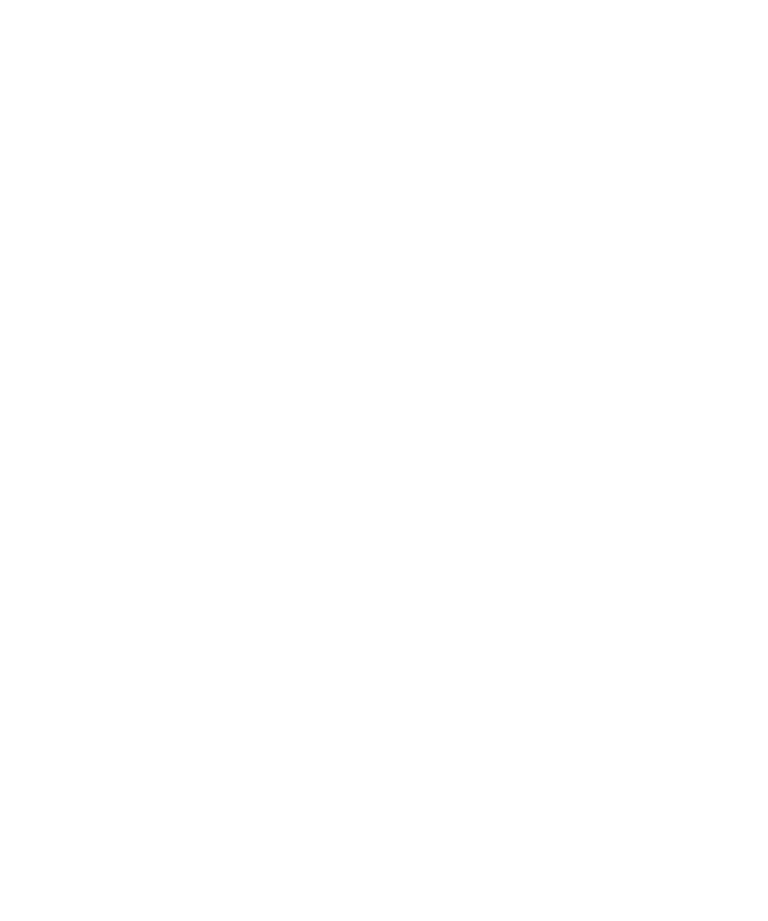 scroll, scrollTop: 355, scrollLeft: 0, axis: vertical 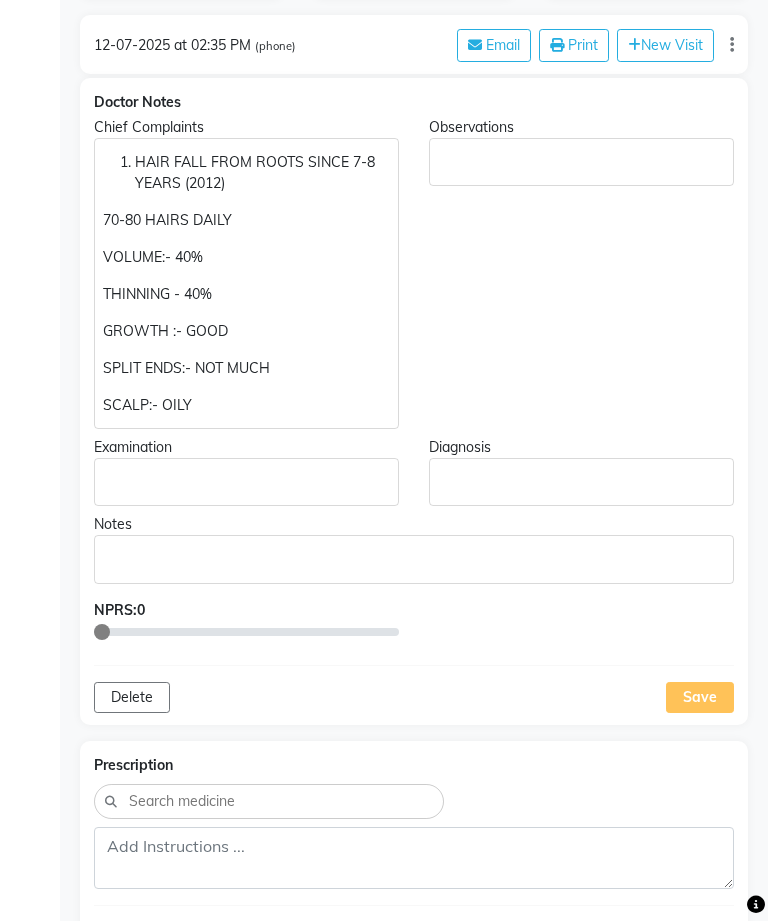 click on "SCALP:- OILY" 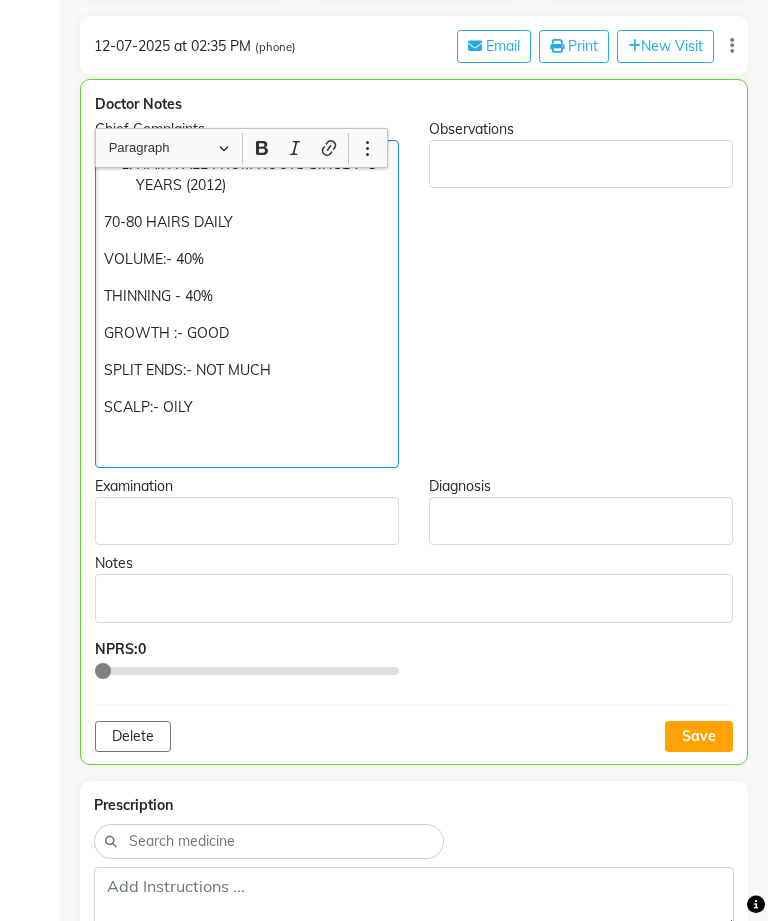 type 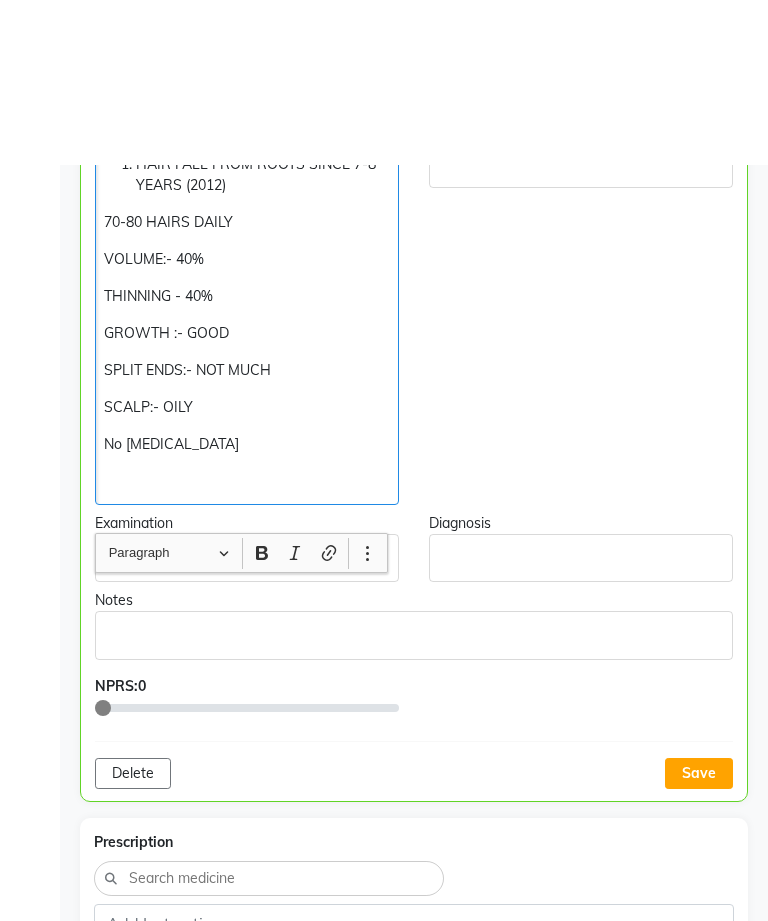 scroll, scrollTop: 562, scrollLeft: 0, axis: vertical 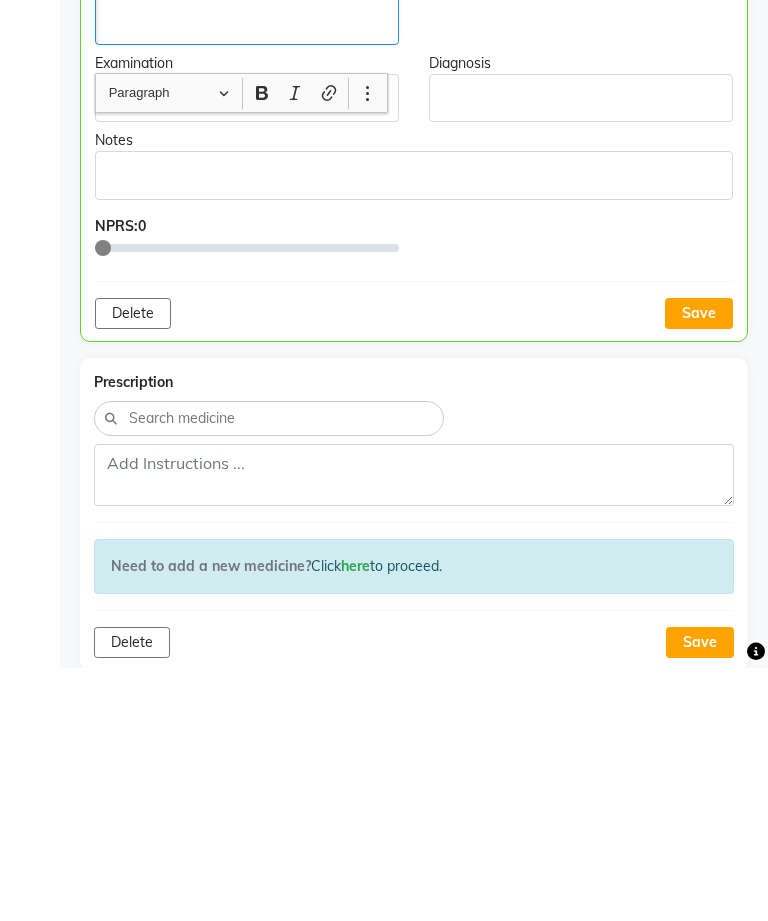 click on "Save" 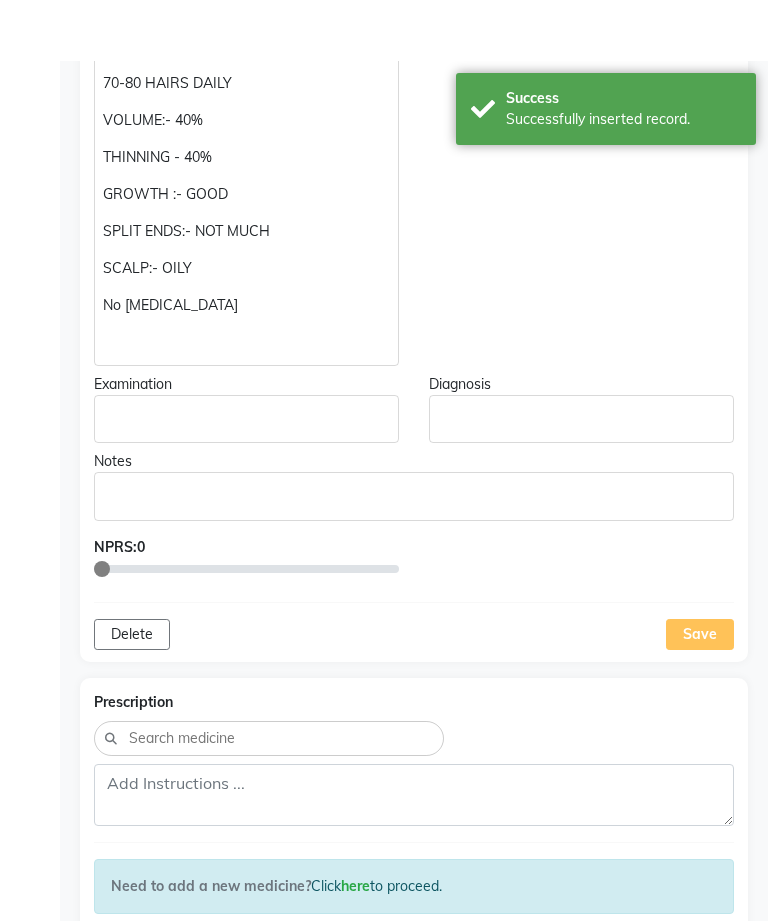 scroll, scrollTop: 436, scrollLeft: 0, axis: vertical 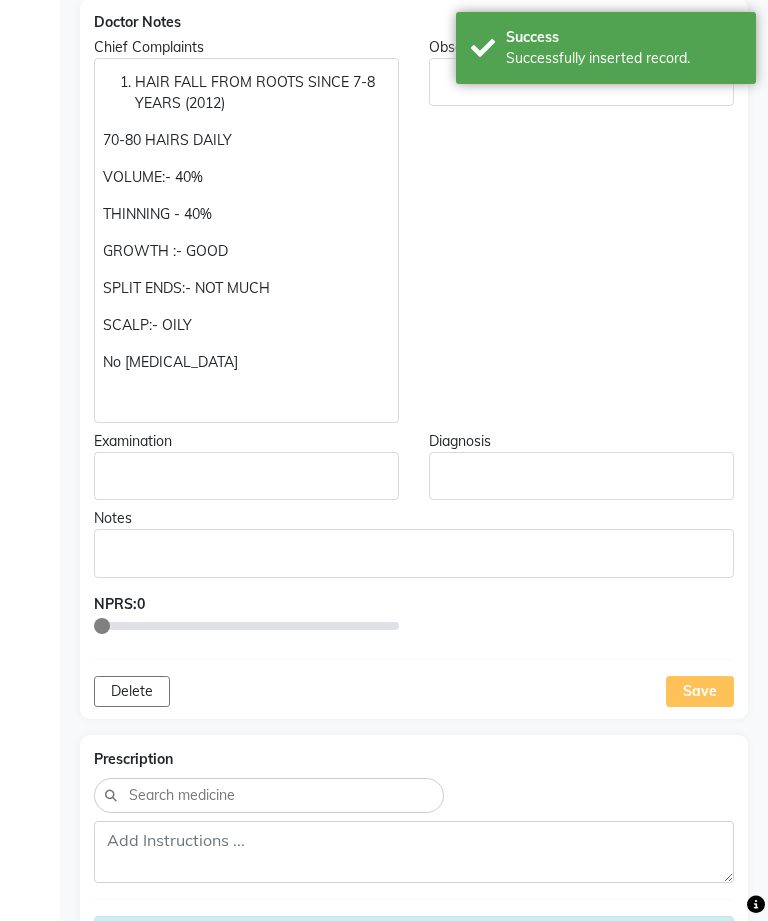 click on "HAIR FALL FROM ROOTS SINCE 7-8 YEARS (2012) 70-80 HAIRS DAILY VOLUME:- 40% THINNING - 40% GROWTH :- GOOD SPLIT ENDS:- NOT MUCH SCALP:- OILY No [MEDICAL_DATA]" 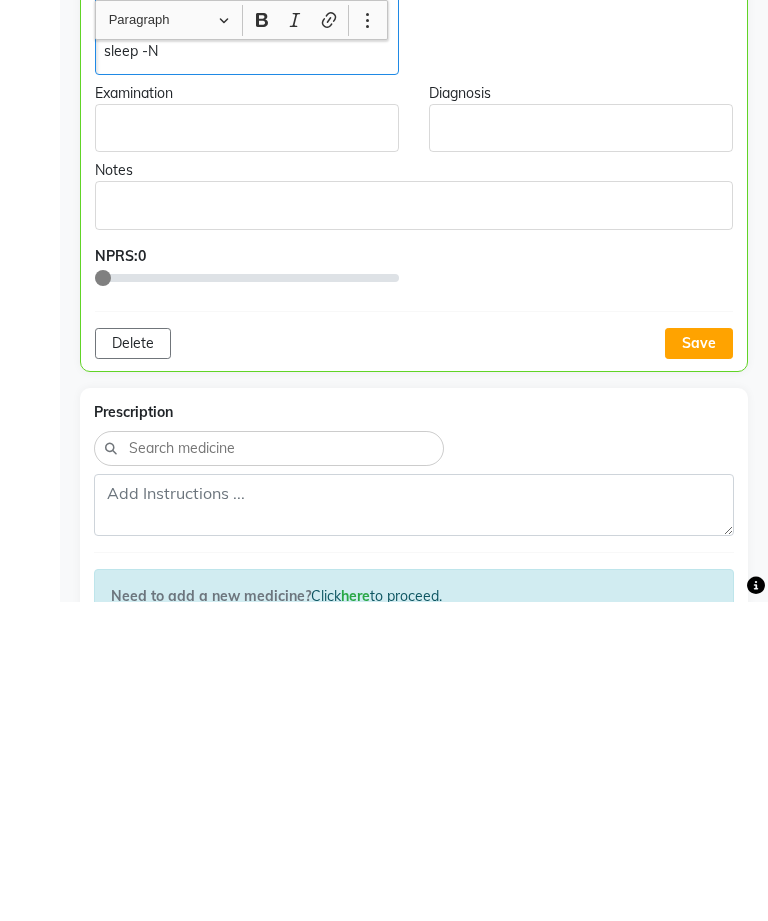 click on "Save" 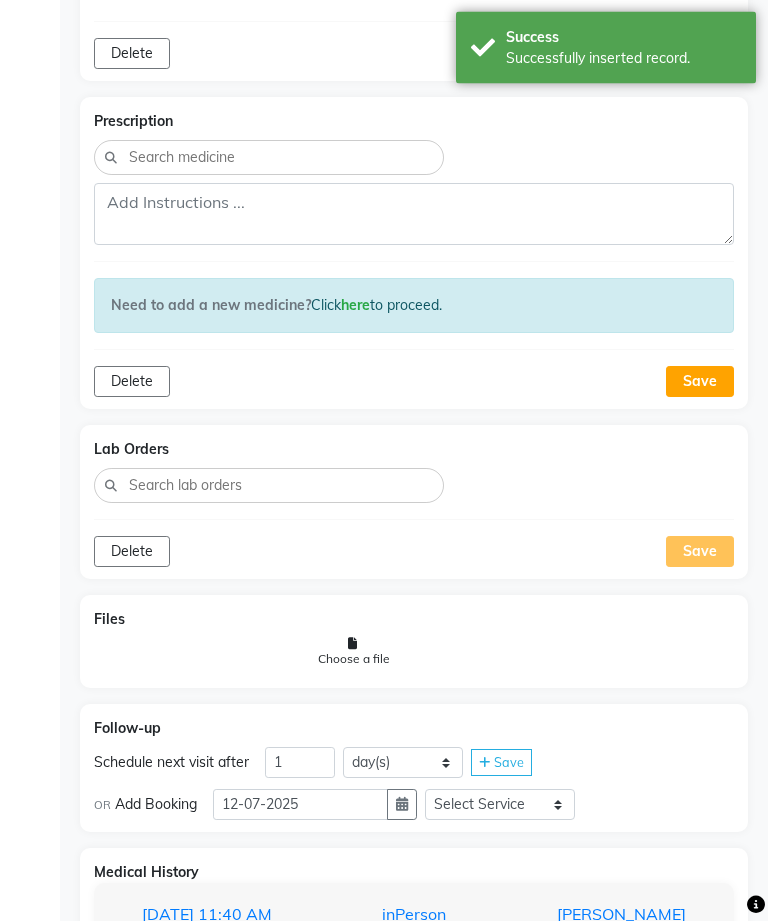 scroll, scrollTop: 1222, scrollLeft: 0, axis: vertical 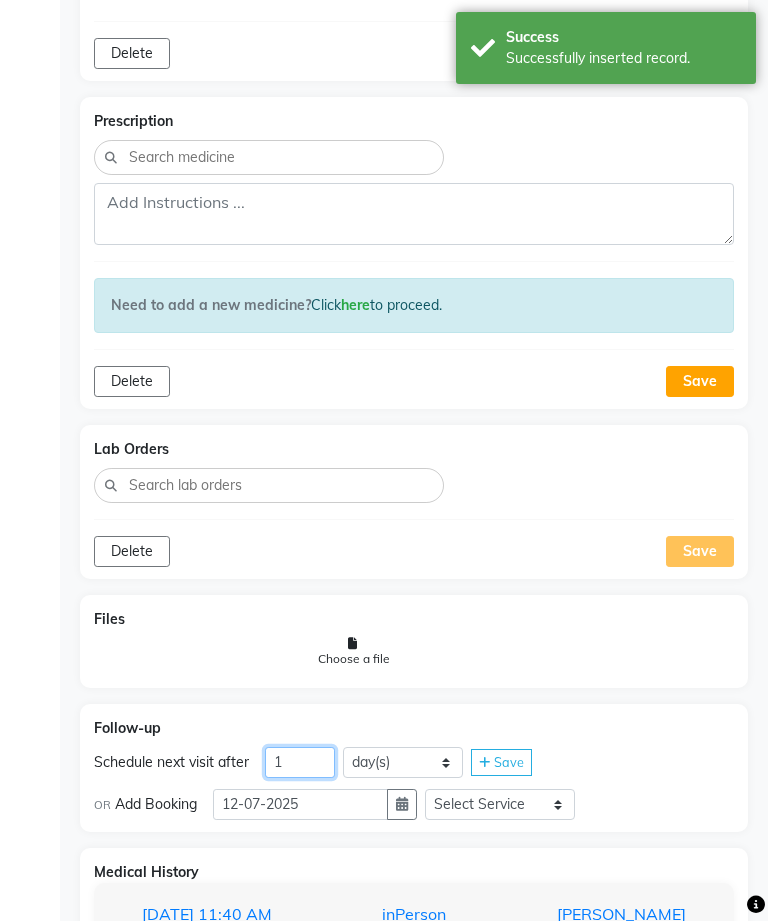 click on "1" 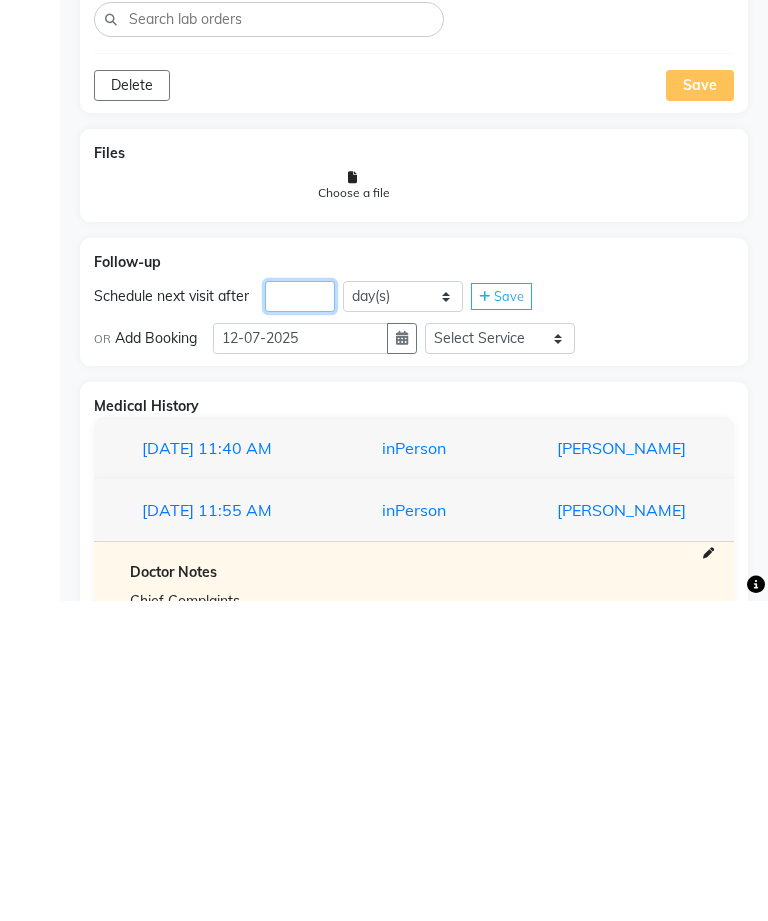 type on "3" 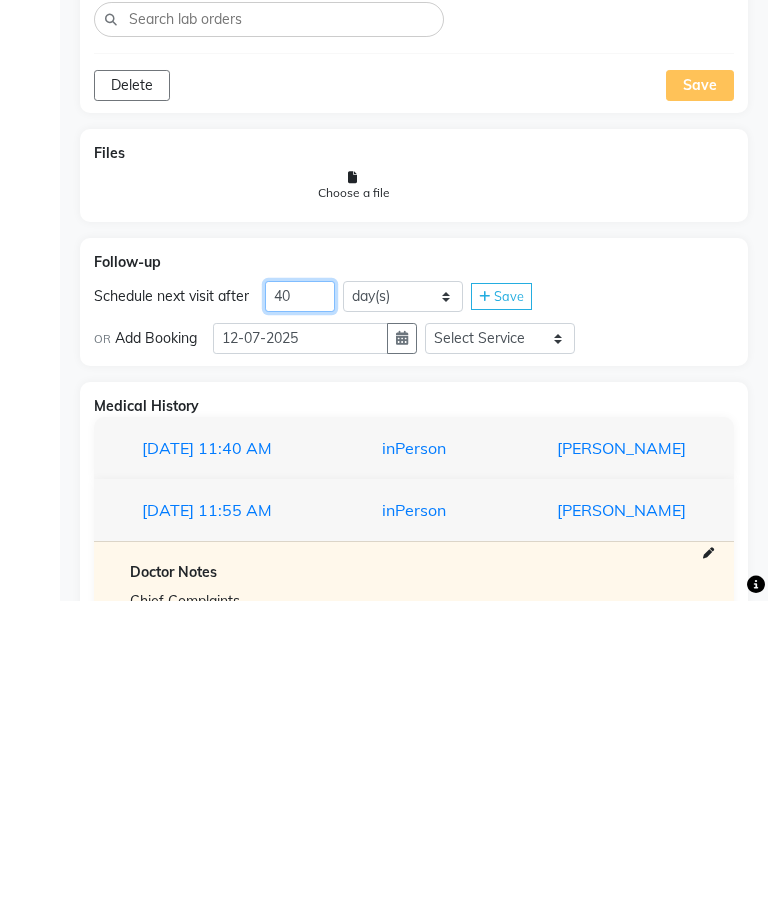 type on "40" 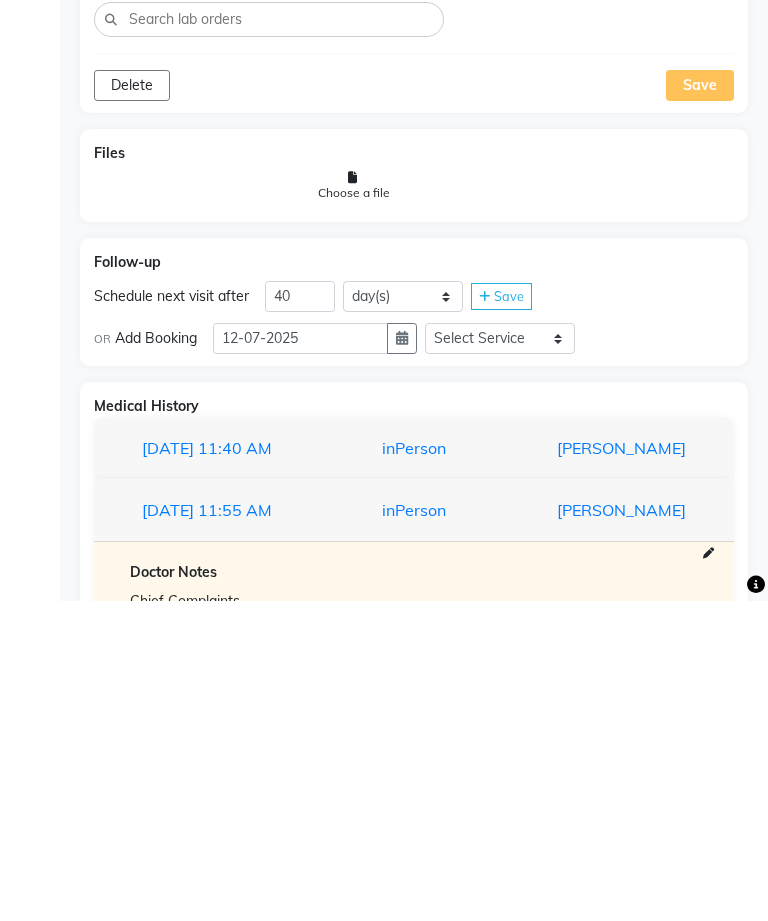 click on "Save" 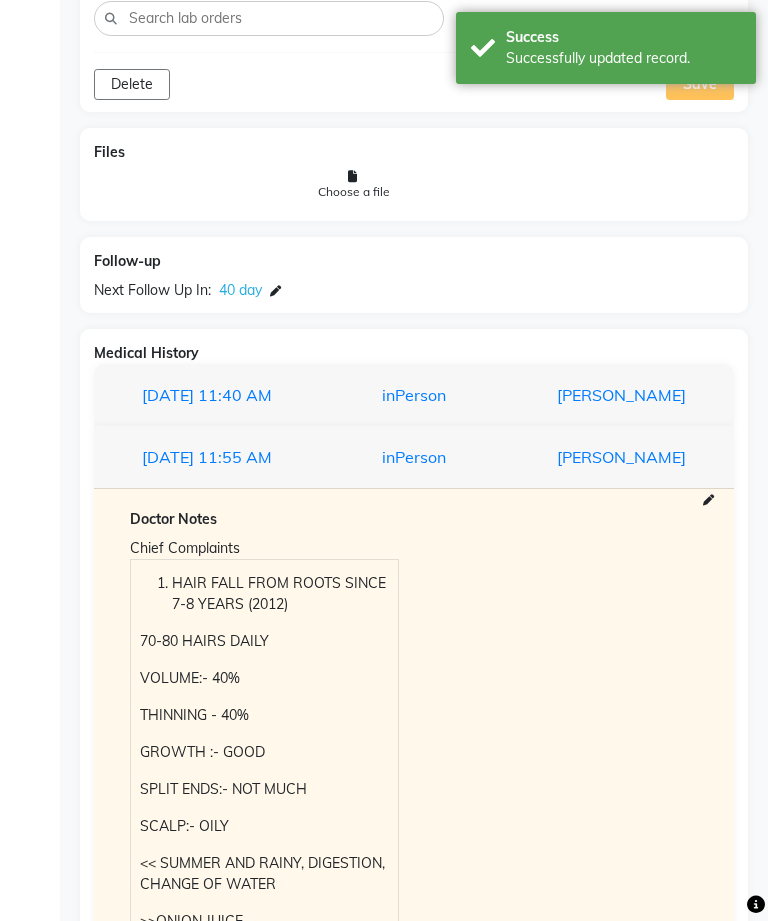 click 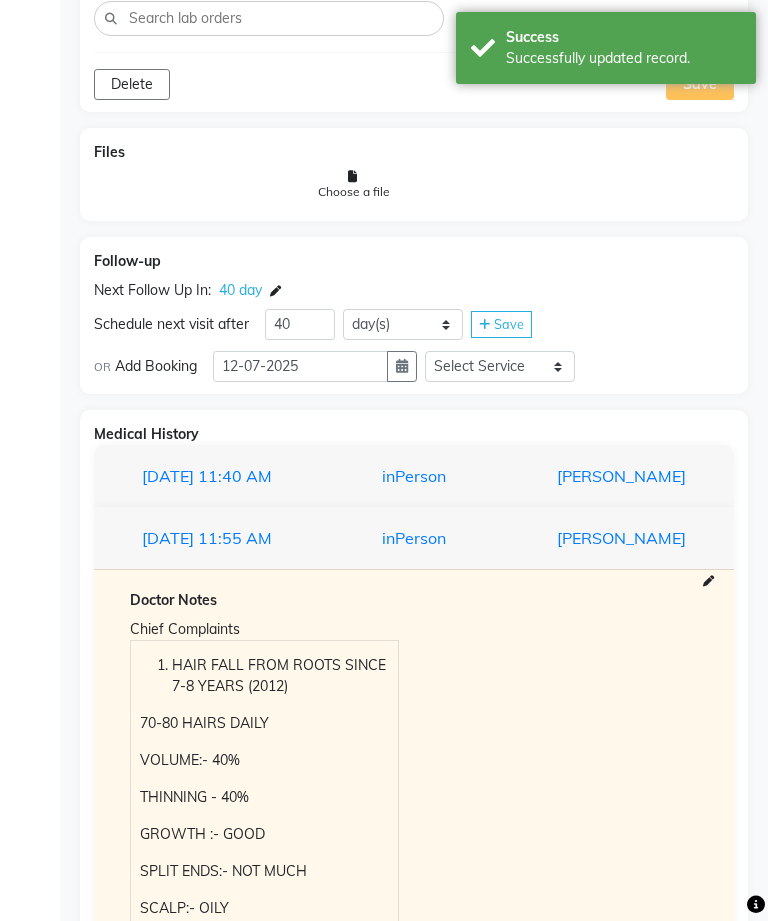 click 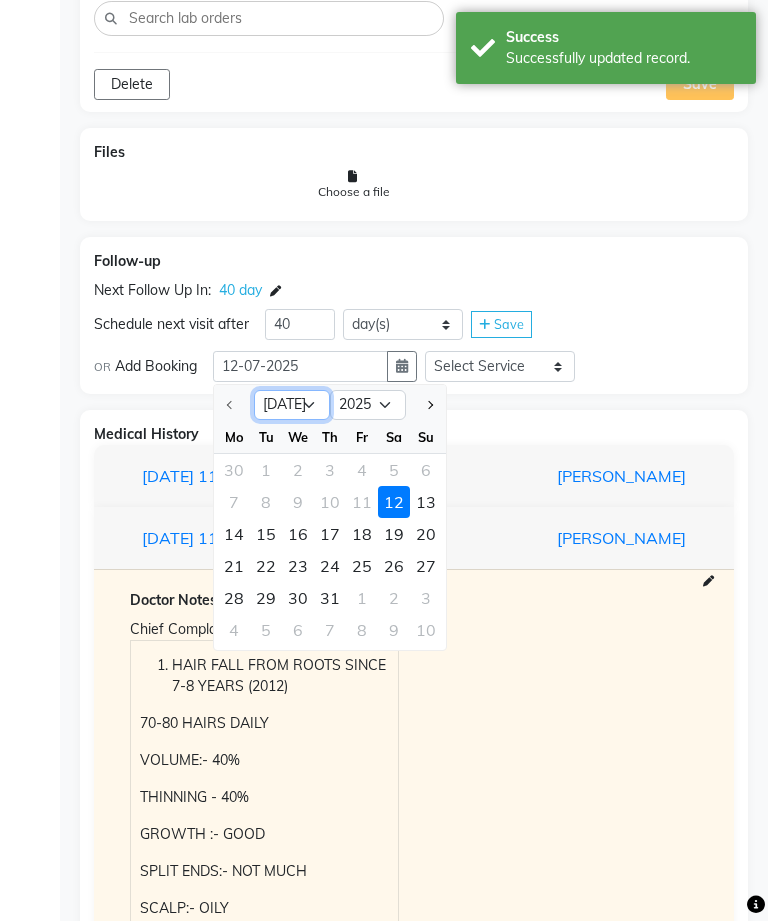 click on "[DATE] Aug Sep Oct Nov Dec" 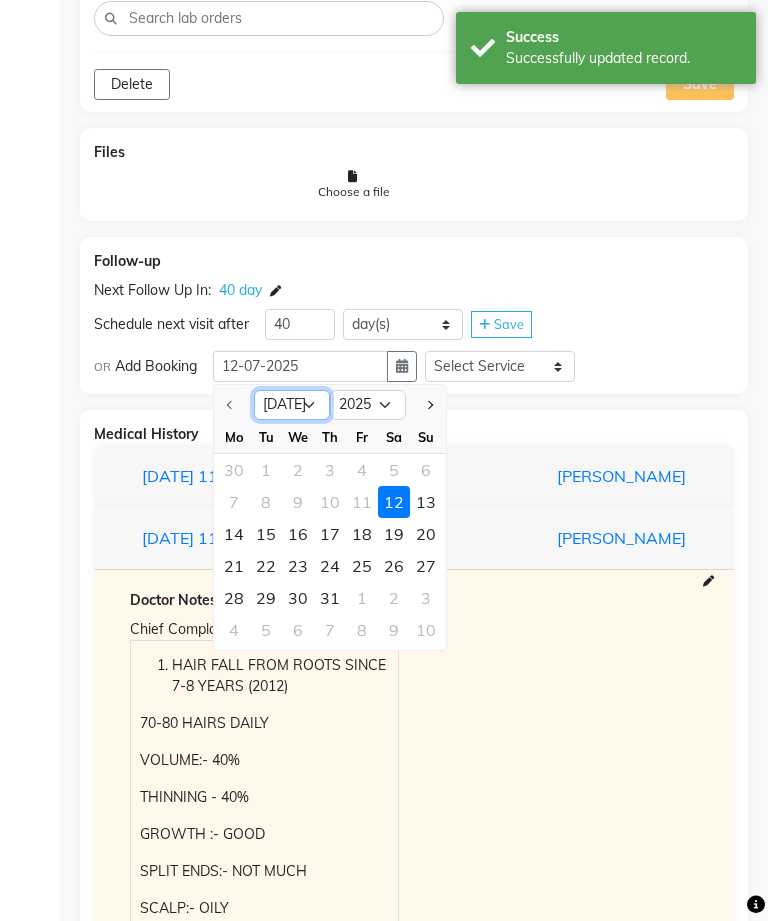 select on "8" 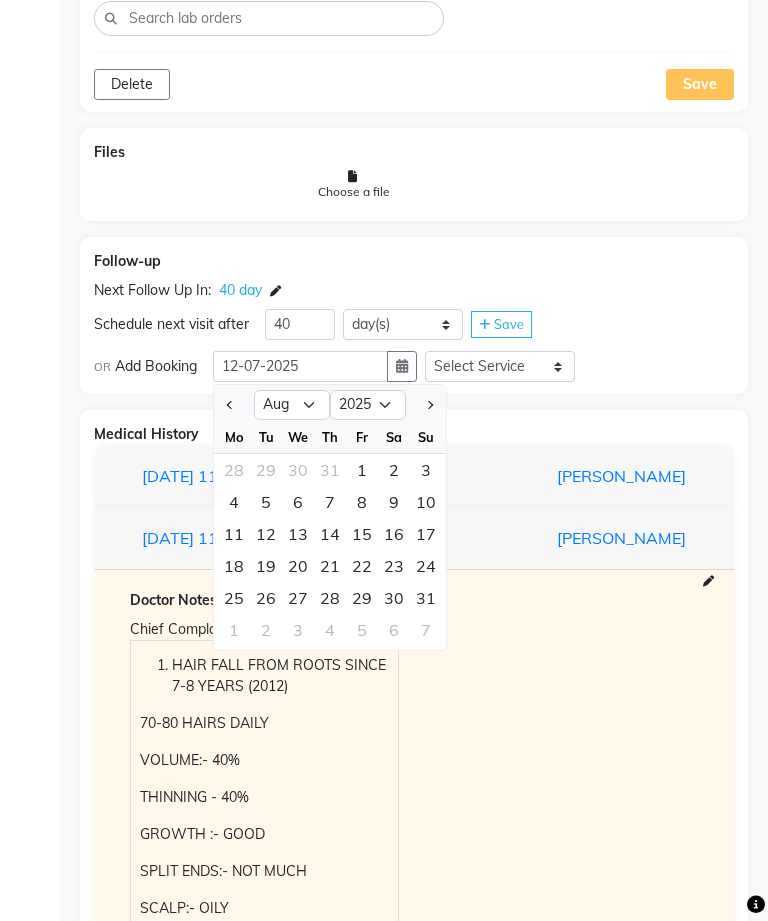 click on "19" 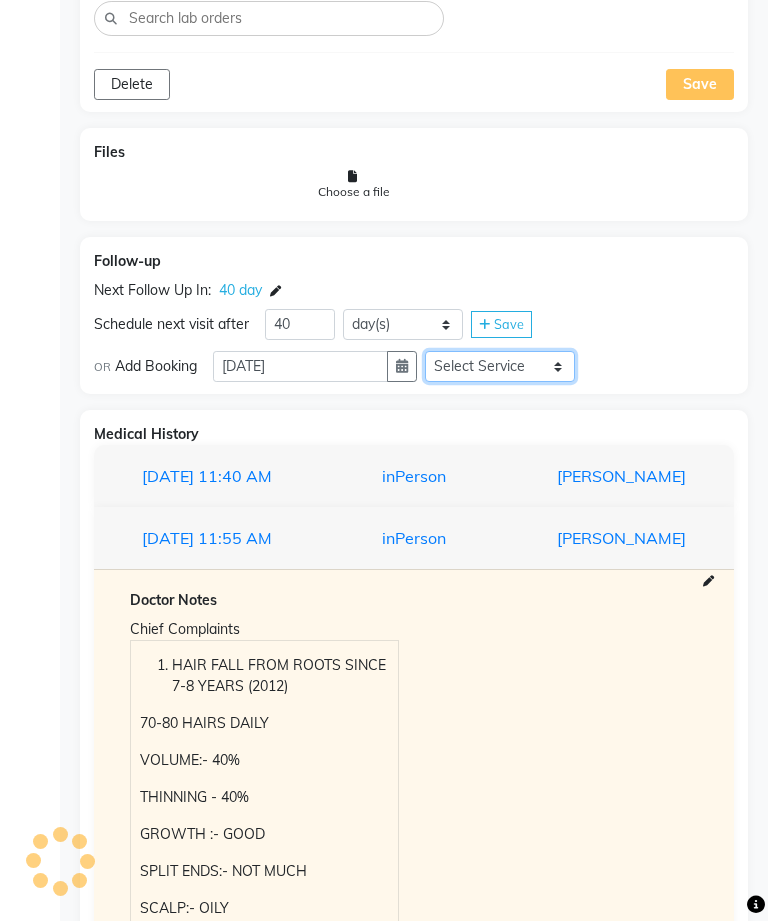 click on "Select Service  In Person - Consultation  Medicine  Medicine 1  Hydra Facial  Medi Facial  Vampire Facial With Plasma  Oxygeno Facial  Anti Aging Facial  Korean Glass GLow Facial  Full Face  Upper Lip  Chin  Underarms  Full Legs & arms  Back-side  Chest  Abdomen  Yellow Peel  Black Peel  Party Peel  Glow Peel  Argi Peel  Under-arm Peel  Depigmento Peel  Anti Aging Peel  Lip Peel  Hair PRP  GFC PRP  [MEDICAL_DATA] / Dermaroller  Under Eye PRP  Face PRP  Dermapen / Mesotherapt for Full Face  Dermapen / Mesotherapt for Scars  Carbon Peel  LASER BLEECH Laser Bleech  BB Glow  Indian Glass Glow  Courier Charges in City  Courier Charges out of City  In Person - Follow Up  Hair Treatment   Skin Treatment   Online - Consultation  Online - Follow Up" 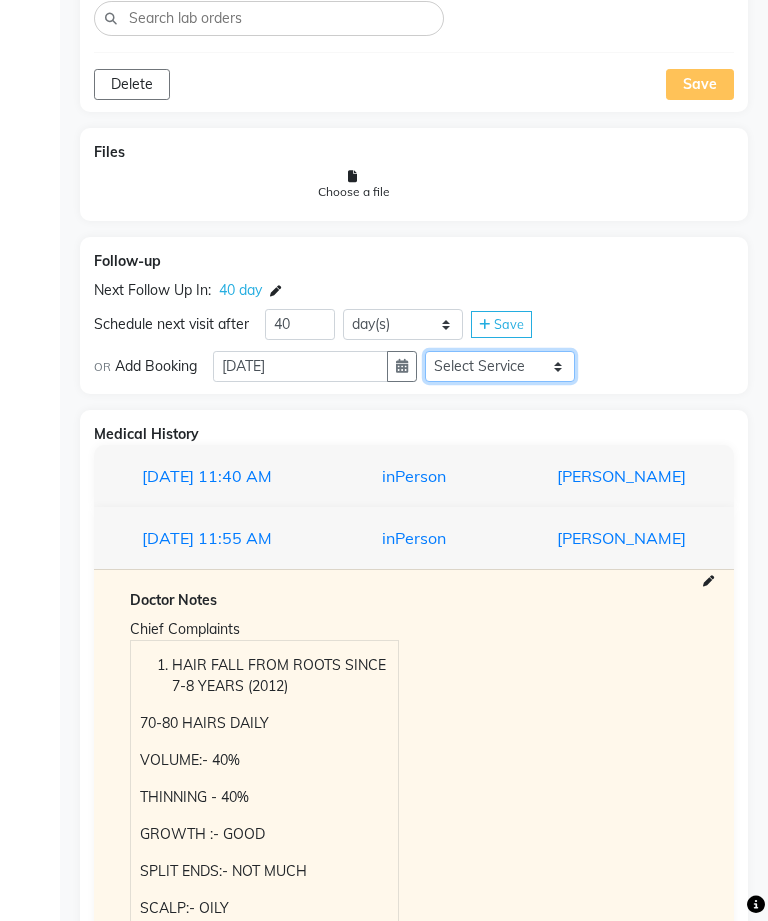 select on "981031" 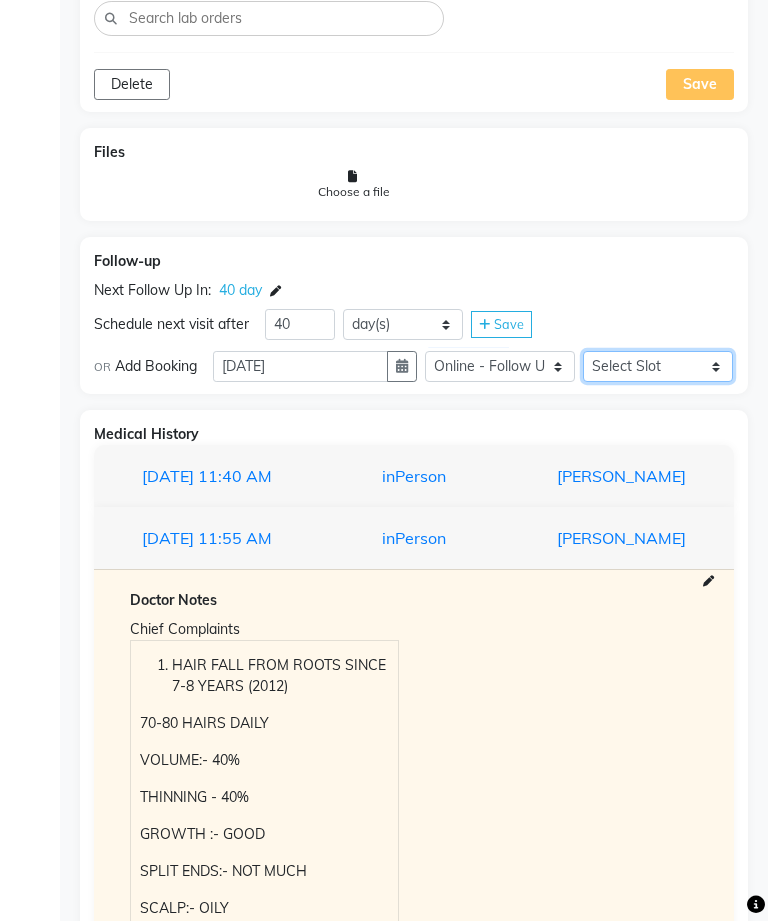 click on "Select Slot 10:15 10:30 10:45 11:00 11:15 11:30 11:45 12:00 12:15 12:30 12:45 13:15 14:45 15:00 15:15 15:30 15:45 16:00 16:15 16:30 16:45 17:00 17:15 17:30 17:45 18:00 18:15 18:30 18:45 19:00 19:15 19:30 19:45 20:00 20:30 20:45 21:00 21:15 21:30 21:45" 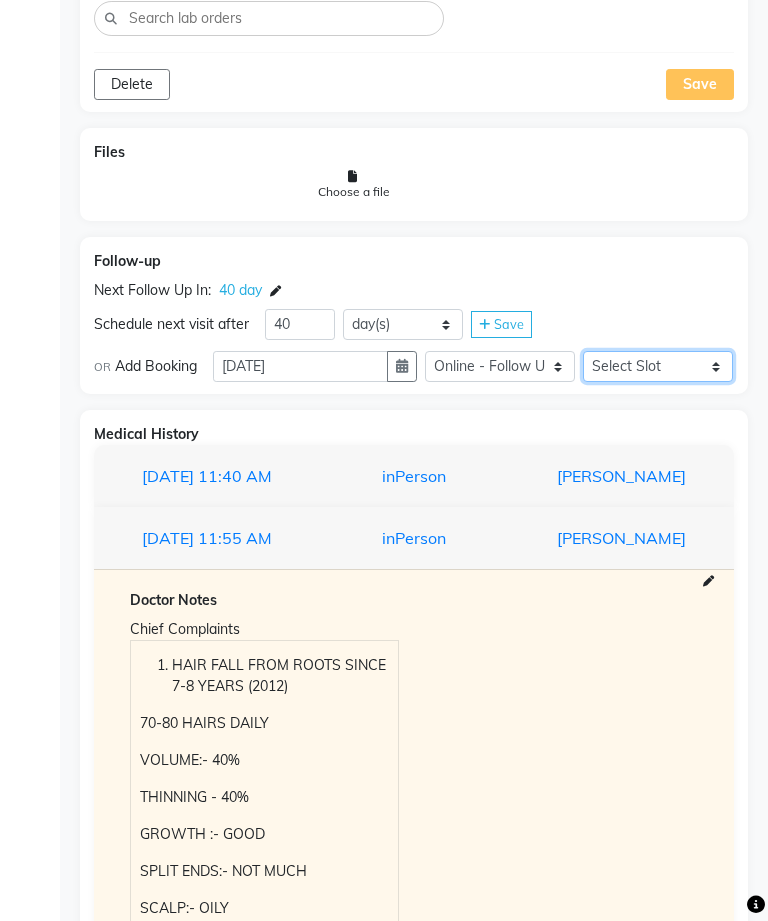 select on "885" 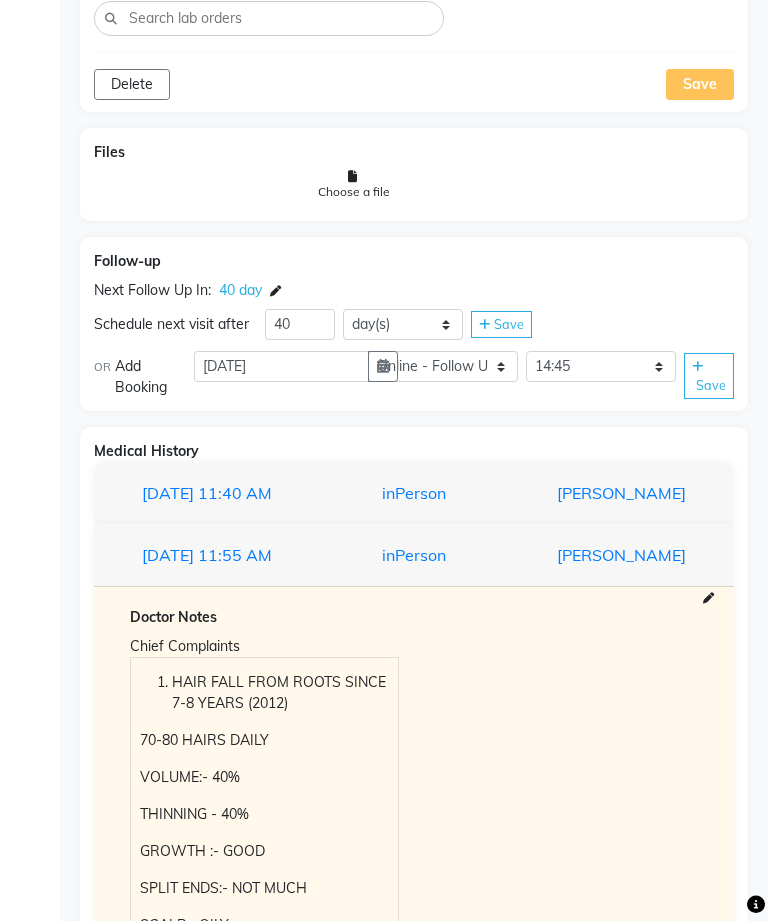 click on "Save" 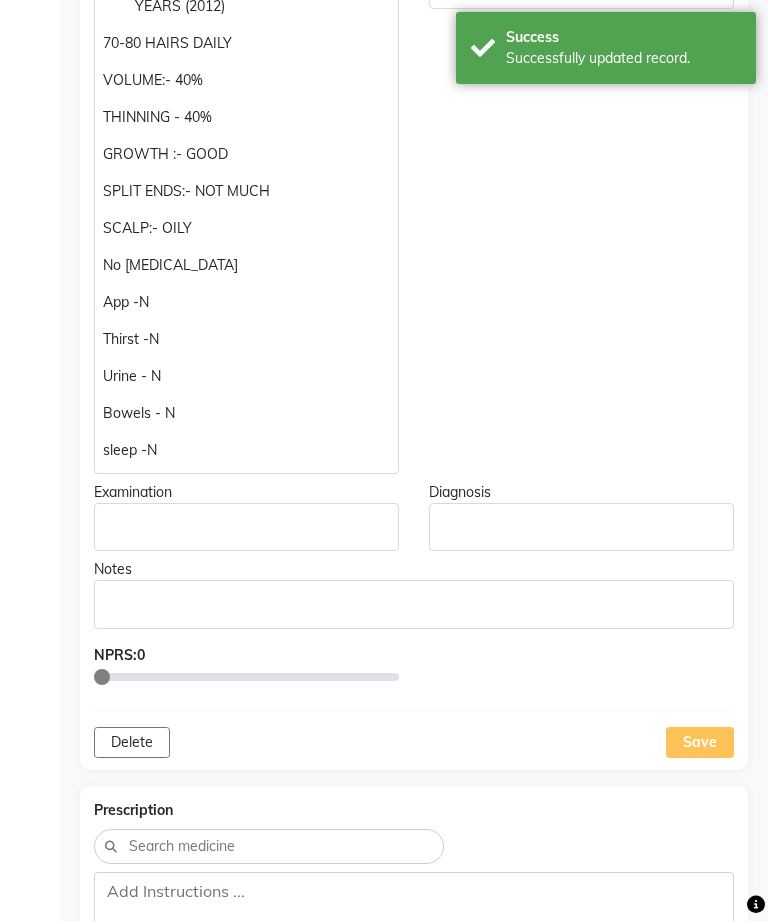scroll, scrollTop: 532, scrollLeft: 0, axis: vertical 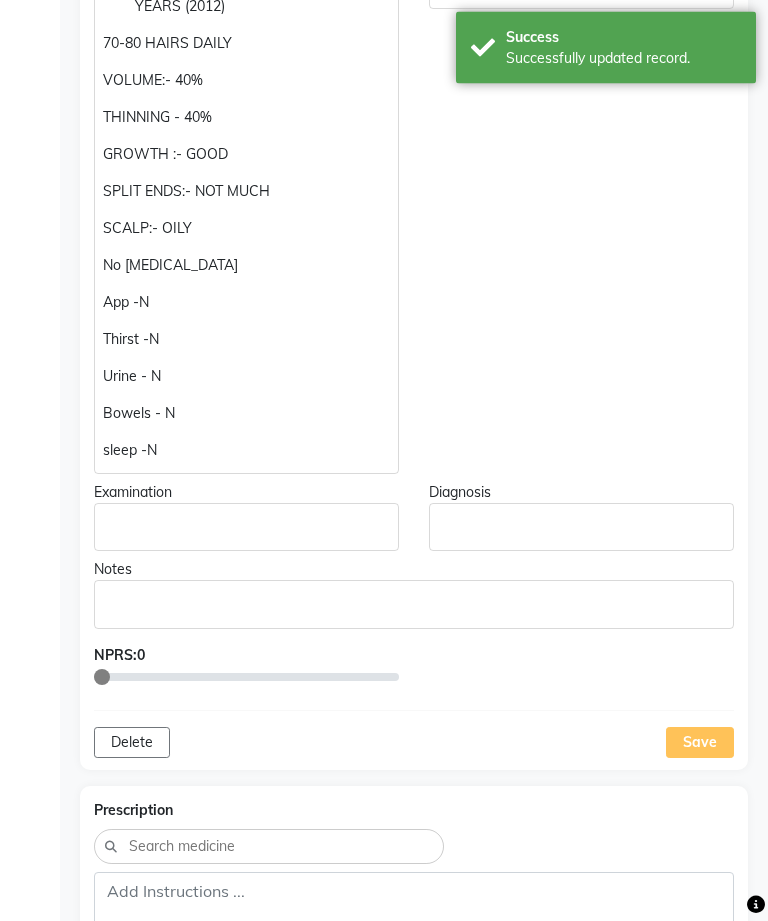 click on "HAIR FALL FROM ROOTS SINCE 7-8 YEARS (2012) 70-80 HAIRS DAILY VOLUME:- 40% THINNING - 40% GROWTH :- GOOD SPLIT ENDS:- NOT MUCH SCALP:- OILY No [MEDICAL_DATA]  App -N Thirst -N  Urine - N  Bowels - N sleep -N" 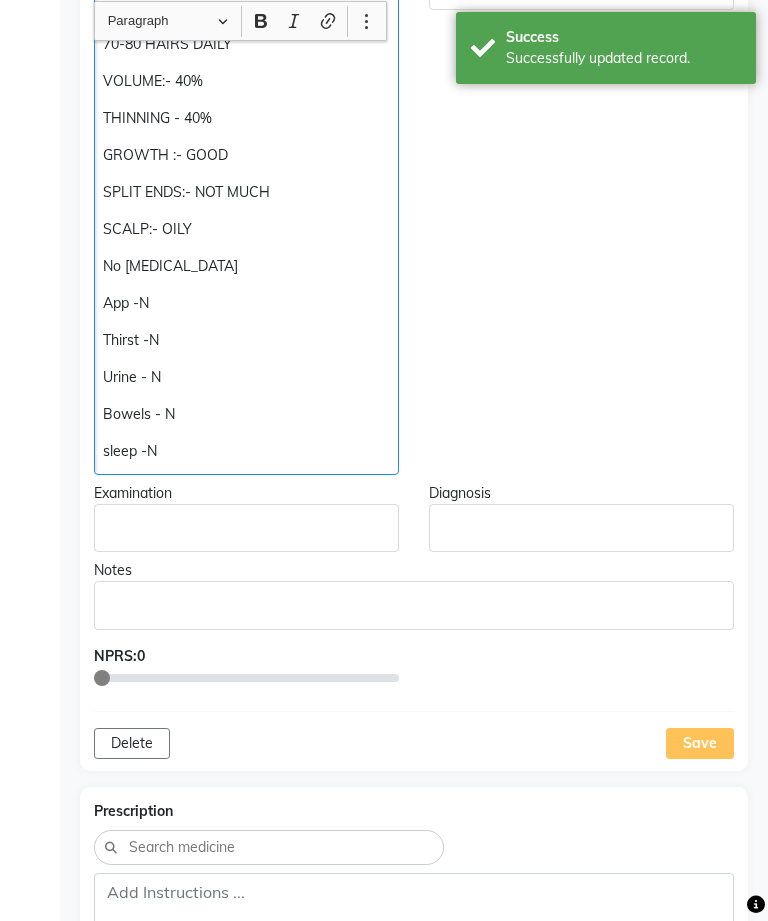 click on "sleep -N" 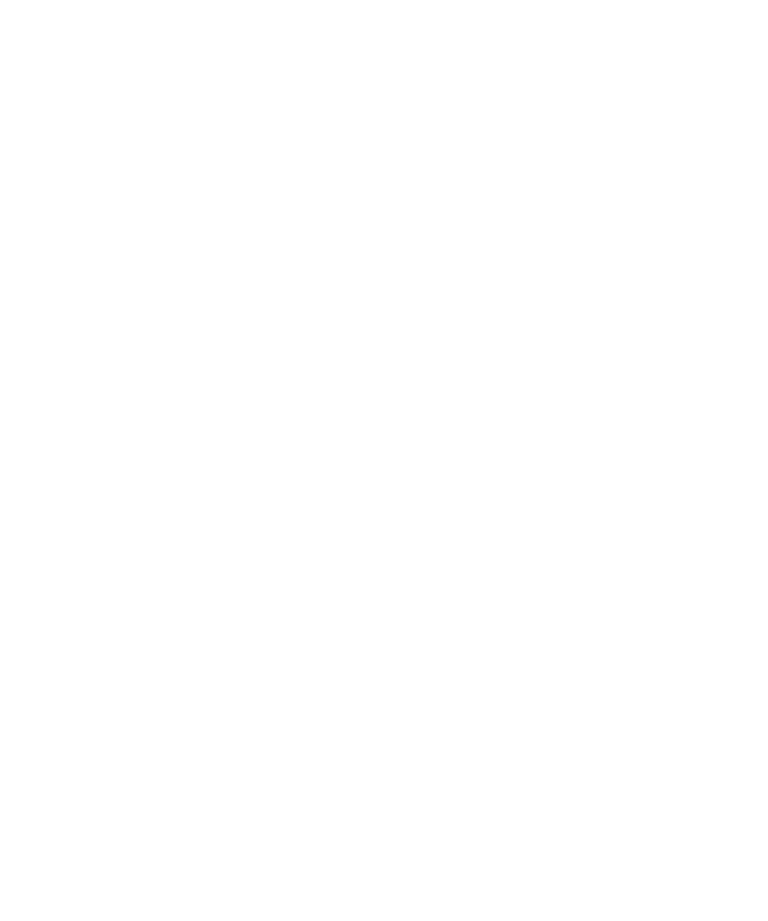 scroll, scrollTop: 1912, scrollLeft: 0, axis: vertical 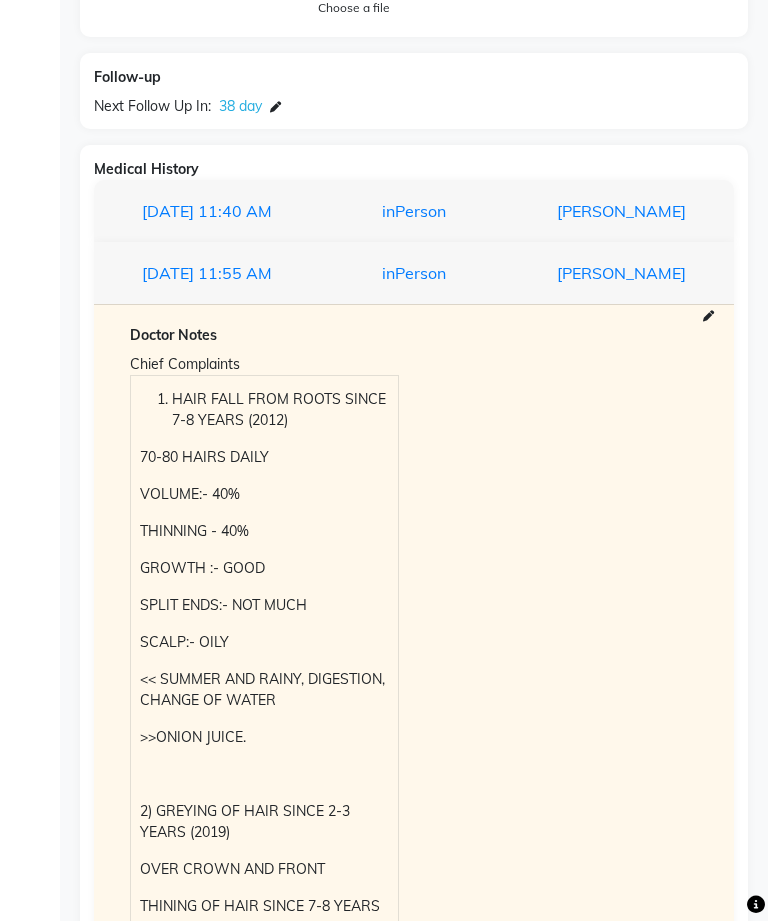 click on "[PERSON_NAME]" at bounding box center (605, 211) 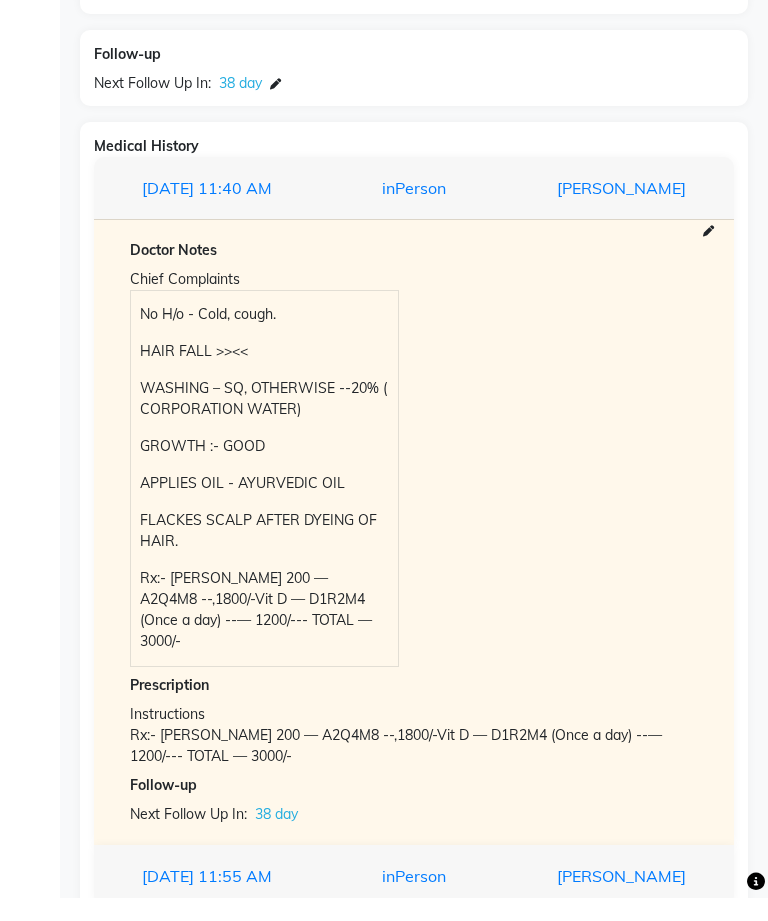 scroll, scrollTop: 2006, scrollLeft: 0, axis: vertical 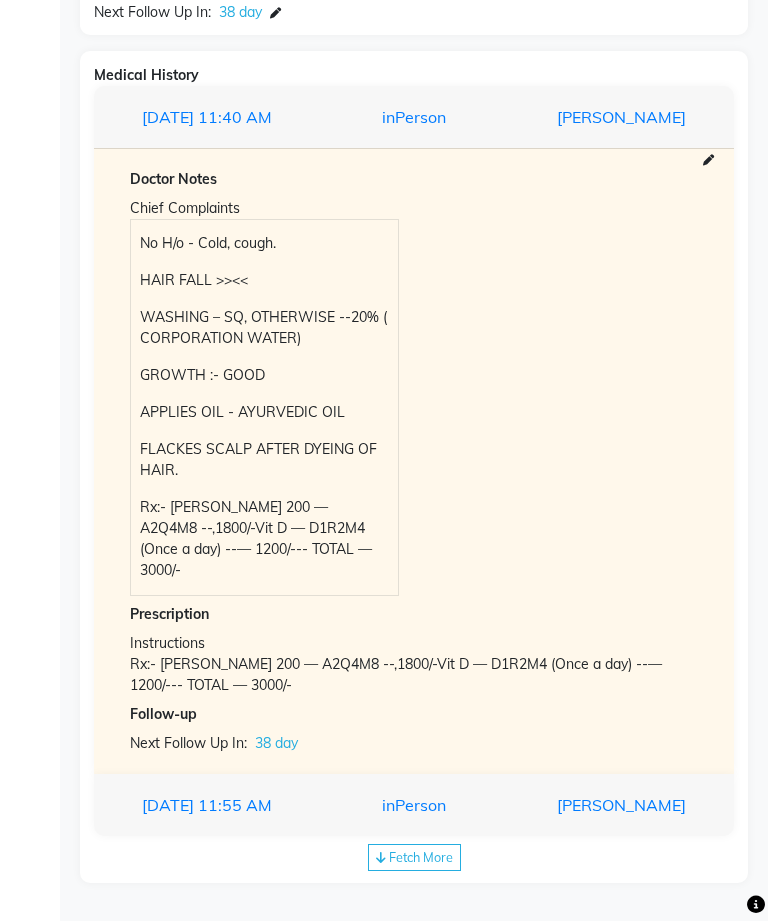 click on "inPerson" at bounding box center [413, 805] 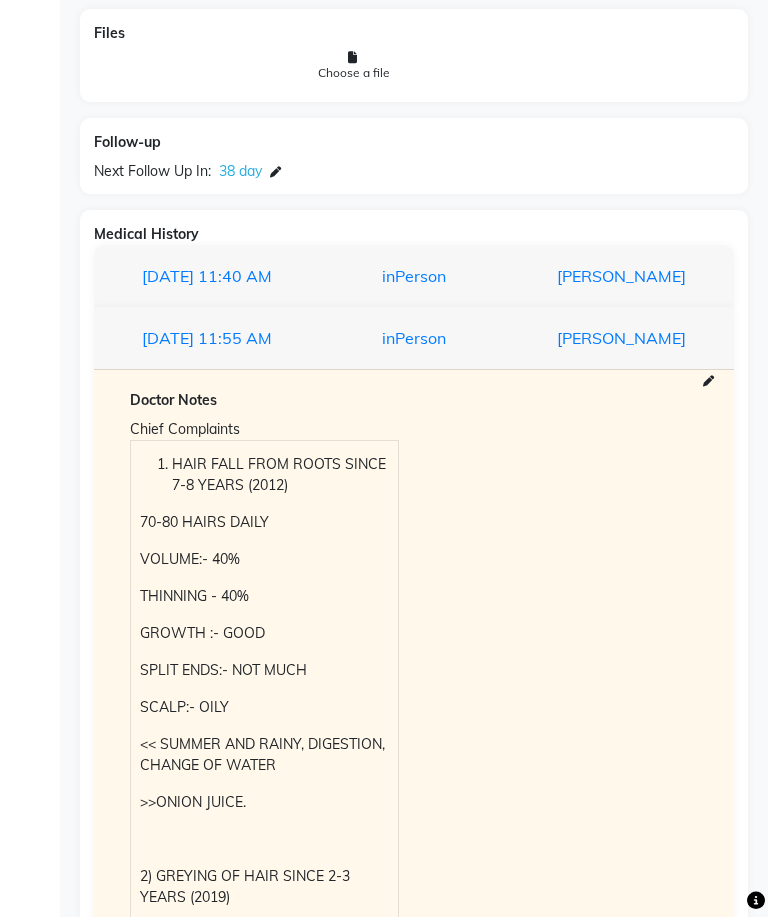 scroll, scrollTop: 1847, scrollLeft: 0, axis: vertical 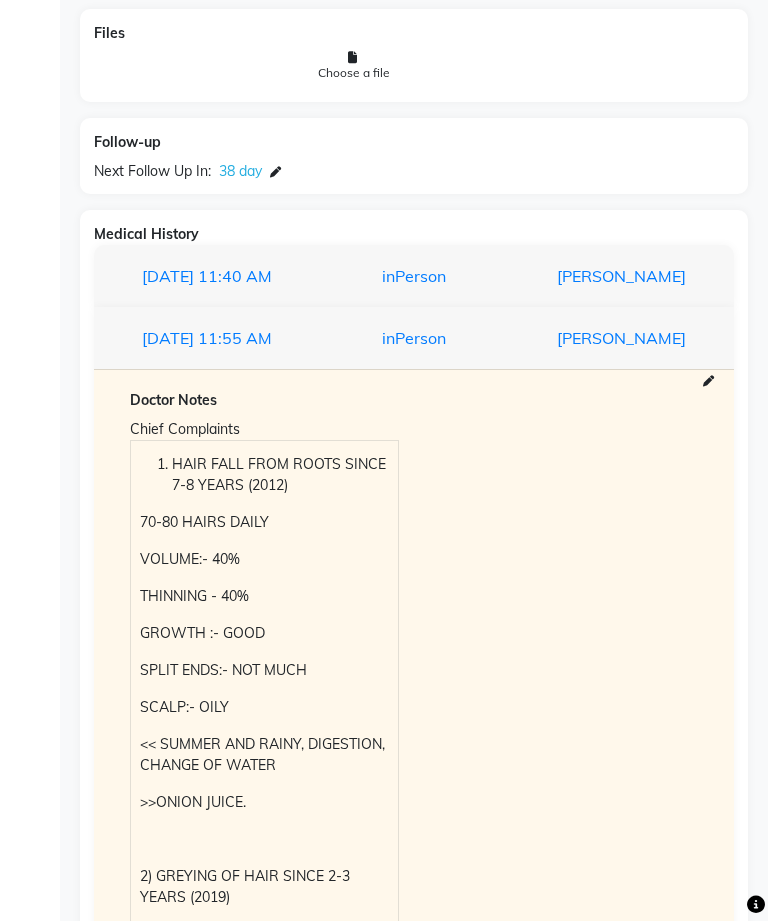 click on "inPerson" at bounding box center [413, 276] 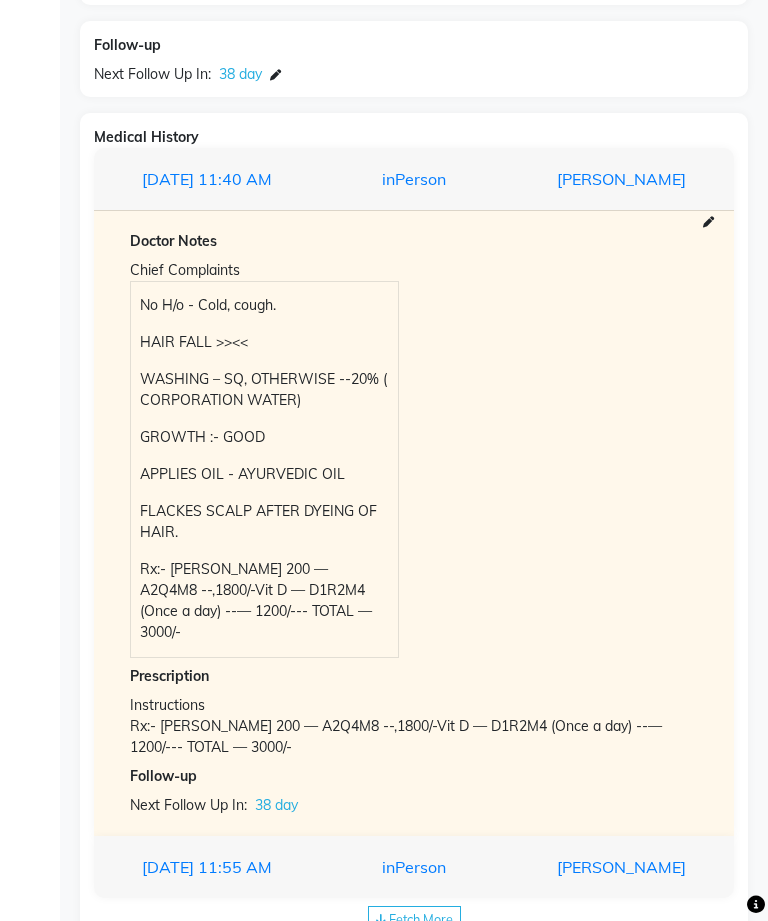 scroll, scrollTop: 1941, scrollLeft: 0, axis: vertical 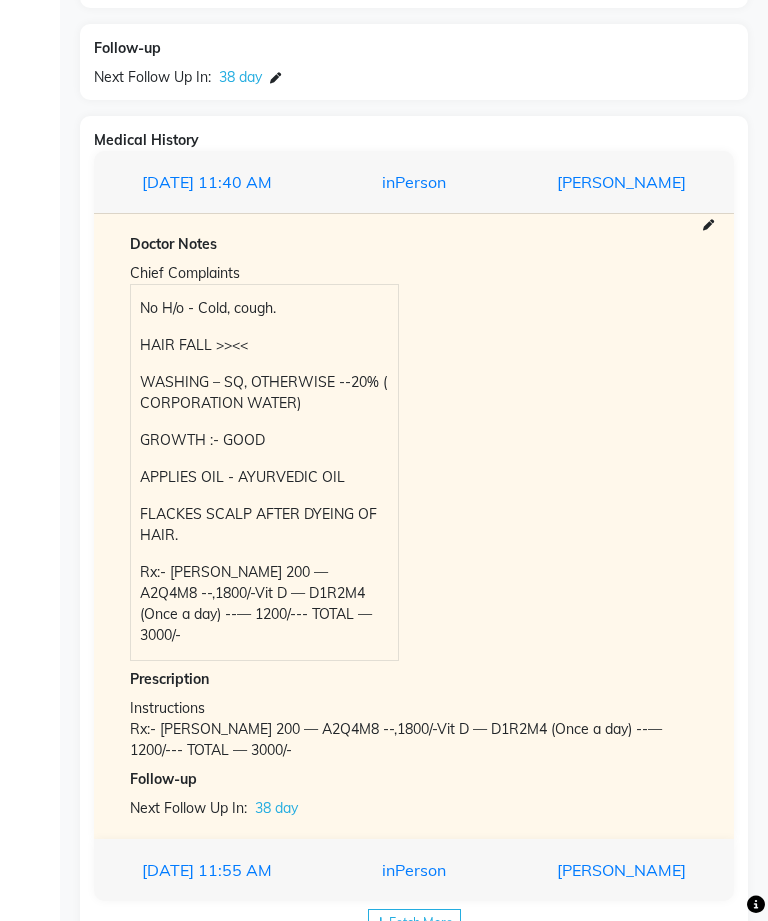 click on "[DATE] 11:55 AM inPerson [PERSON_NAME]" at bounding box center [414, 870] 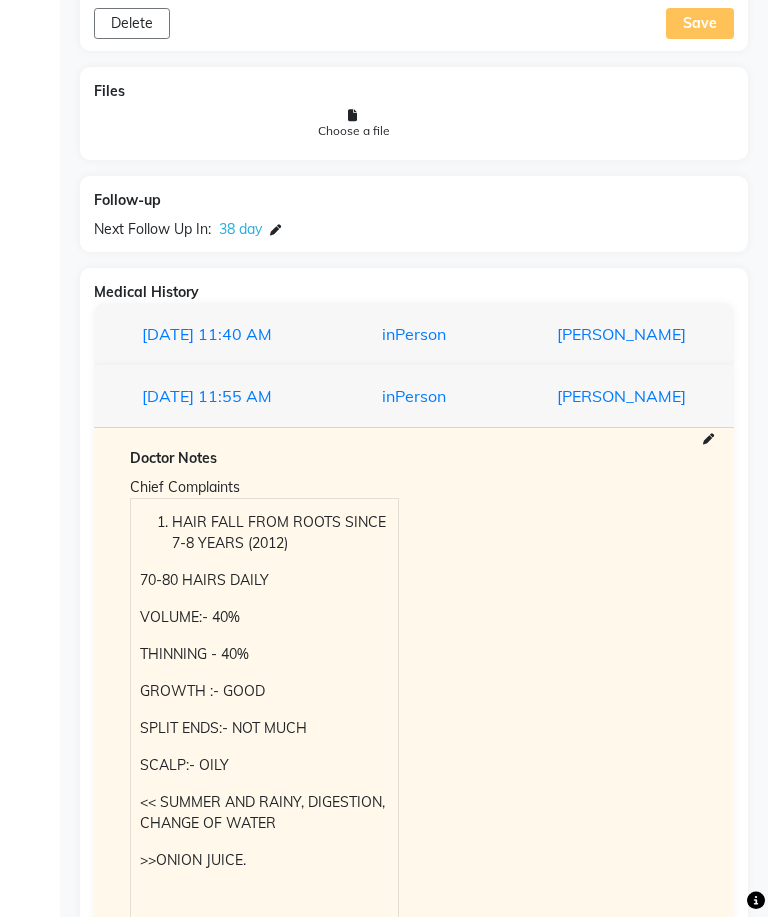 scroll, scrollTop: 1789, scrollLeft: 0, axis: vertical 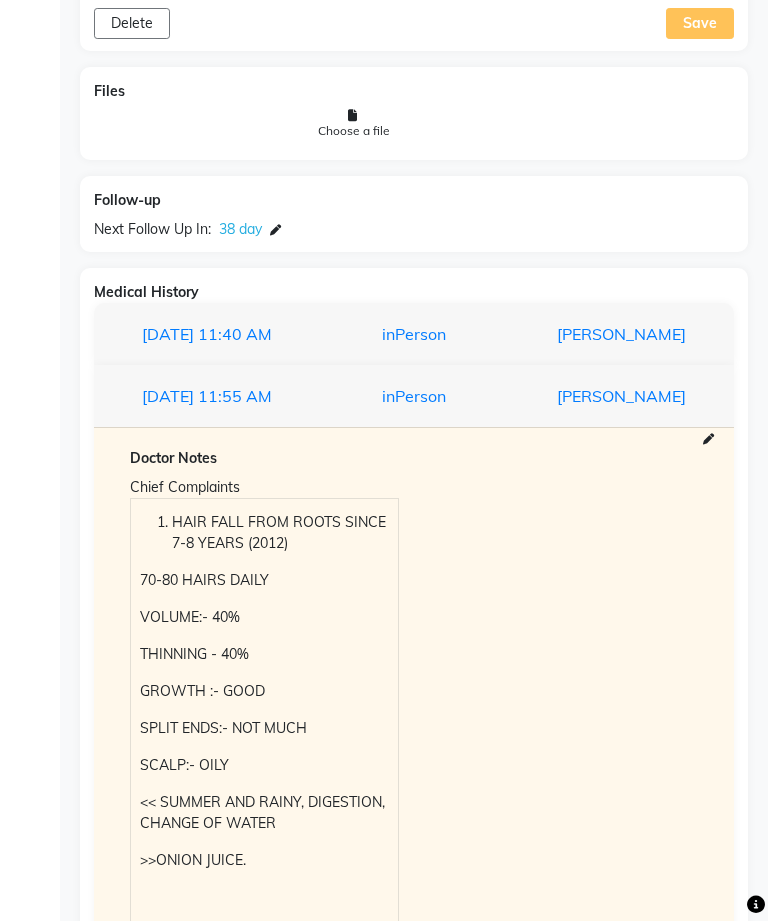 click on "[DATE] 11:40 AM inPerson [PERSON_NAME]" at bounding box center (414, 334) 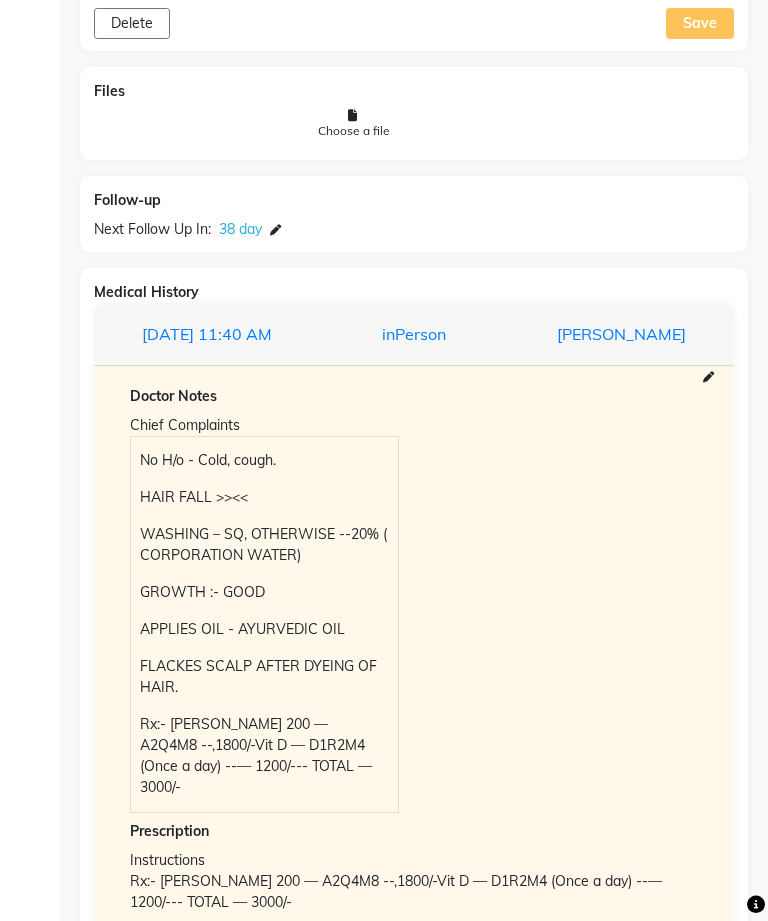 scroll, scrollTop: 1801, scrollLeft: 0, axis: vertical 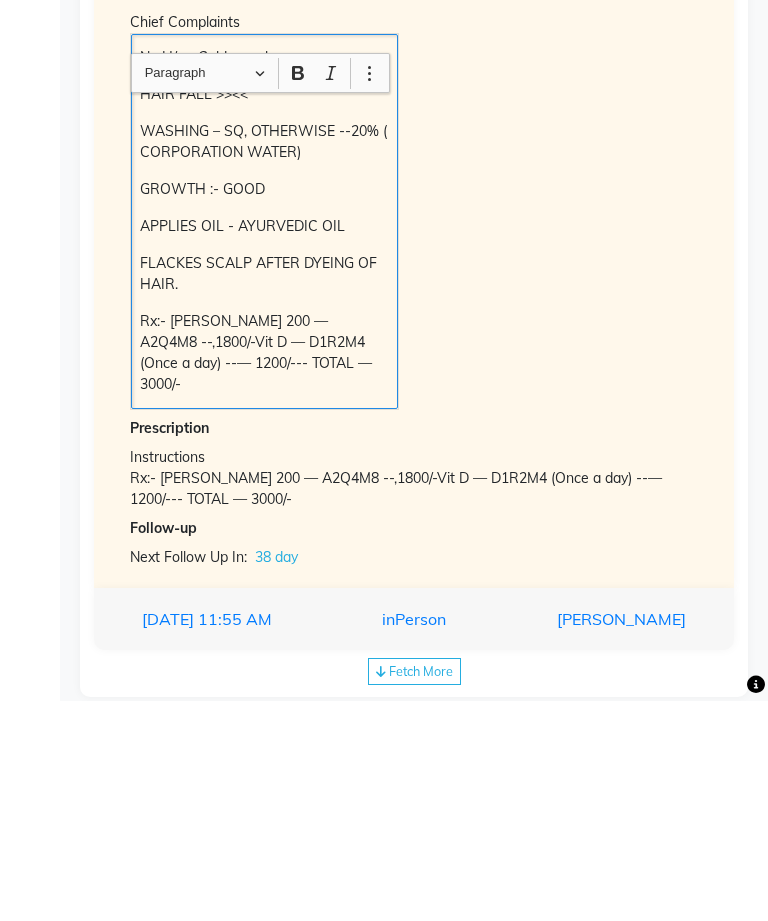 click on "Rx:- [PERSON_NAME] 200 — A2Q4M8 --,1800/-Vit D — D1R2M4 (Once a day) --— 1200/--- TOTAL — 3000/-" at bounding box center (264, 573) 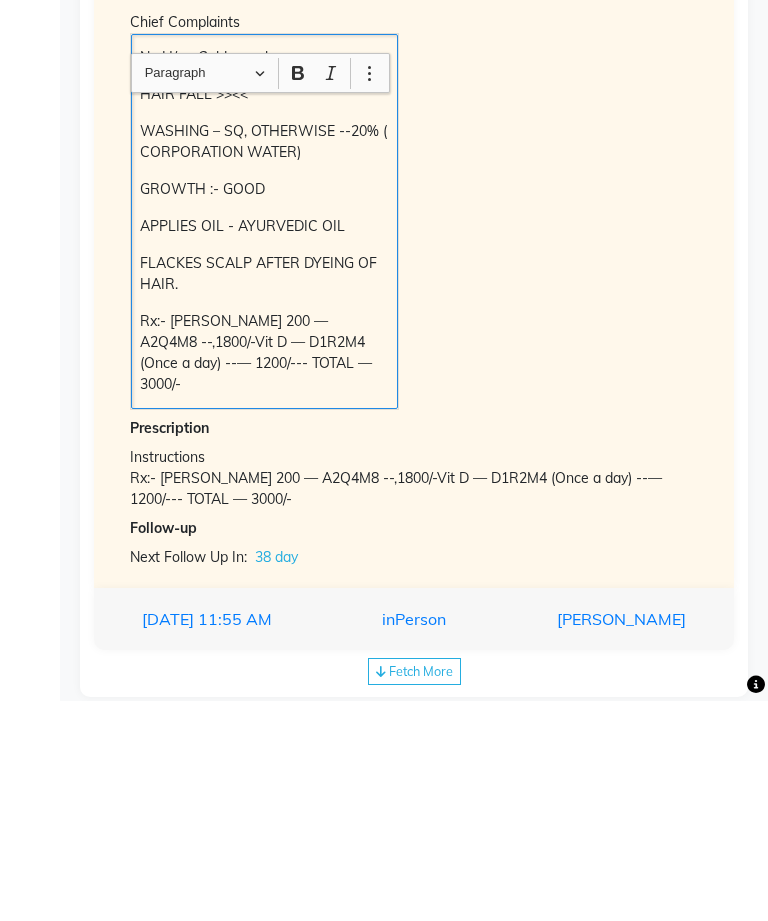 click on "Chief Complaints No H/o - Cold, cough. HAIR FALL >><< WASHING – SQ, OTHERWISE --20% ( CORPORATION WATER) GROWTH :- GOOD APPLIES OIL - AYURVEDIC OIL FLACKES SCALP AFTER DYEING OF HAIR.  Rx:- [PERSON_NAME] 200 — A2Q4M8 --,1800/-Vit D — D1R2M4 (Once a day) --— 1200/--- TOTAL — 3000/-" at bounding box center (414, 429) 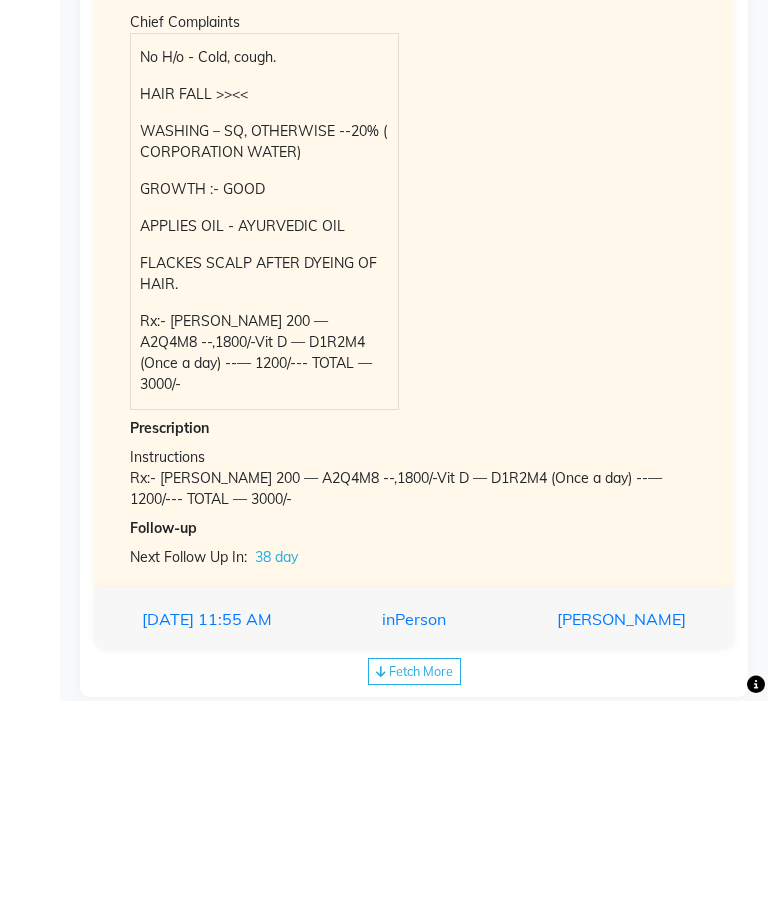 scroll, scrollTop: 2006, scrollLeft: 0, axis: vertical 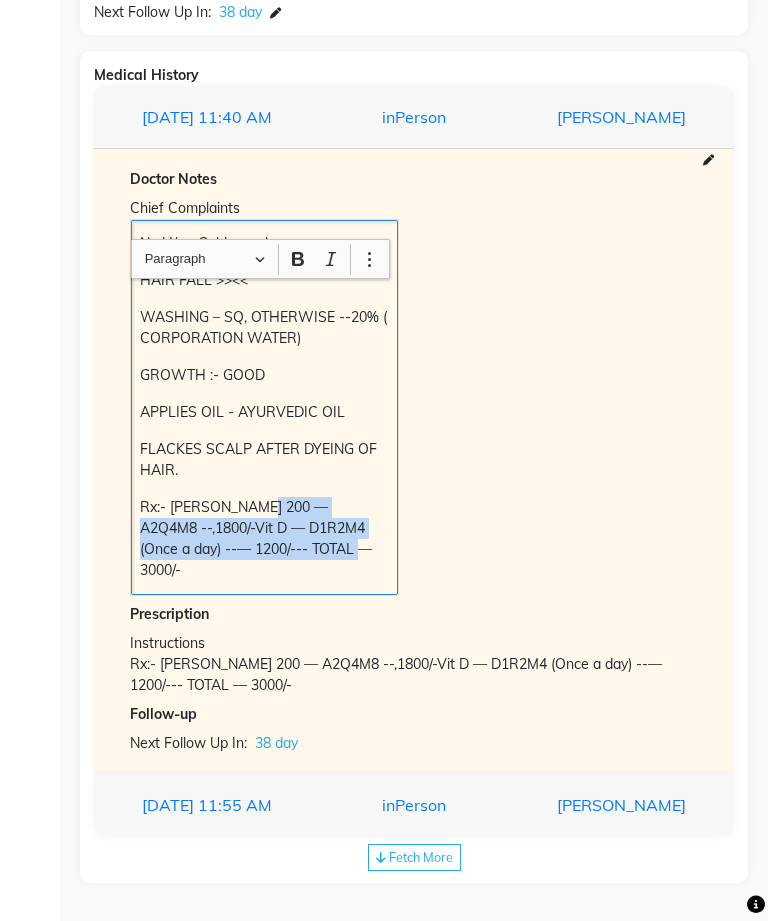 copy on "A2Q4M8 --,1800/-Vit D — D1R2M4 (Once a day) --— 1200/--- TOTAL — 3000/-" 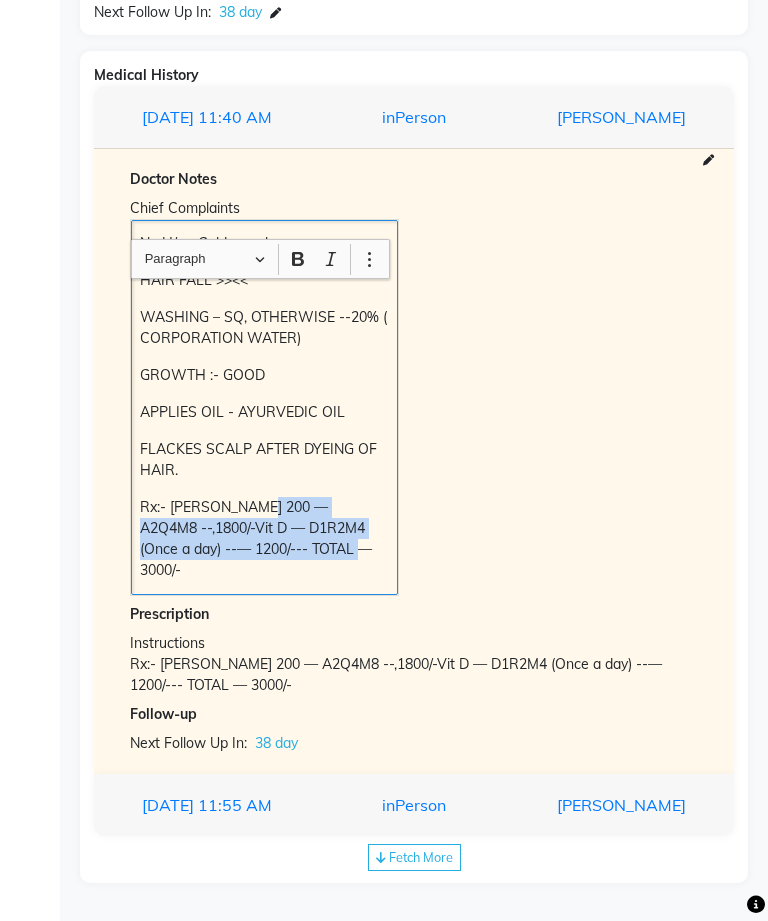 click on "Chief Complaints No H/o - Cold, cough. HAIR FALL >><< WASHING – SQ, OTHERWISE --20% ( CORPORATION WATER) GROWTH :- GOOD APPLIES OIL - AYURVEDIC OIL FLACKES SCALP AFTER DYEING OF HAIR.  Rx:- [PERSON_NAME] 200 — A2Q4M8 --,1800/-Vit D — D1R2M4 (Once a day) --— 1200/--- TOTAL — 3000/-" at bounding box center [414, 395] 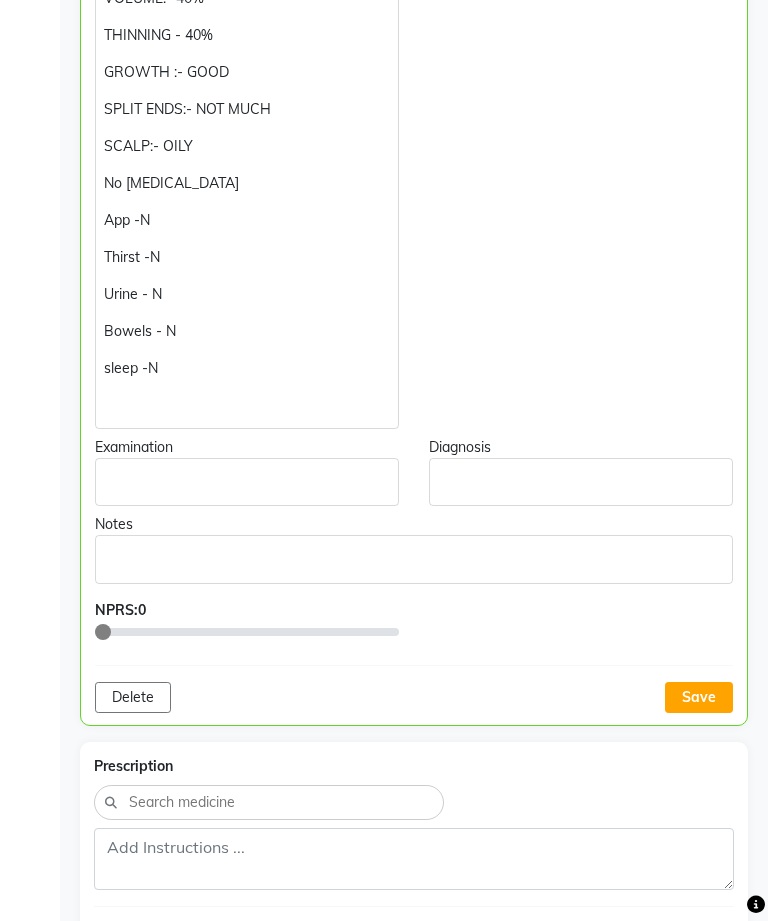 scroll, scrollTop: 615, scrollLeft: 0, axis: vertical 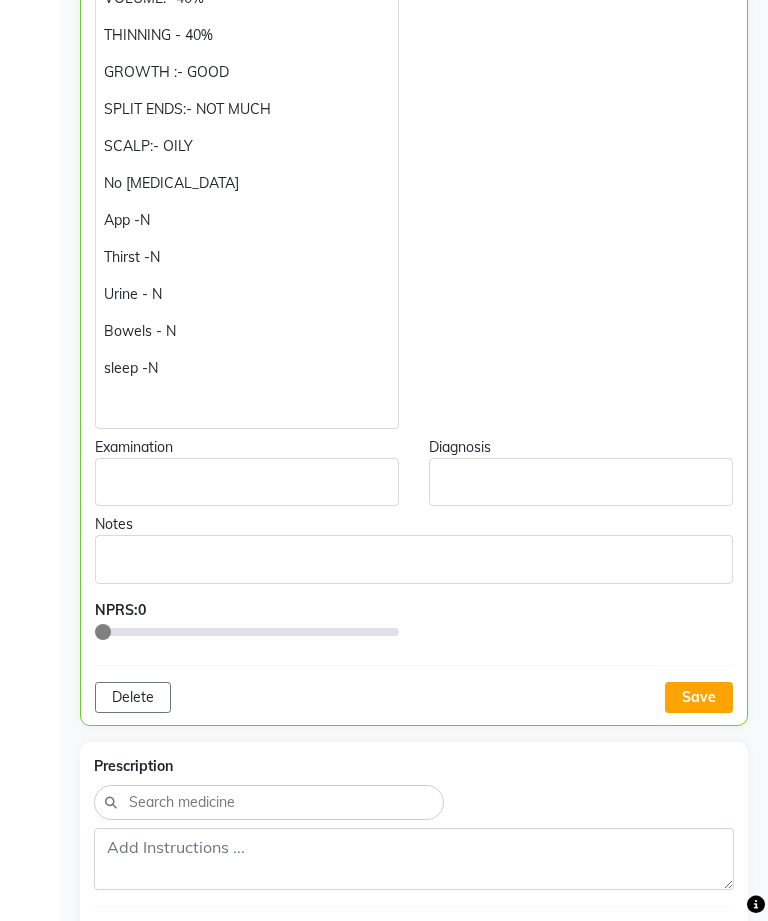 click 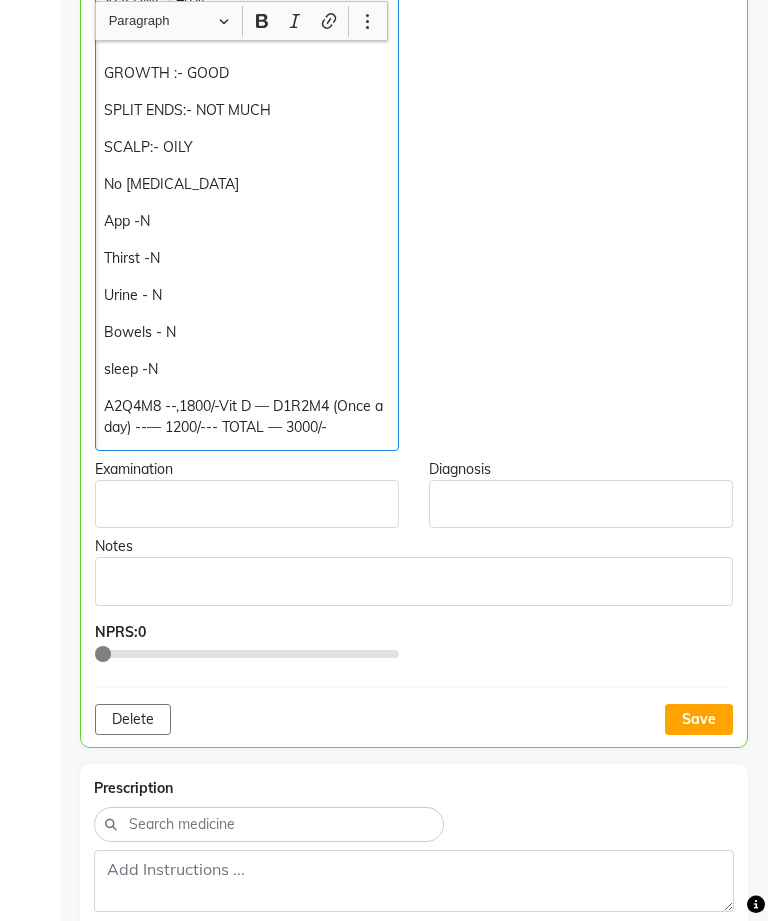 click on "A2Q4M8 --,1800/-Vit D — D1R2M4 (Once a day) --— 1200/--- TOTAL — 3000/-" 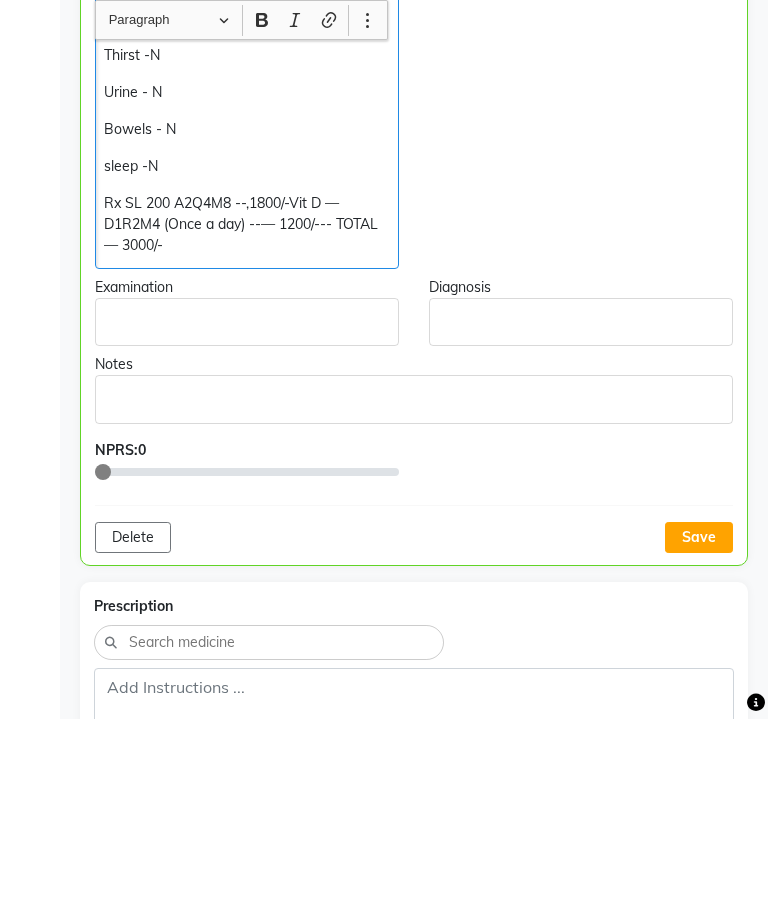 click on "Save" 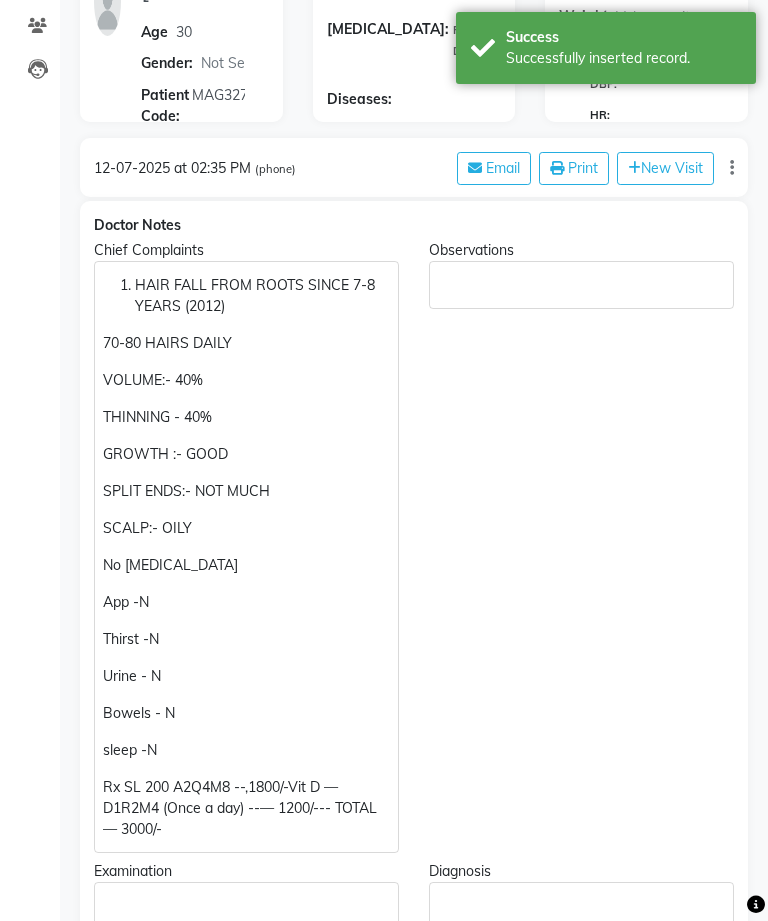 scroll, scrollTop: 216, scrollLeft: 0, axis: vertical 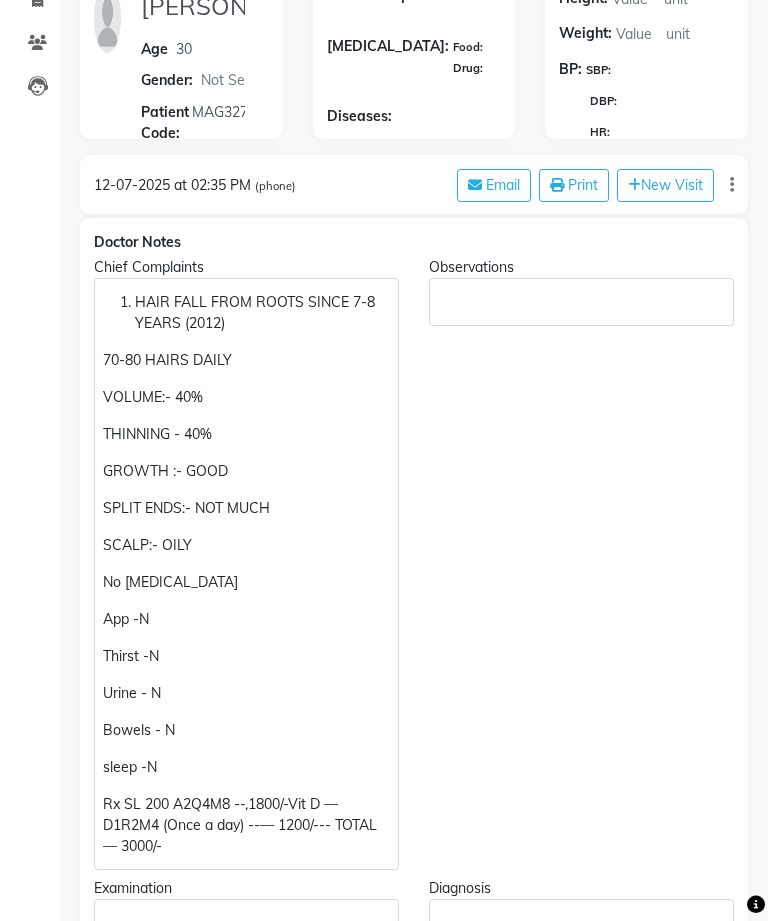 click on "HAIR FALL FROM ROOTS SINCE 7-8 YEARS (2012) 70-80 HAIRS DAILY VOLUME:- 40% THINNING - 40% GROWTH :- GOOD SPLIT ENDS:- NOT MUCH SCALP:- OILY No [MEDICAL_DATA]  App -N Thirst -N  Urine - N  Bowels - N sleep -N Rx SL 200 A2Q4M8 --,1800/-Vit D — D1R2M4 (Once a day) --— 1200/--- TOTAL — 3000/-" 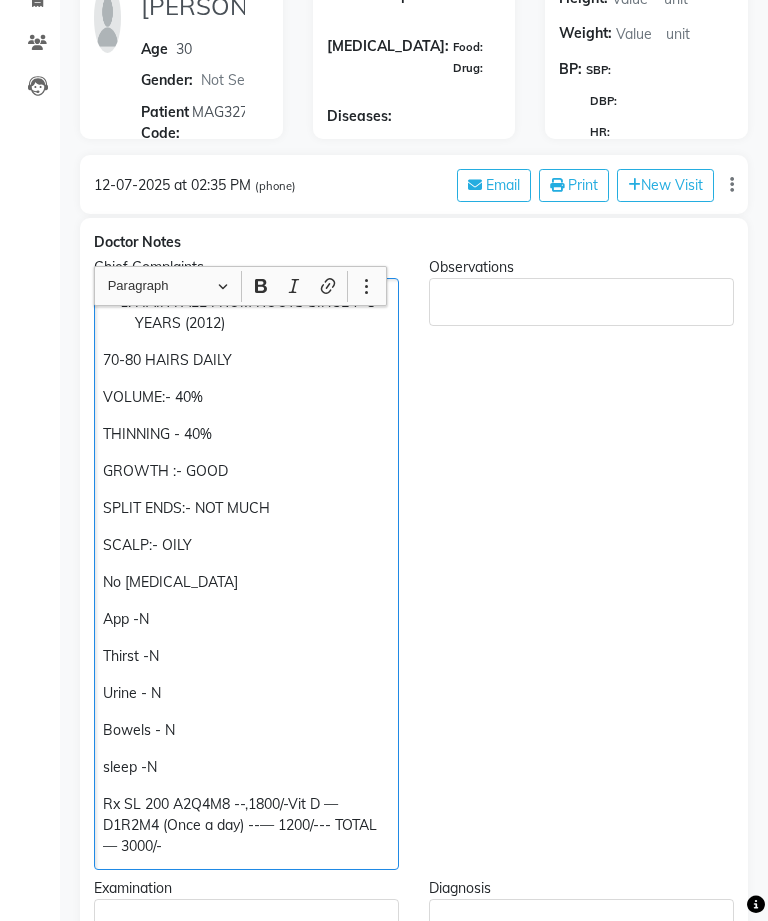 scroll, scrollTop: 215, scrollLeft: 0, axis: vertical 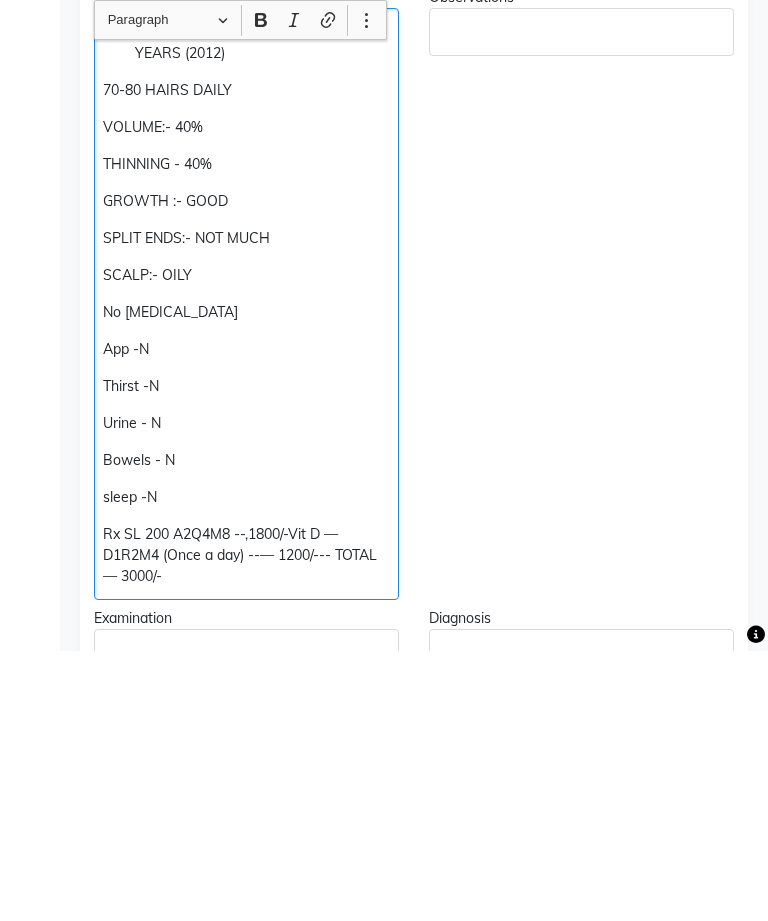 click on "No [MEDICAL_DATA]" 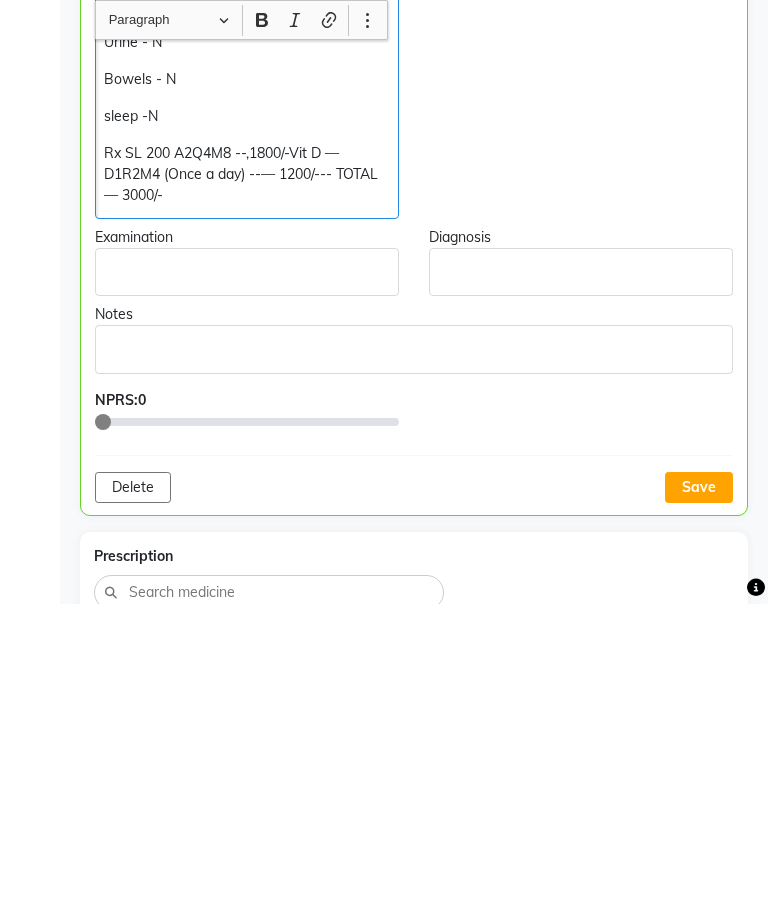 click on "Save" 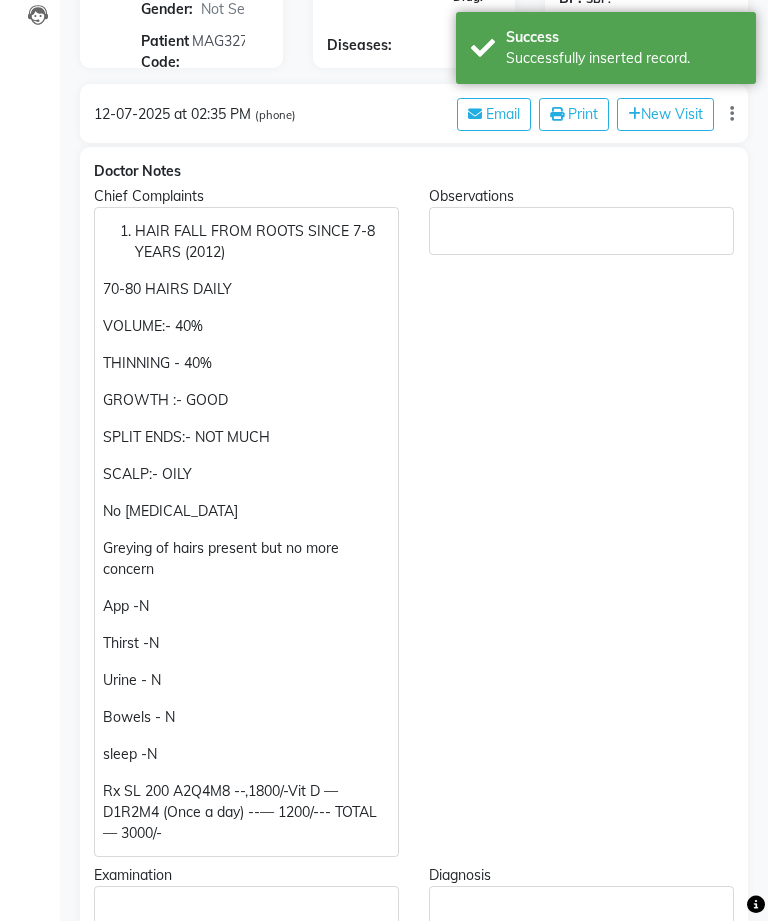 scroll, scrollTop: 0, scrollLeft: 0, axis: both 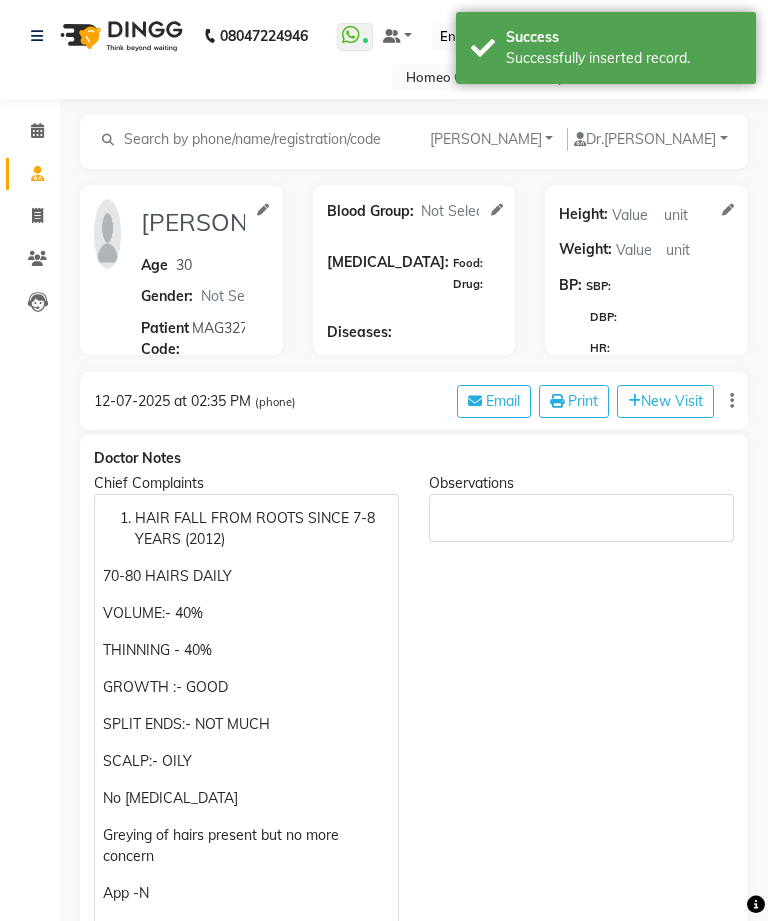 click 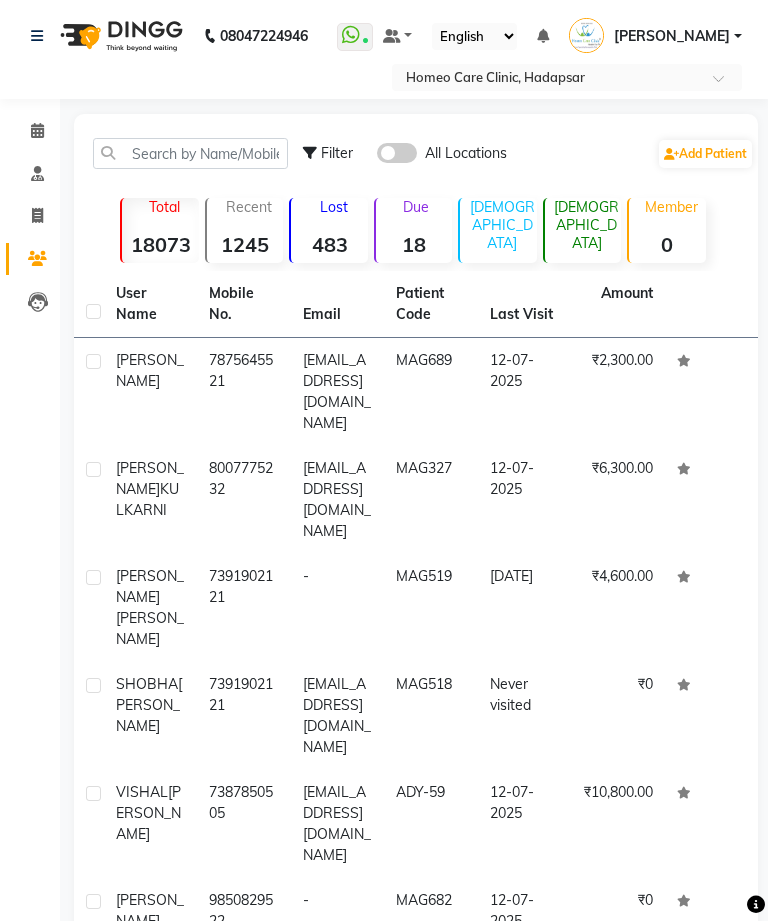 click on "Calendar" 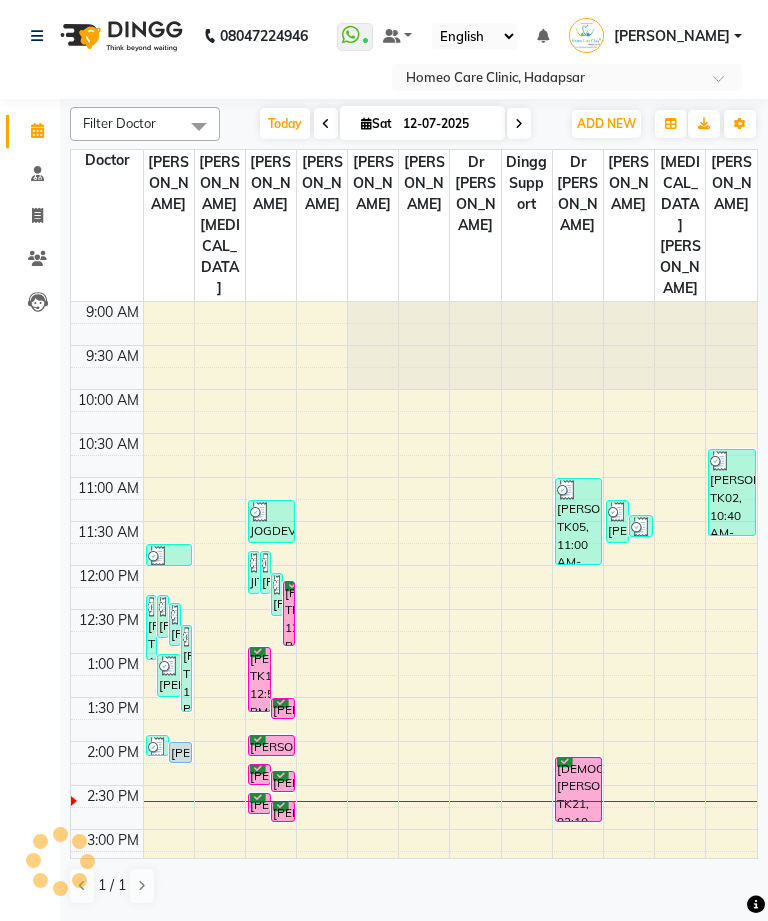 scroll, scrollTop: 0, scrollLeft: 0, axis: both 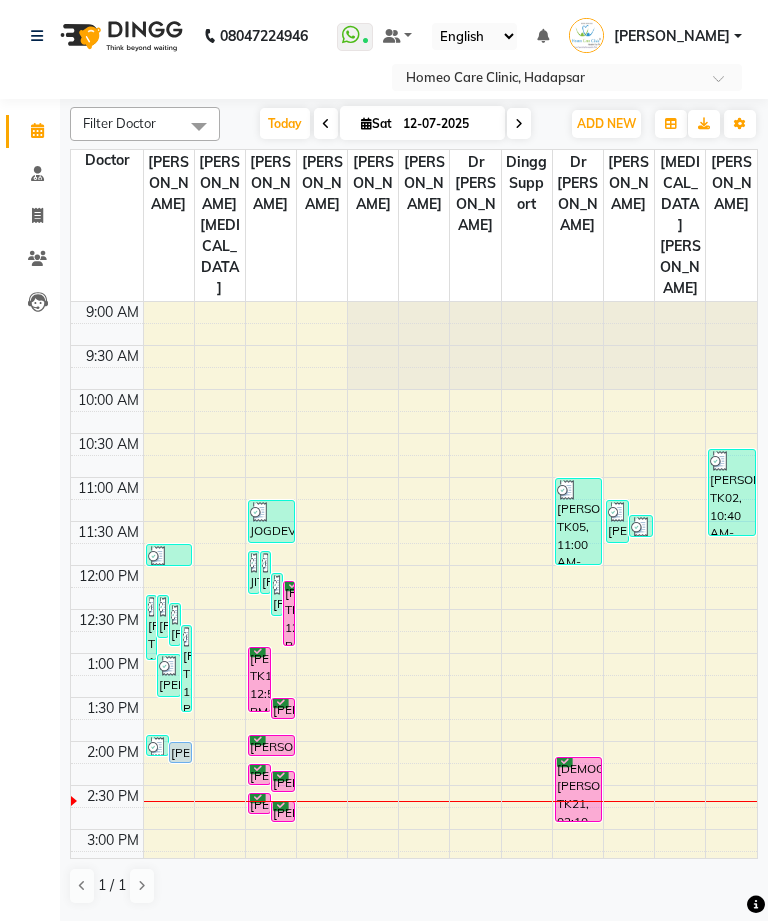 click on "Patients" 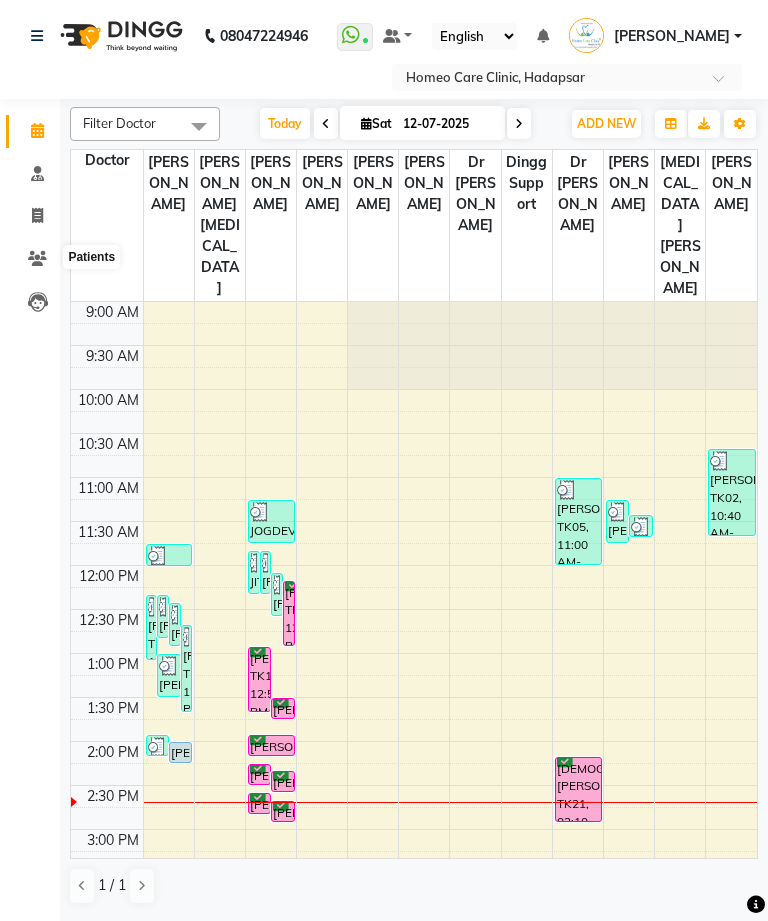 click 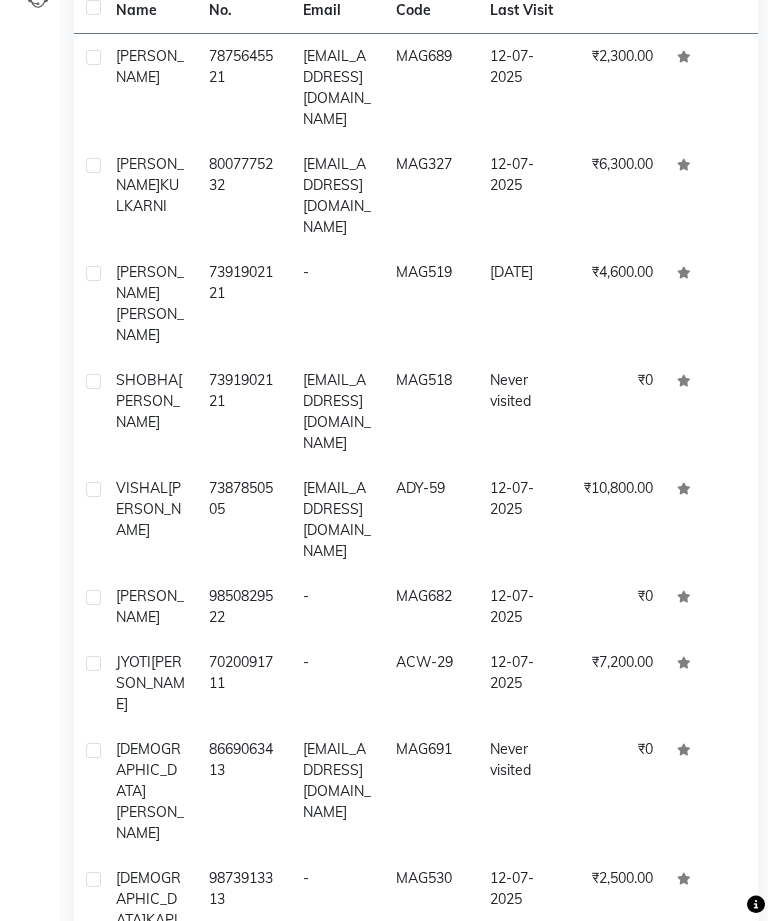 scroll, scrollTop: 331, scrollLeft: 0, axis: vertical 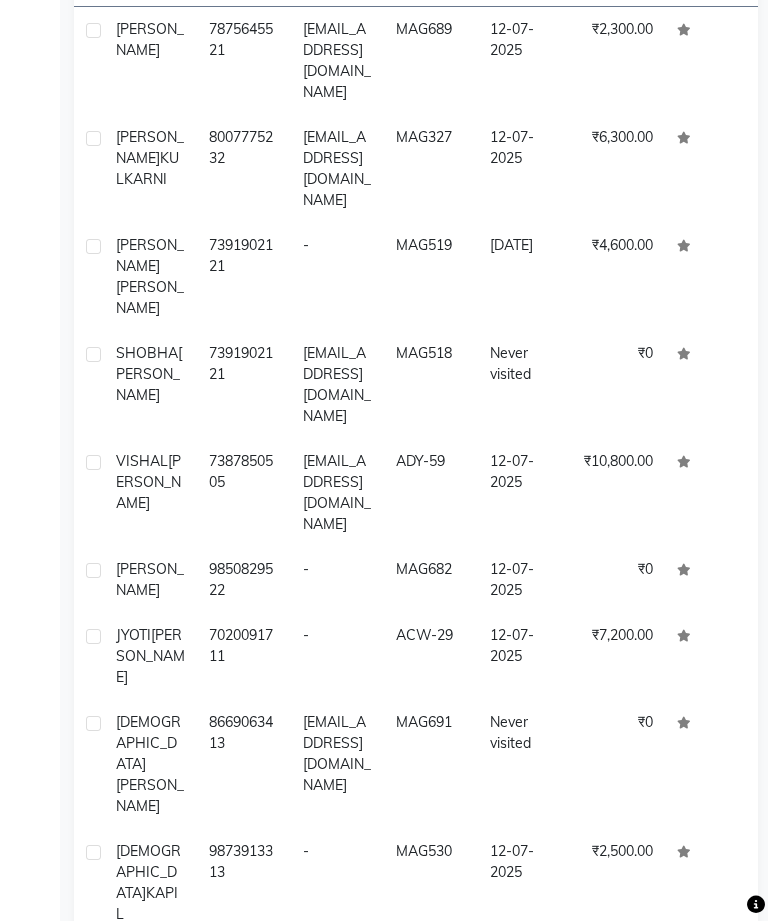 click on "Next" 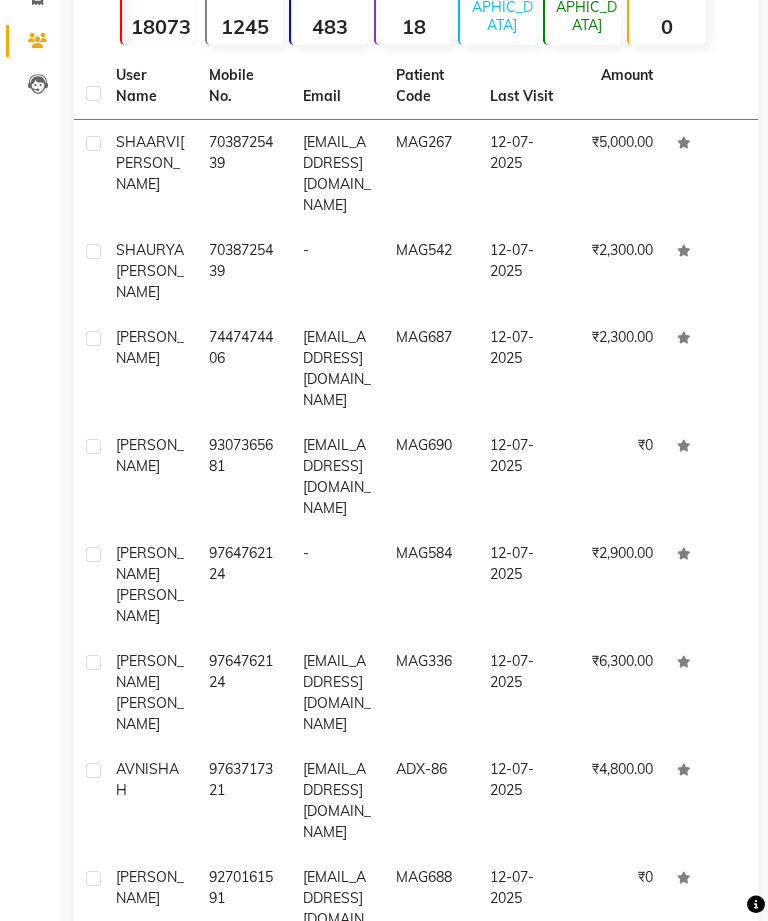scroll, scrollTop: 247, scrollLeft: 0, axis: vertical 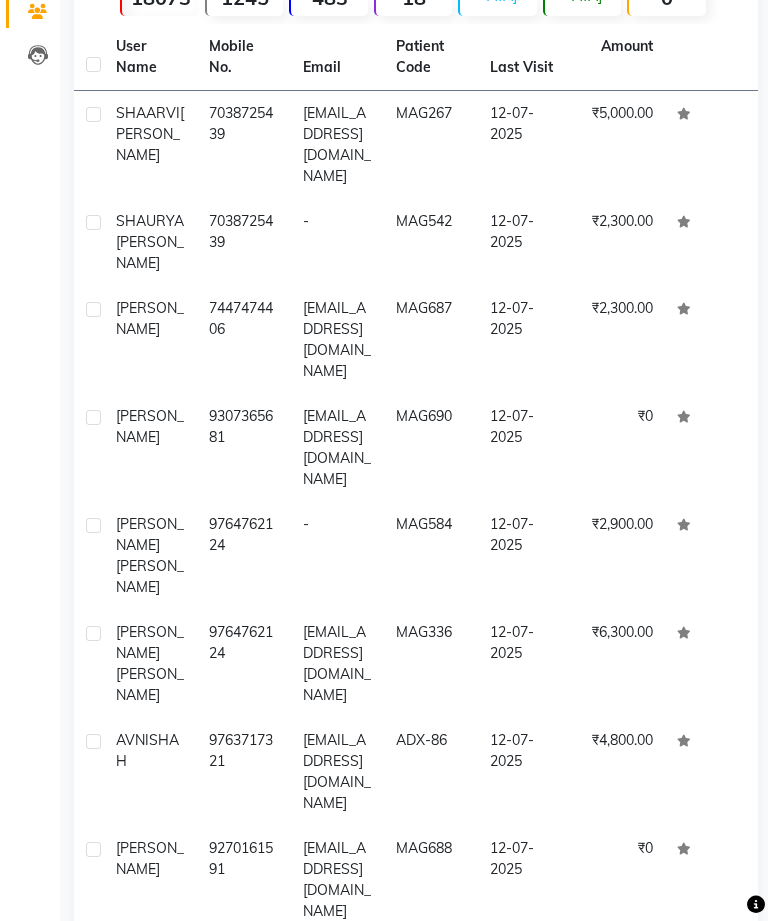click on "Next" 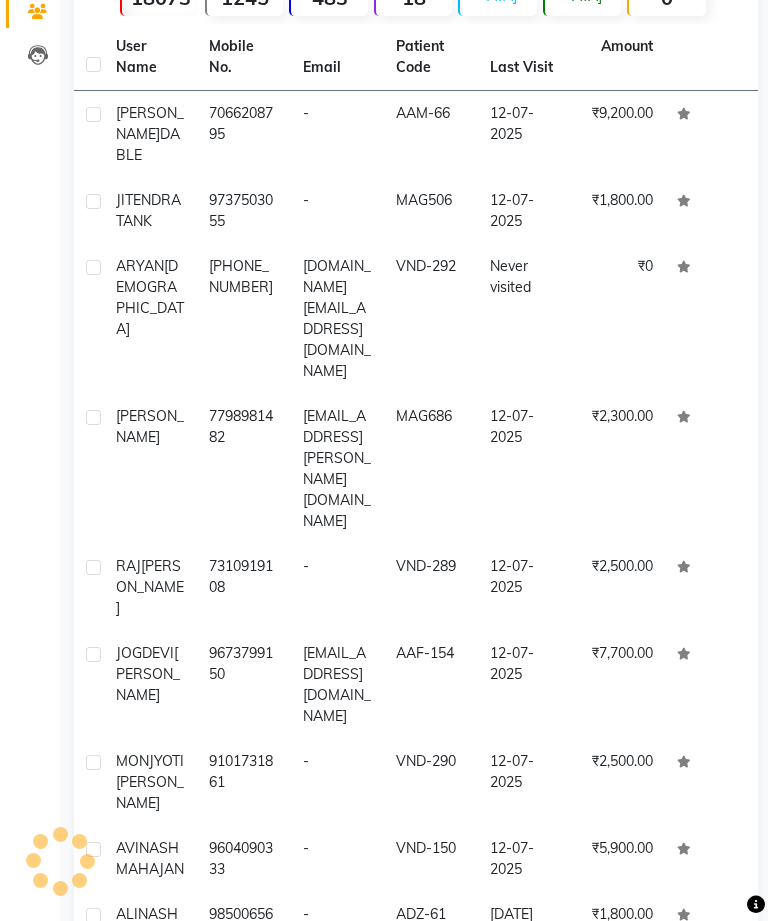 scroll, scrollTop: 205, scrollLeft: 0, axis: vertical 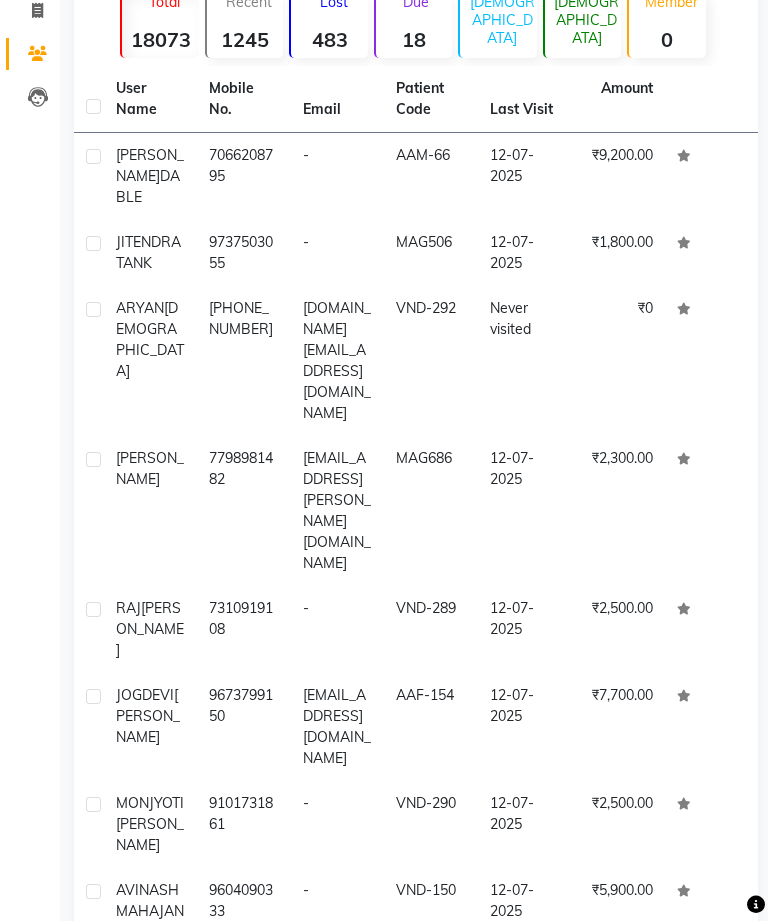 click on "Previous" 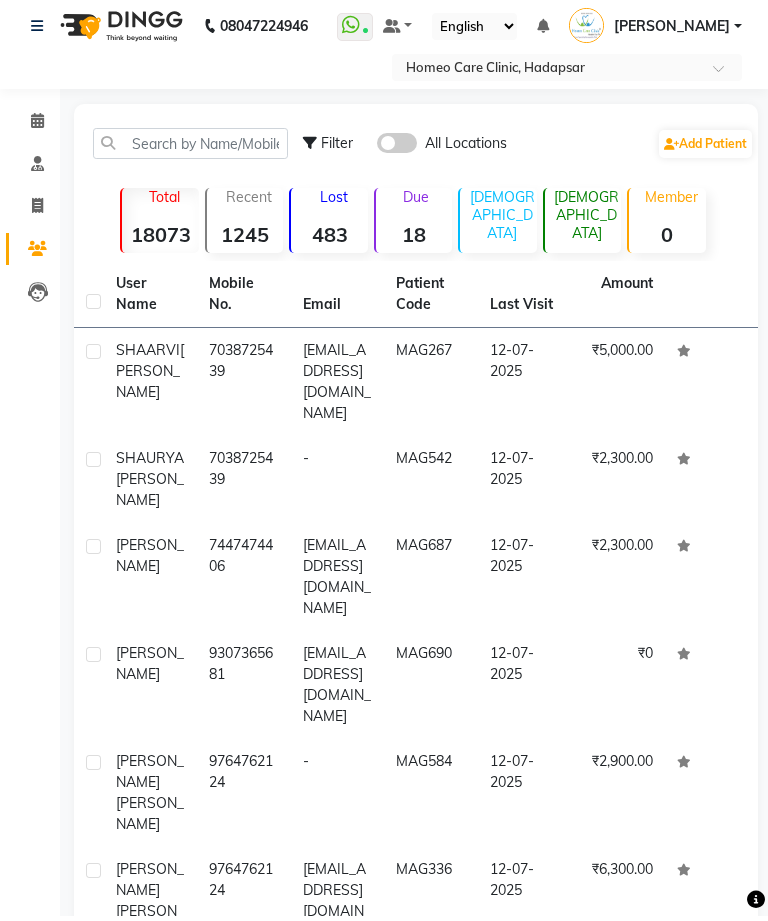 scroll, scrollTop: 0, scrollLeft: 0, axis: both 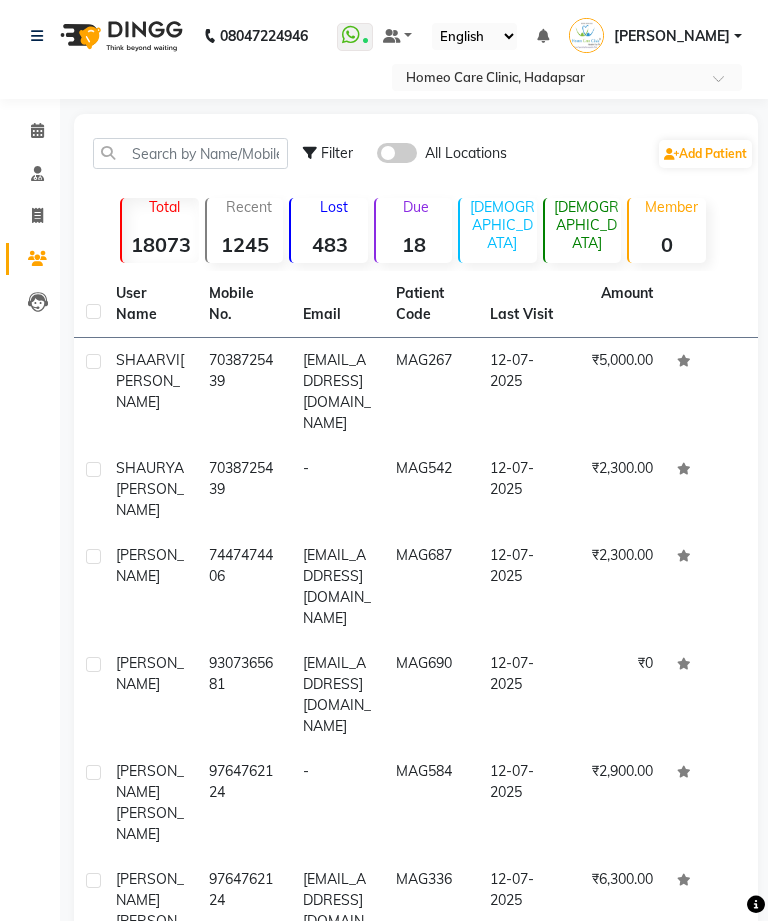 click on "Calendar" 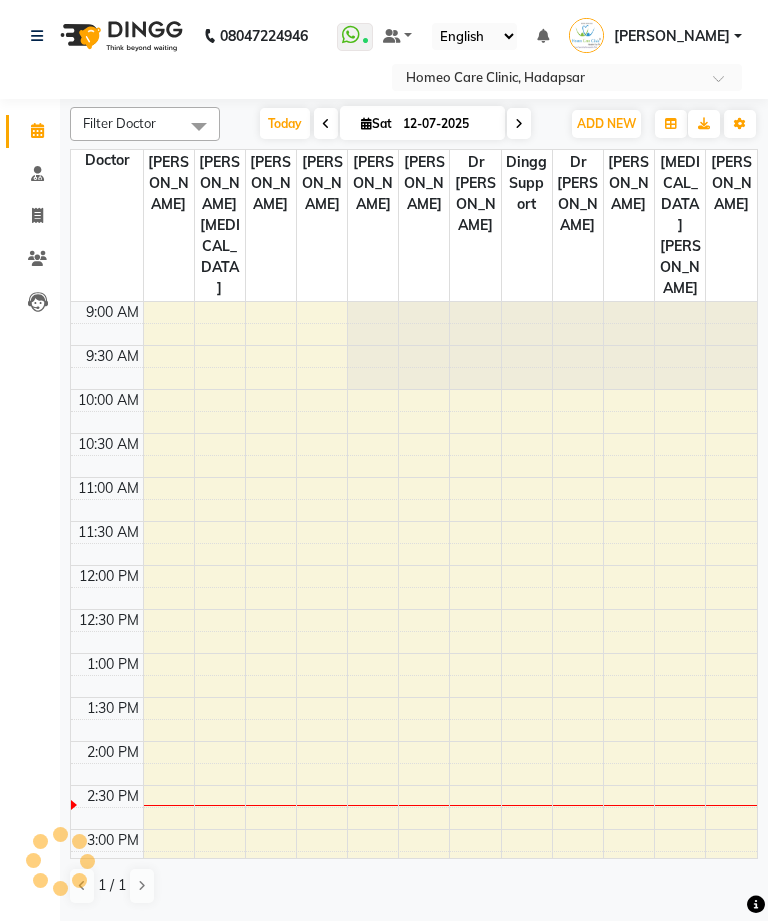 click on "08047224946 Select Location × Homeo Care Clinic, Hadapsar   WhatsApp Status  ✕ Status:  Connected Most Recent Message: [DATE]     12:40 PM Recent Service Activity: [DATE]     12:51 PM Default Panel My Panel English ENGLISH Español العربية मराठी हिंदी ગુજરાતી தமிழ் 中文 Notifications nothing to show [PERSON_NAME] Manage Profile Change Password Sign out  Version:3.15.4" 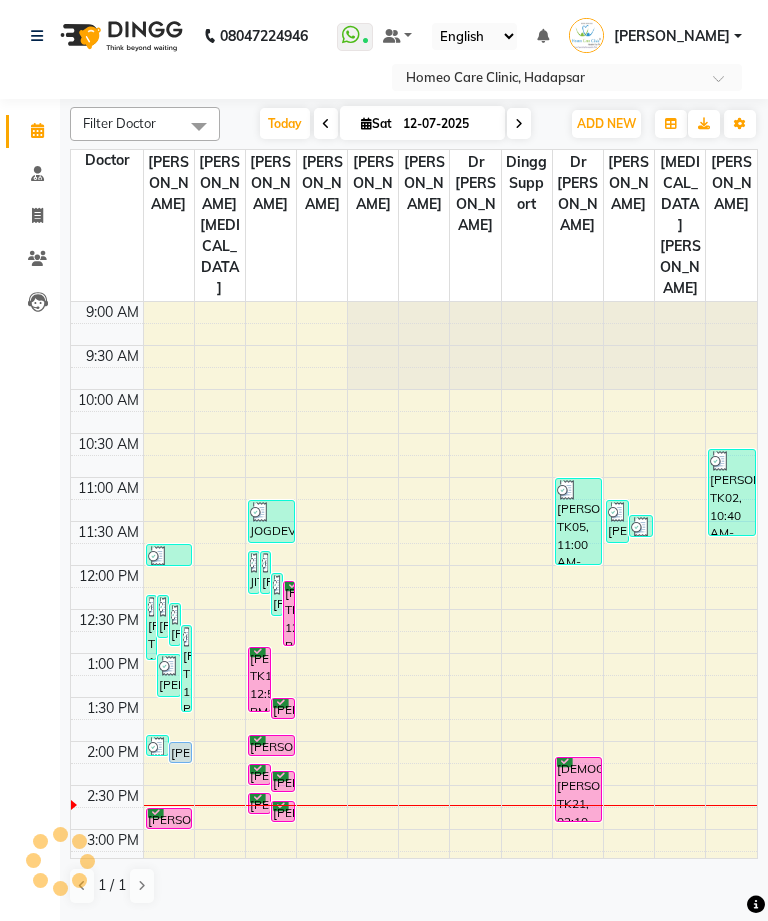scroll, scrollTop: 0, scrollLeft: 0, axis: both 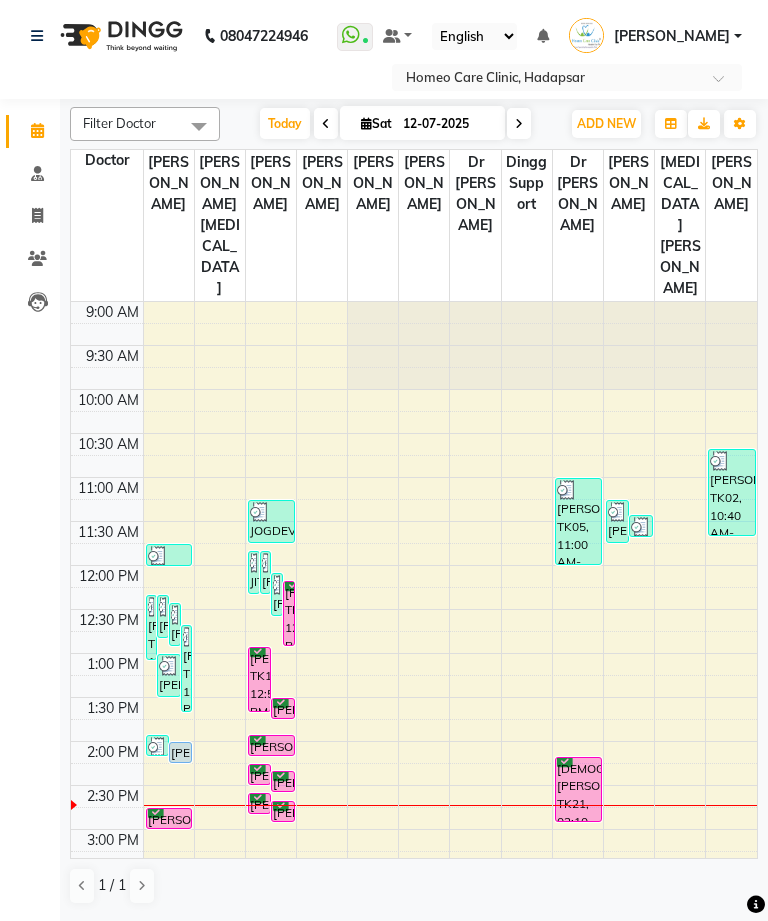 click on "[PERSON_NAME], TK18, 12:55 PM-01:40 PM, In Person - Consultation" at bounding box center [259, 679] 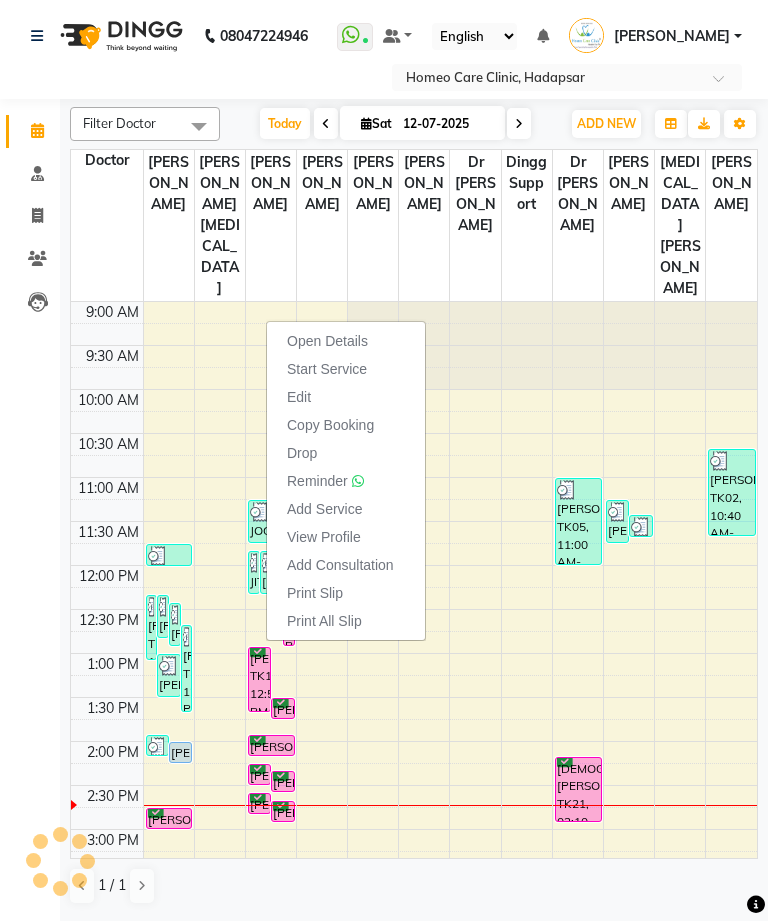 click on "Open Details" at bounding box center [346, 341] 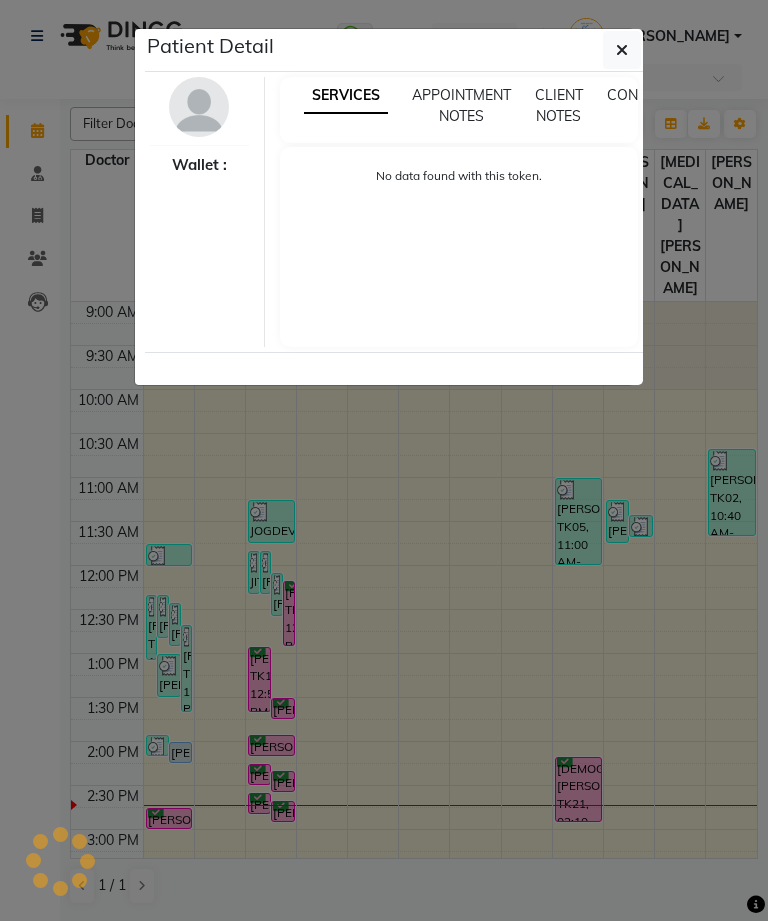 select on "6" 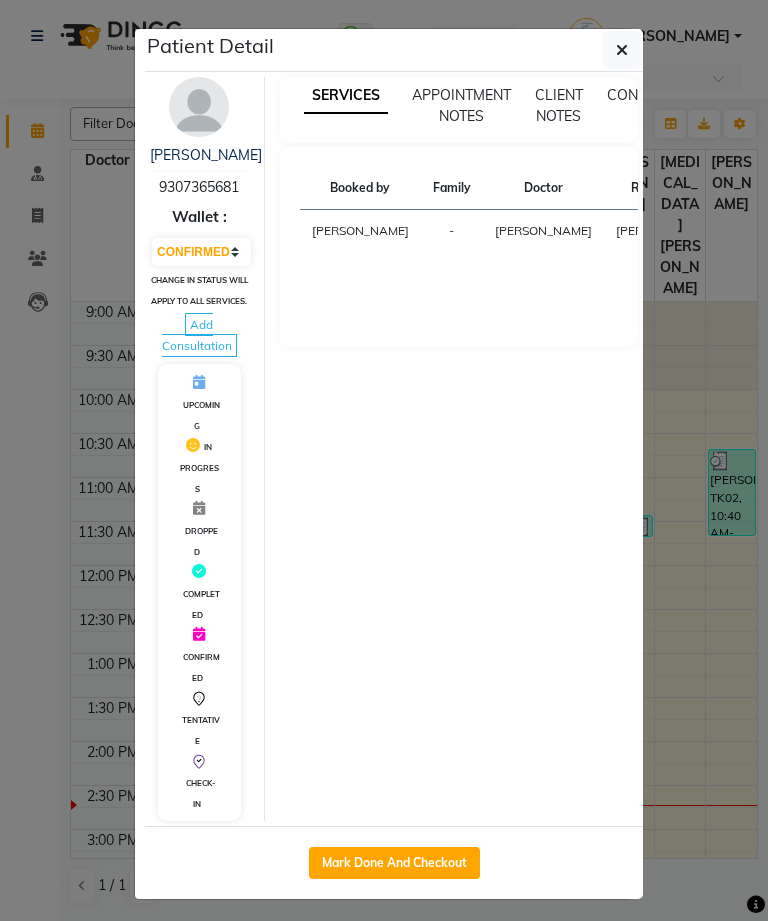 click at bounding box center (199, 107) 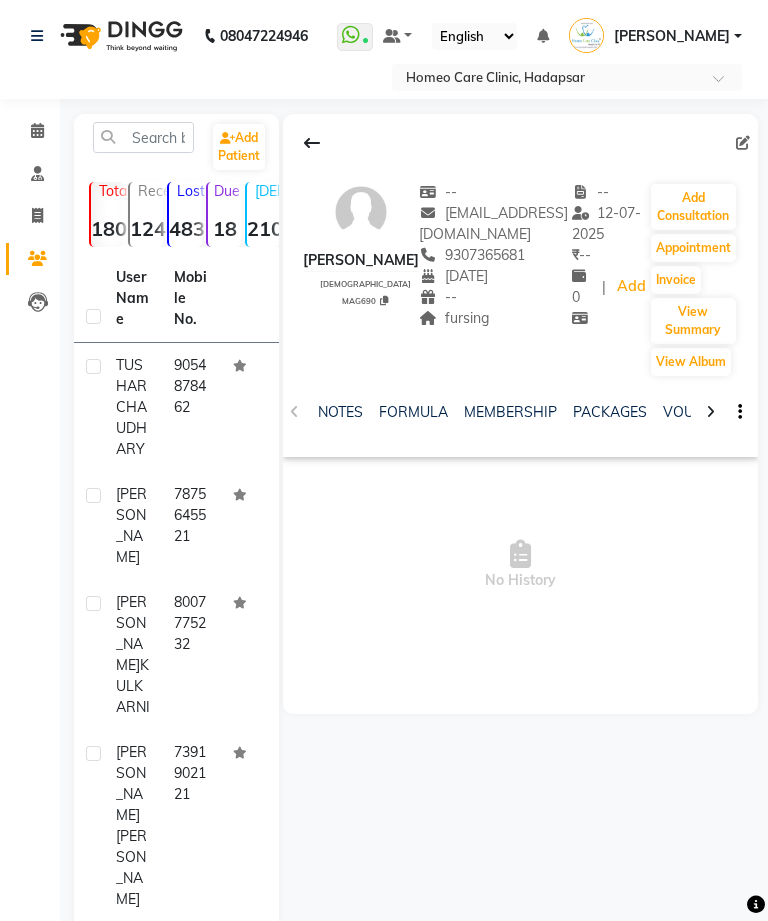click on "Add Consultation" 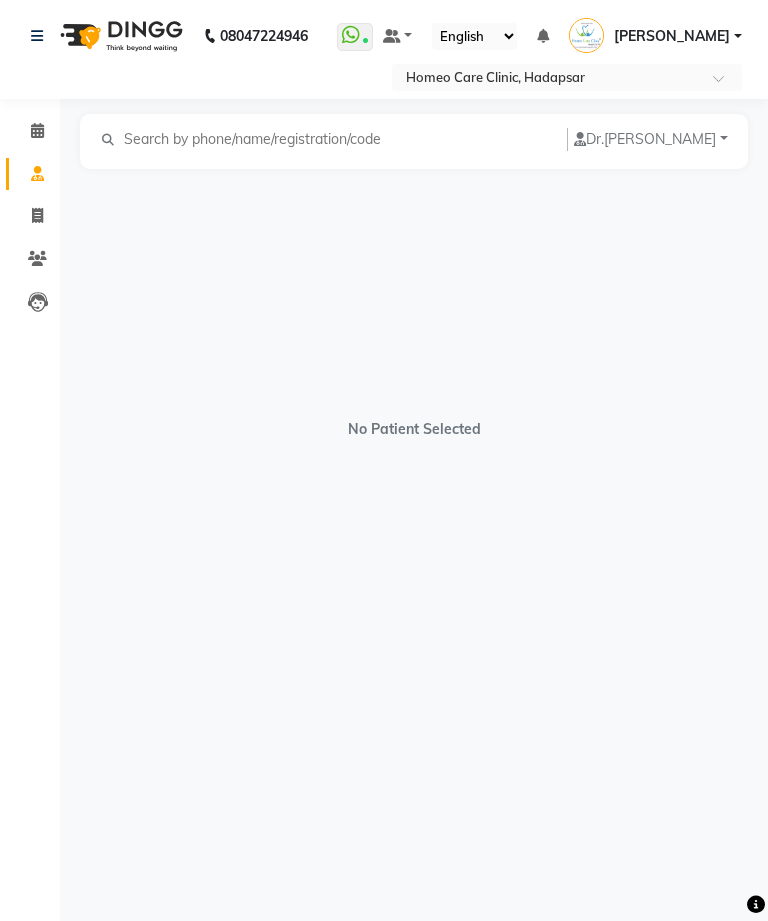 select on "[DEMOGRAPHIC_DATA]" 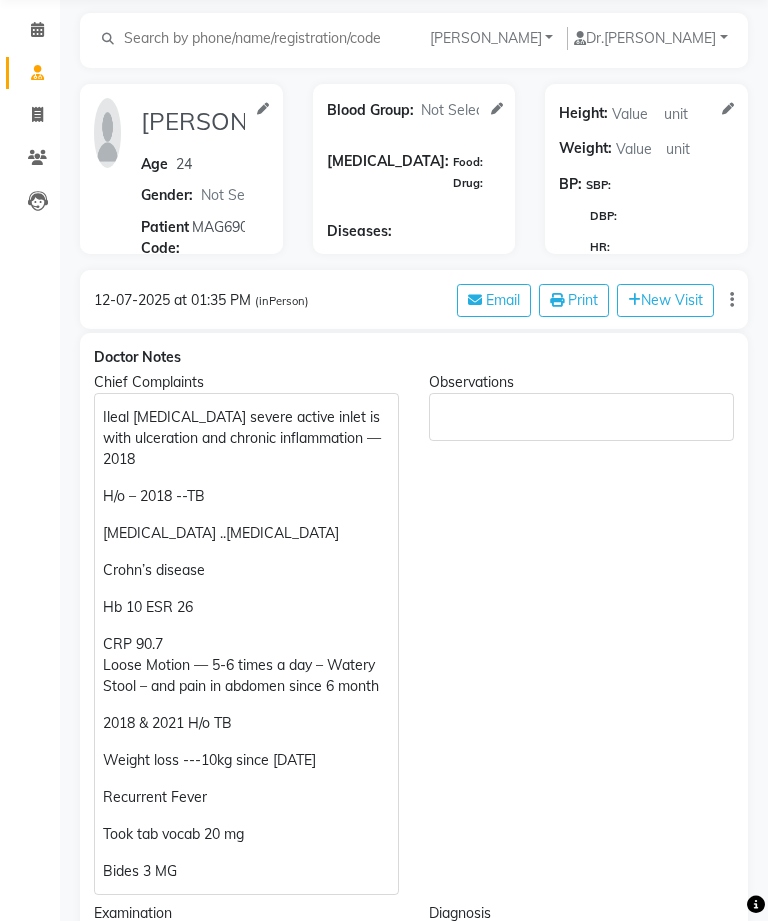 scroll, scrollTop: 0, scrollLeft: 0, axis: both 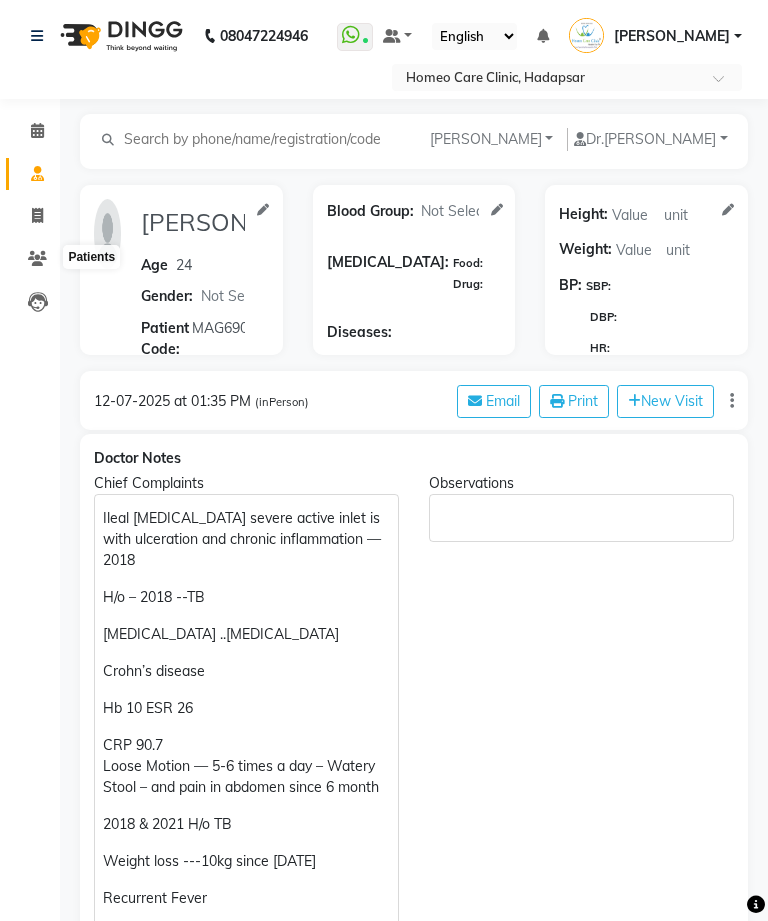 click 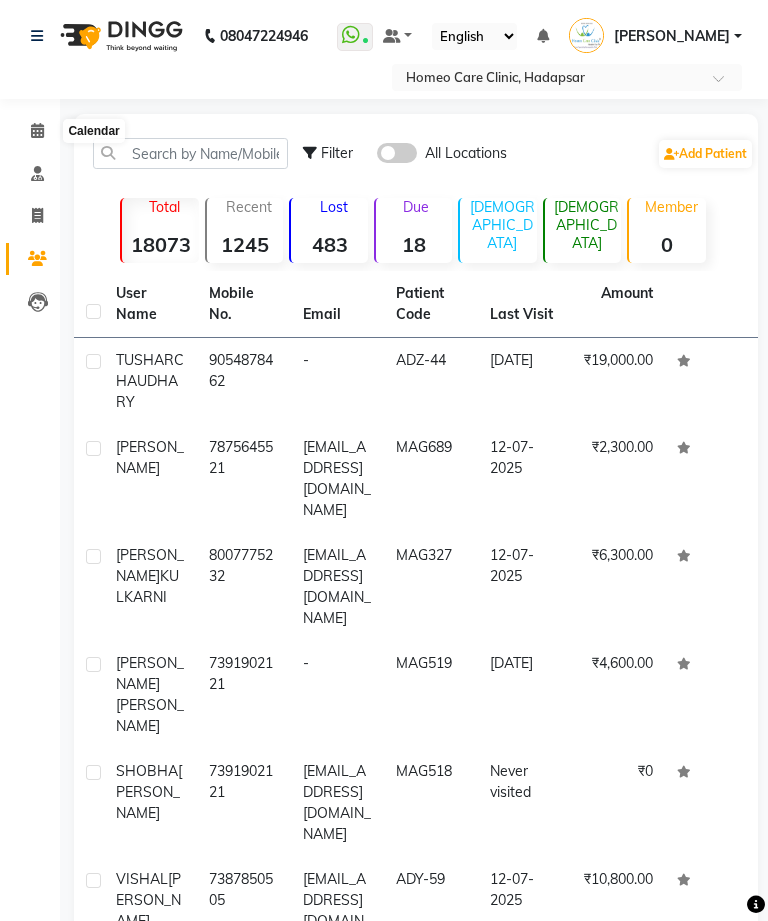 click 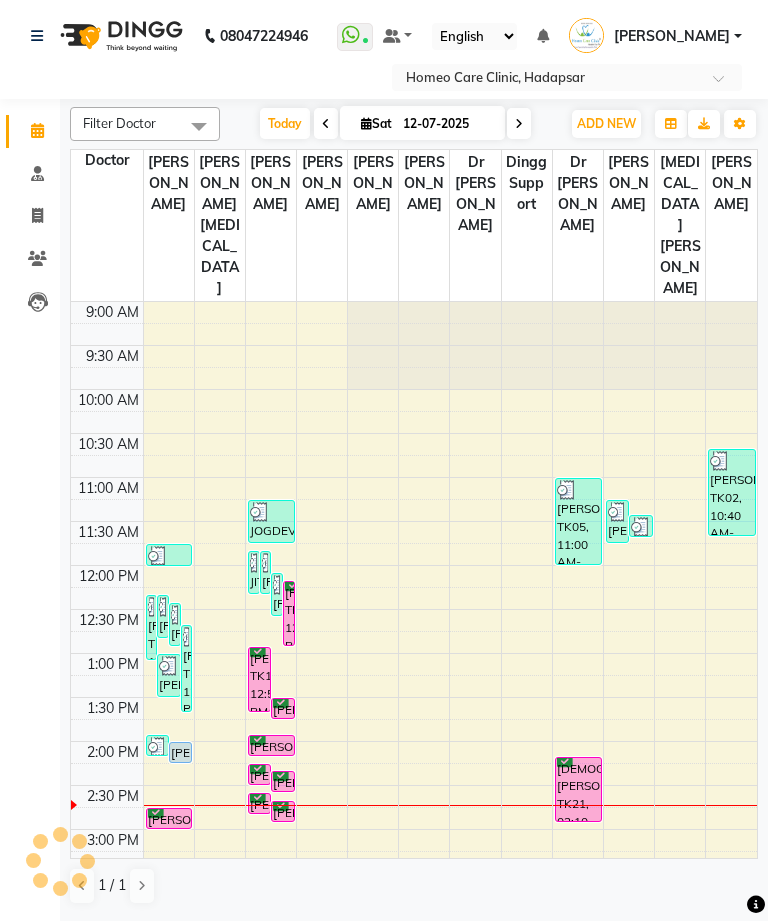 scroll, scrollTop: 441, scrollLeft: 0, axis: vertical 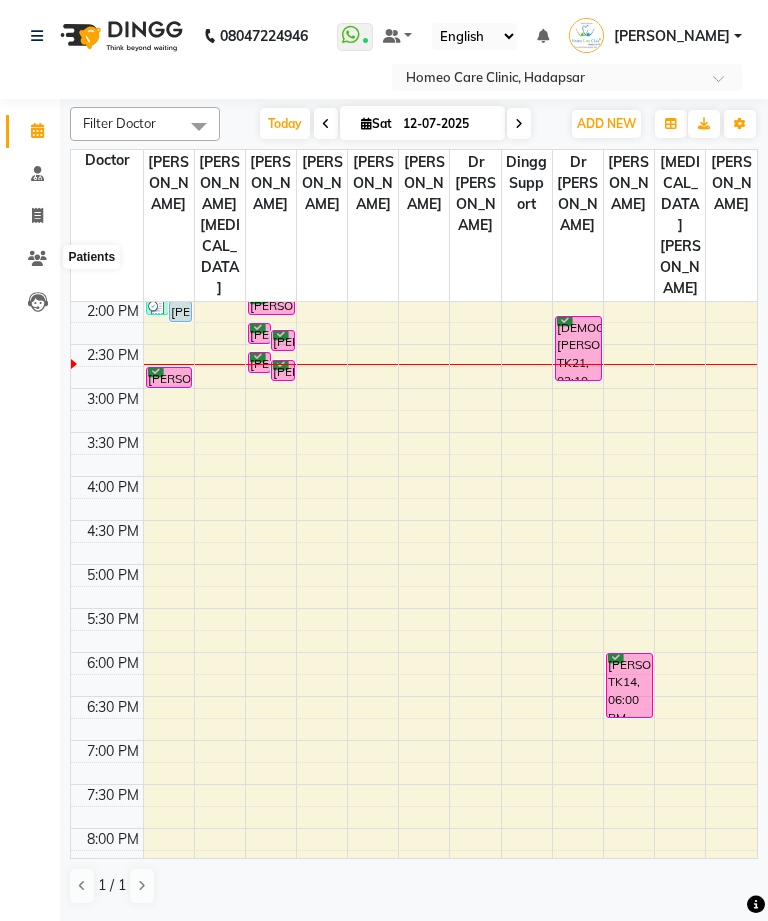click 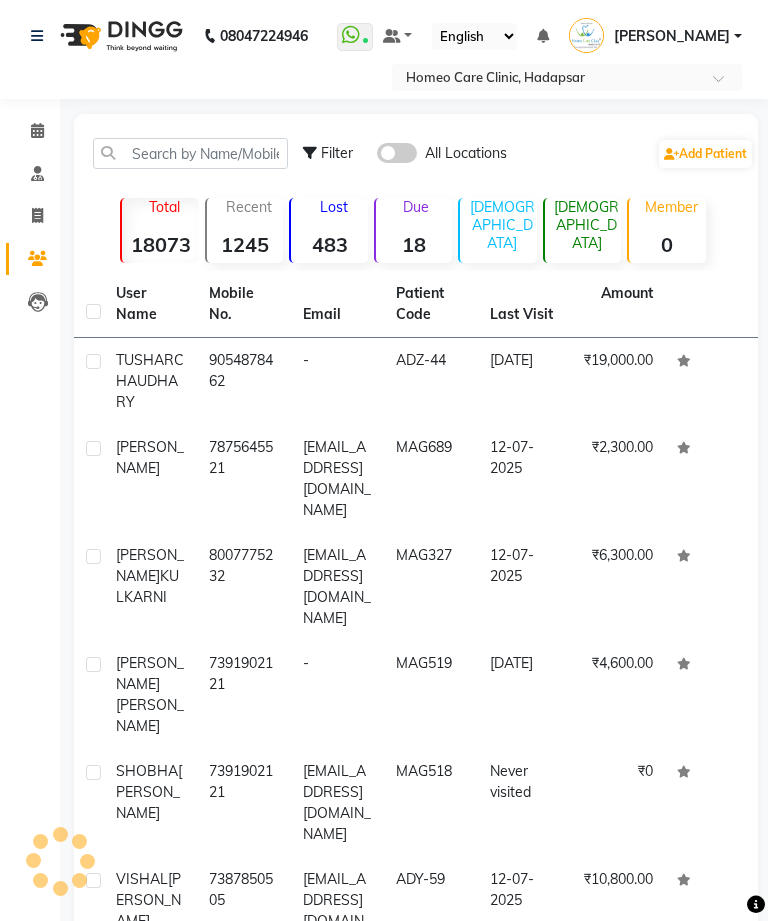 click on "[EMAIL_ADDRESS][DOMAIN_NAME]" 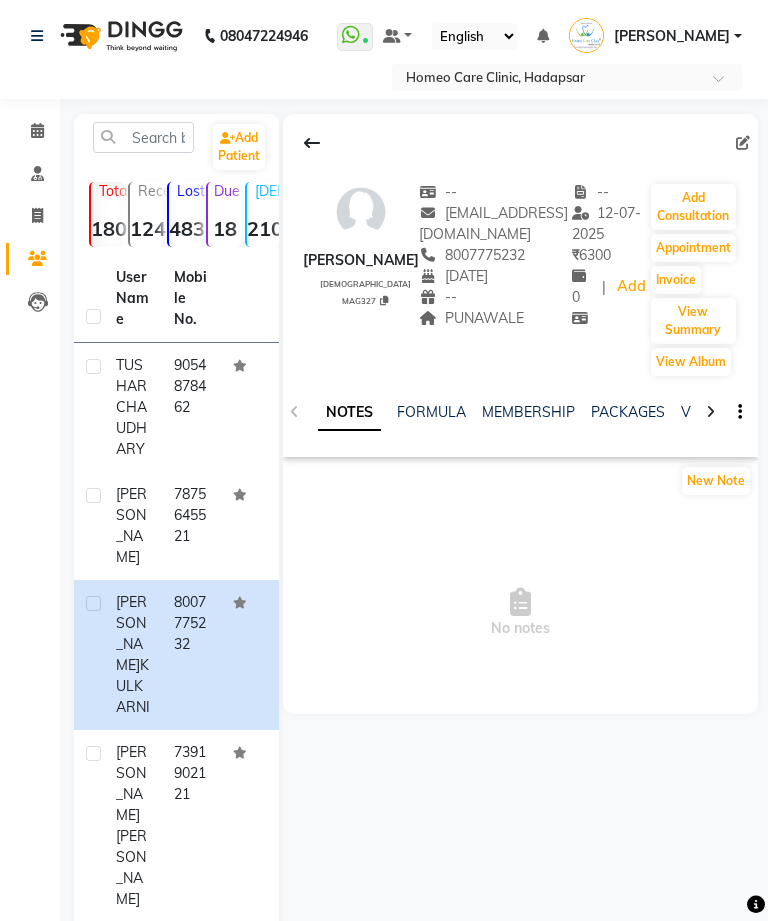 click on "Add Consultation" 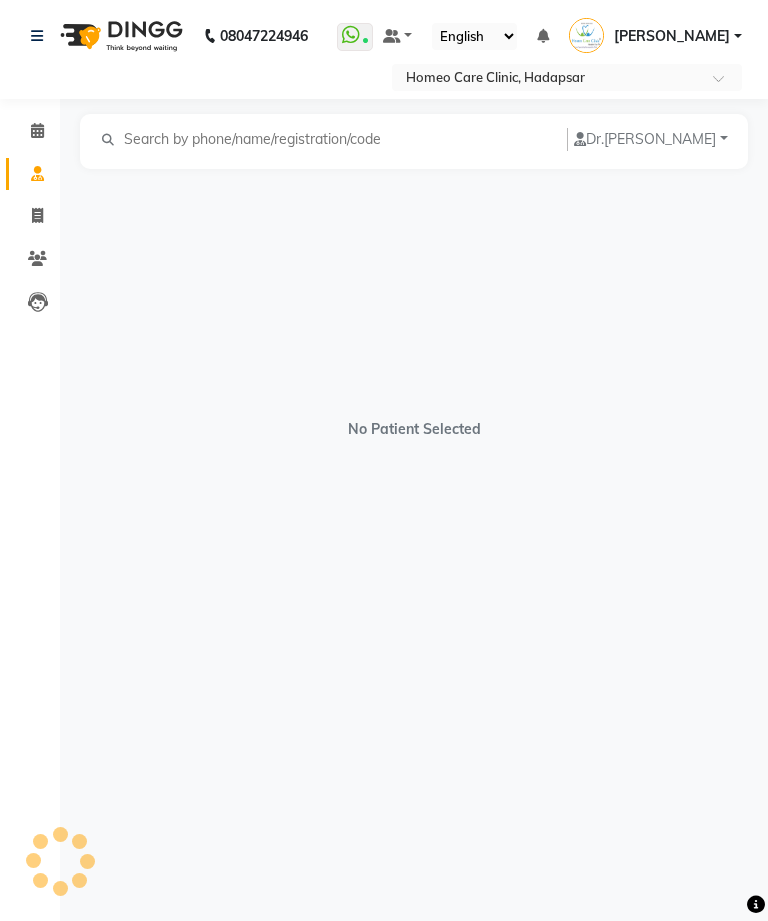 select on "[DEMOGRAPHIC_DATA]" 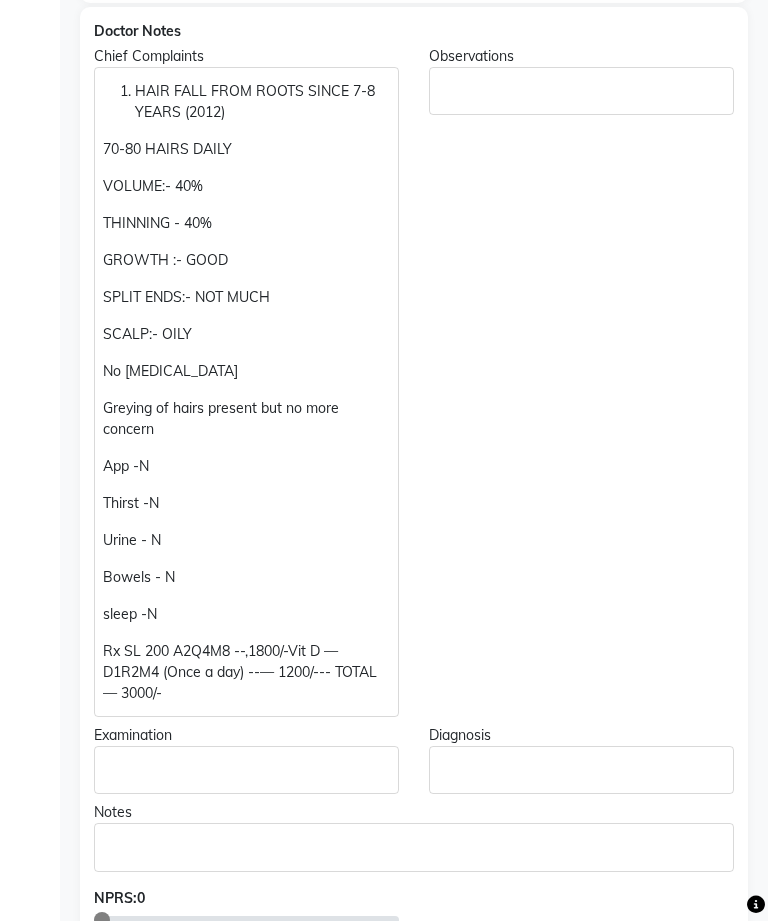 scroll, scrollTop: 427, scrollLeft: 0, axis: vertical 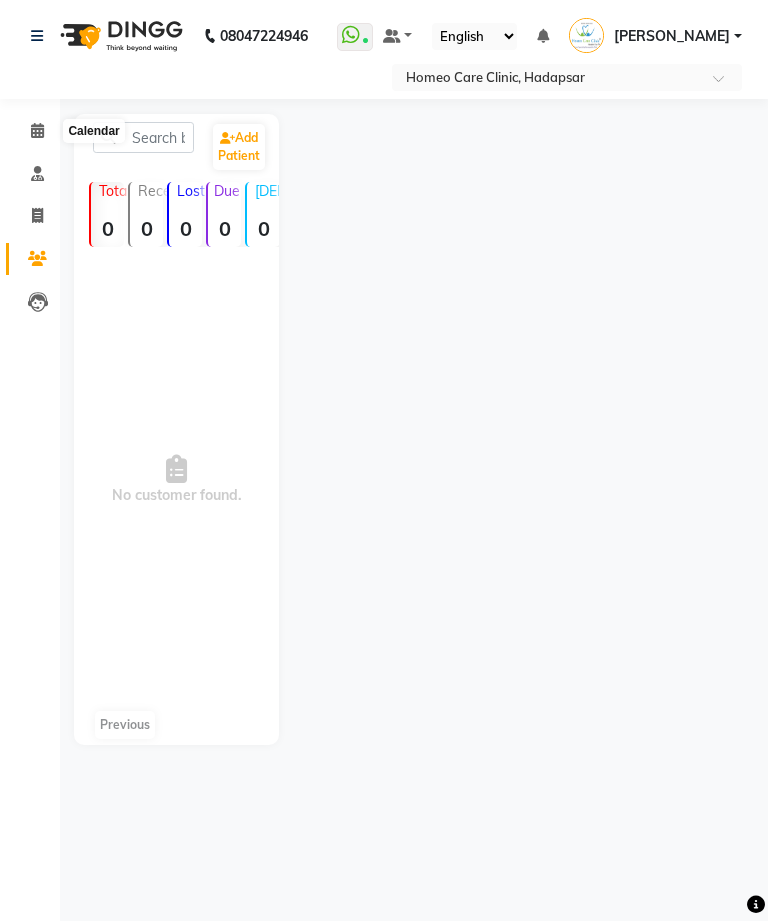 click on "08047224946 Select Location × Homeo Care Clinic, Hadapsar   WhatsApp Status  ✕ Status:  Connected Most Recent Message: [DATE]     12:40 PM Recent Service Activity: [DATE]     12:51 PM Default Panel My Panel English ENGLISH Español العربية मराठी हिंदी ગુજરાતી தமிழ் 中文 Notifications nothing to show [PERSON_NAME] Manage Profile Change Password Sign out  Version:3.15.4" 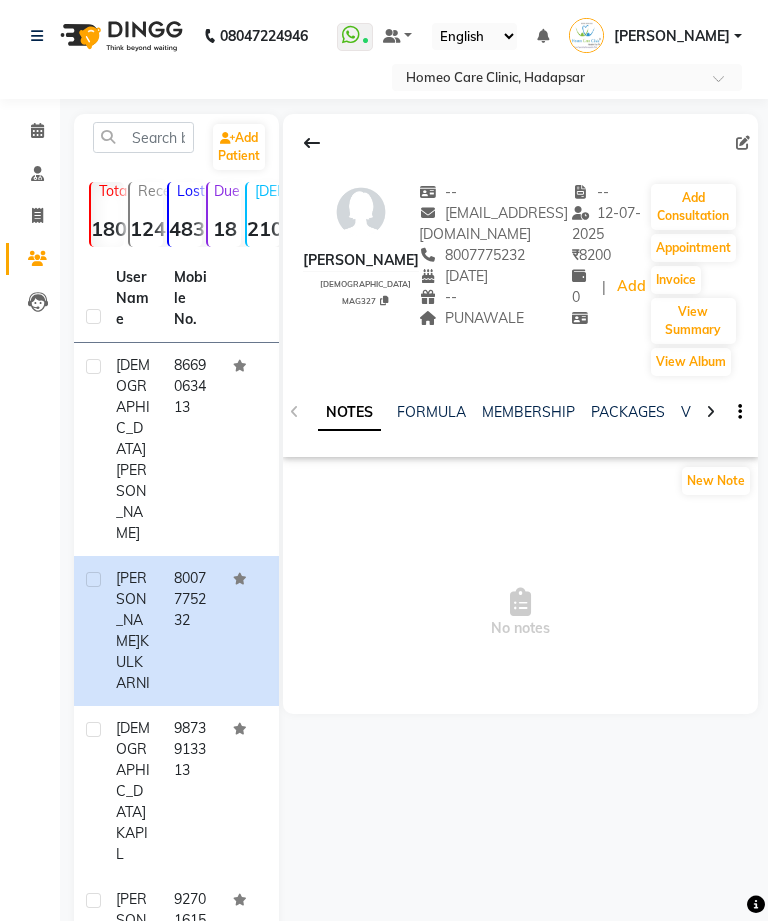 scroll, scrollTop: 0, scrollLeft: 0, axis: both 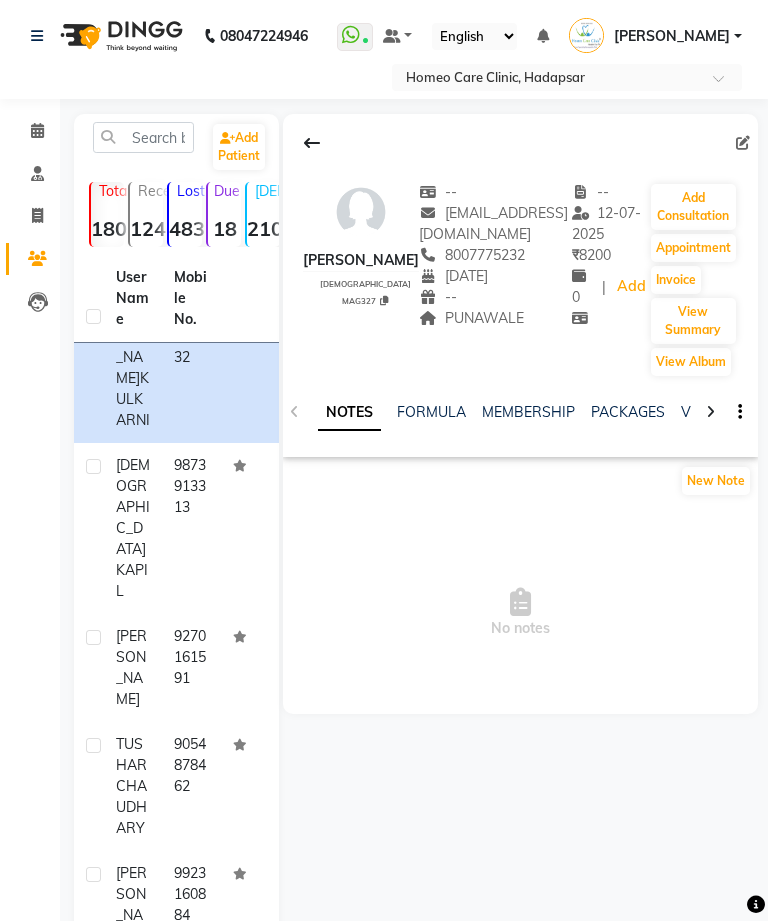 click on "Calendar" 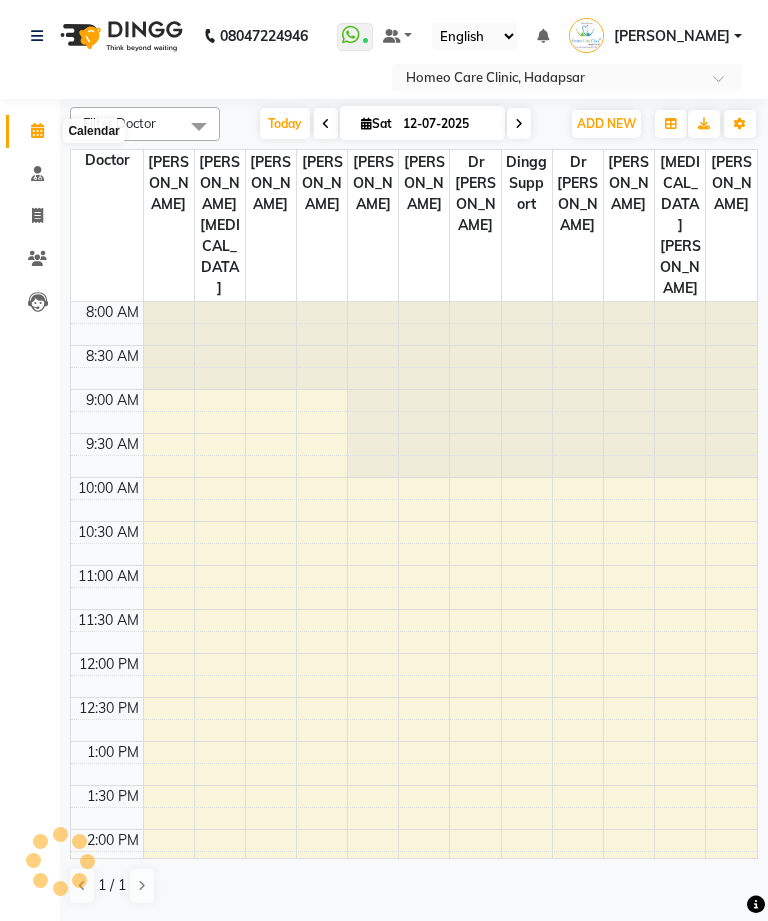 click 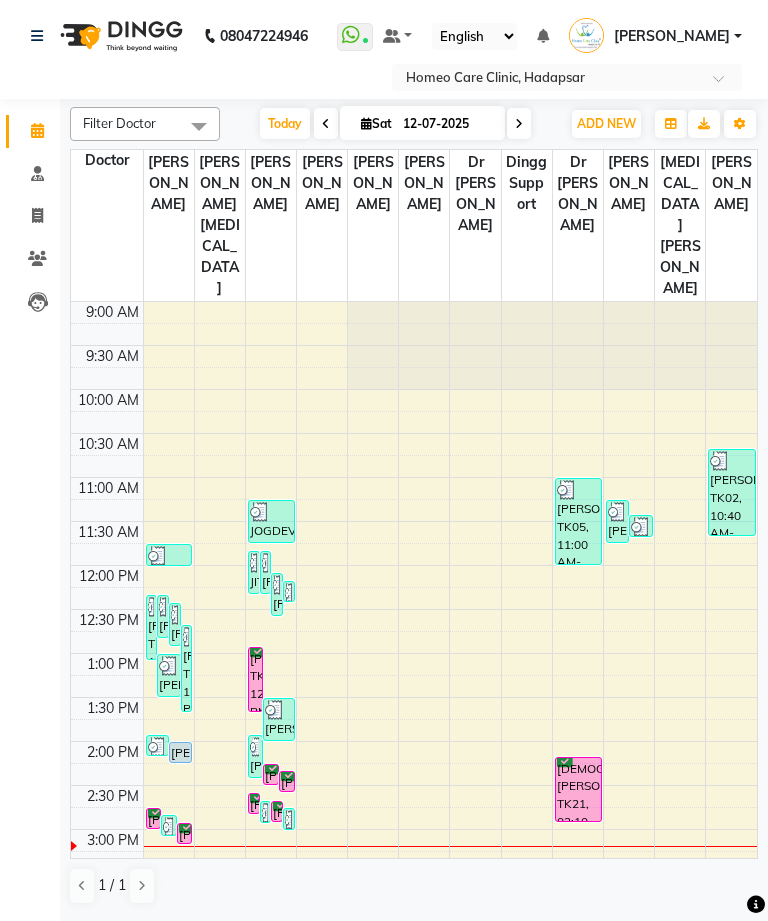 scroll, scrollTop: 0, scrollLeft: 0, axis: both 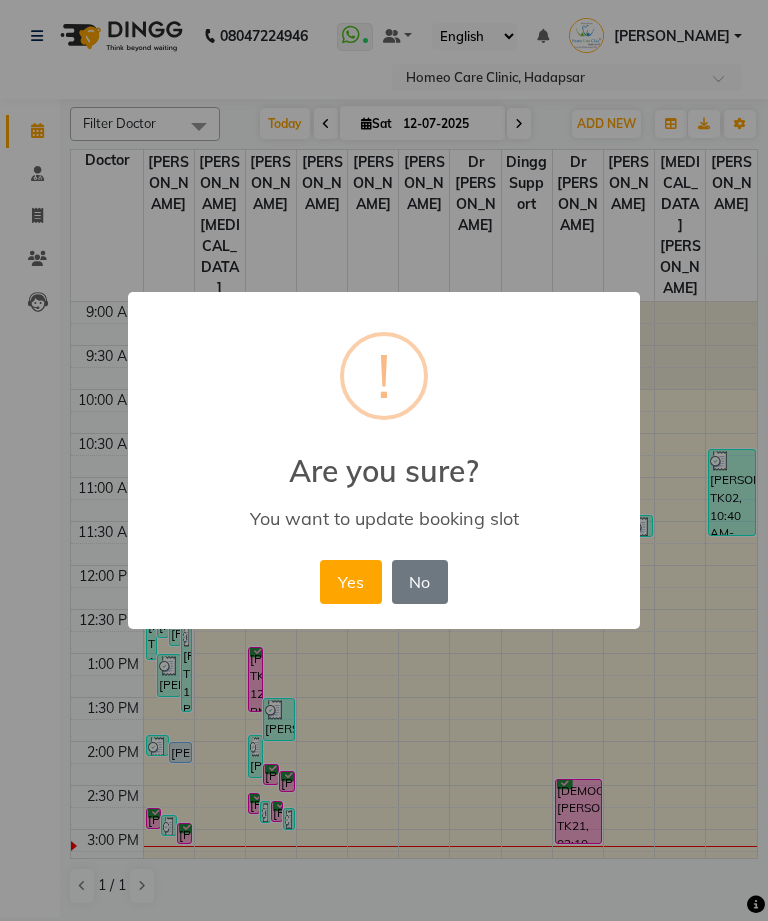 click on "Yes" at bounding box center [350, 582] 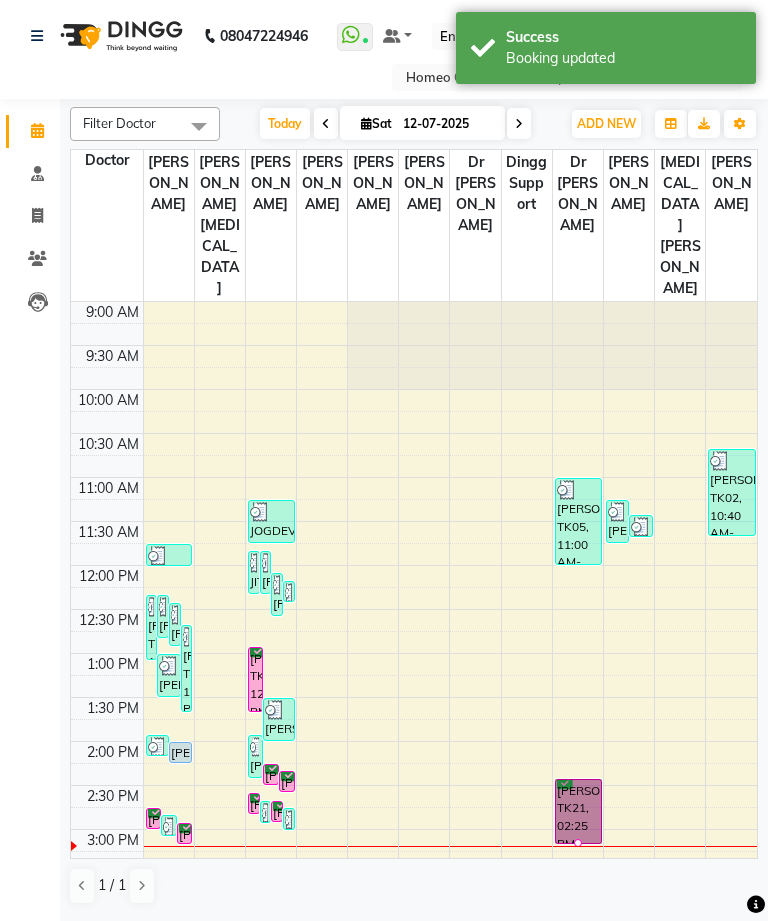 click at bounding box center (578, 843) 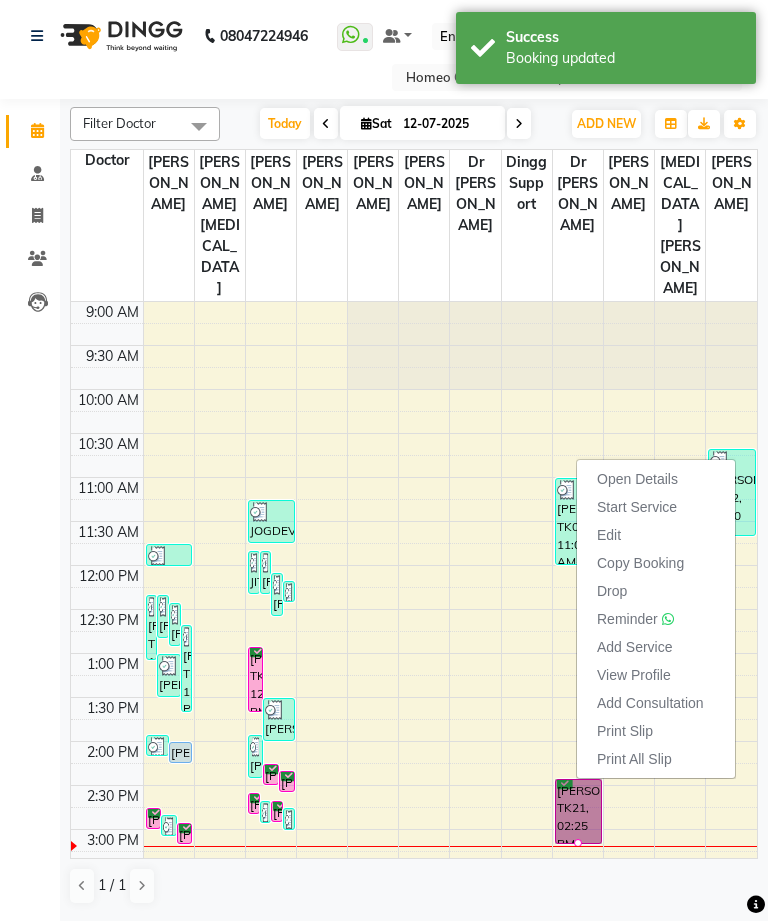 click on "Print All Slip" at bounding box center (656, 759) 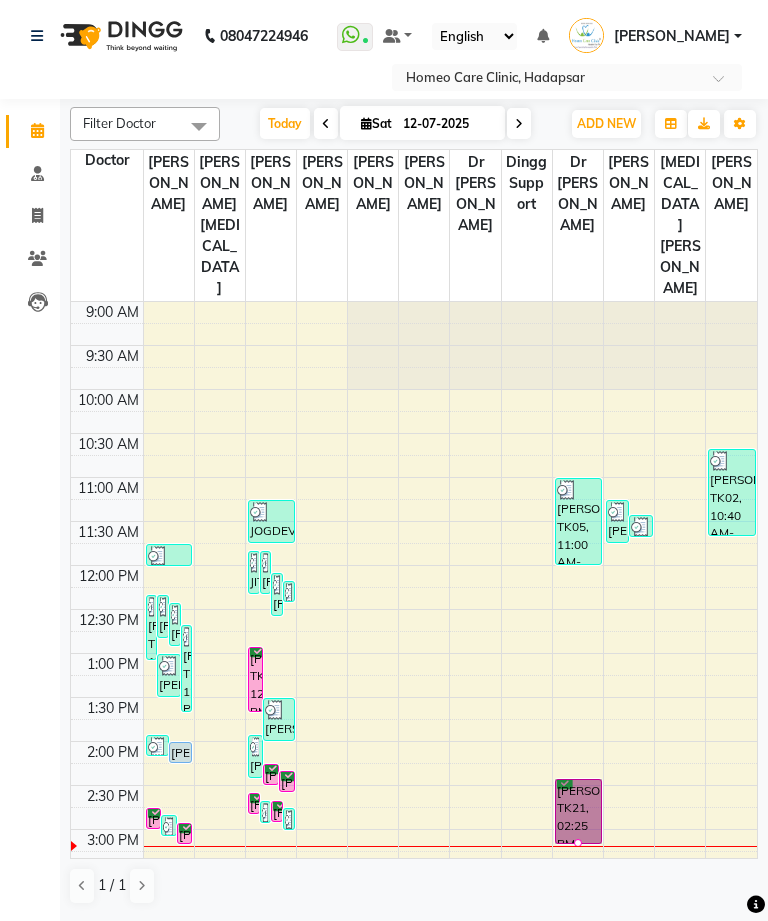 click at bounding box center (578, 843) 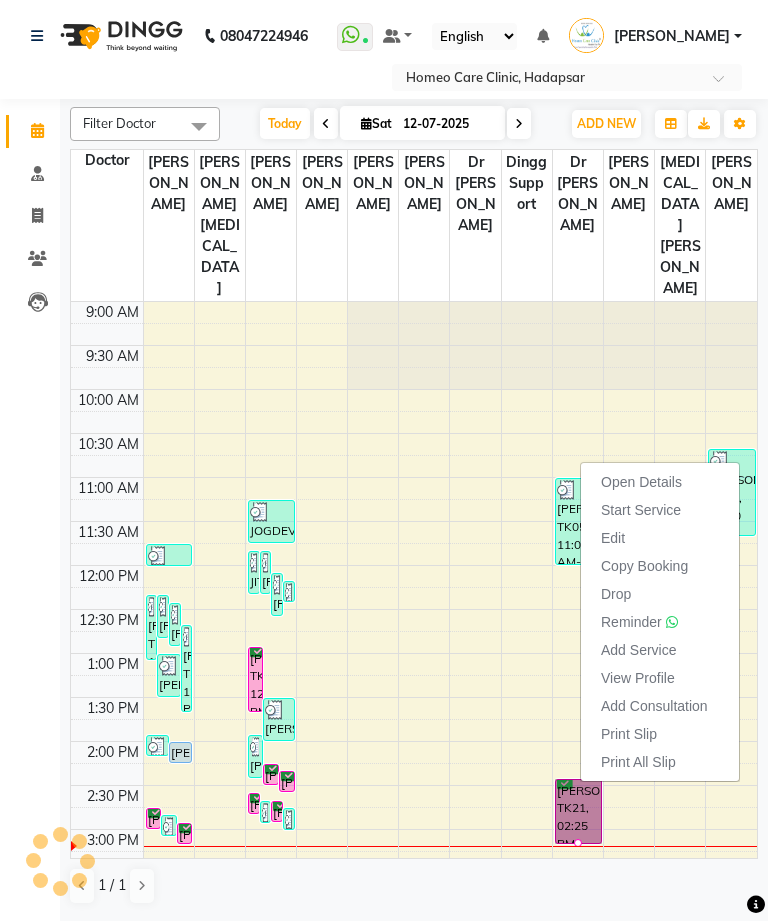 click on "Open Details" at bounding box center [641, 482] 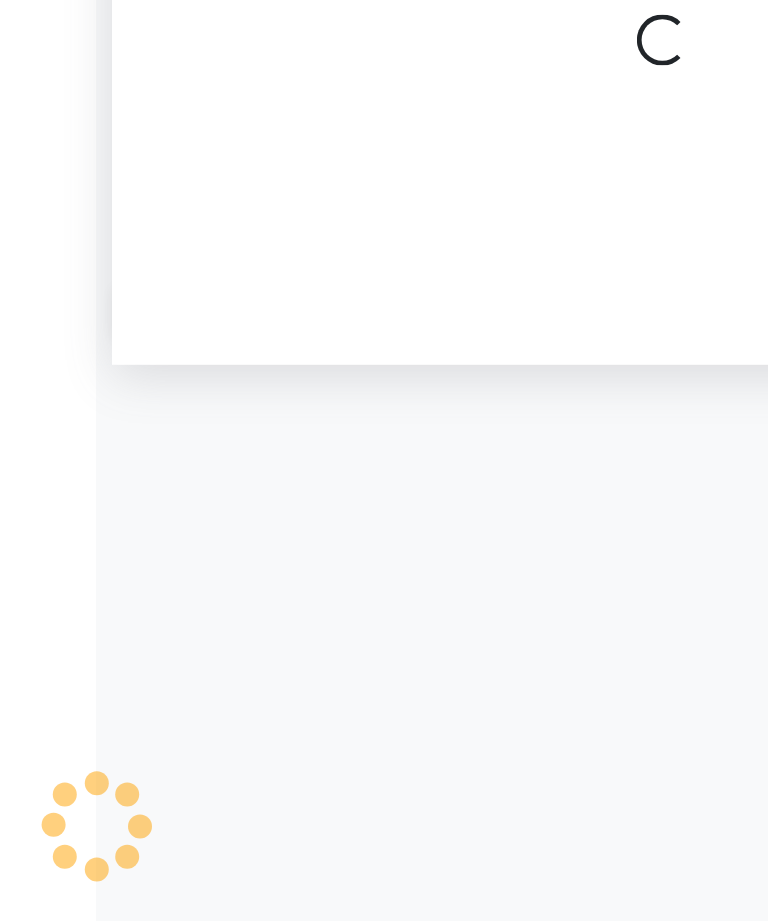 select on "66336" 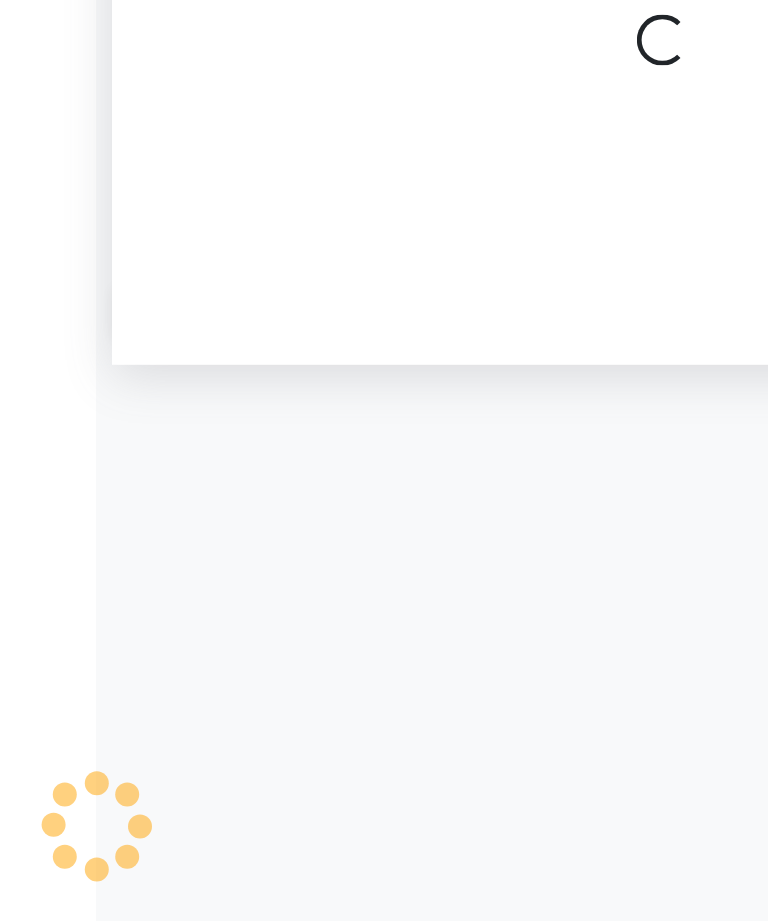 select on "tentative" 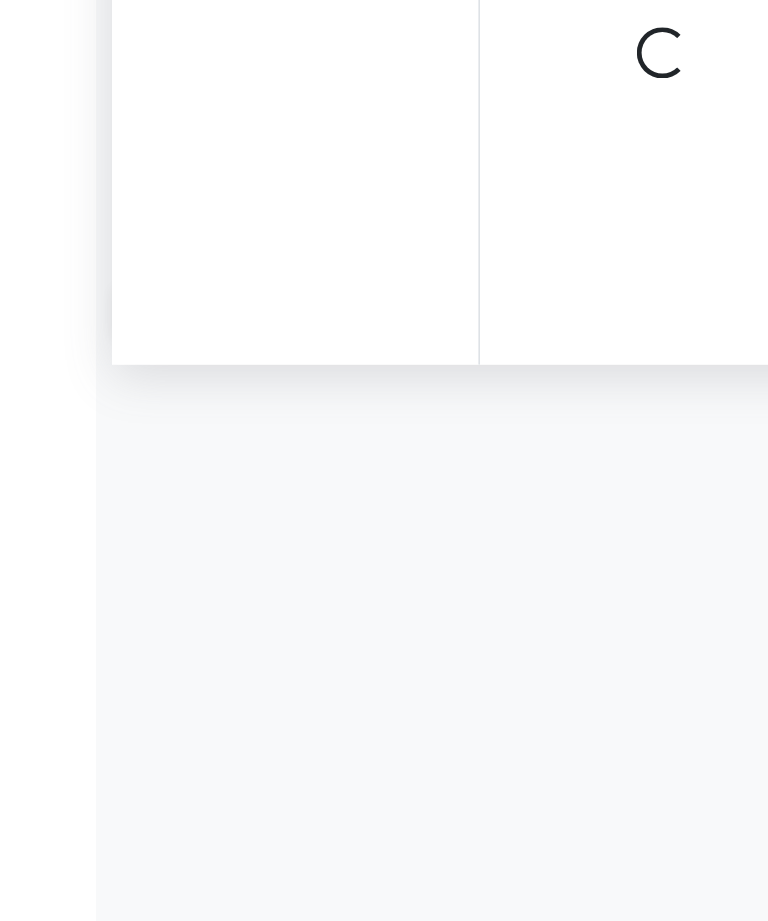 select on "735" 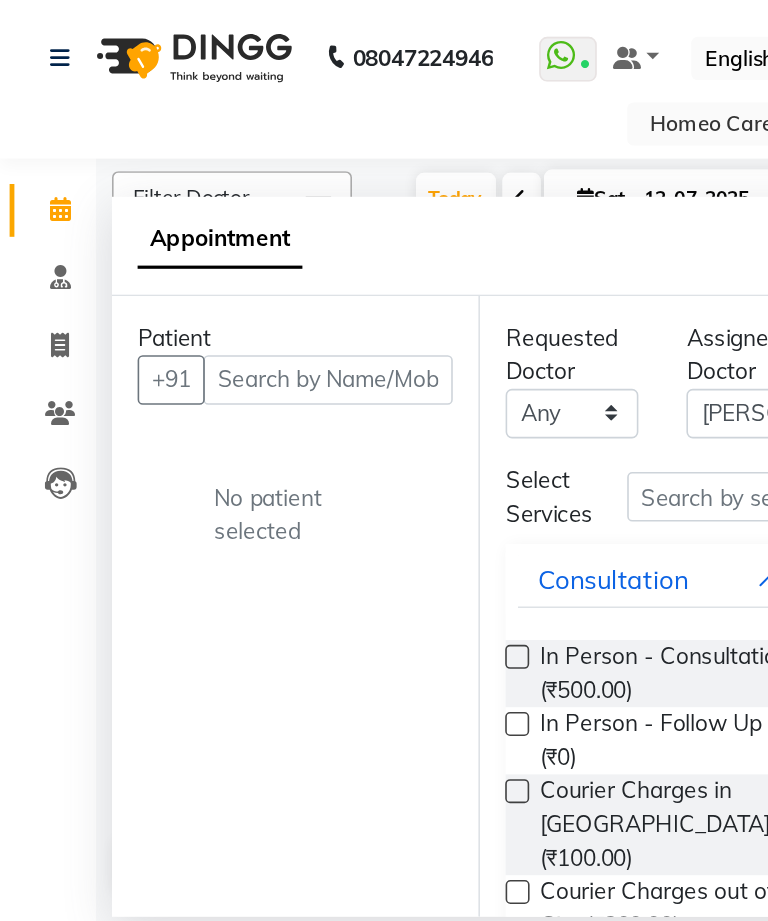 click on "08047224946 Select Location × Homeo Care Clinic, Hadapsar   WhatsApp Status  ✕ Status:  Connected Most Recent Message: 12-07-2025     02:51 PM Recent Service Activity: 12-07-2025     03:11 PM Default Panel My Panel English ENGLISH Español العربية मराठी हिंदी ગુજરાતી தமிழ் 中文 Notifications nothing to show Dr Nijol Patil Manage Profile Change Password Sign out  Version:3.15.4" 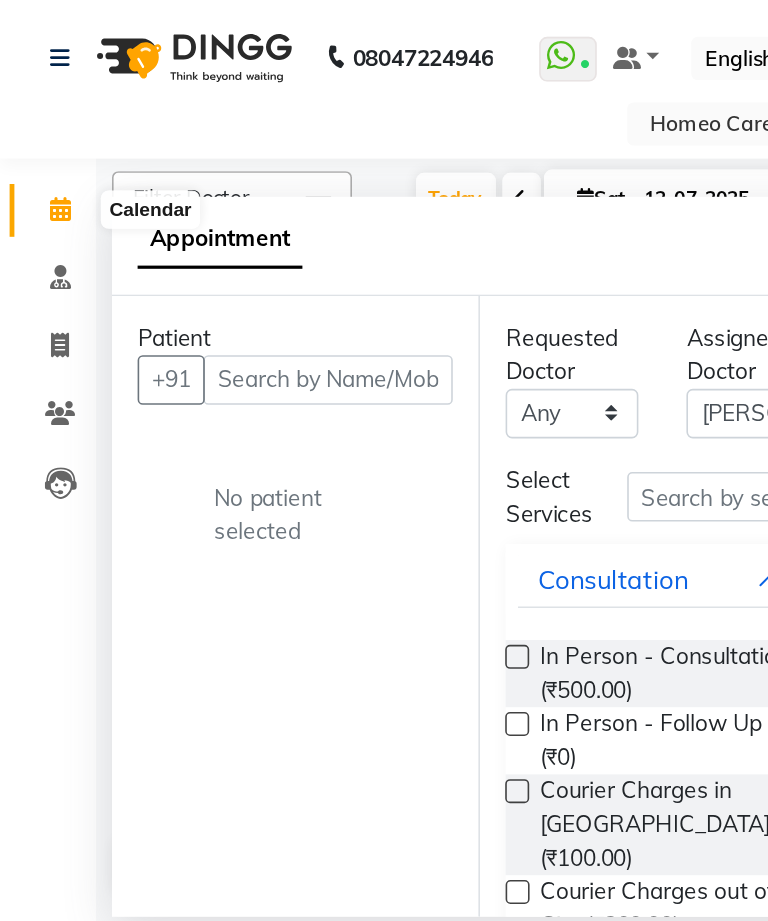 click 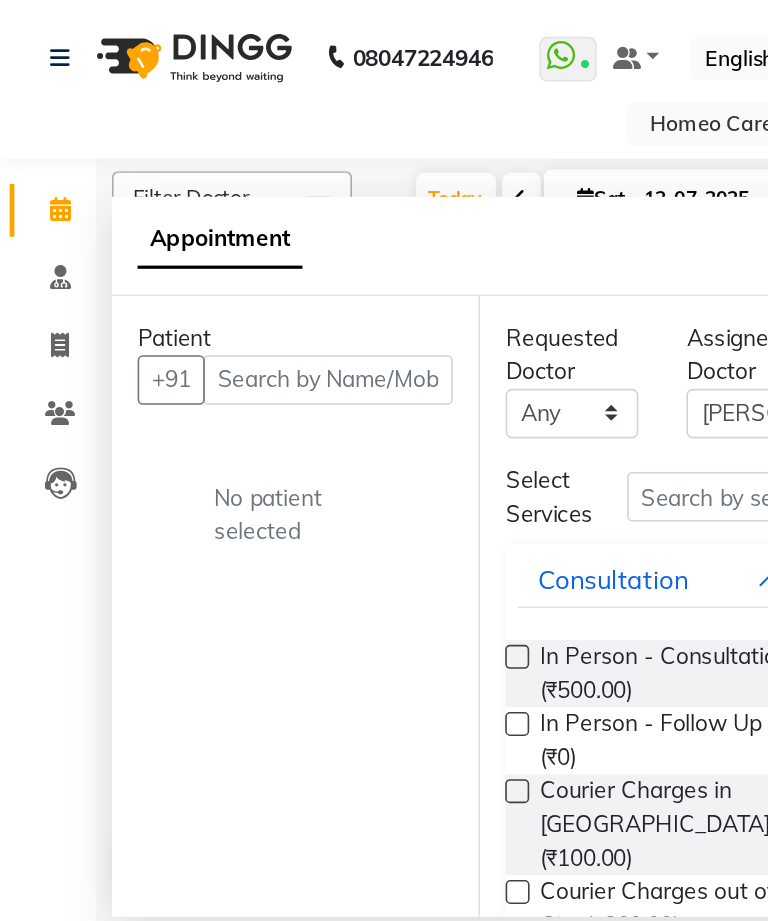 click 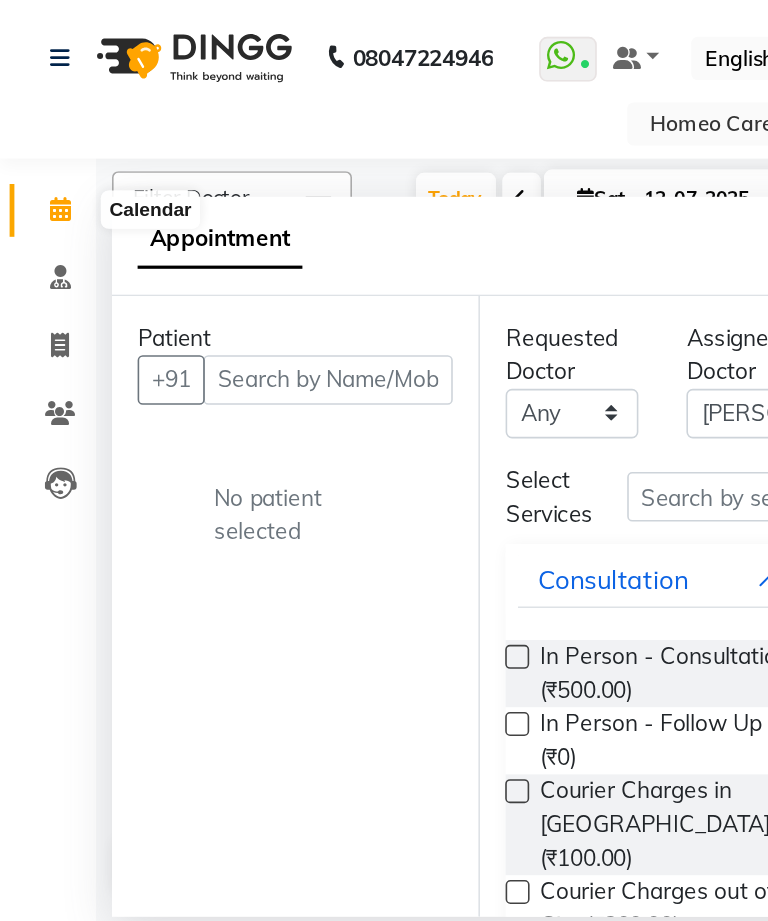 click 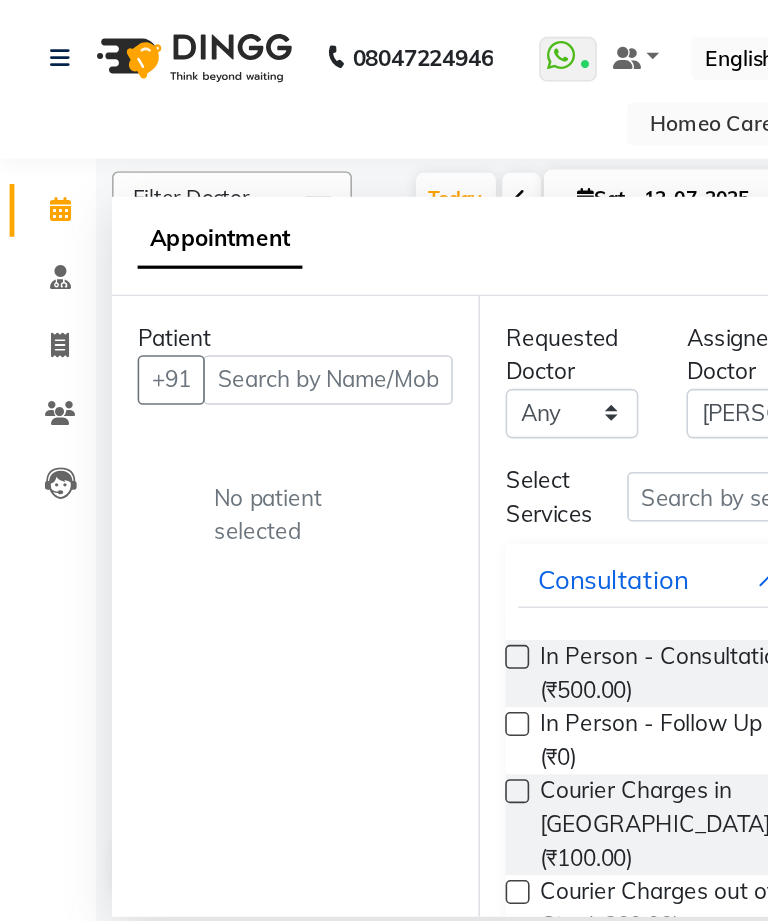 click on "08047224946 Select Location × Homeo Care Clinic, Hadapsar   WhatsApp Status  ✕ Status:  Connected Most Recent Message: 12-07-2025     02:51 PM Recent Service Activity: 12-07-2025     03:11 PM Default Panel My Panel English ENGLISH Español العربية मराठी हिंदी ગુજરાતી தமிழ் 中文 Notifications nothing to show Dr Nijol Patil Manage Profile Change Password Sign out  Version:3.15.4" 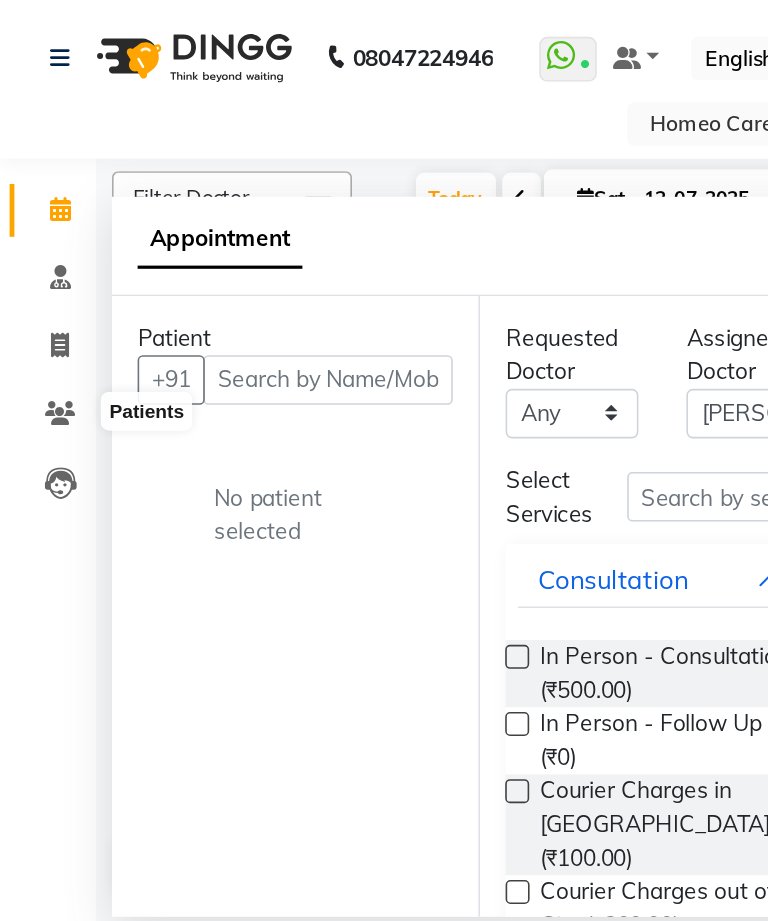 click 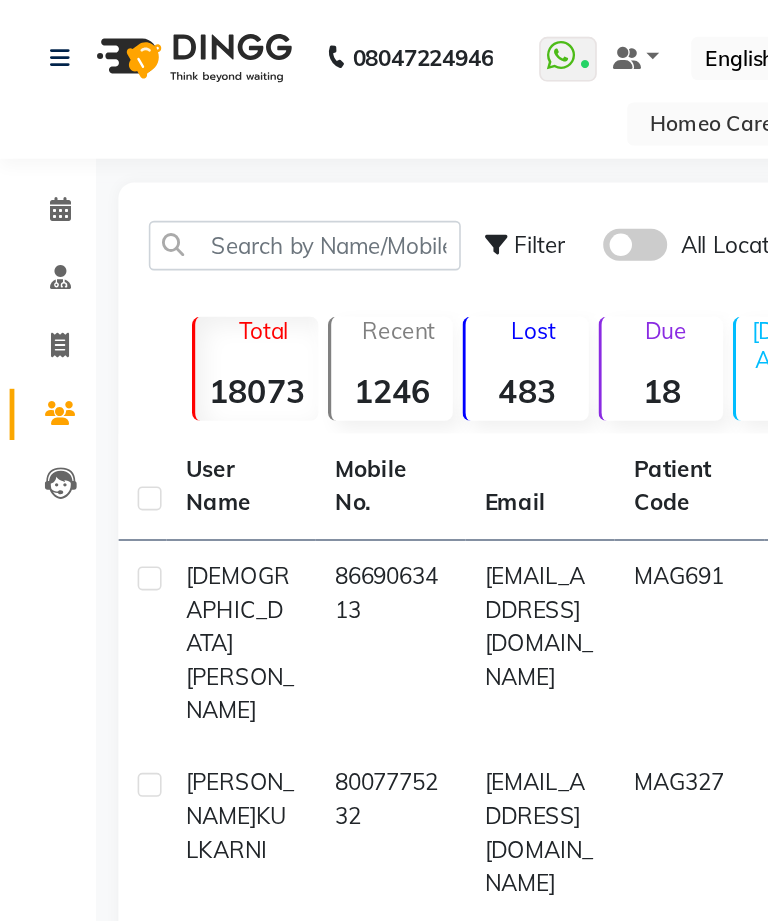 click on "[DEMOGRAPHIC_DATA][PERSON_NAME]" 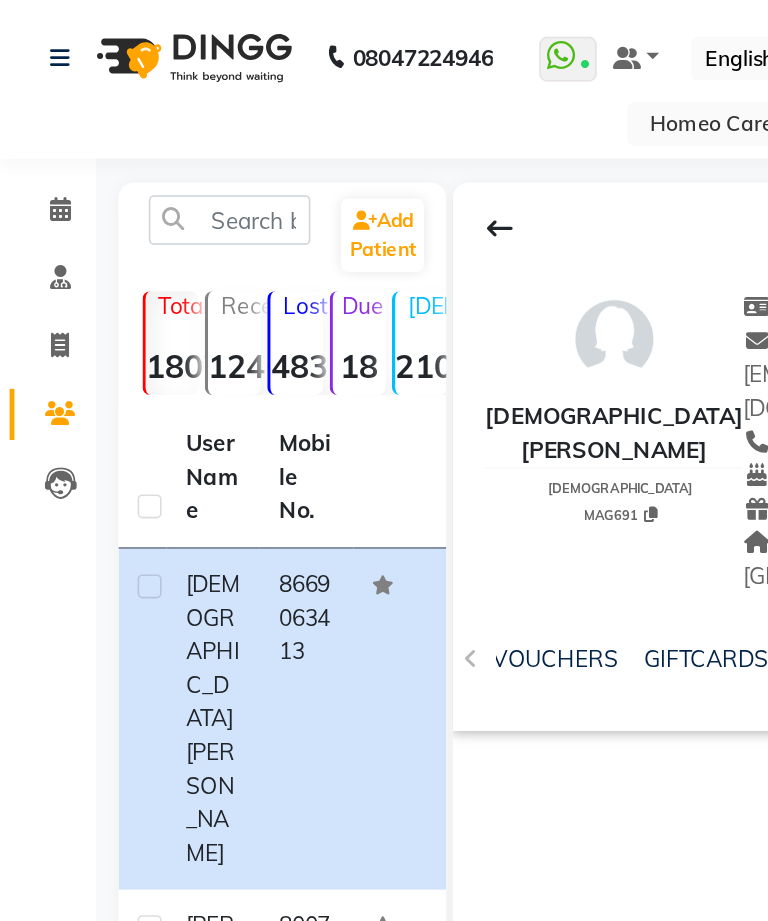 scroll, scrollTop: 0, scrollLeft: 369, axis: horizontal 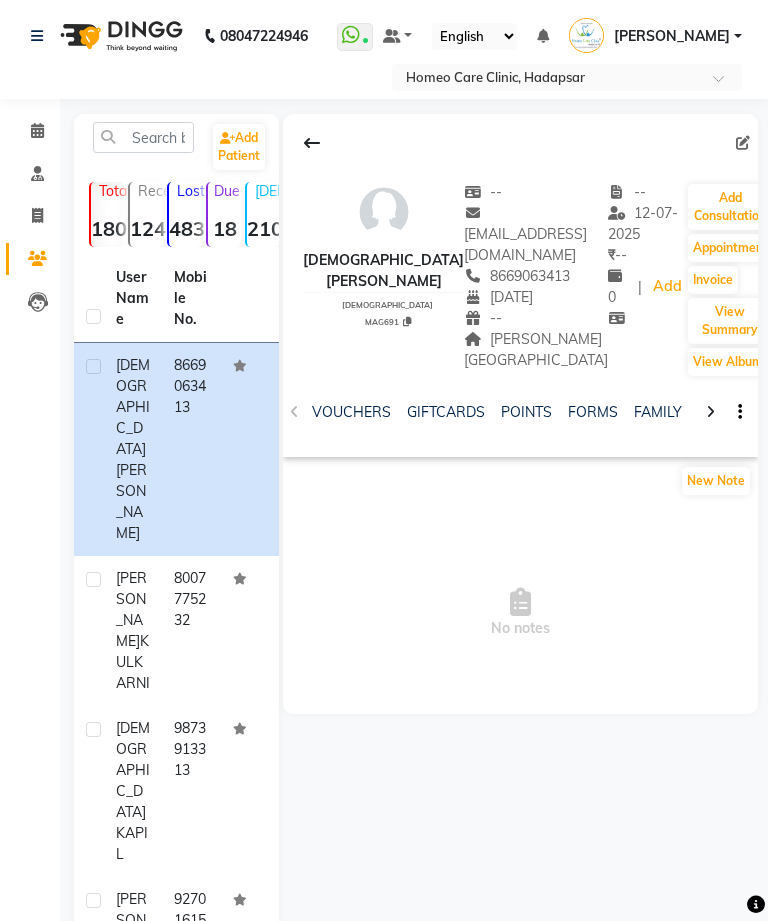 click on "FORMS" 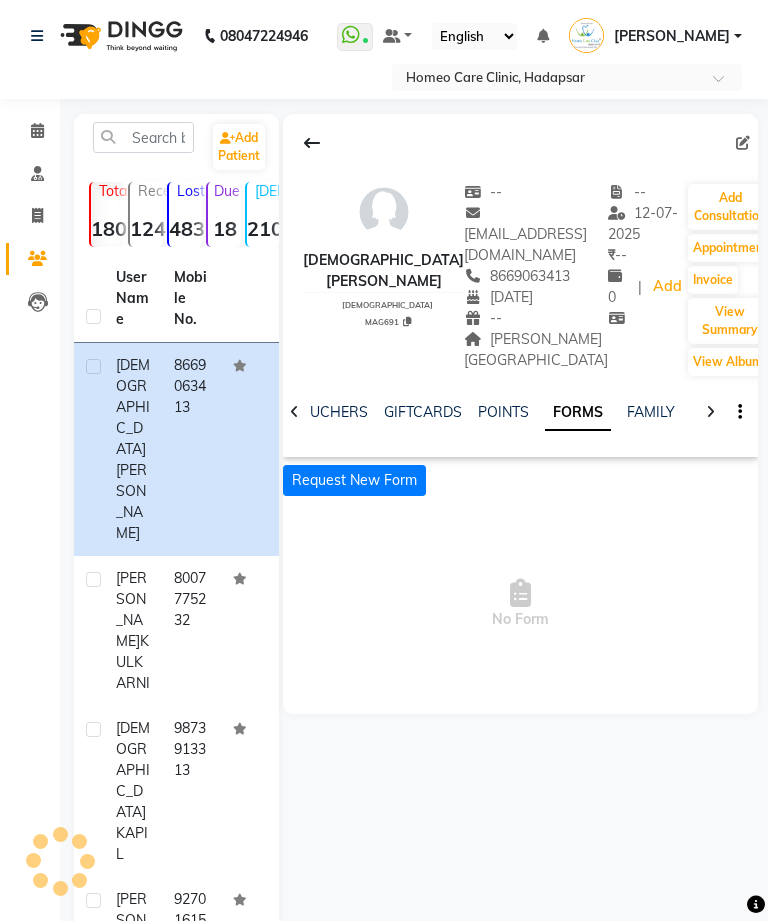 scroll, scrollTop: 0, scrollLeft: 208, axis: horizontal 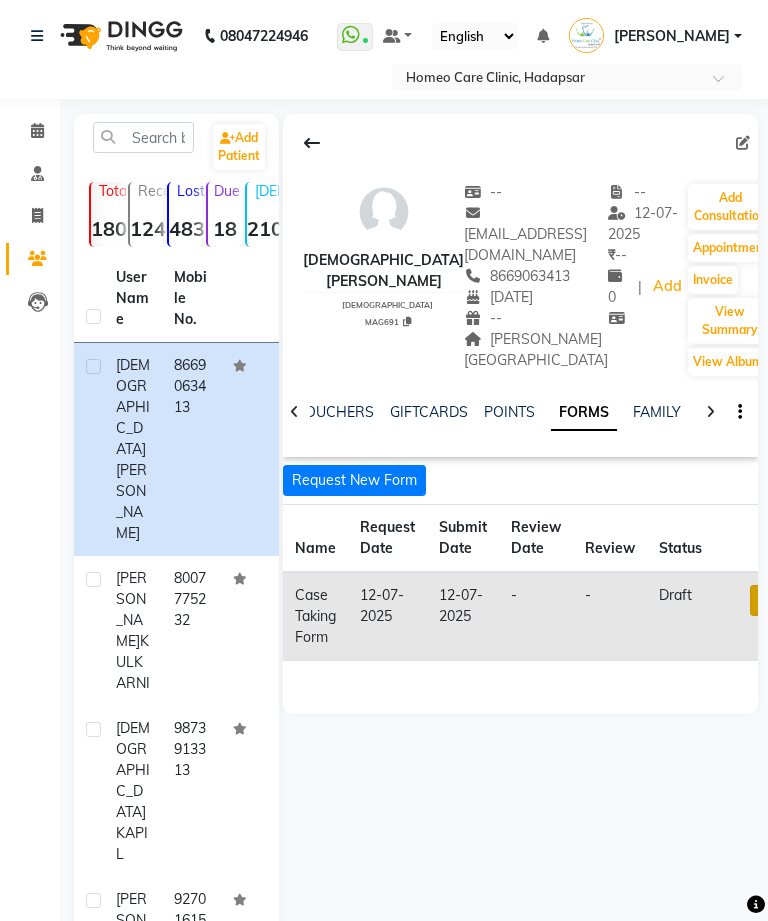 click on "Re-send Open in staff mode" 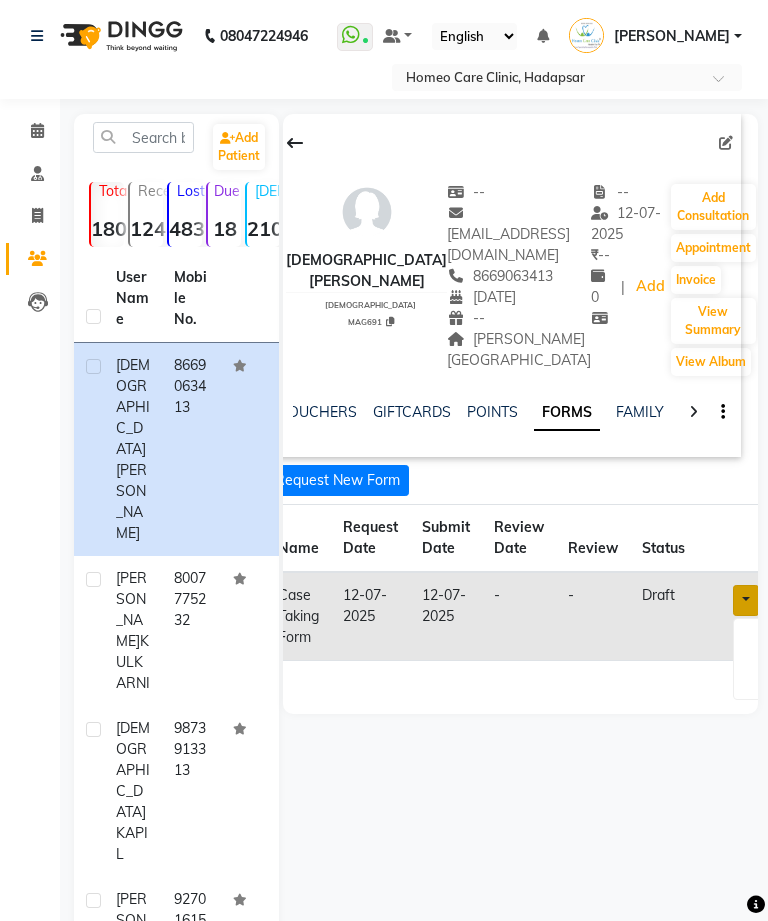 click at bounding box center (746, 600) 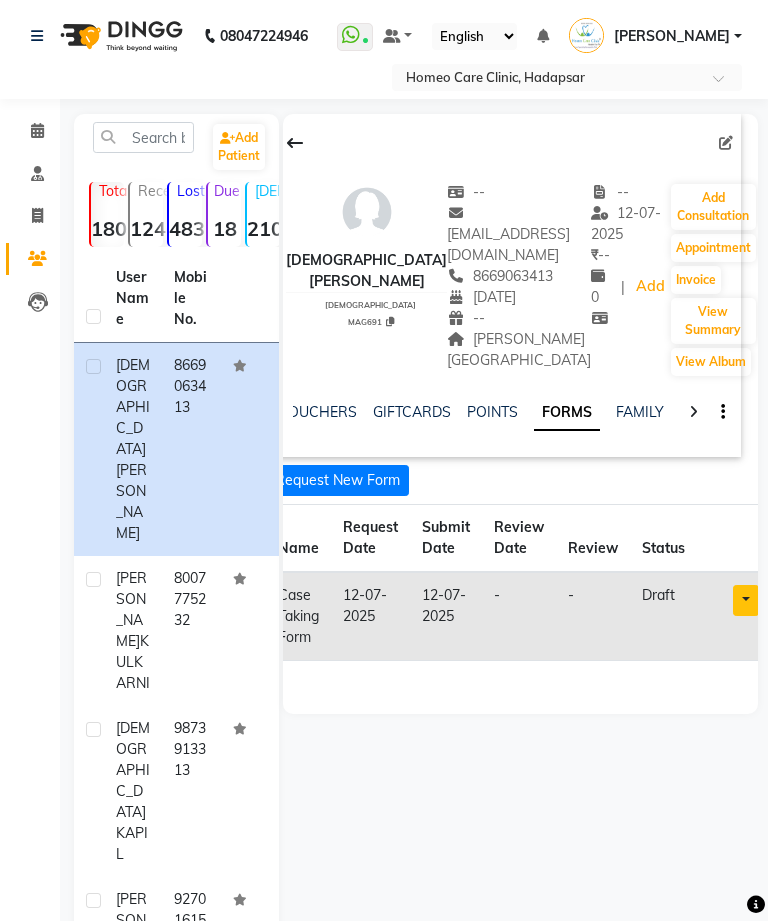 click at bounding box center (746, 600) 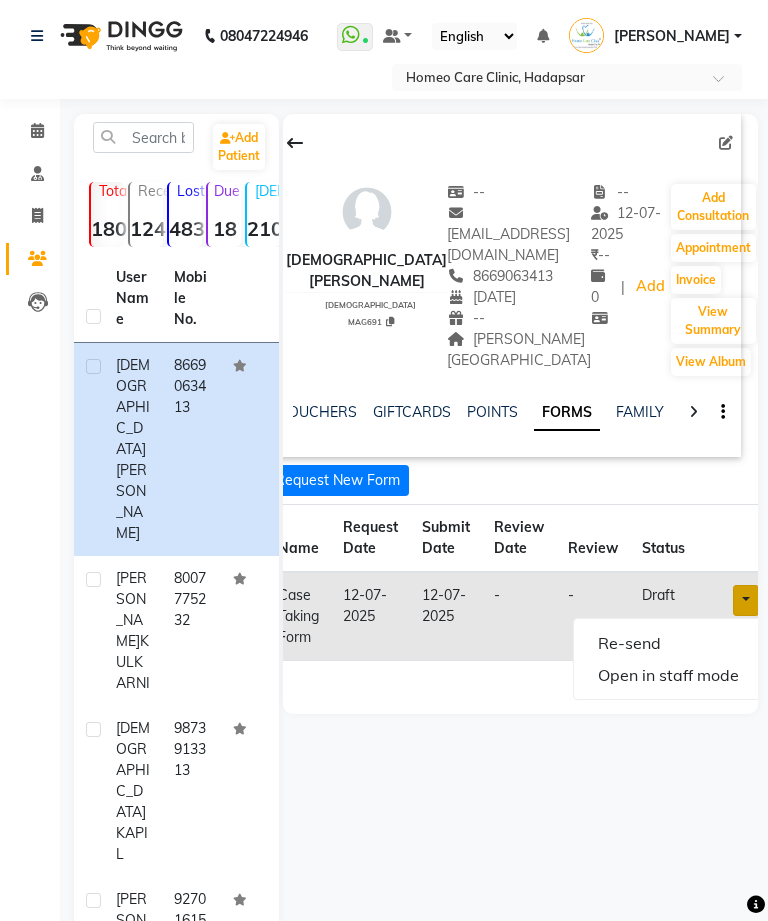 click on "Open in staff mode" 